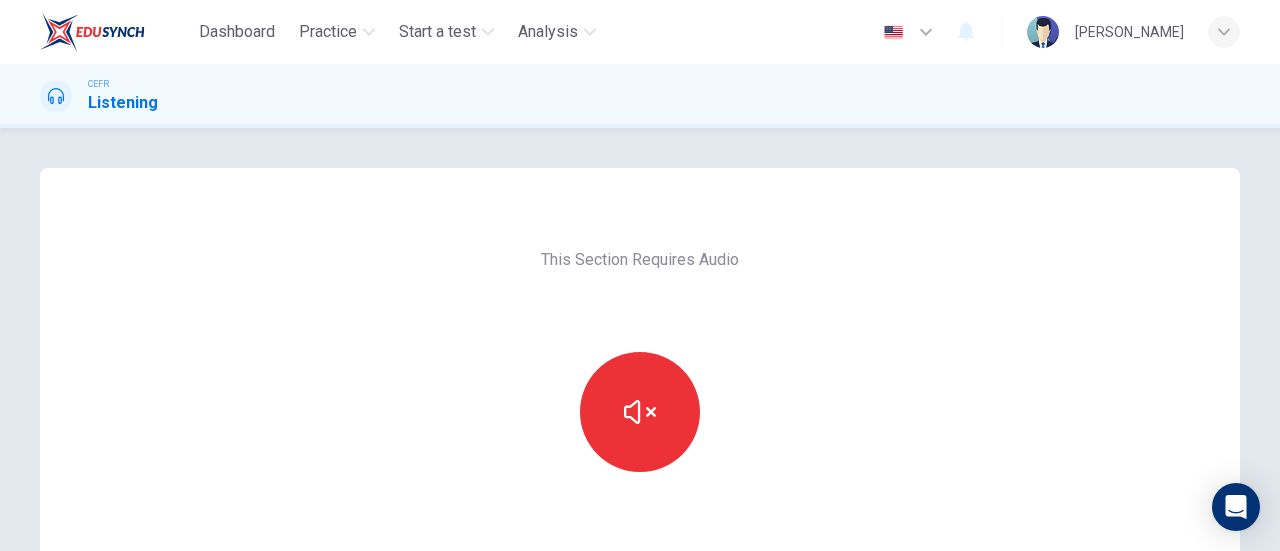 scroll, scrollTop: 0, scrollLeft: 0, axis: both 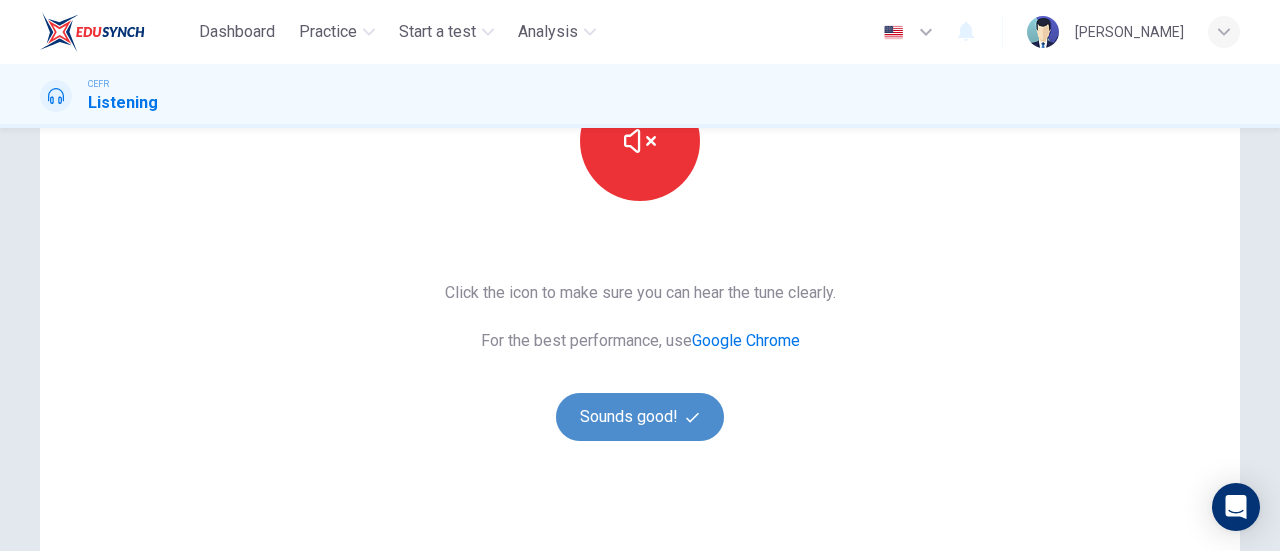 click on "Sounds good!" at bounding box center (640, 417) 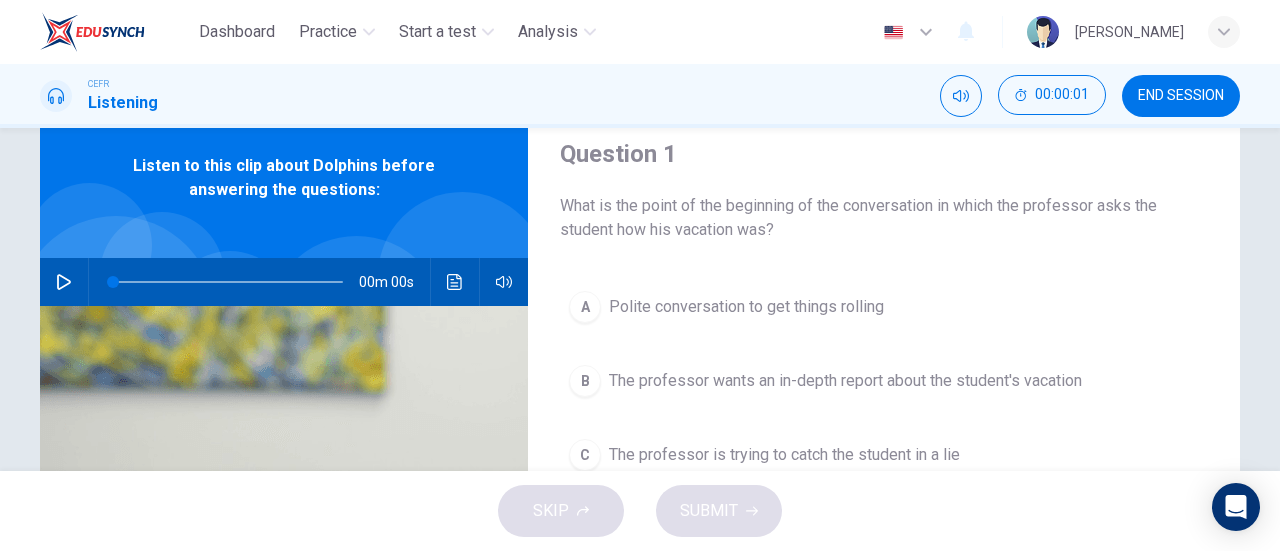 scroll, scrollTop: 0, scrollLeft: 0, axis: both 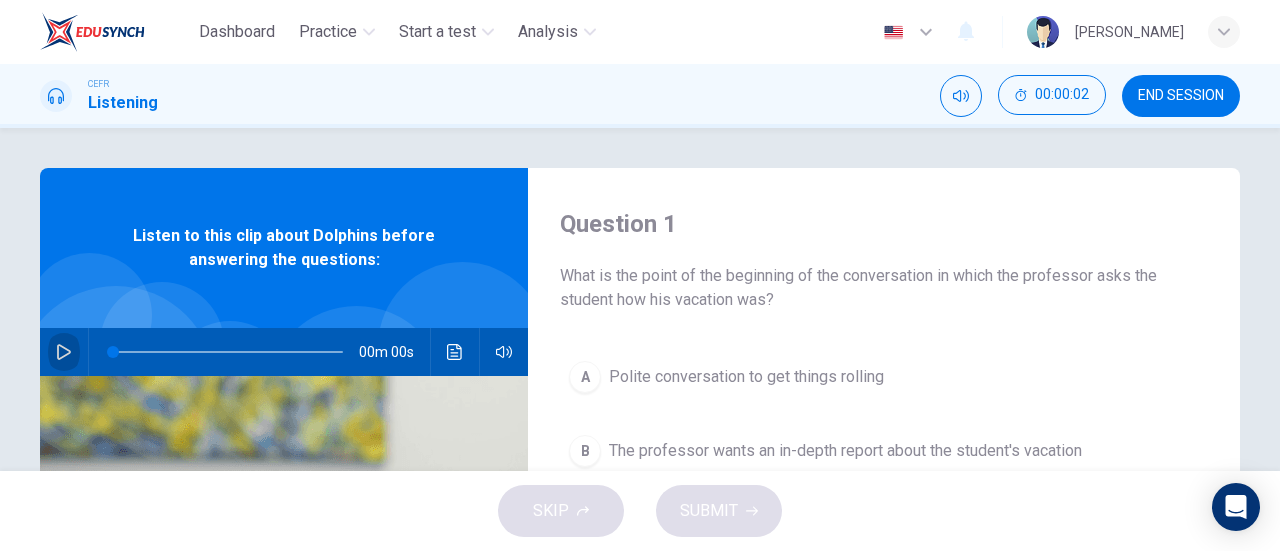 click 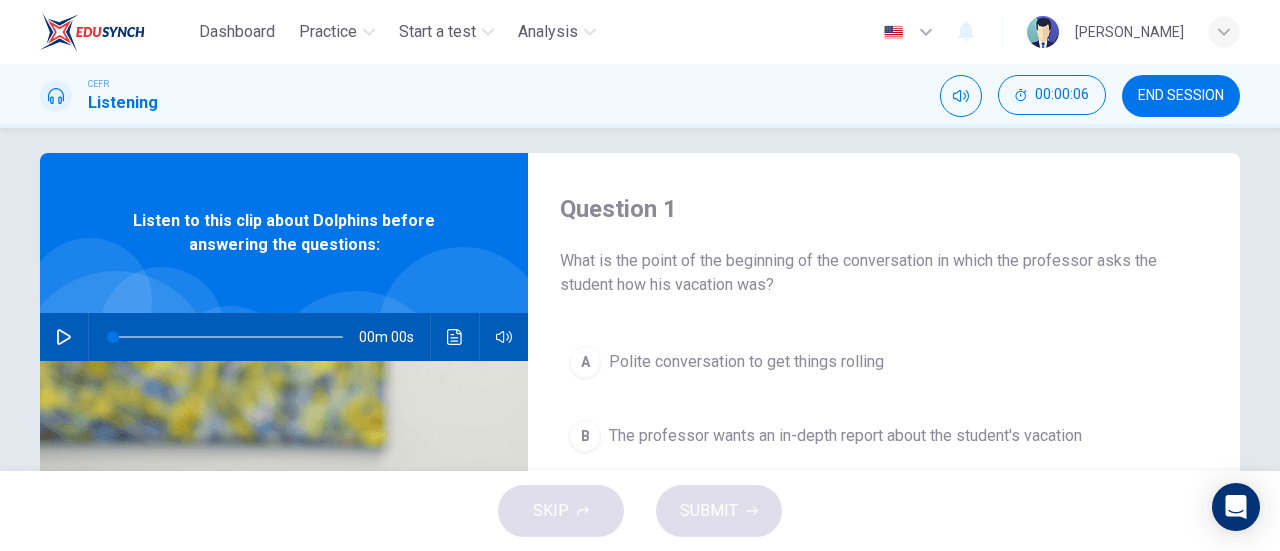 scroll, scrollTop: 17, scrollLeft: 0, axis: vertical 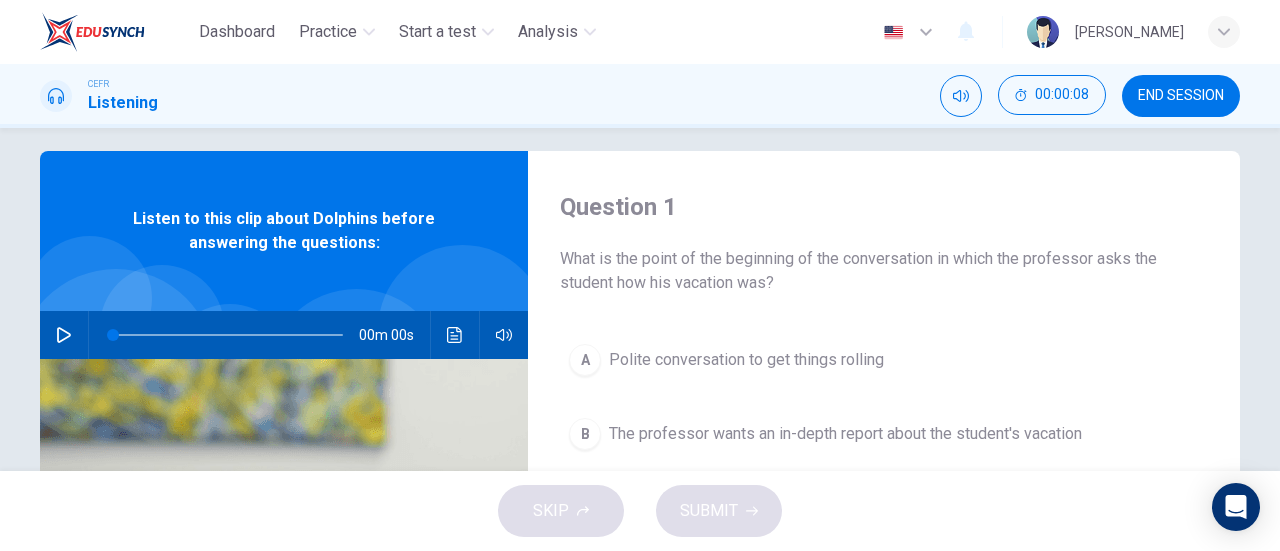 click 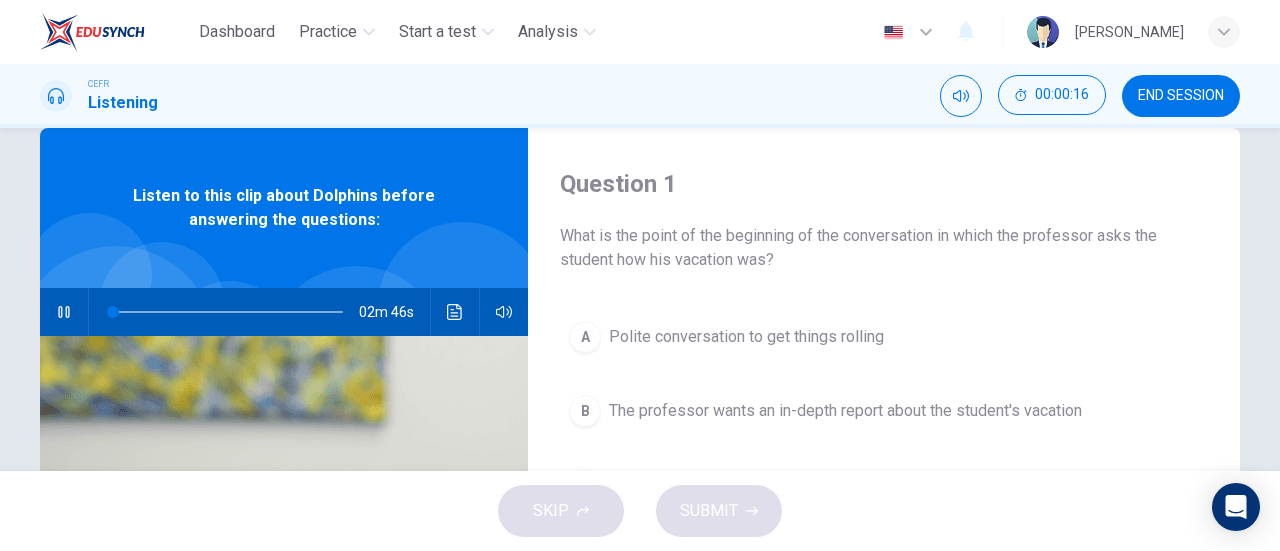 scroll, scrollTop: 0, scrollLeft: 0, axis: both 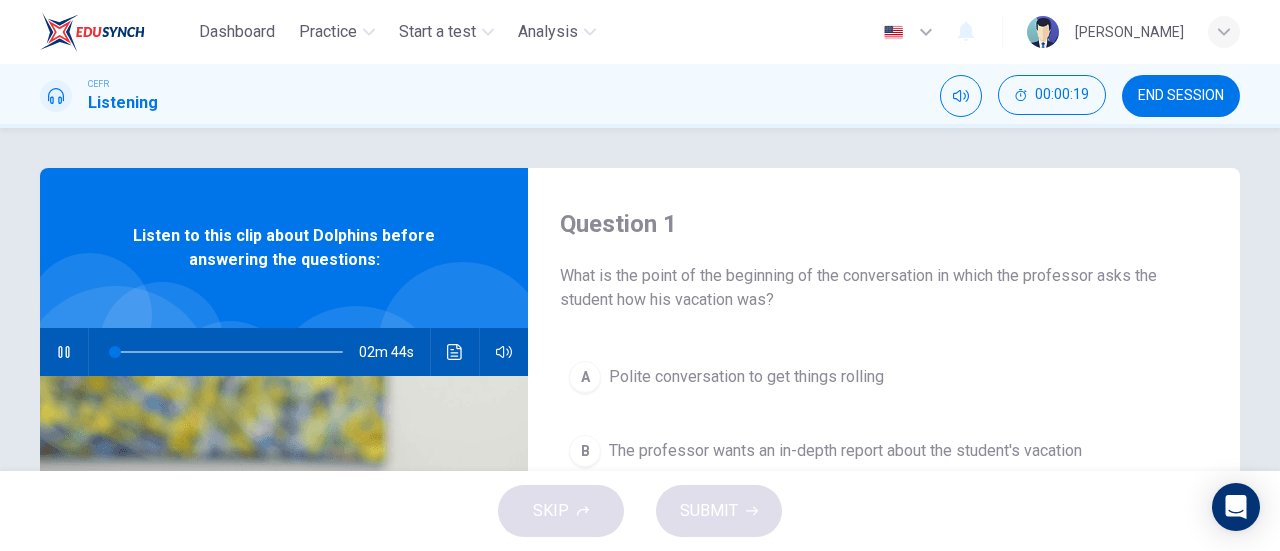 type on "2" 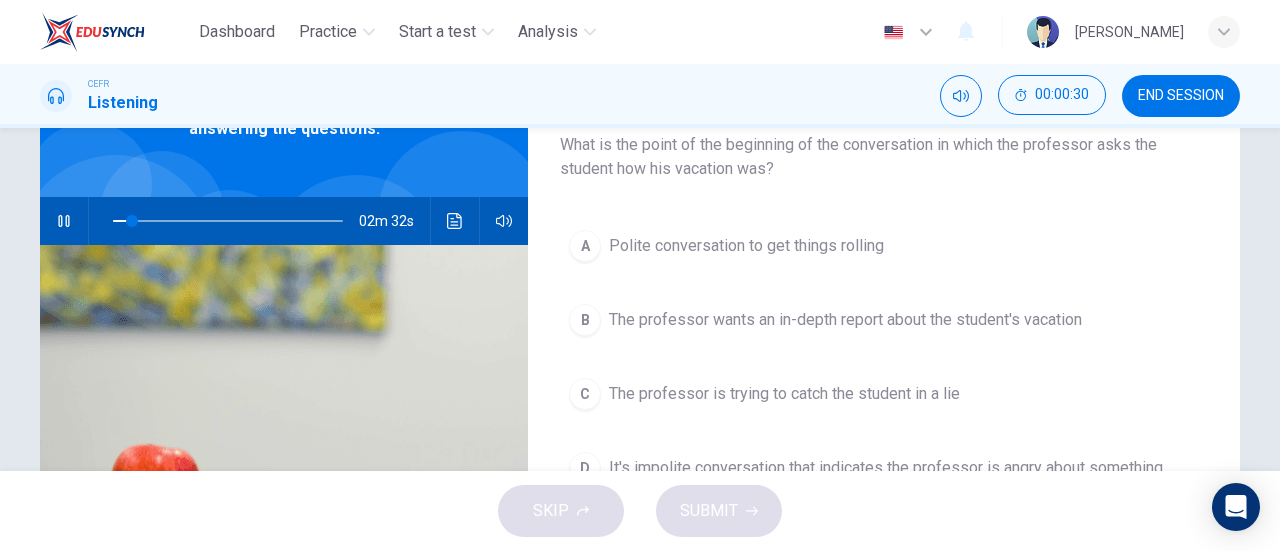 scroll, scrollTop: 187, scrollLeft: 0, axis: vertical 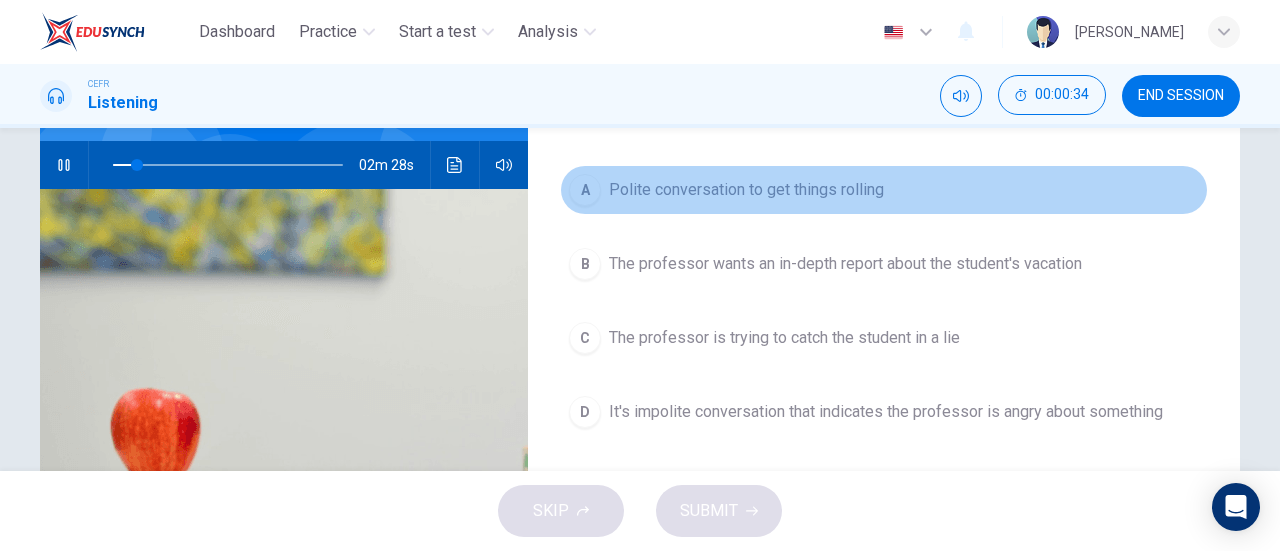 click on "Polite conversation to get things rolling" at bounding box center [746, 190] 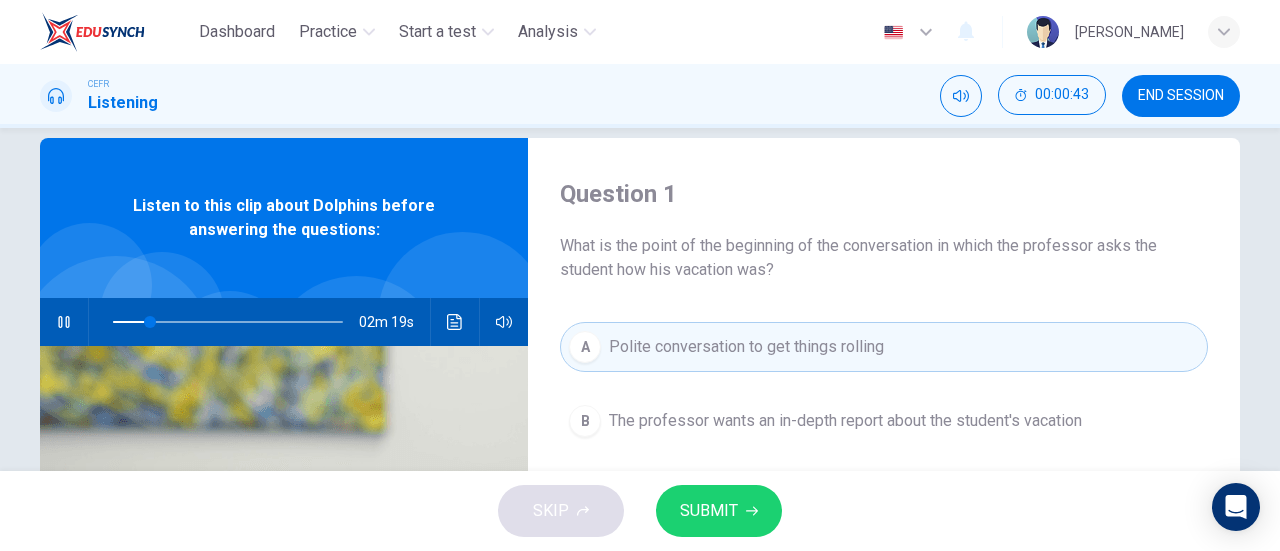 scroll, scrollTop: 43, scrollLeft: 0, axis: vertical 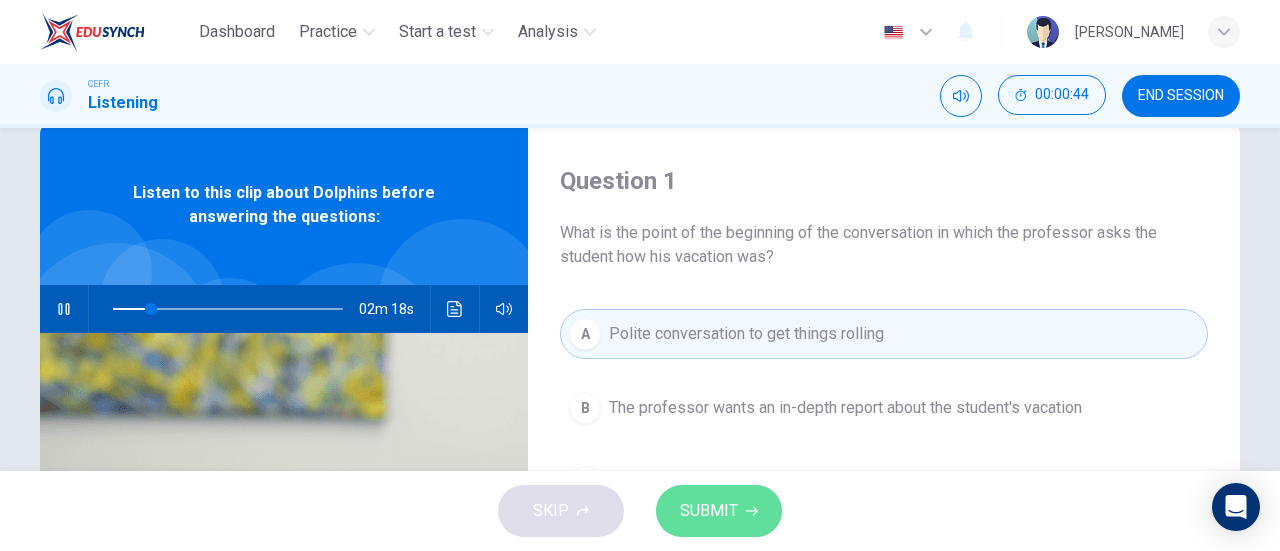 click on "SUBMIT" at bounding box center (709, 511) 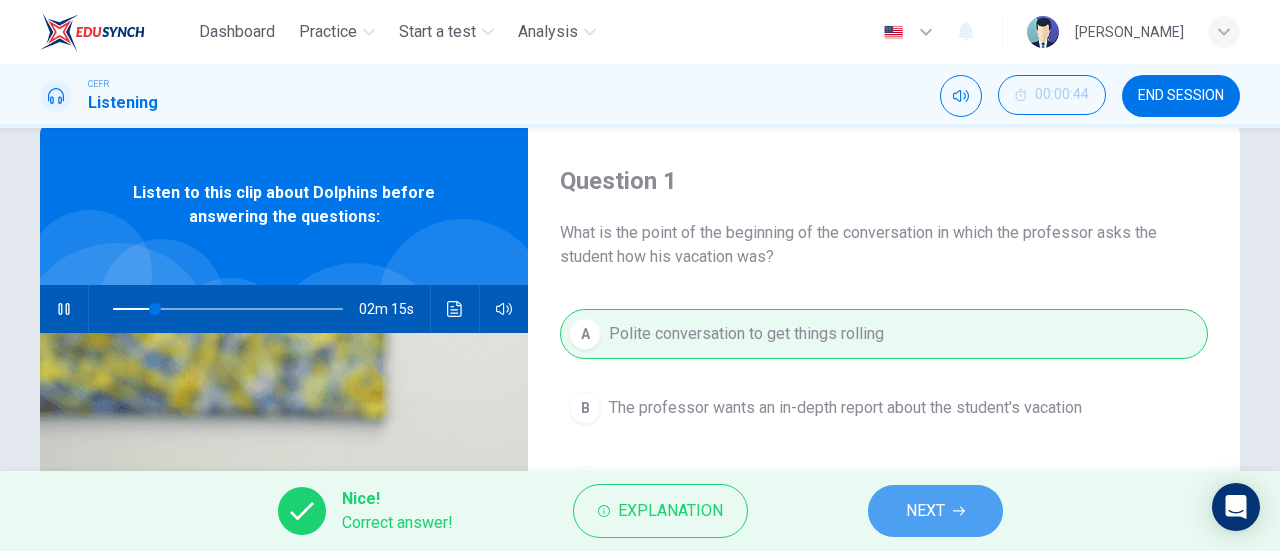 click on "NEXT" at bounding box center [935, 511] 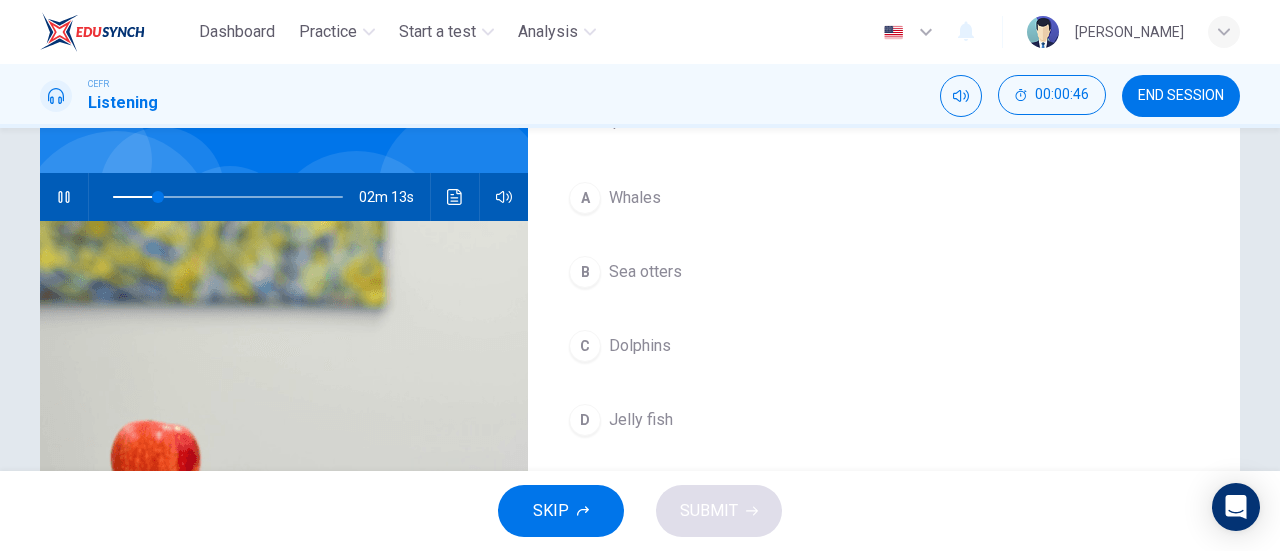 scroll, scrollTop: 156, scrollLeft: 0, axis: vertical 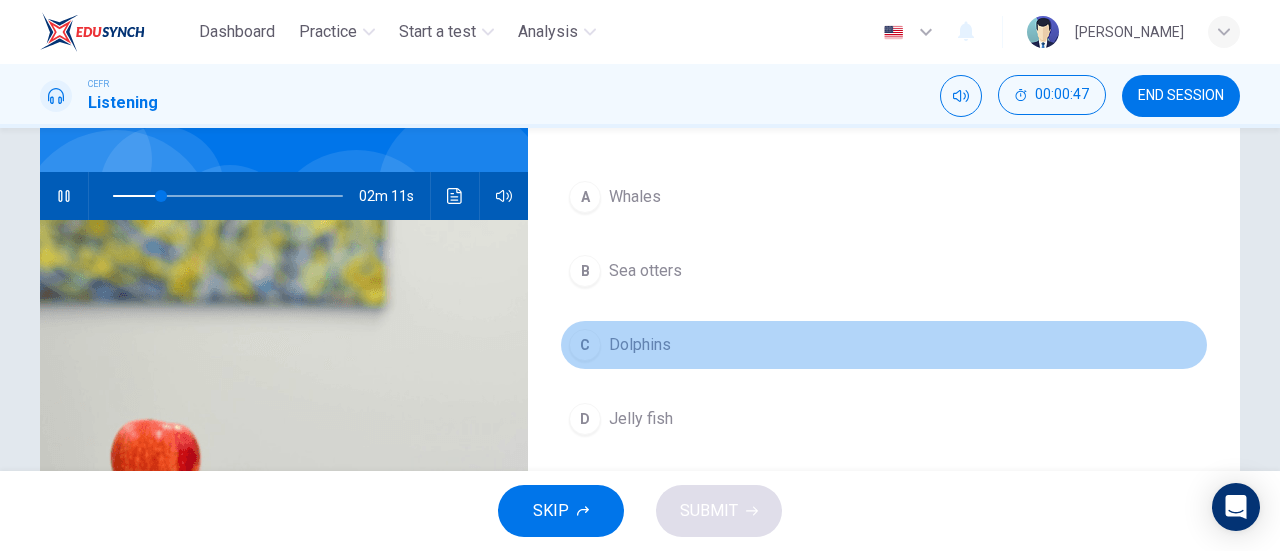 click on "Dolphins" at bounding box center [640, 345] 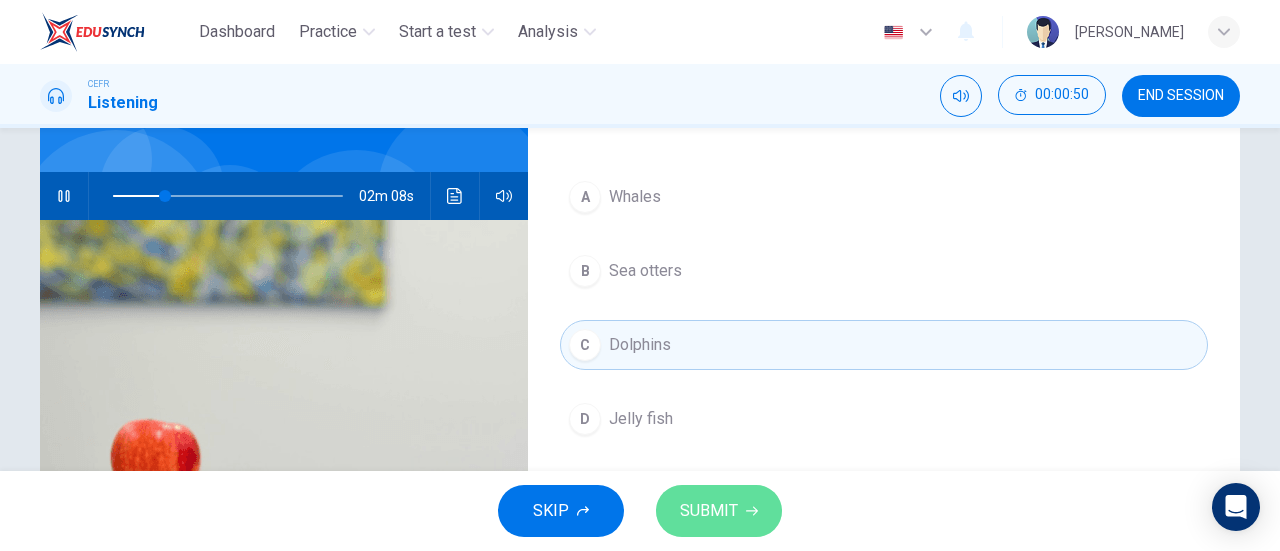 click on "SUBMIT" at bounding box center (709, 511) 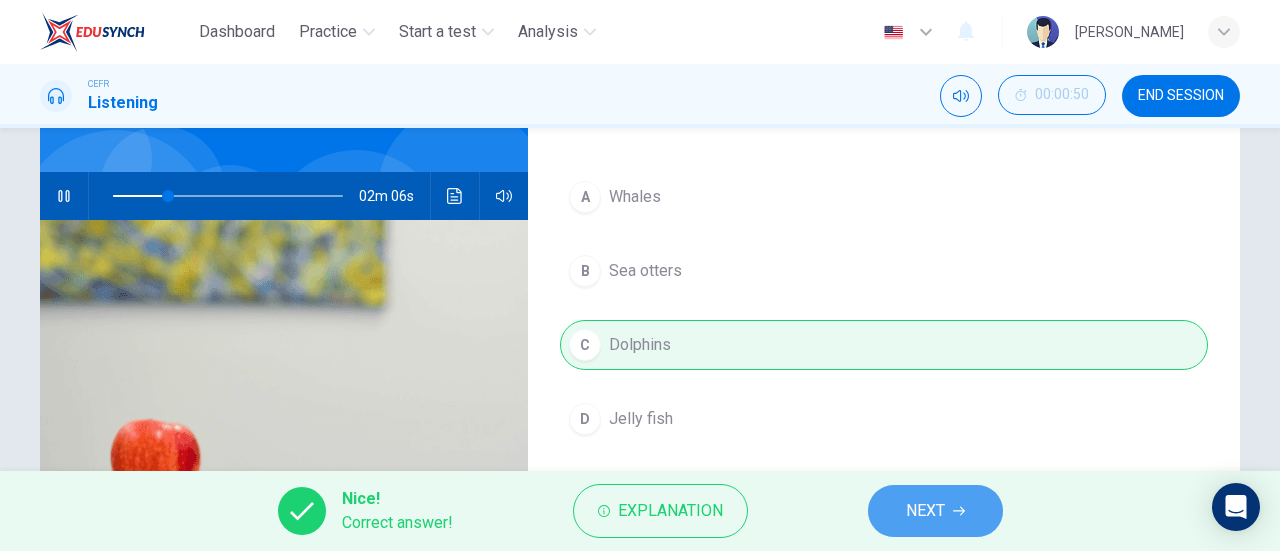click on "NEXT" at bounding box center [935, 511] 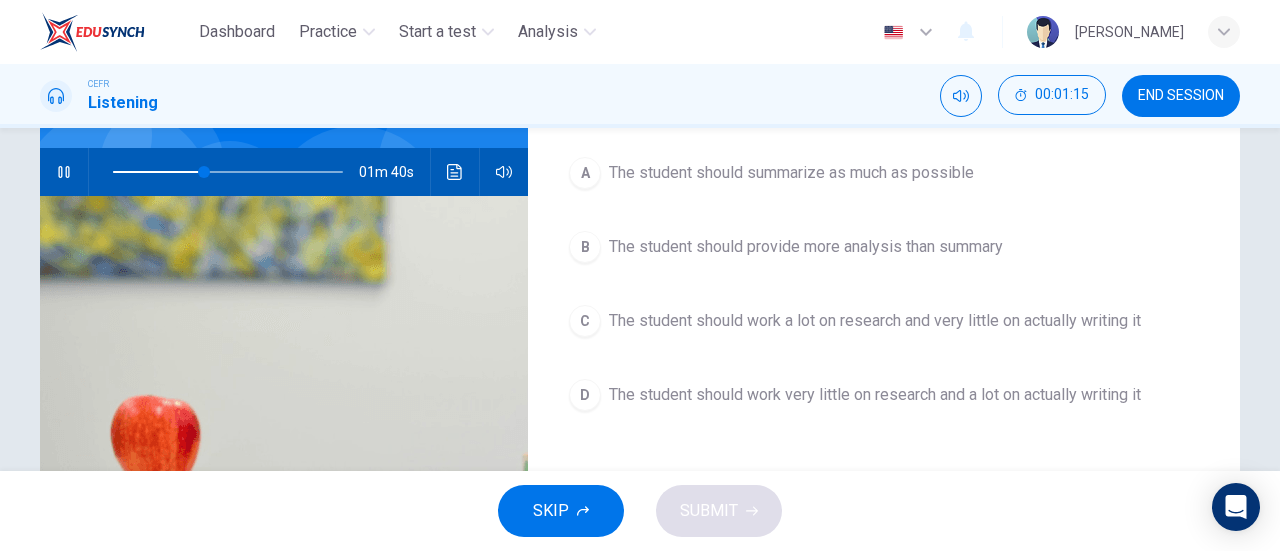 scroll, scrollTop: 184, scrollLeft: 0, axis: vertical 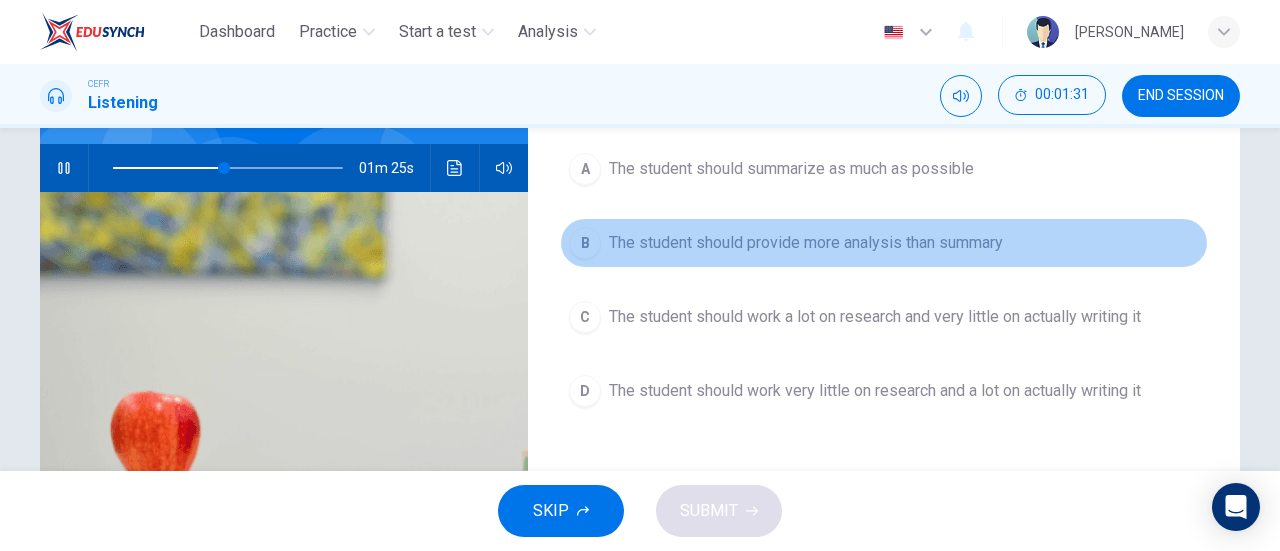 click on "The student should provide more analysis than summary" at bounding box center (806, 243) 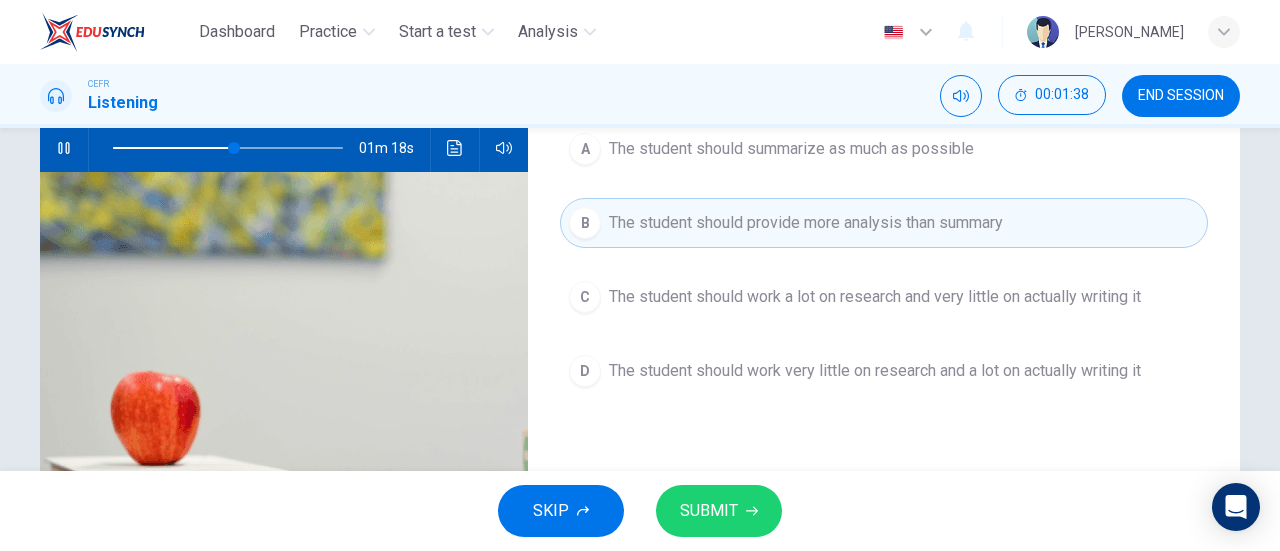scroll, scrollTop: 207, scrollLeft: 0, axis: vertical 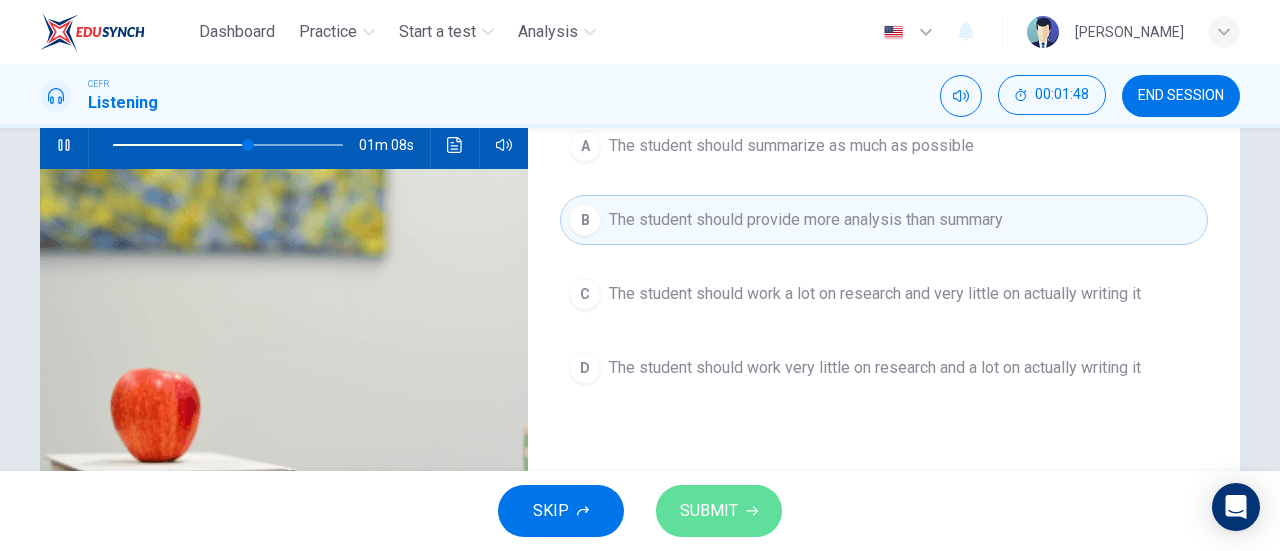 click on "SUBMIT" at bounding box center (709, 511) 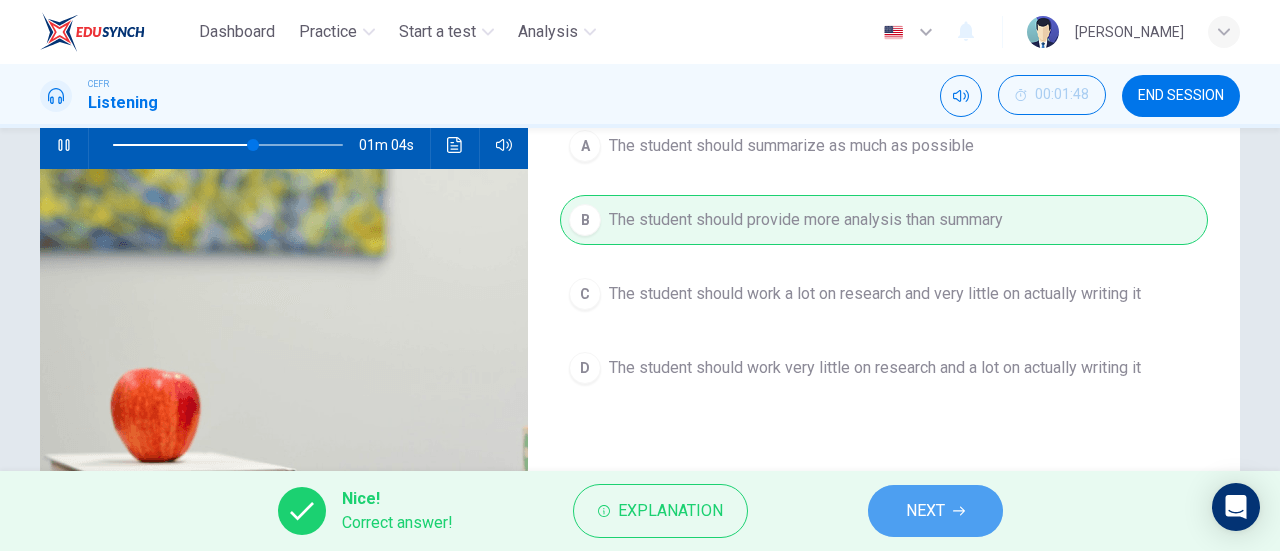 click on "NEXT" at bounding box center [935, 511] 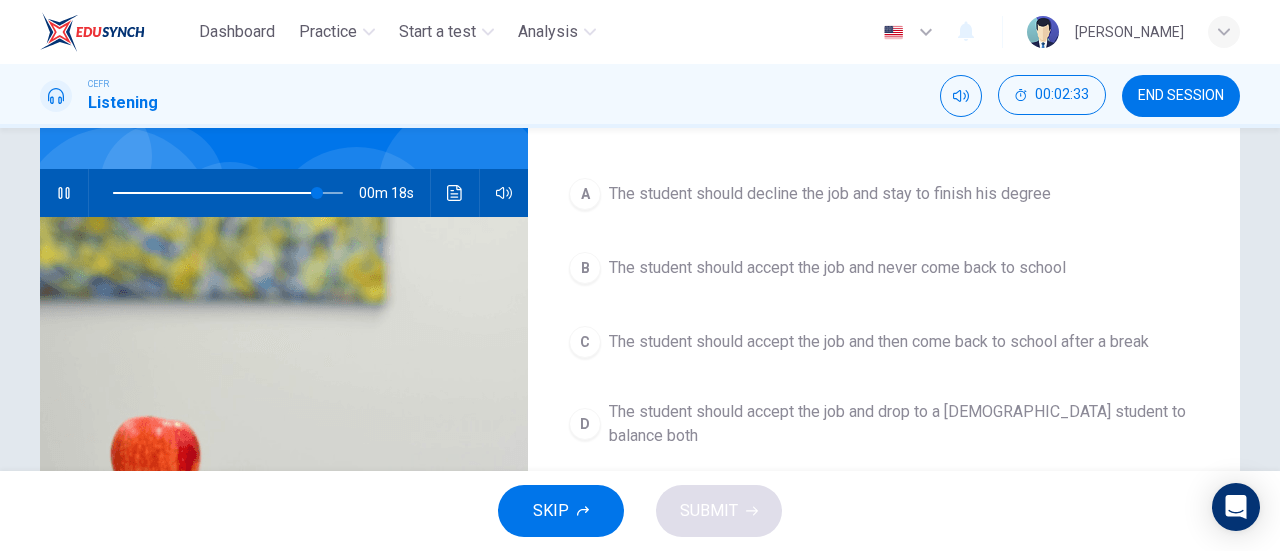 scroll, scrollTop: 160, scrollLeft: 0, axis: vertical 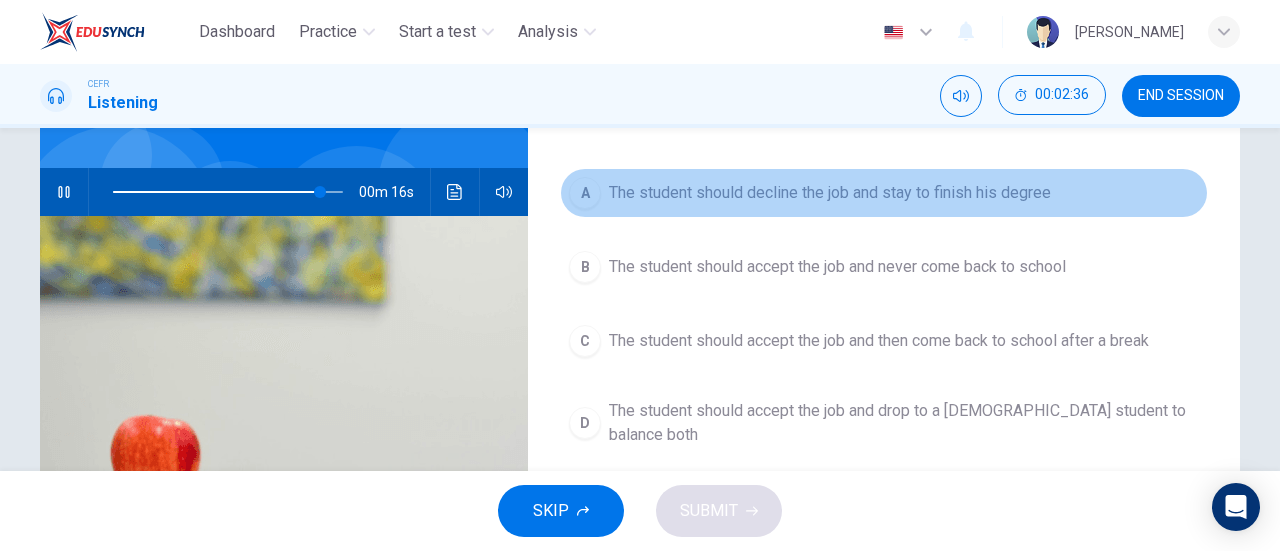 click on "The student should decline the job and stay to finish his degree" at bounding box center (830, 193) 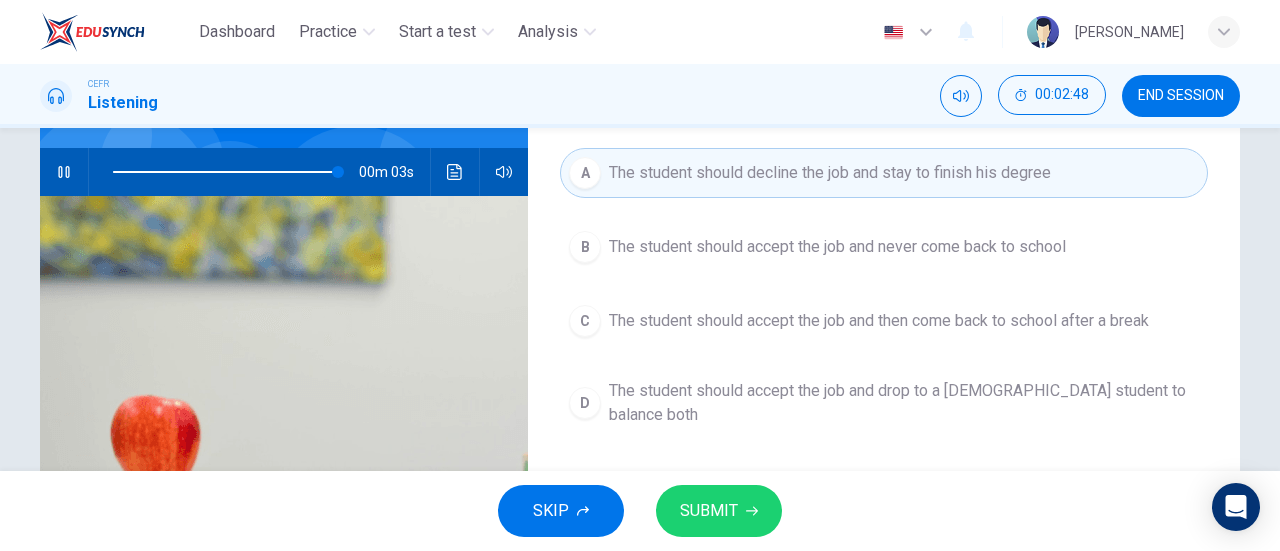 scroll, scrollTop: 178, scrollLeft: 0, axis: vertical 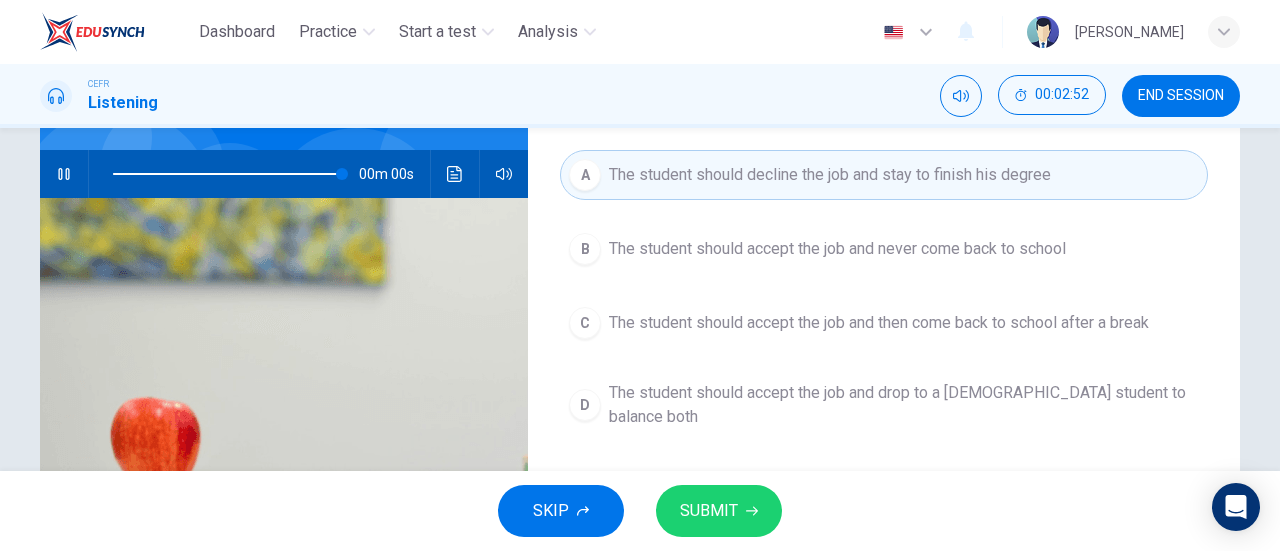 type on "0" 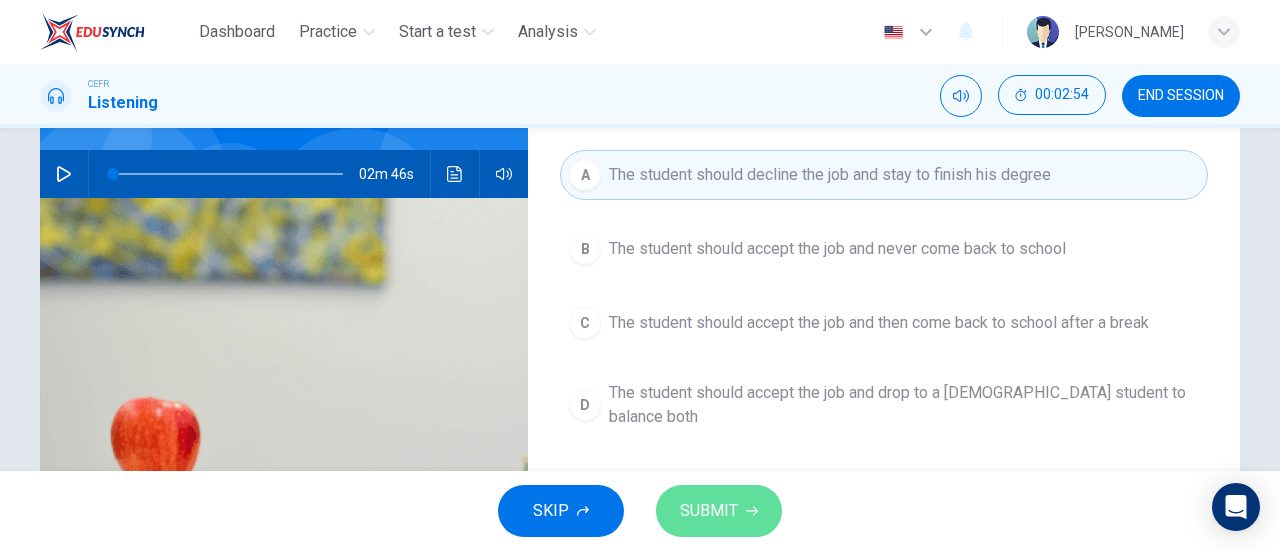 click on "SUBMIT" at bounding box center [709, 511] 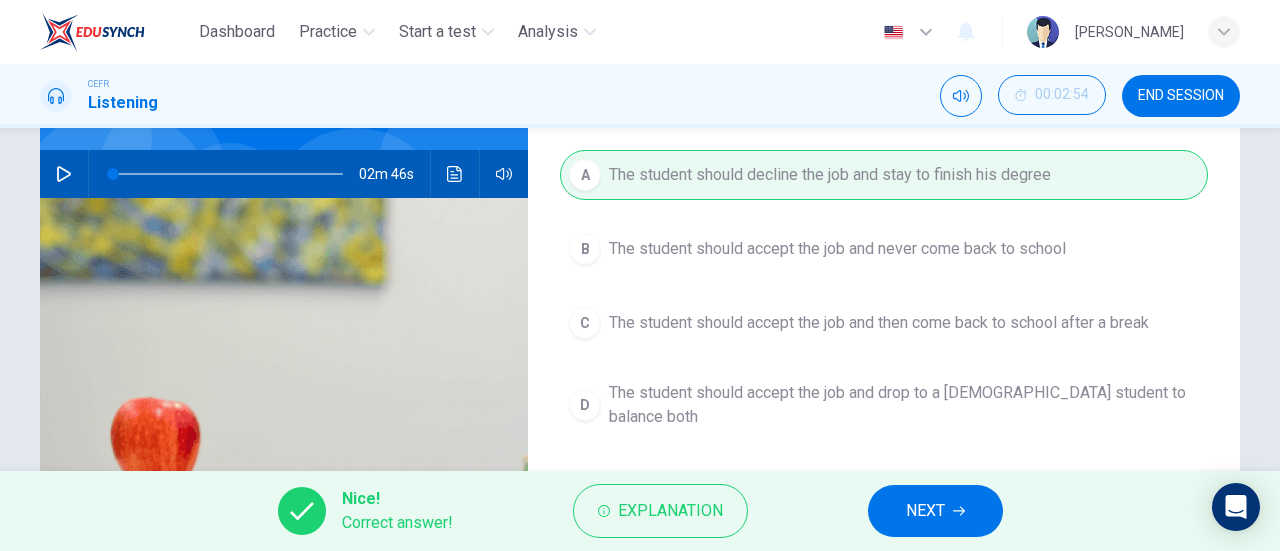 click 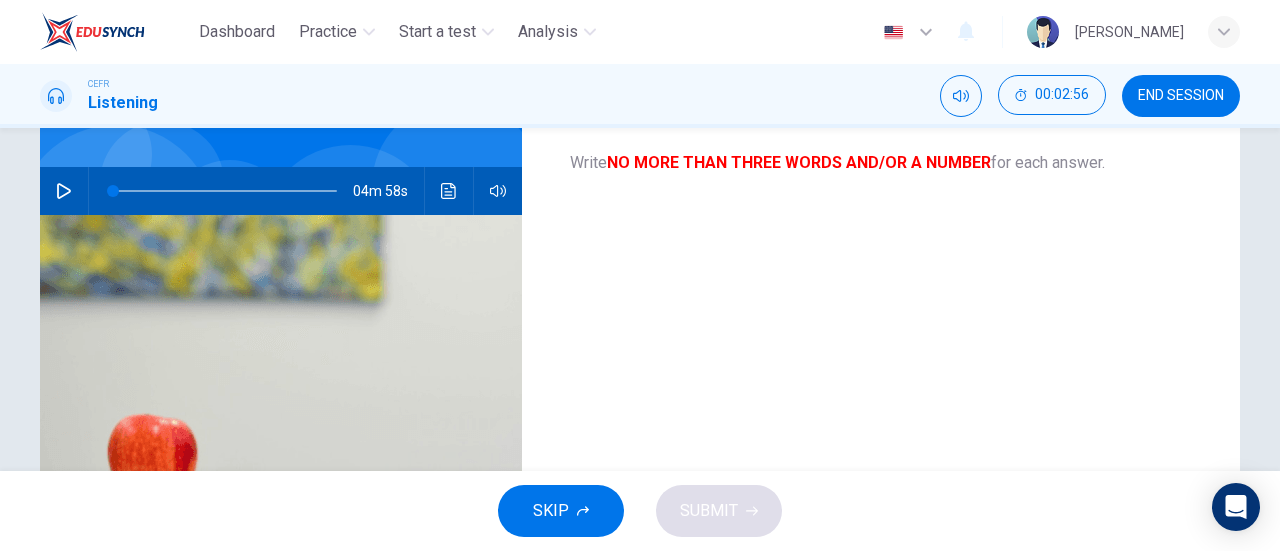 scroll, scrollTop: 166, scrollLeft: 0, axis: vertical 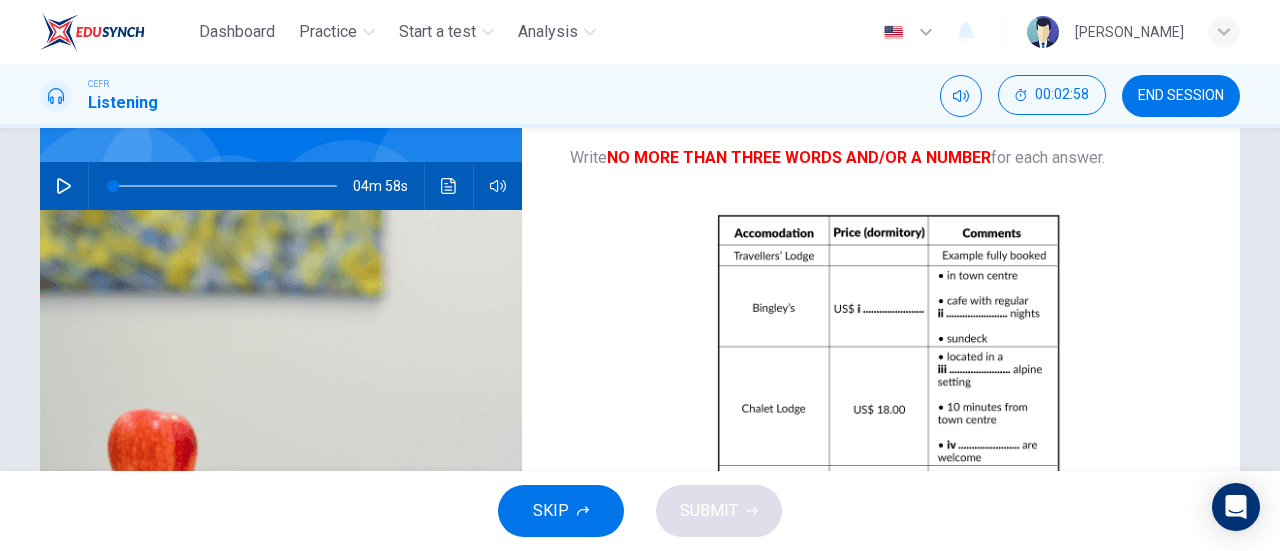 click at bounding box center (64, 186) 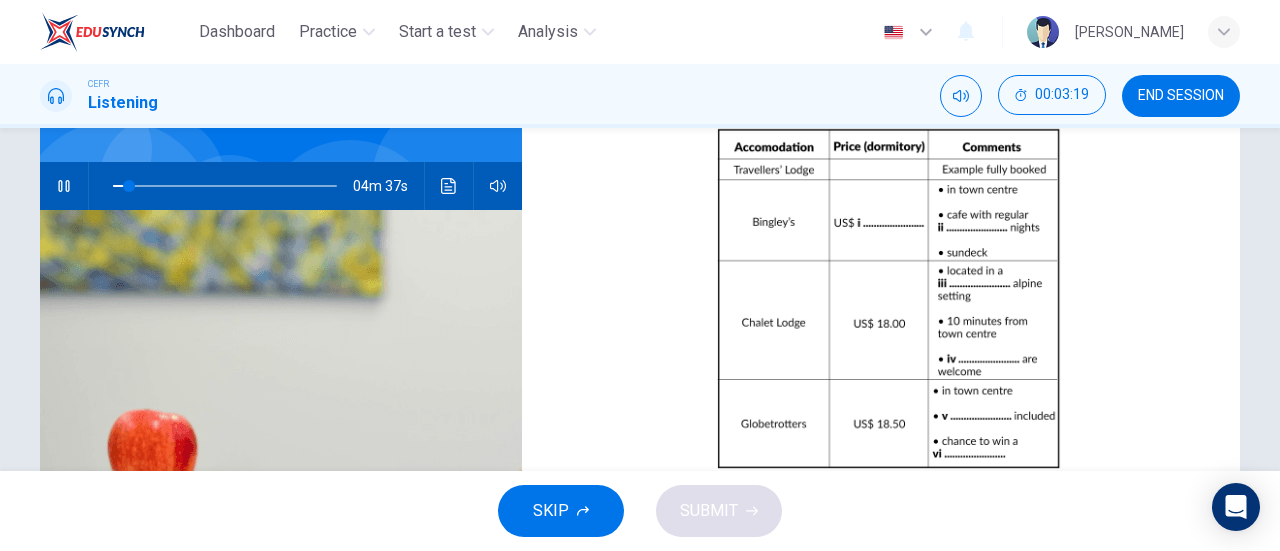 scroll, scrollTop: 87, scrollLeft: 0, axis: vertical 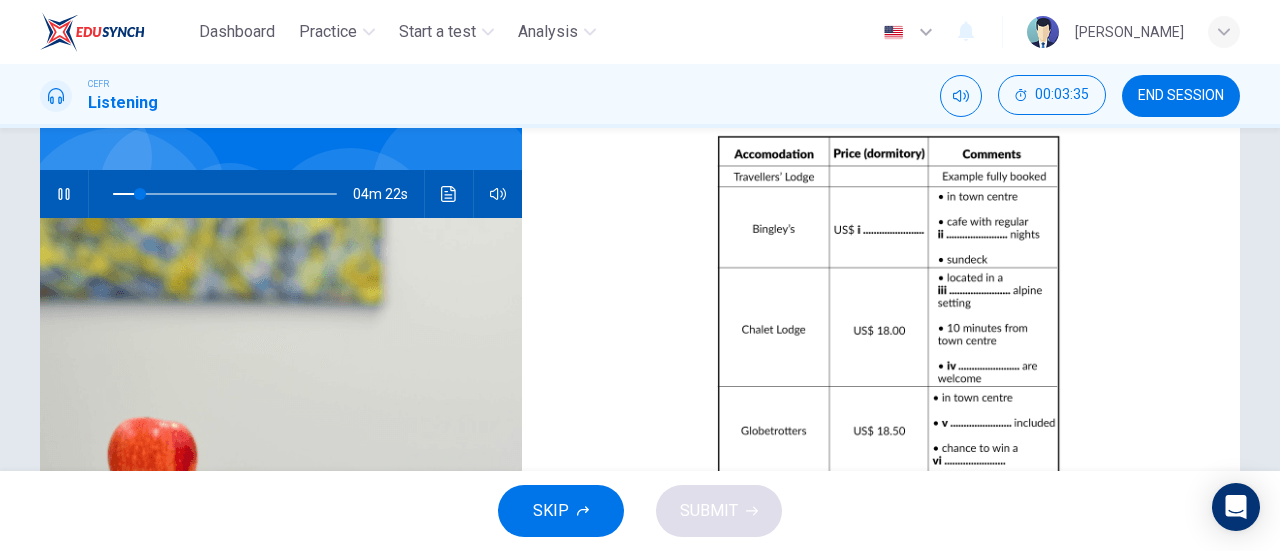type on "12" 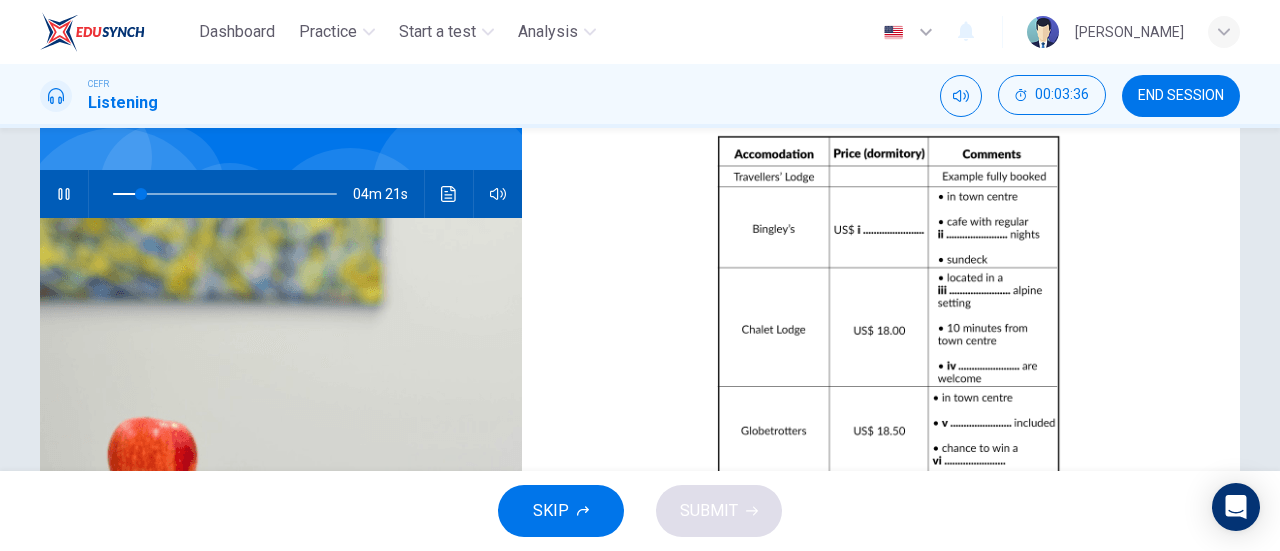 type 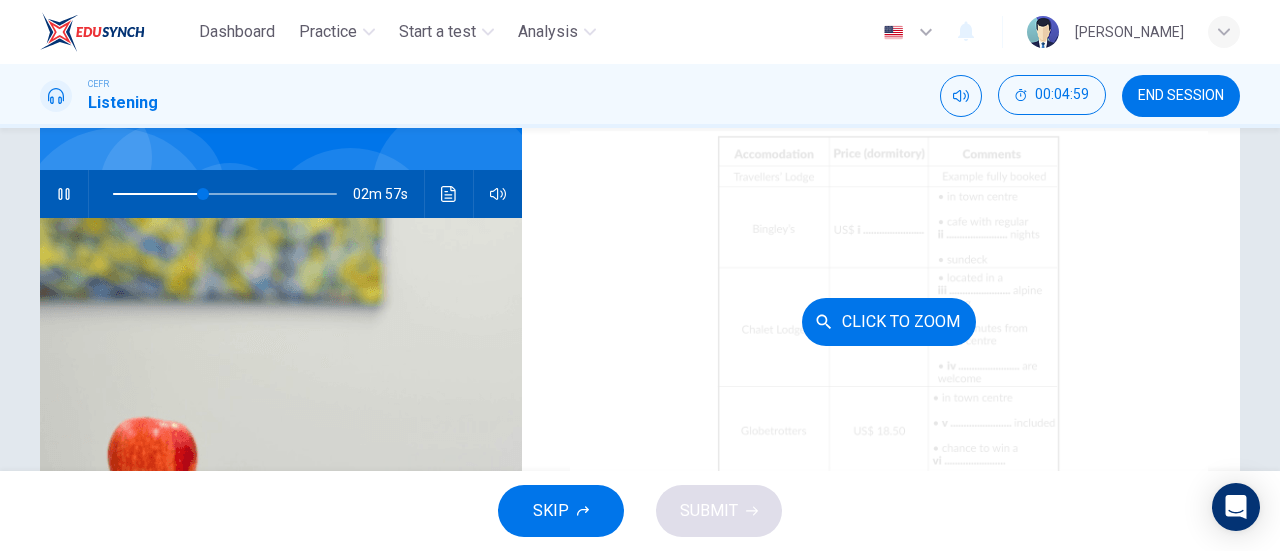 scroll, scrollTop: 113, scrollLeft: 0, axis: vertical 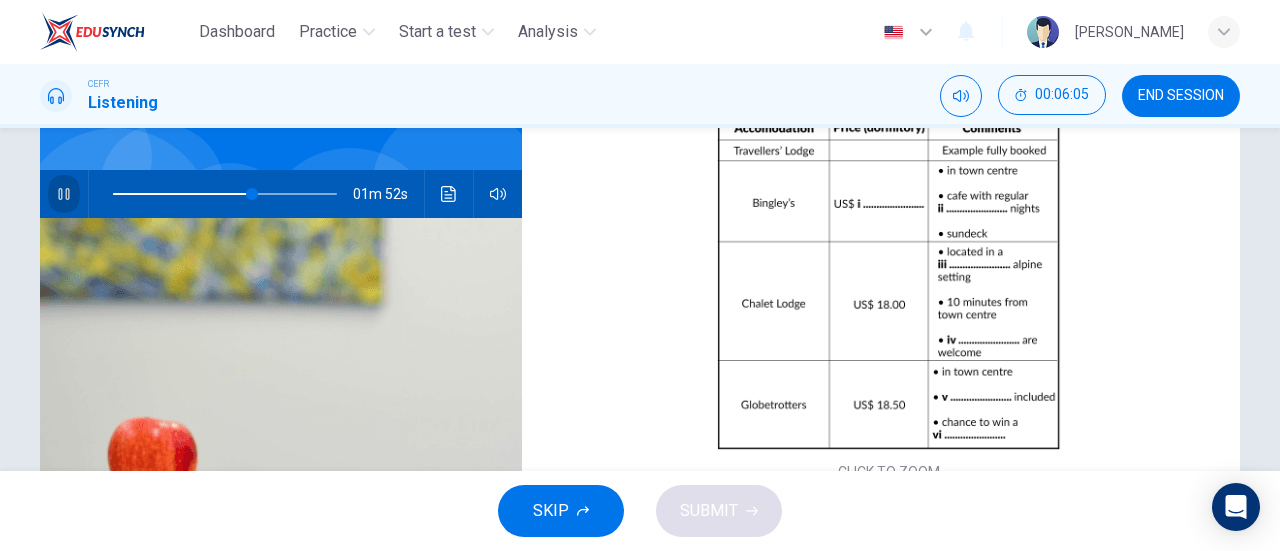 click 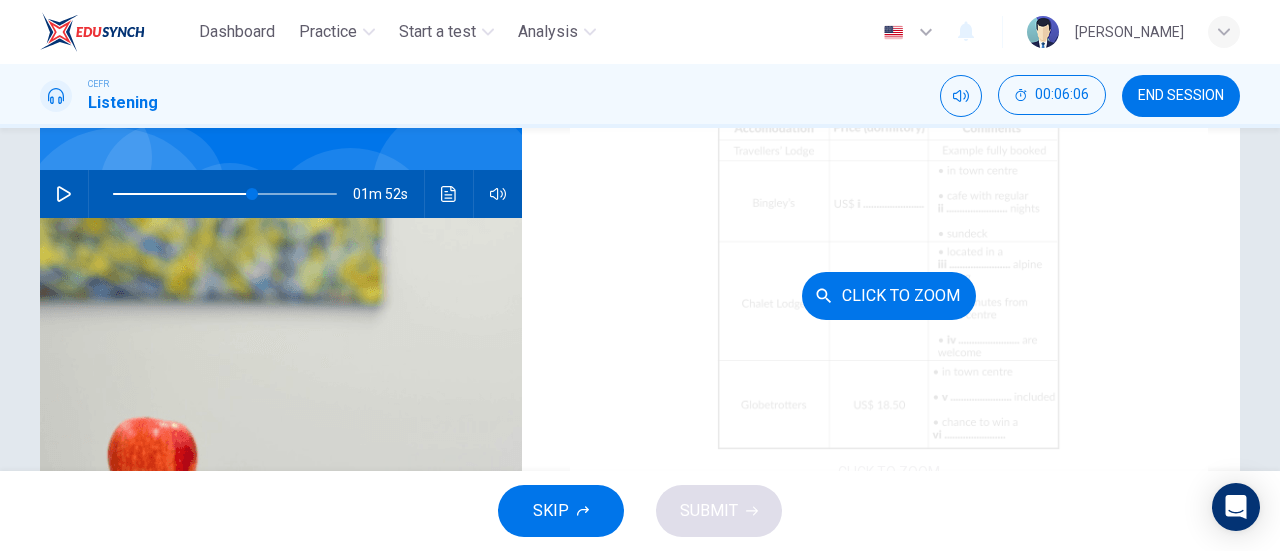 scroll, scrollTop: 286, scrollLeft: 0, axis: vertical 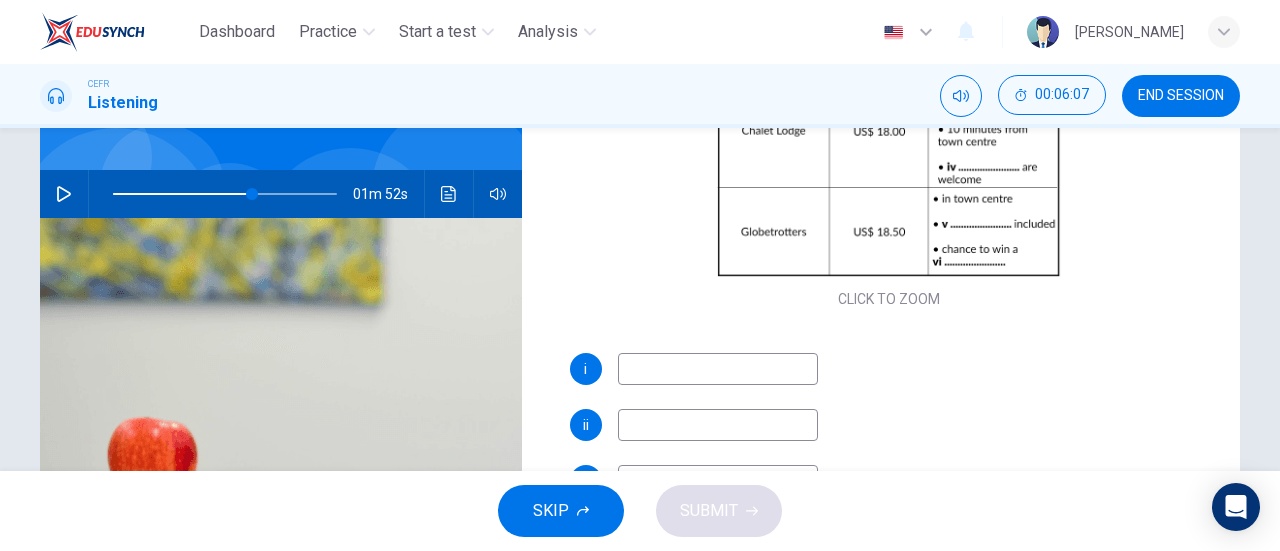 click at bounding box center [718, 369] 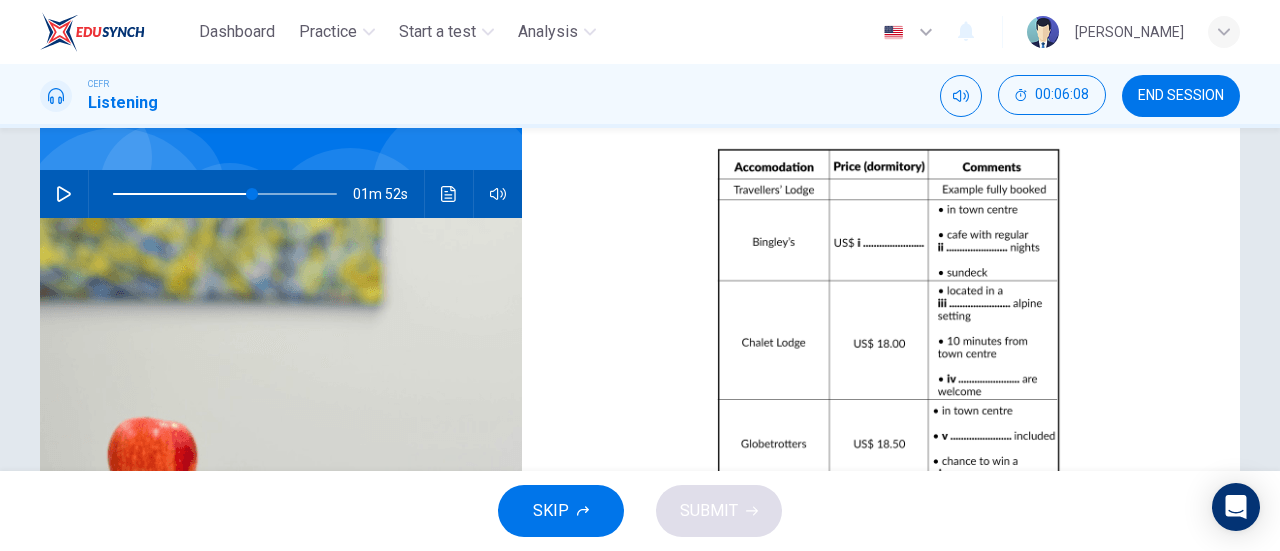 scroll, scrollTop: 70, scrollLeft: 0, axis: vertical 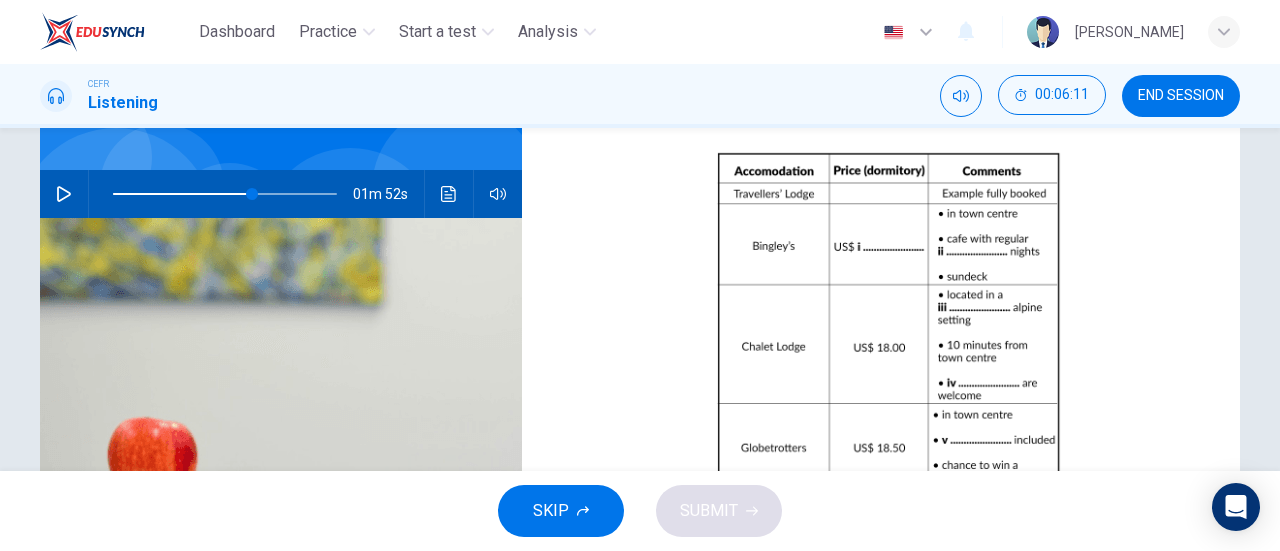 click at bounding box center [225, 194] 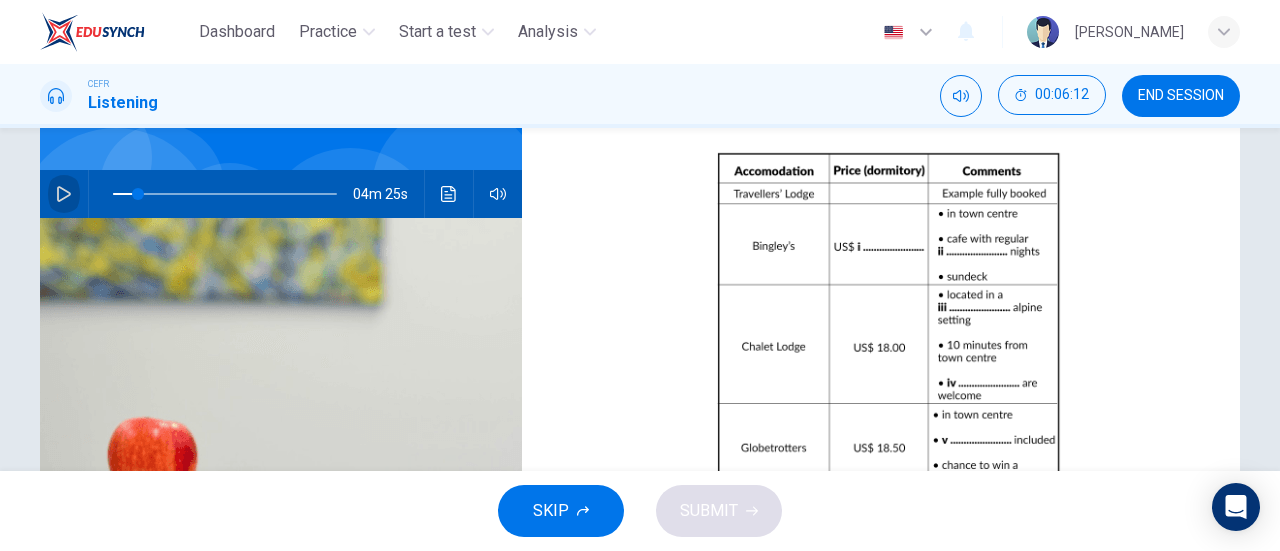 click 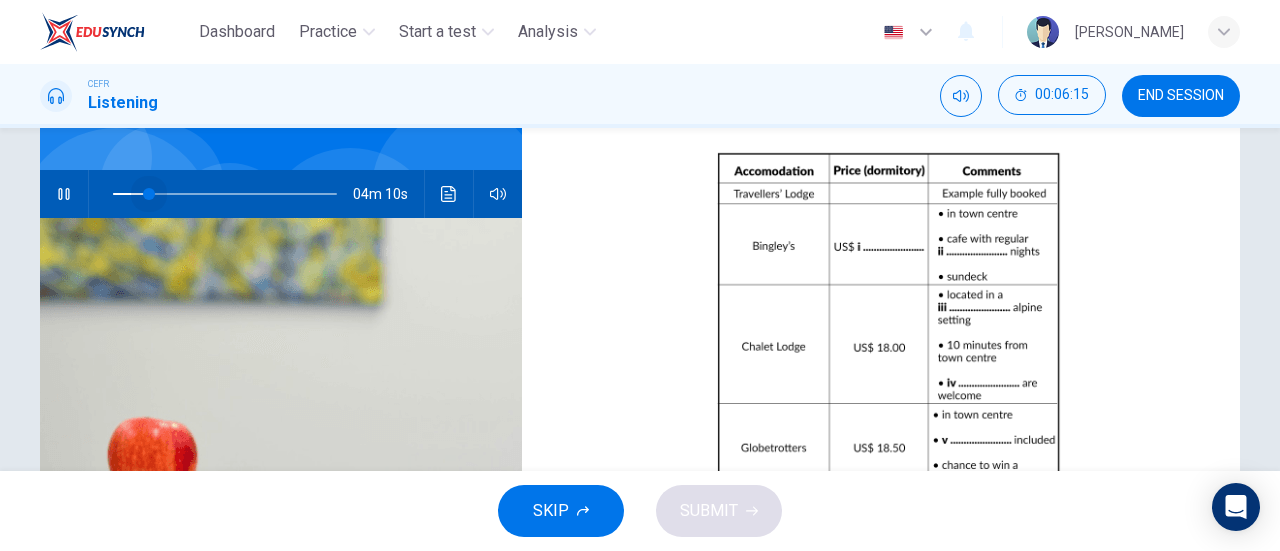 click at bounding box center (149, 194) 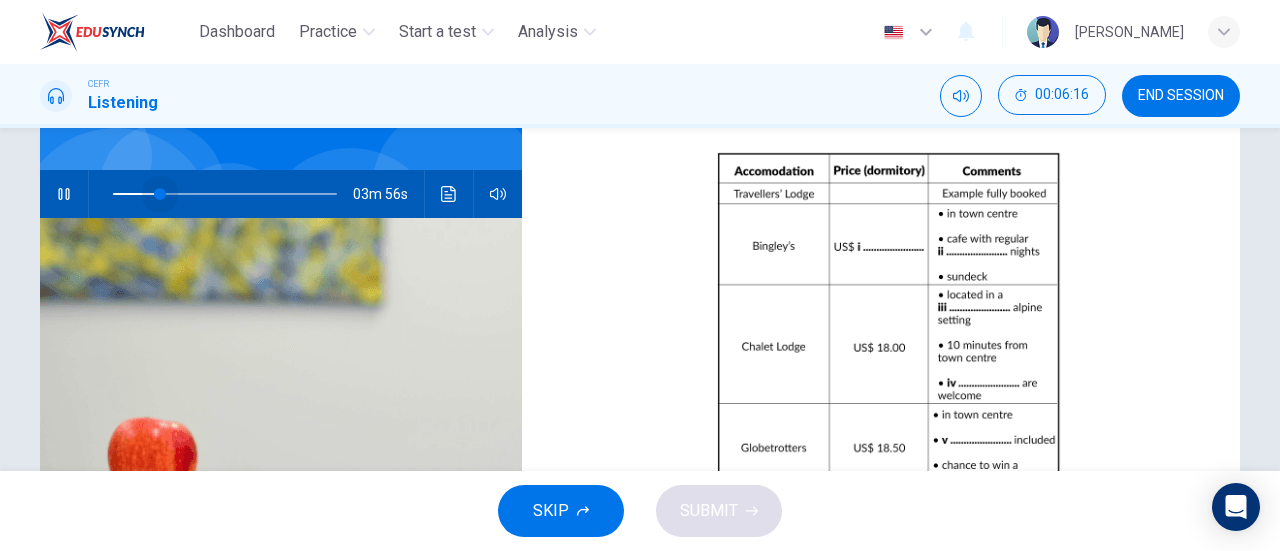 click at bounding box center [160, 194] 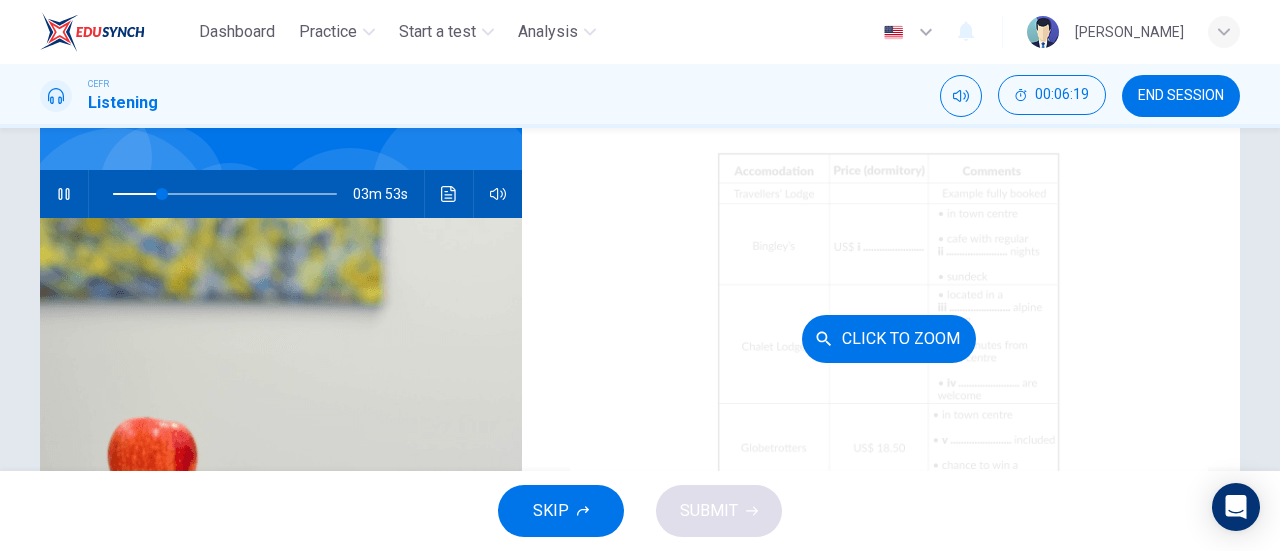 scroll, scrollTop: 286, scrollLeft: 0, axis: vertical 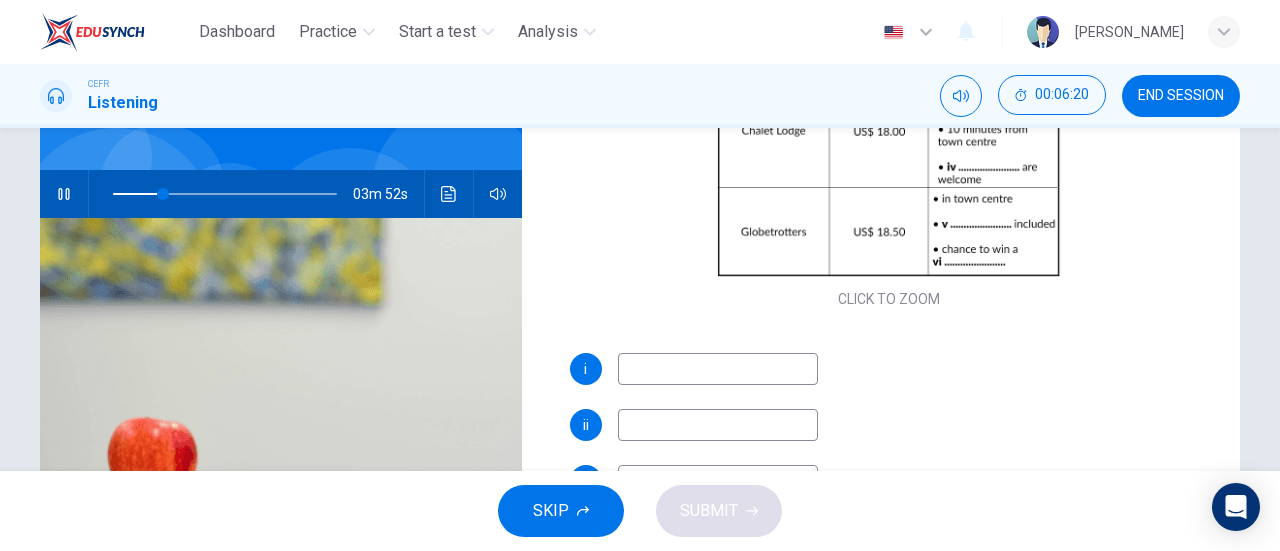 click at bounding box center [718, 369] 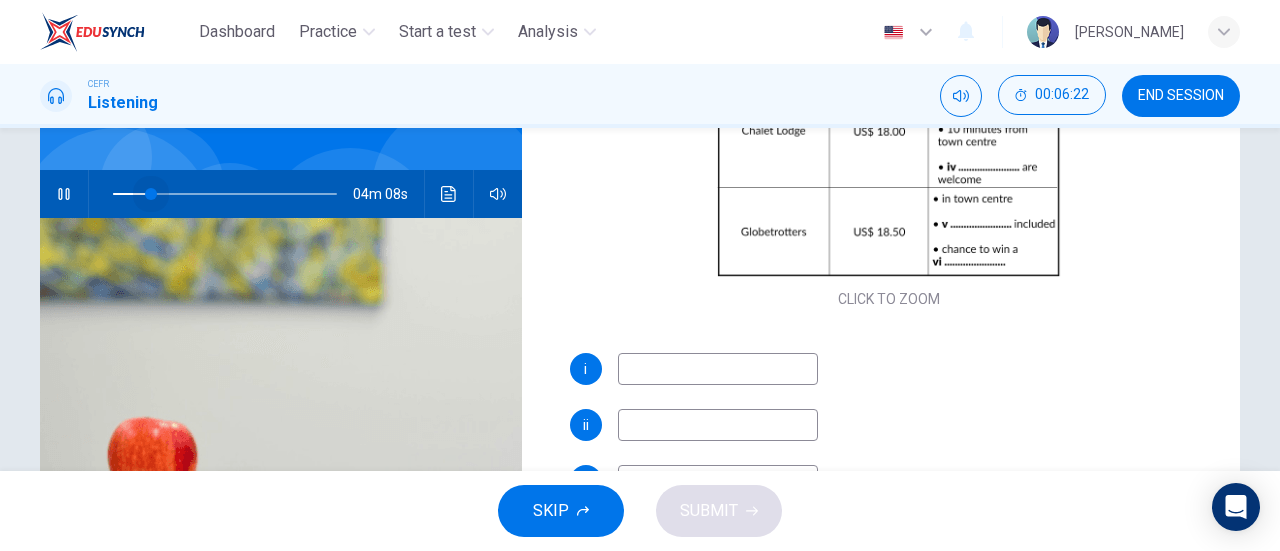 click at bounding box center (151, 194) 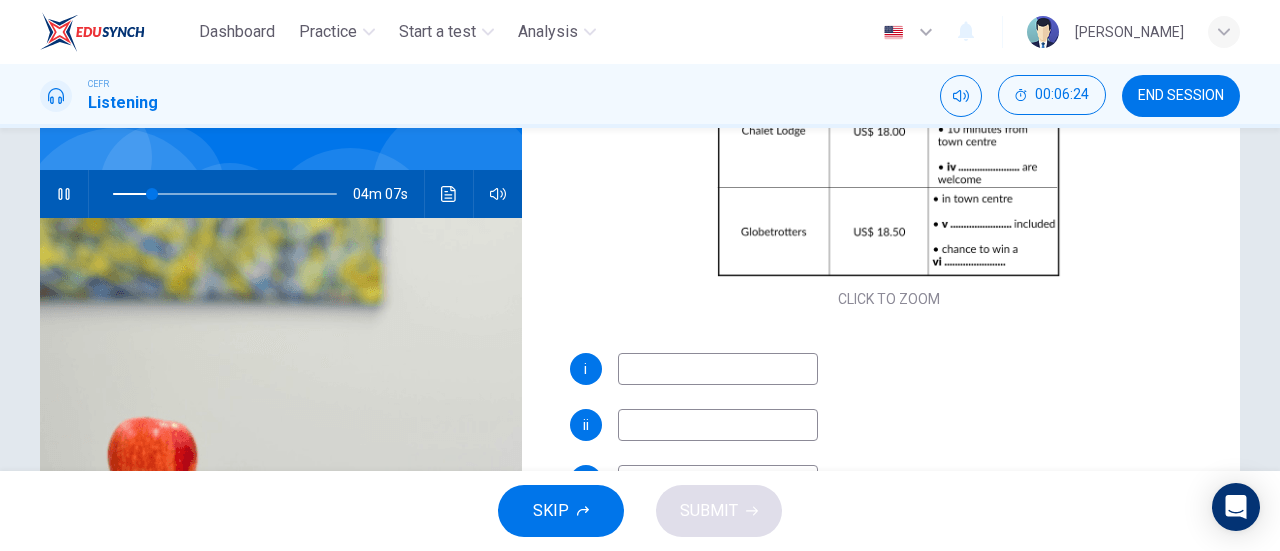 click at bounding box center (718, 369) 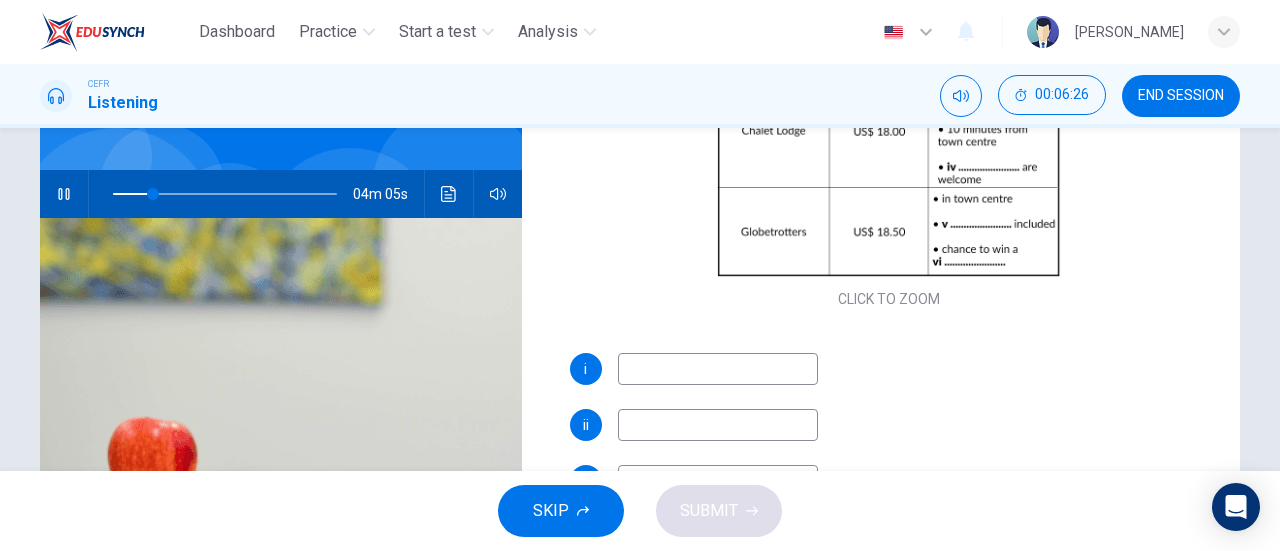 type on "18" 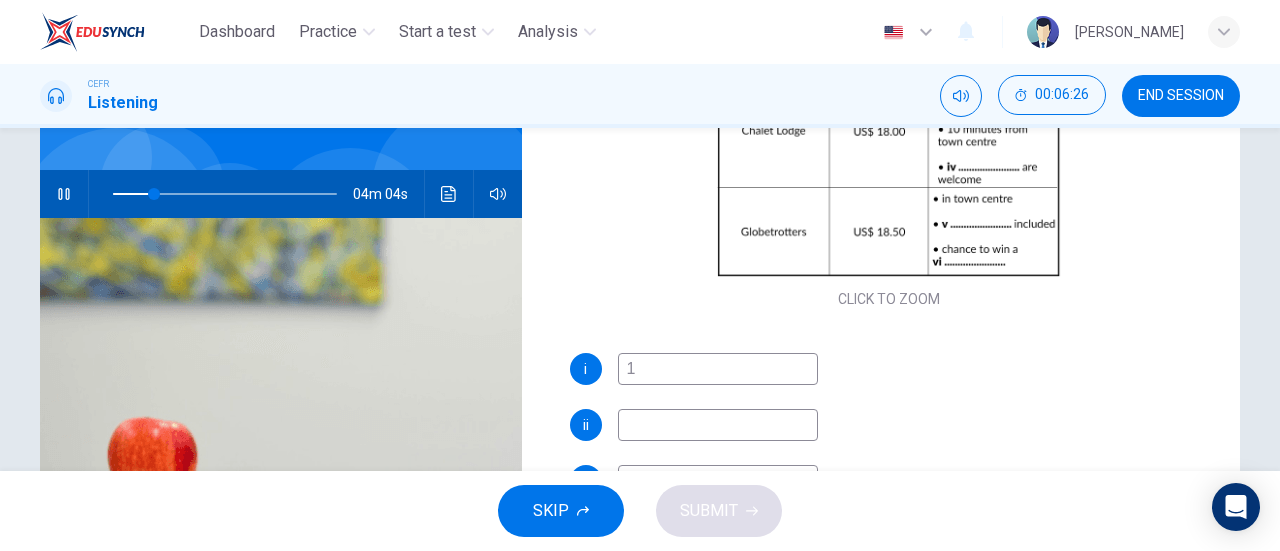 type on "19" 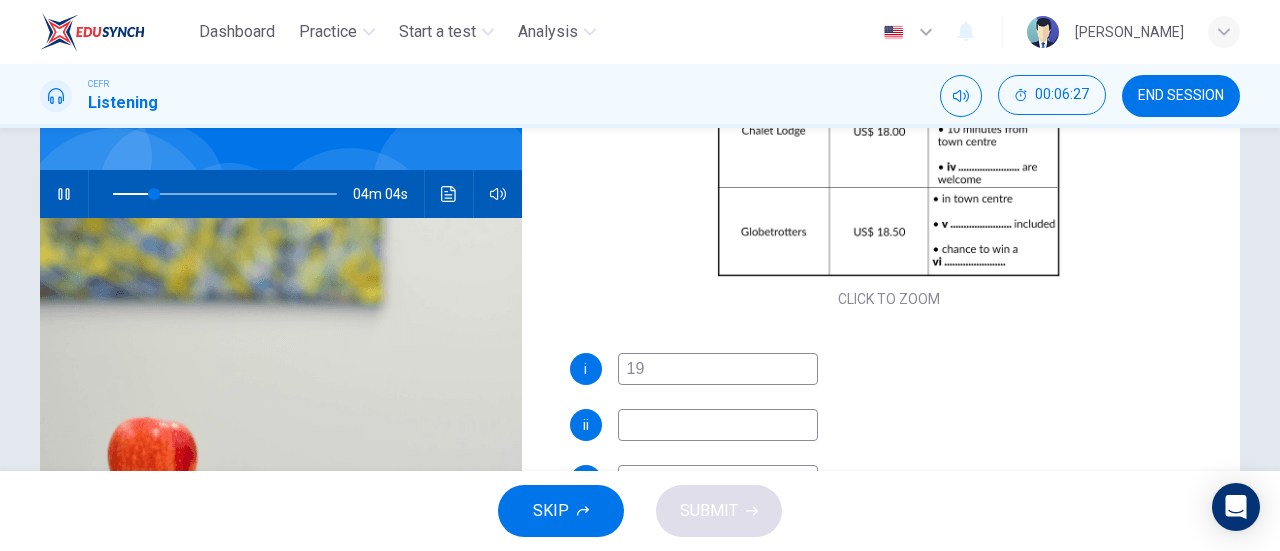 type on "19" 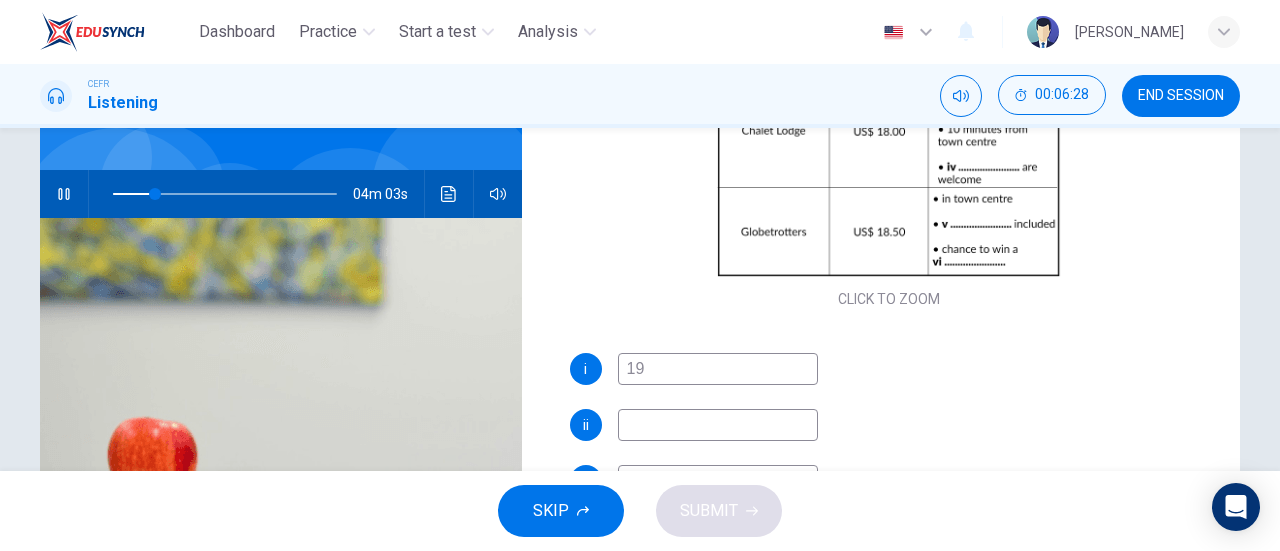 type on "19." 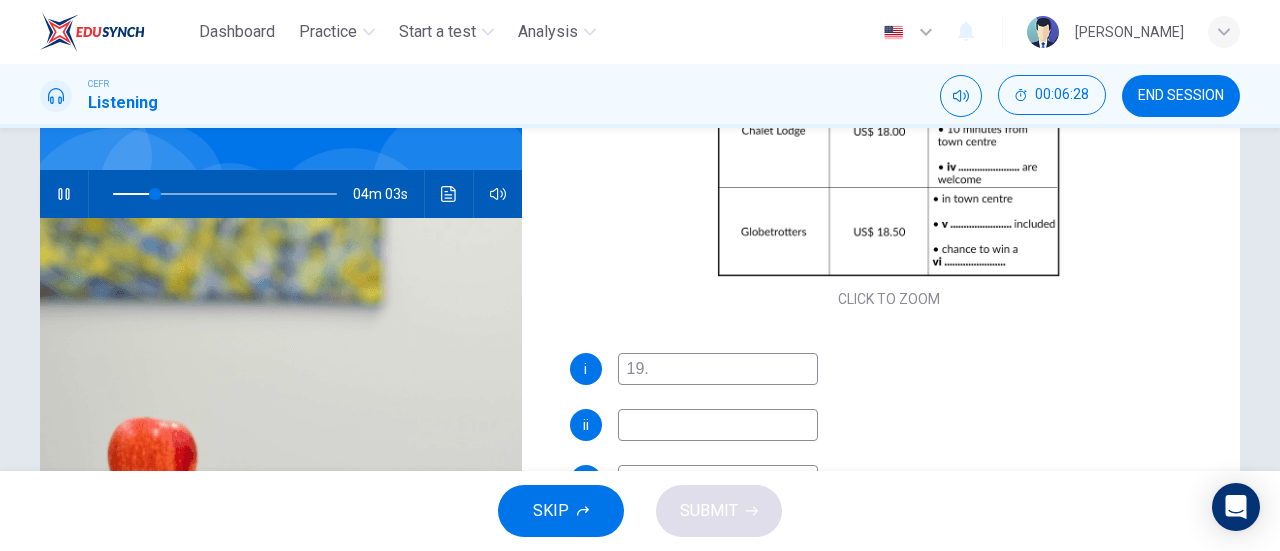 type on "19" 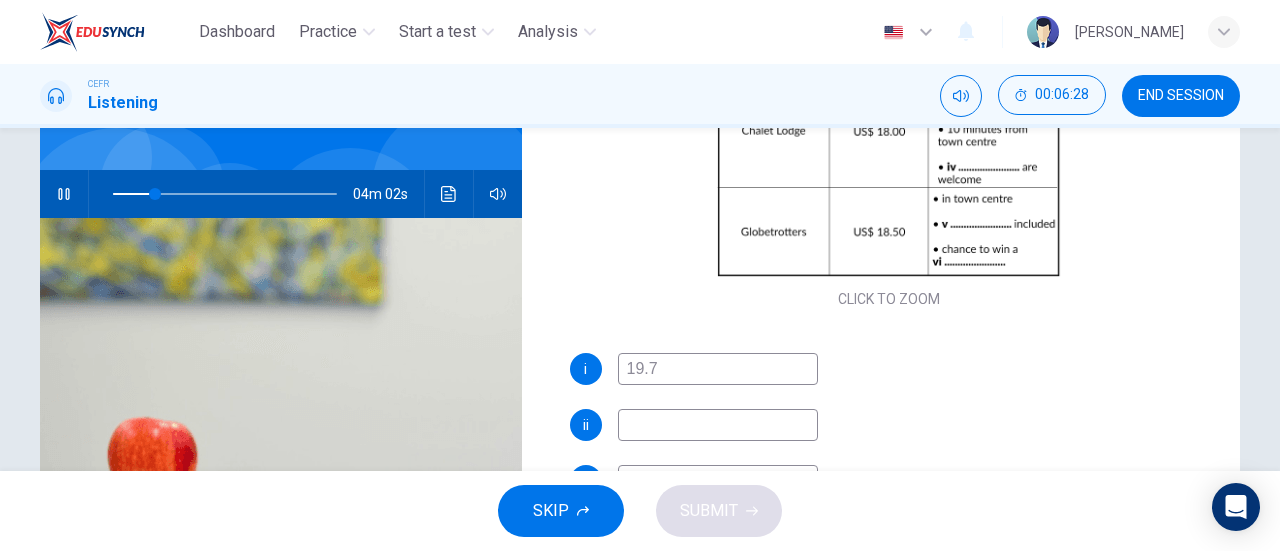 type on "19.75" 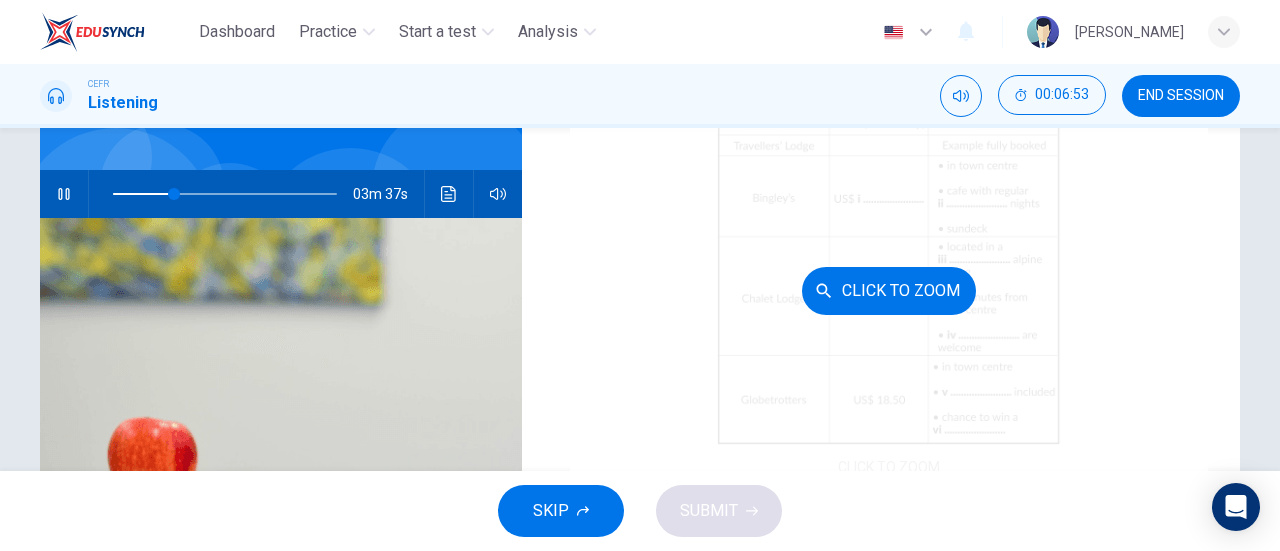 scroll, scrollTop: 286, scrollLeft: 0, axis: vertical 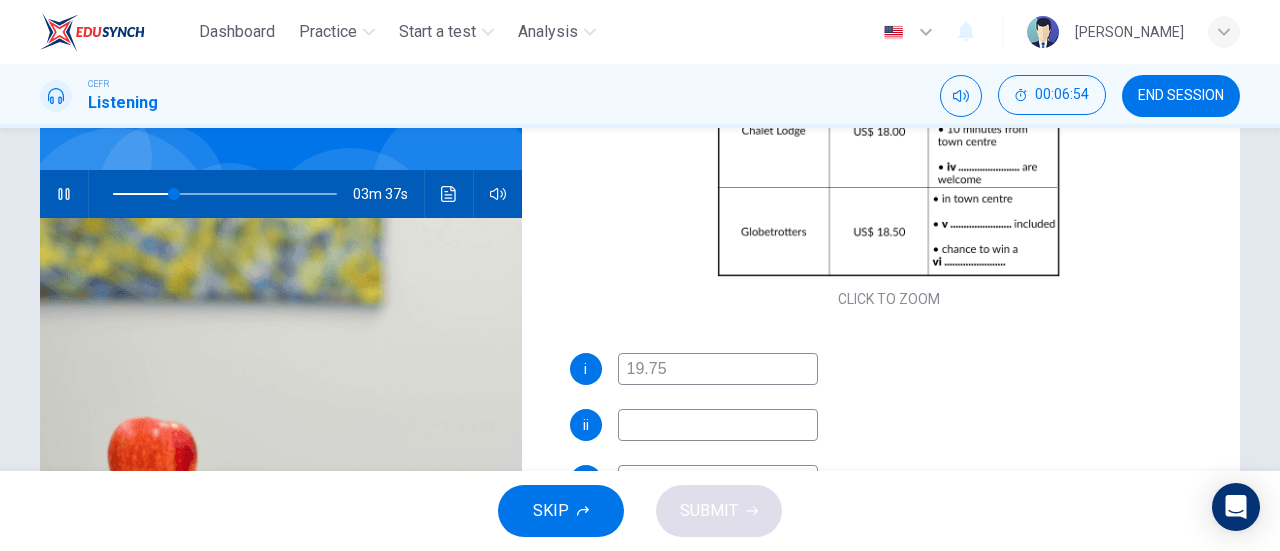 type on "28" 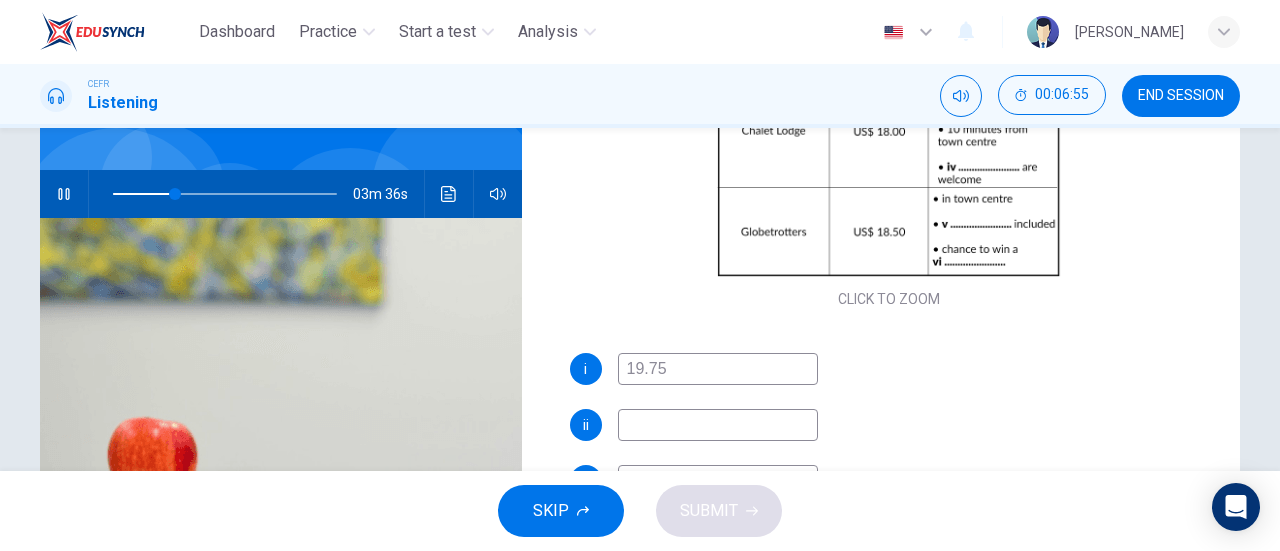 type on "19.75" 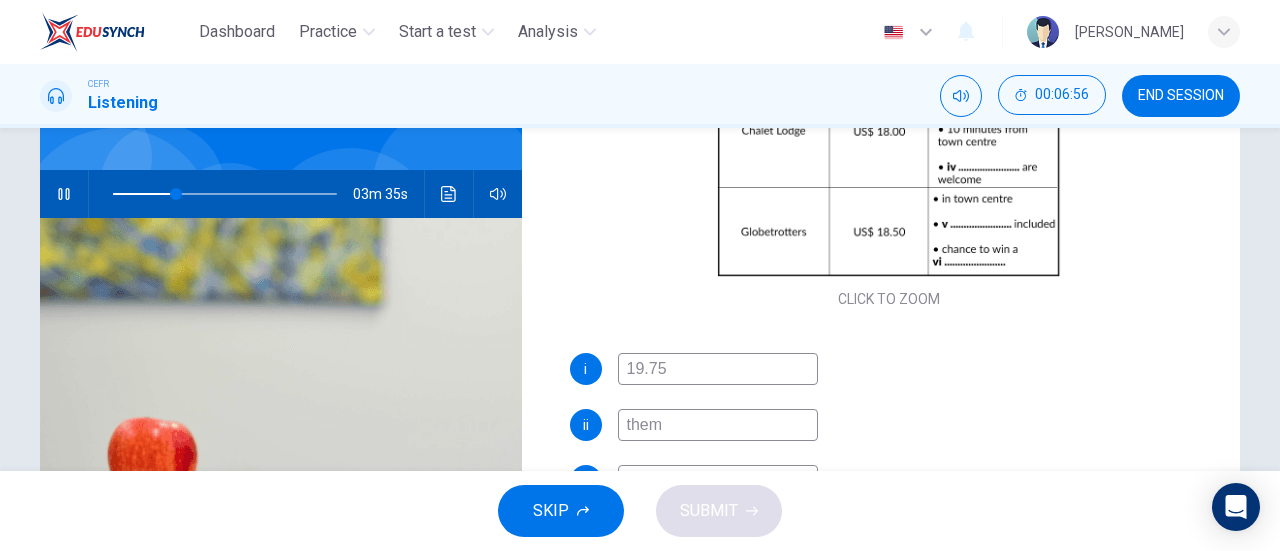 type on "theme" 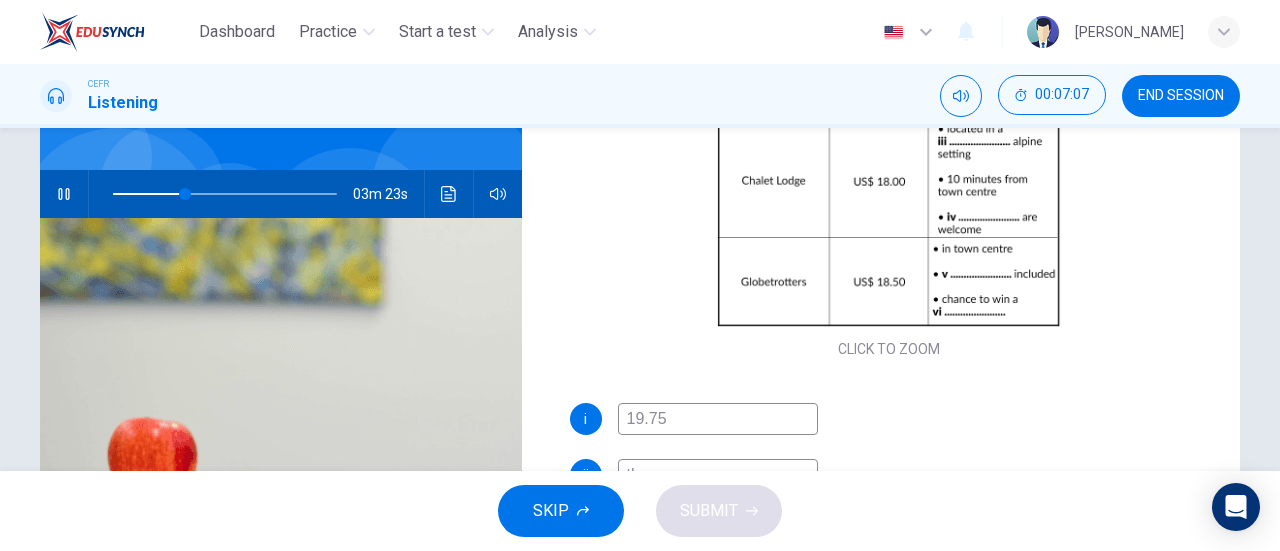 scroll, scrollTop: 286, scrollLeft: 0, axis: vertical 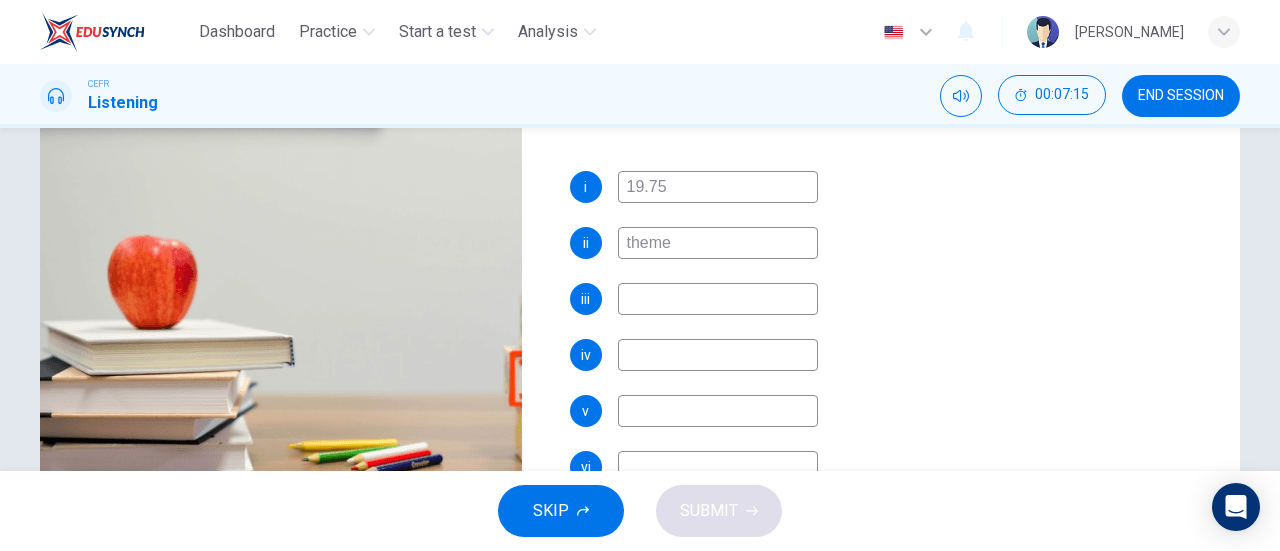 type on "35" 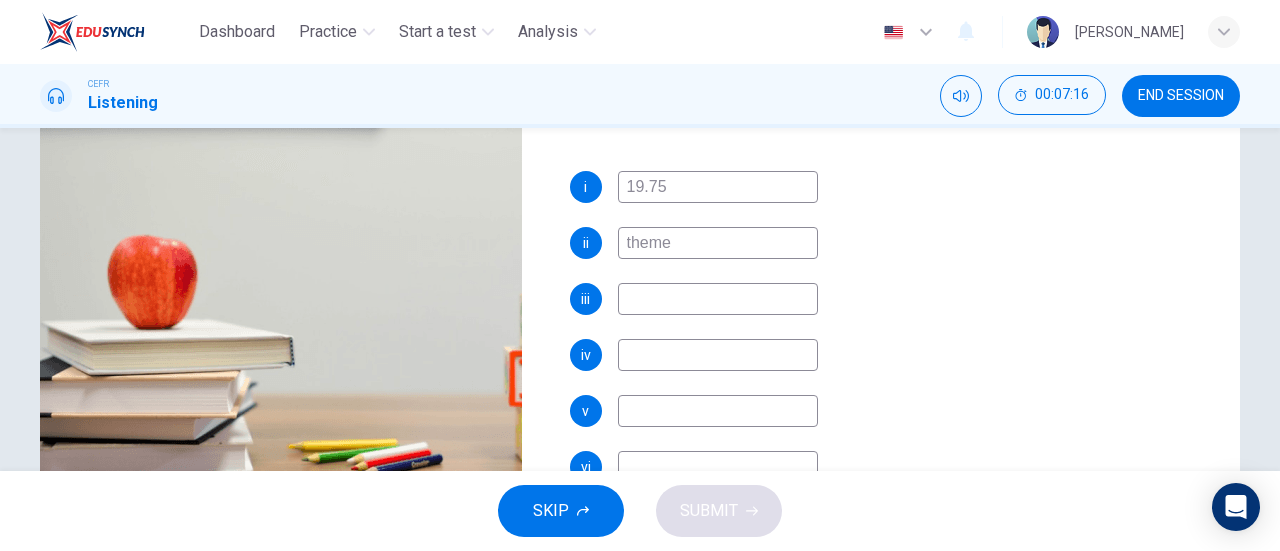 click at bounding box center (718, 355) 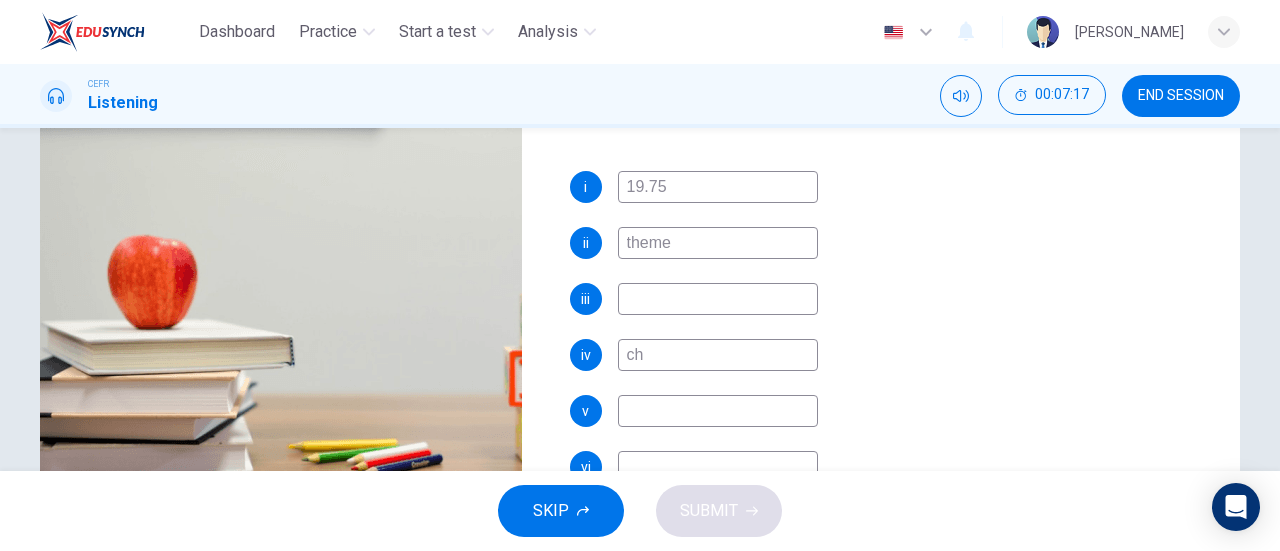 type on "chi" 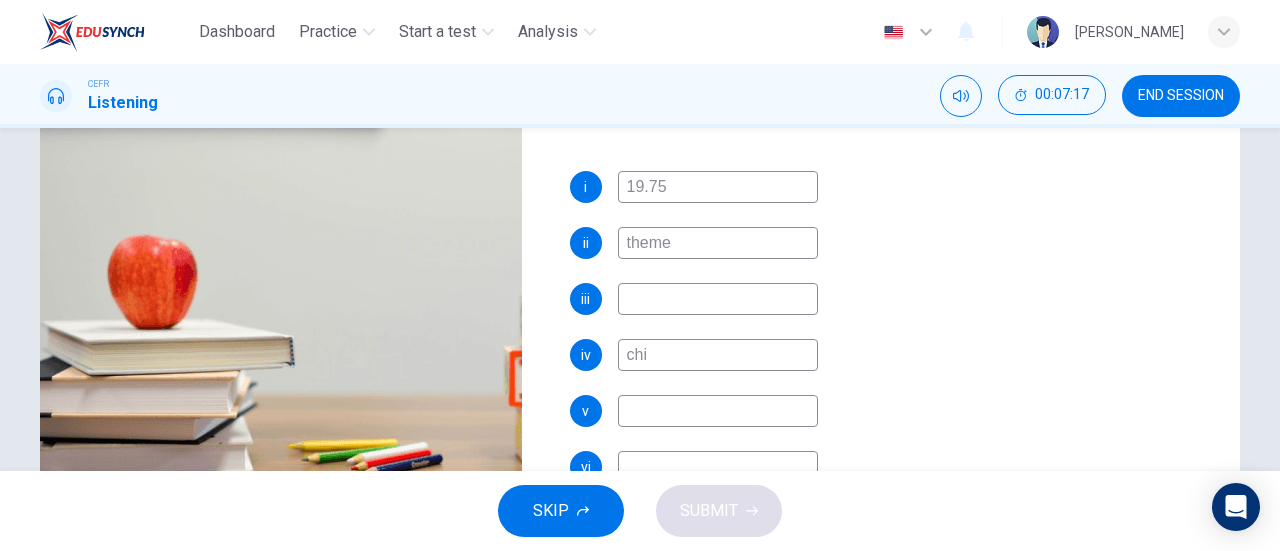 type on "35" 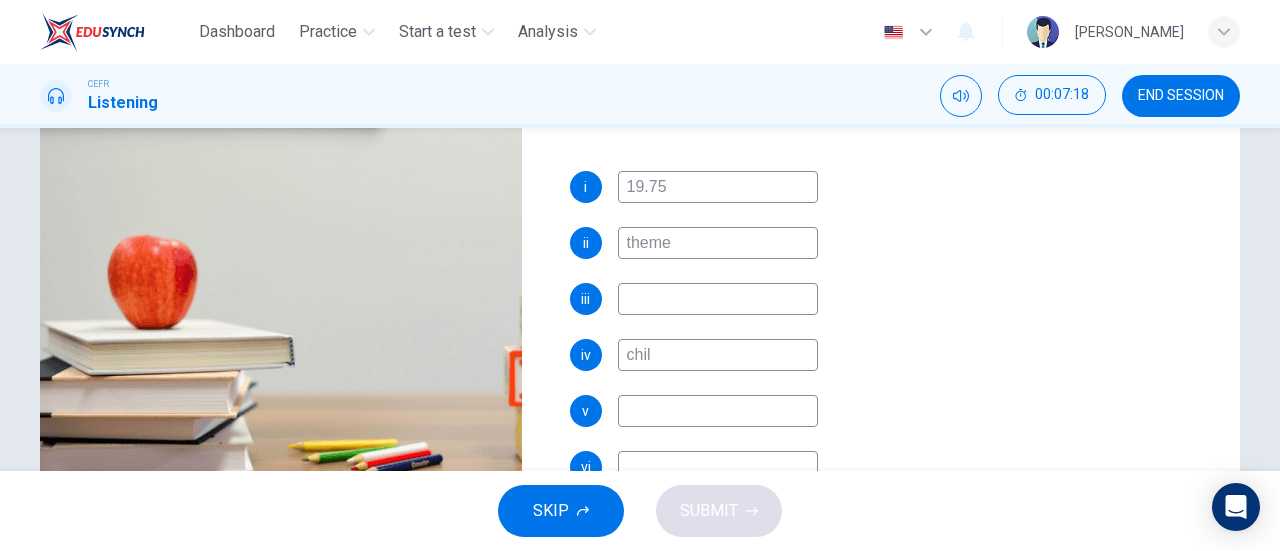 type on "child" 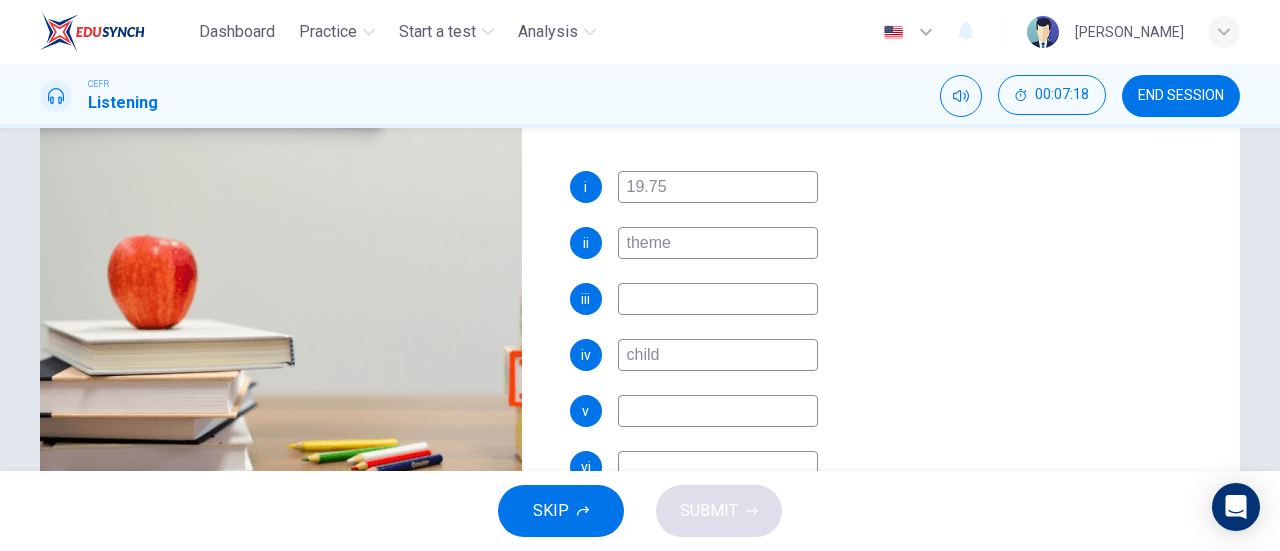type on "36" 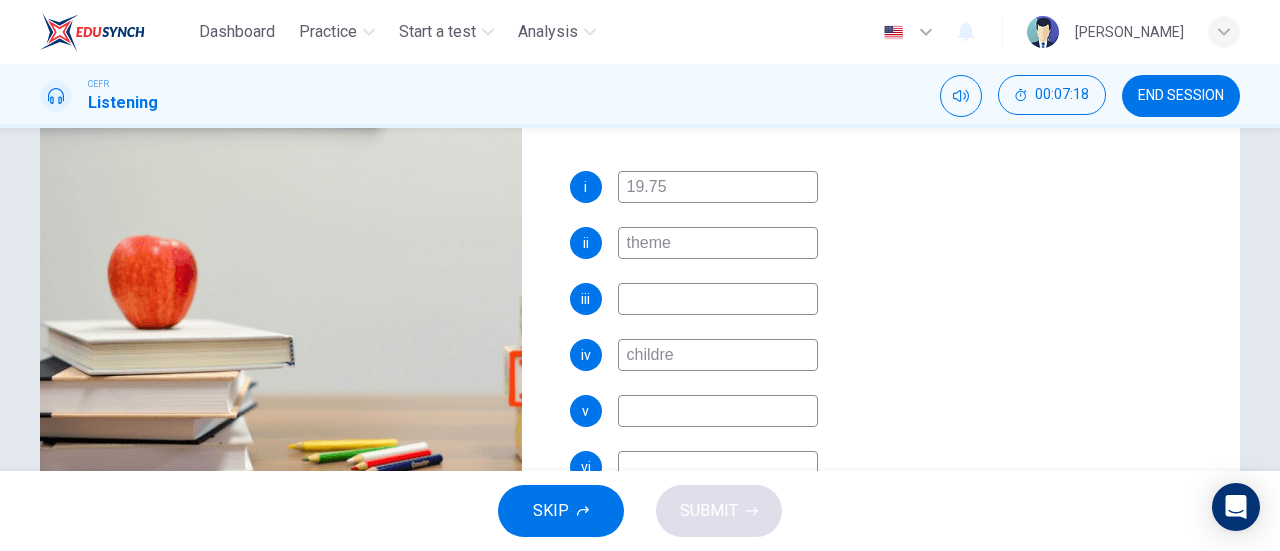 type on "children" 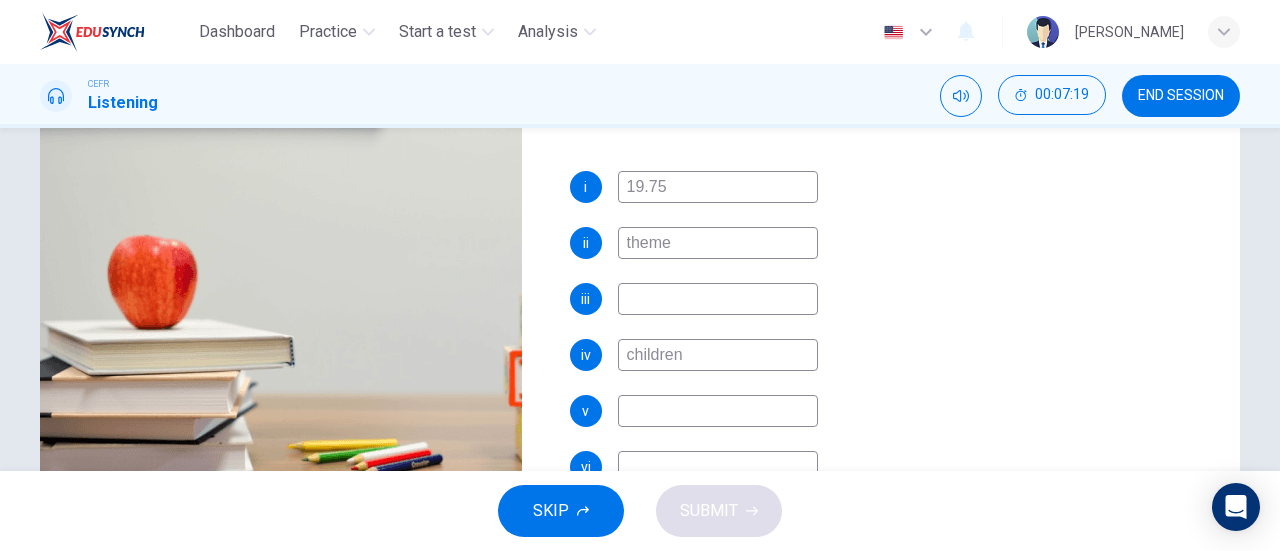 scroll, scrollTop: 0, scrollLeft: 0, axis: both 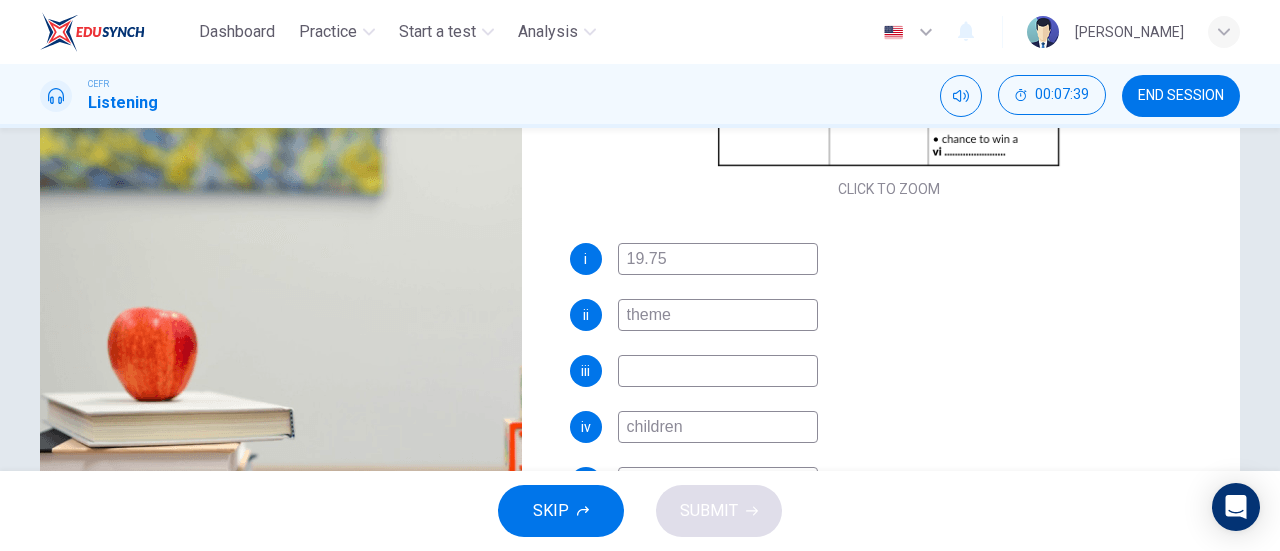 type on "43" 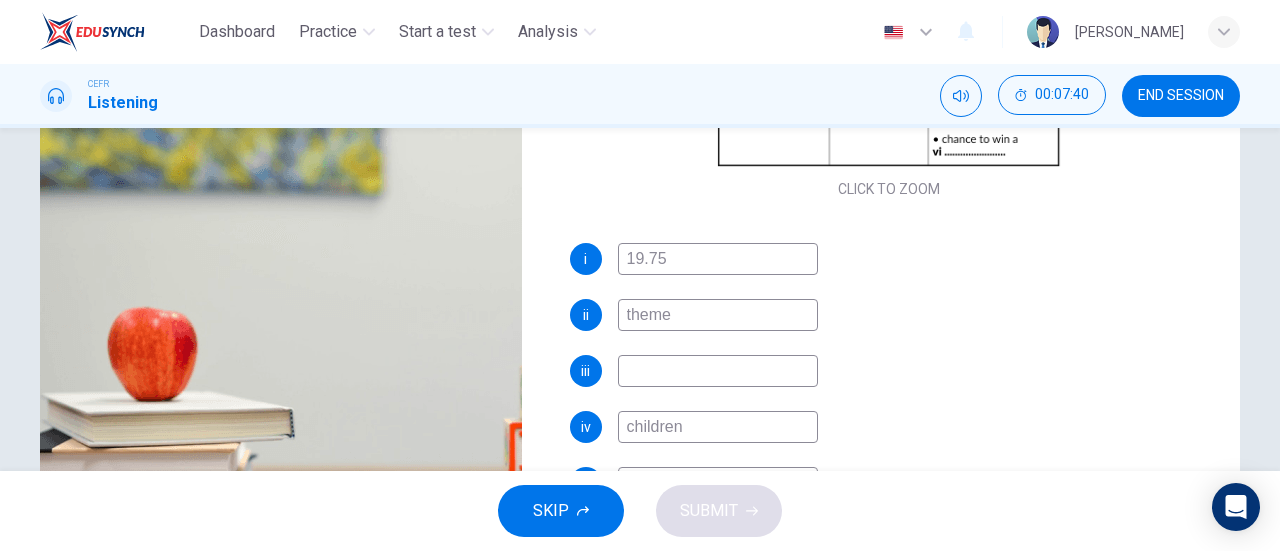 type on "children" 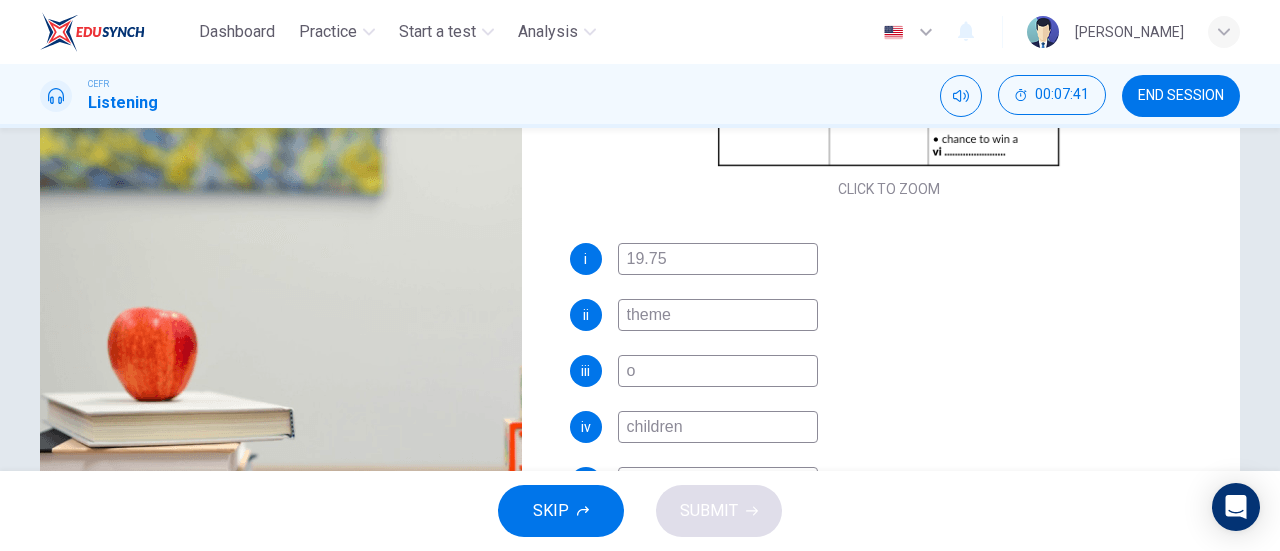 type on "ou" 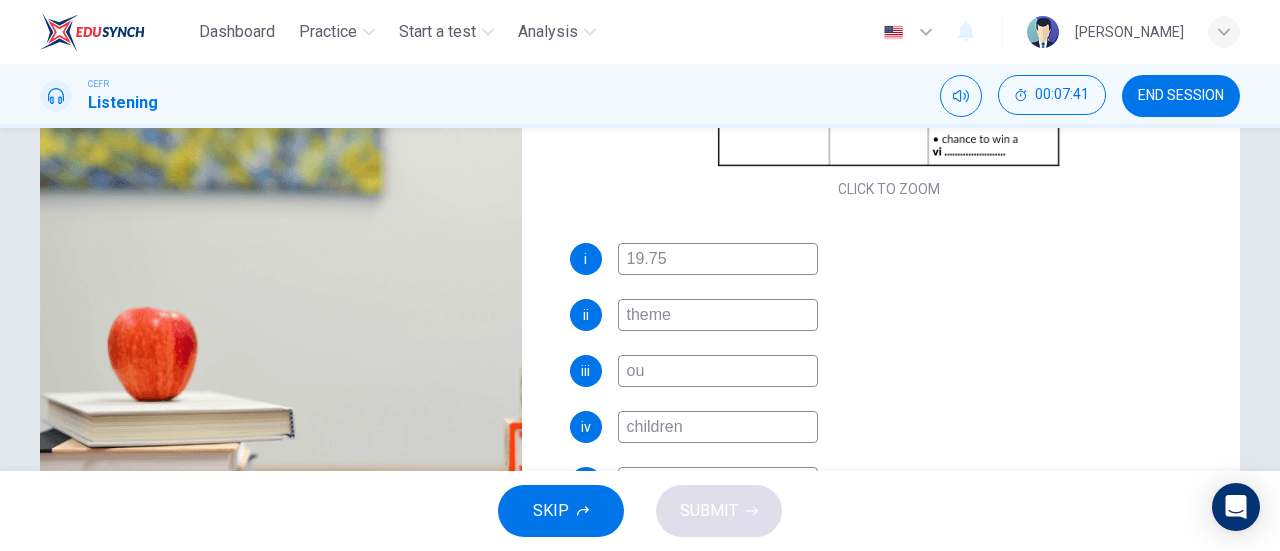type on "43" 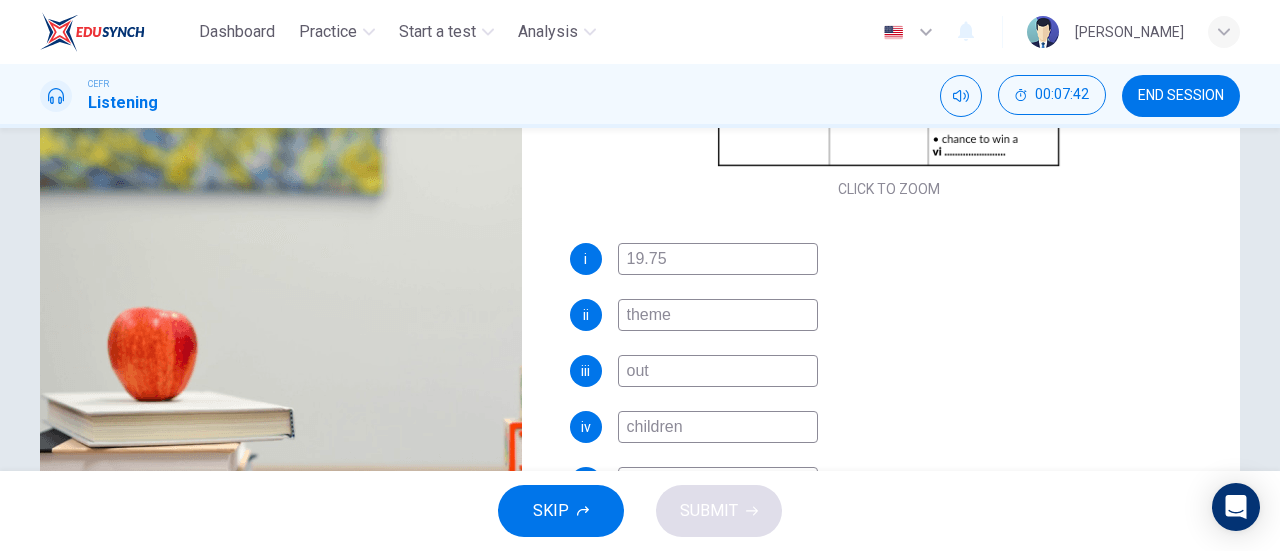 type on "44" 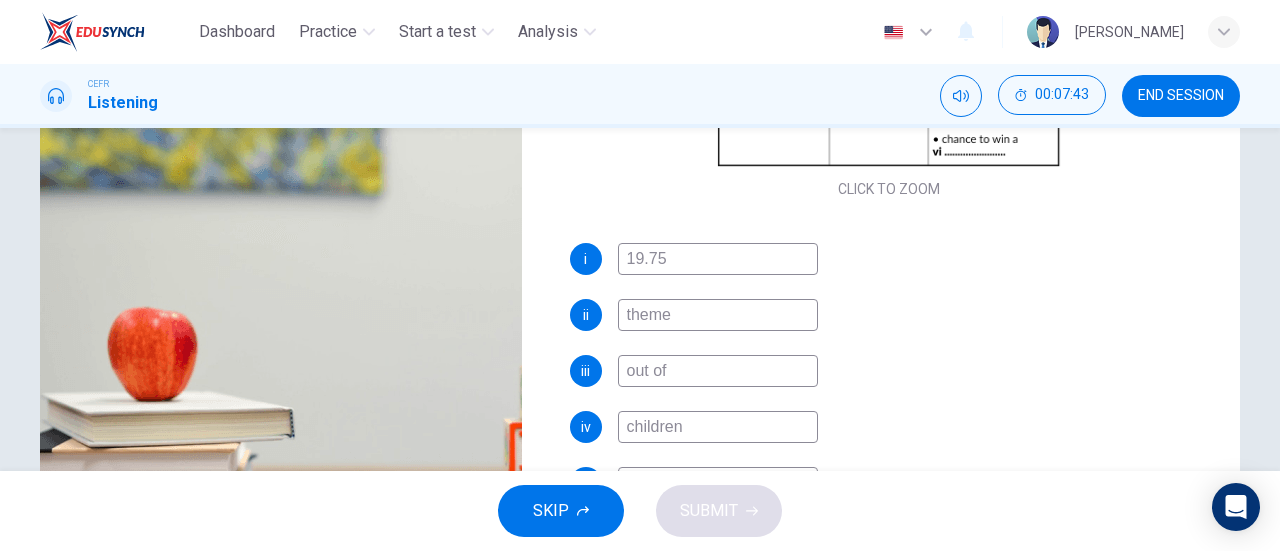 type on "out of t" 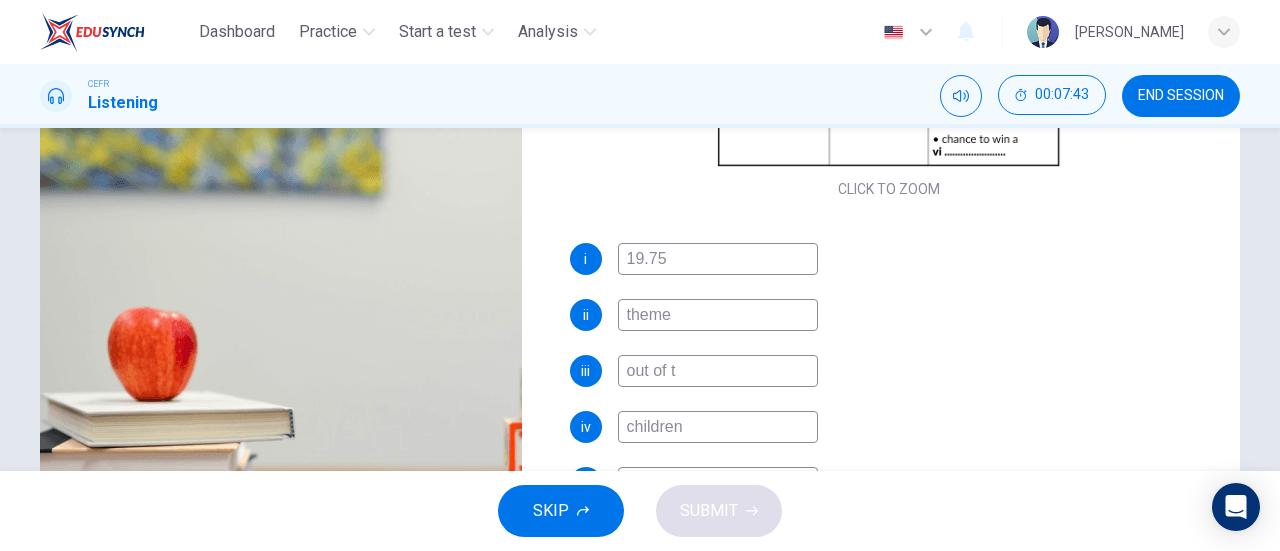 type on "44" 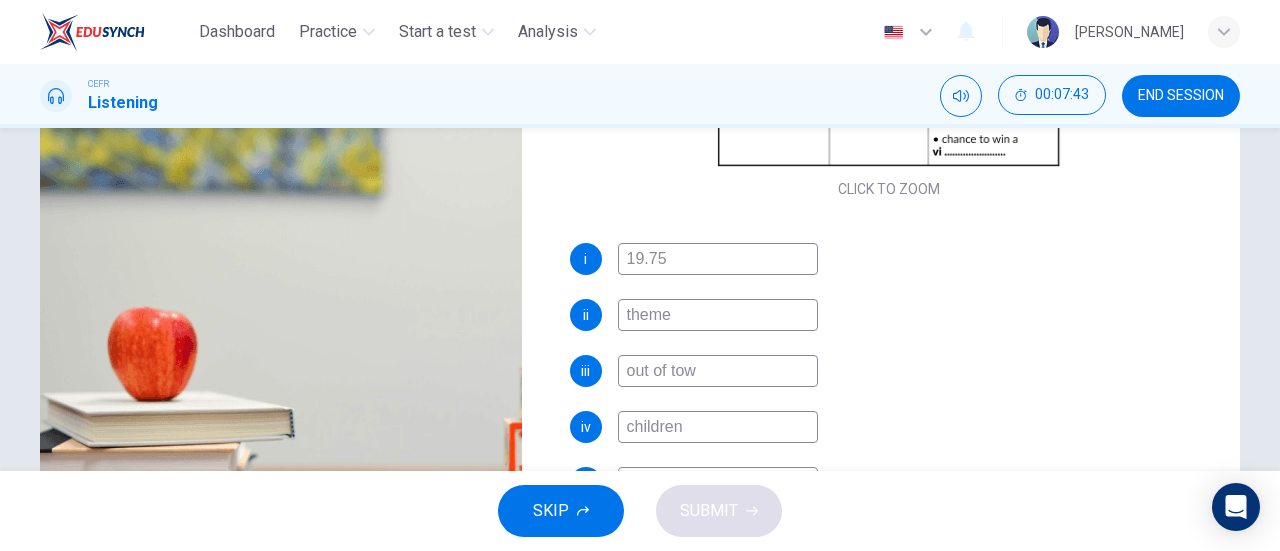 type on "out of town" 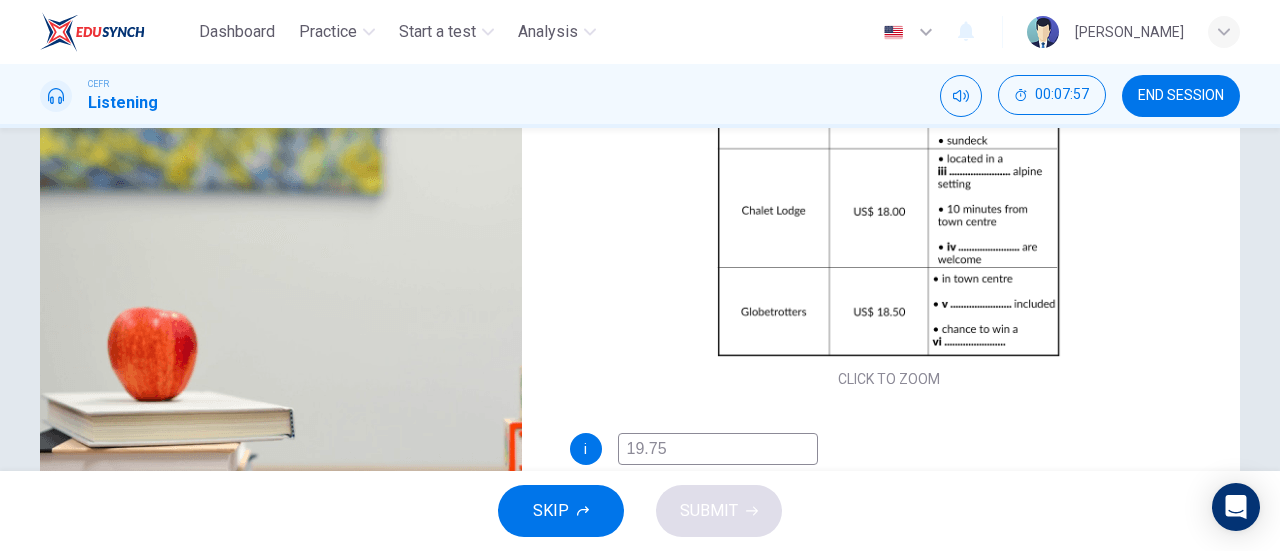 scroll, scrollTop: 286, scrollLeft: 0, axis: vertical 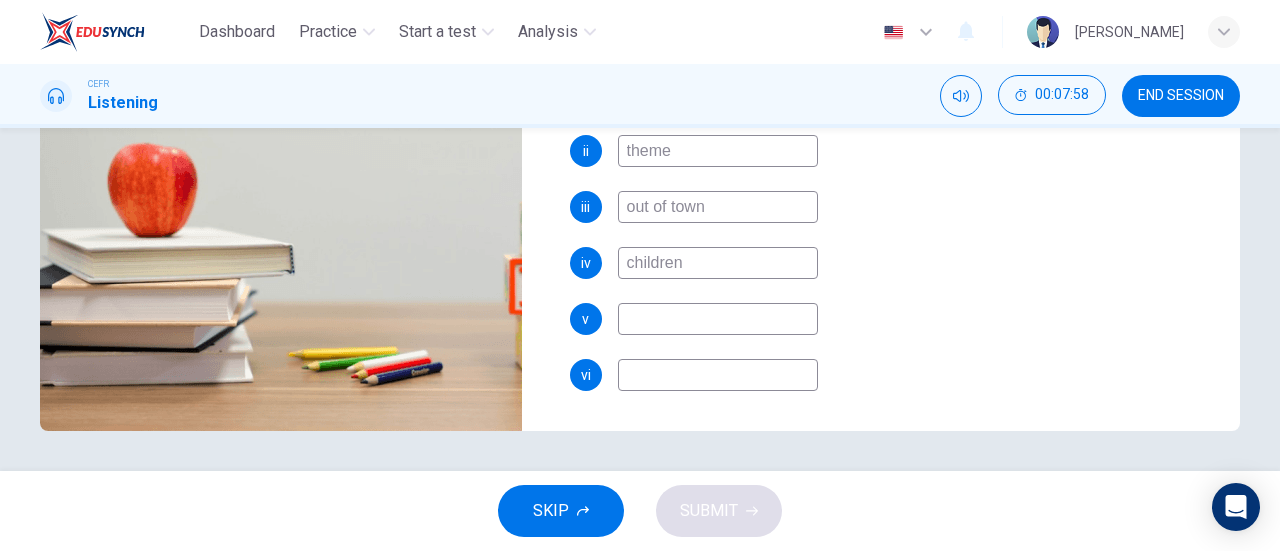 type on "49" 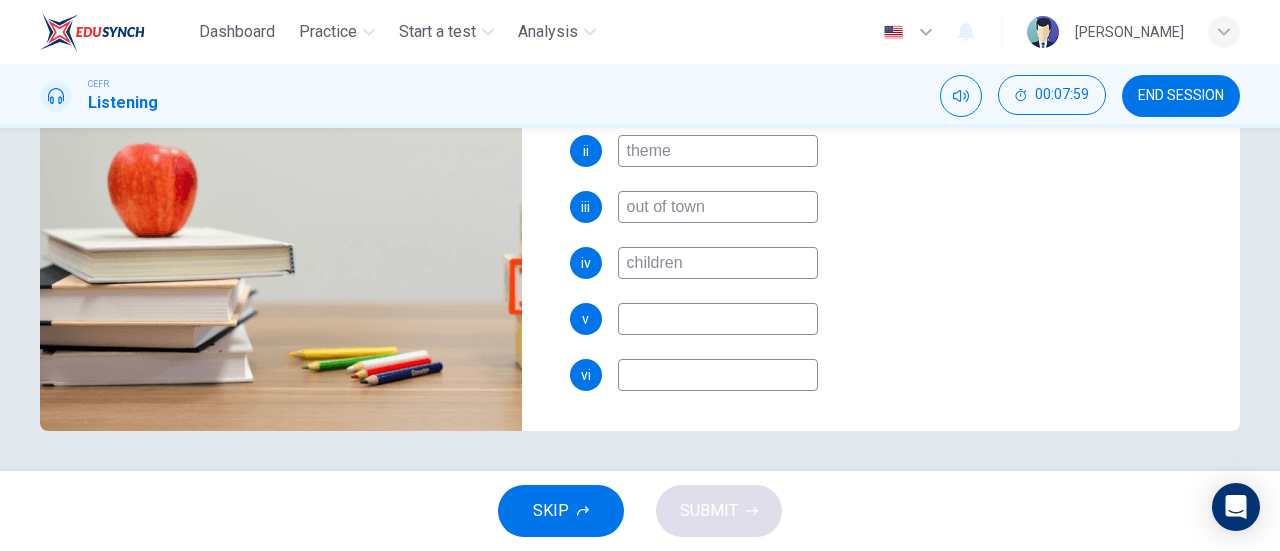 type on "out of town" 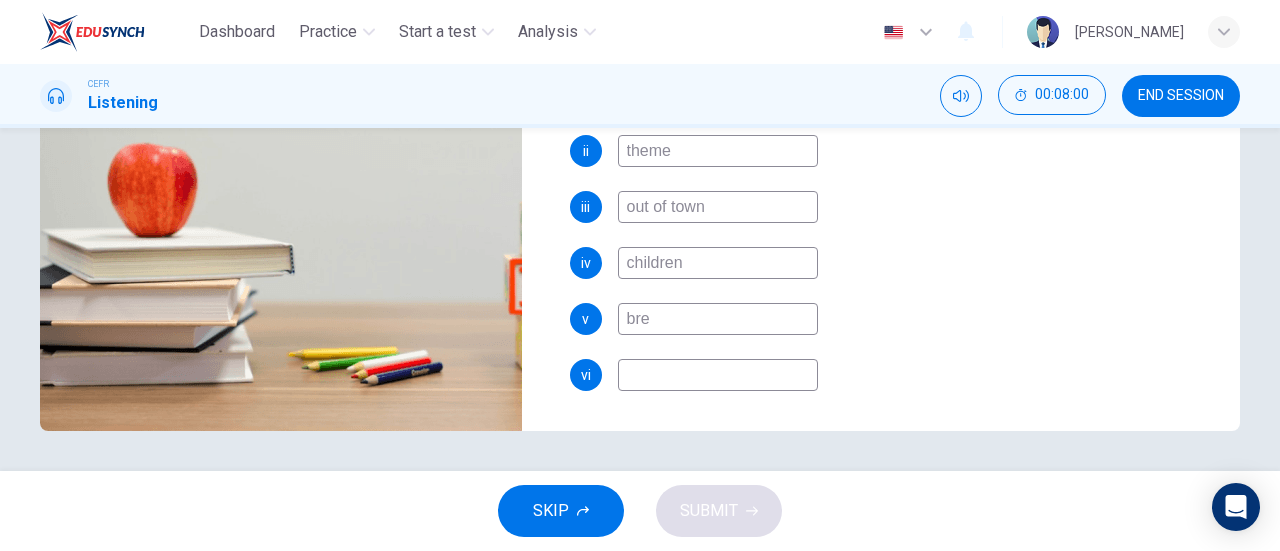 type on "brea" 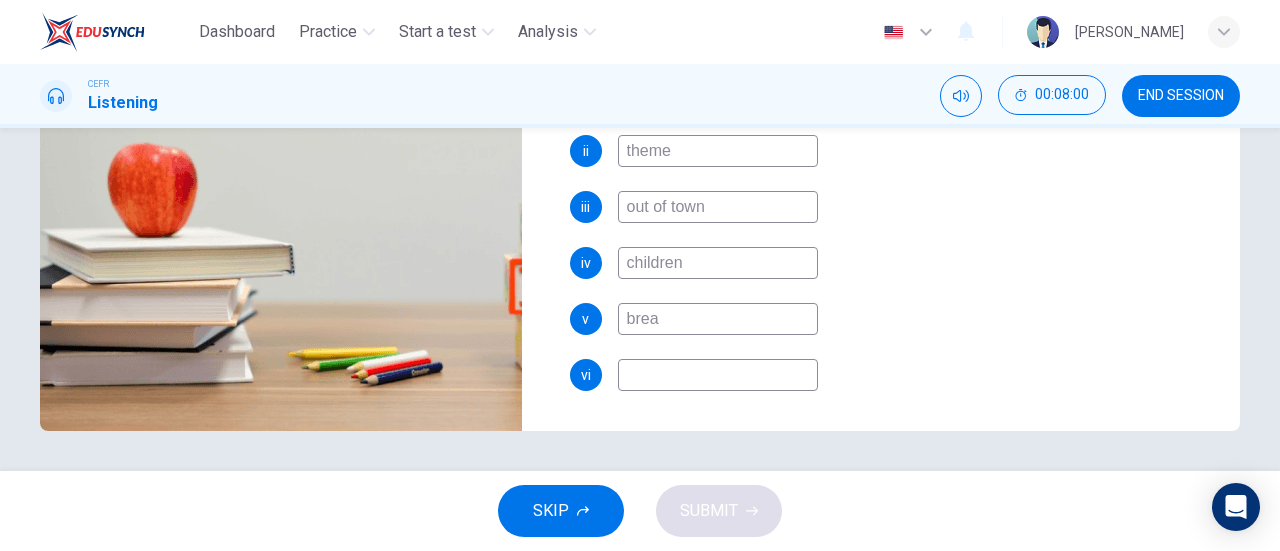 type on "50" 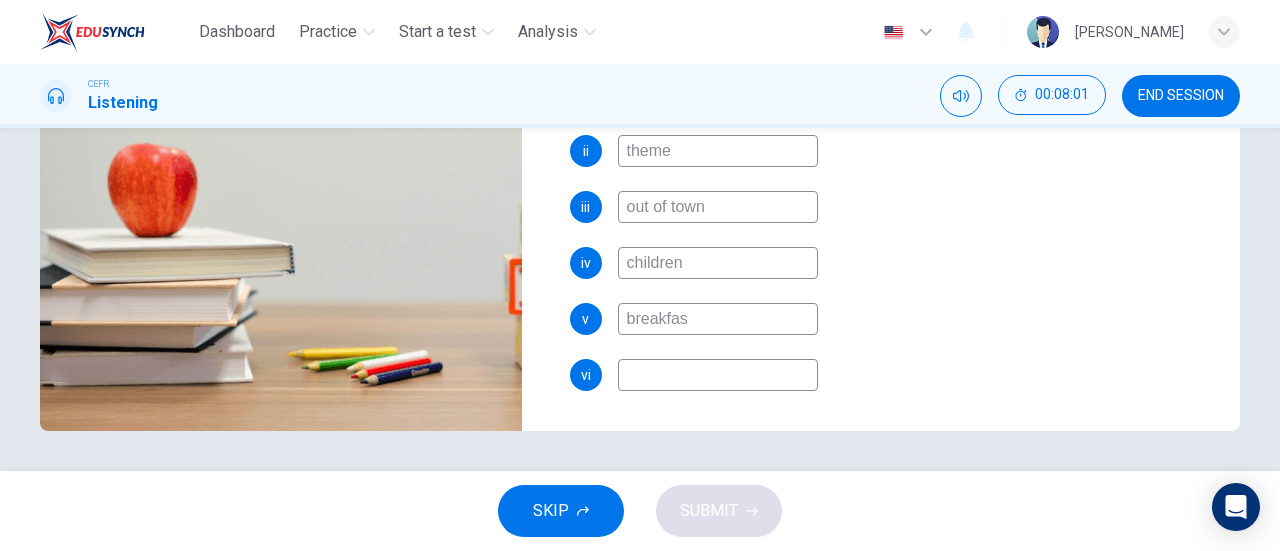 type on "breakfast" 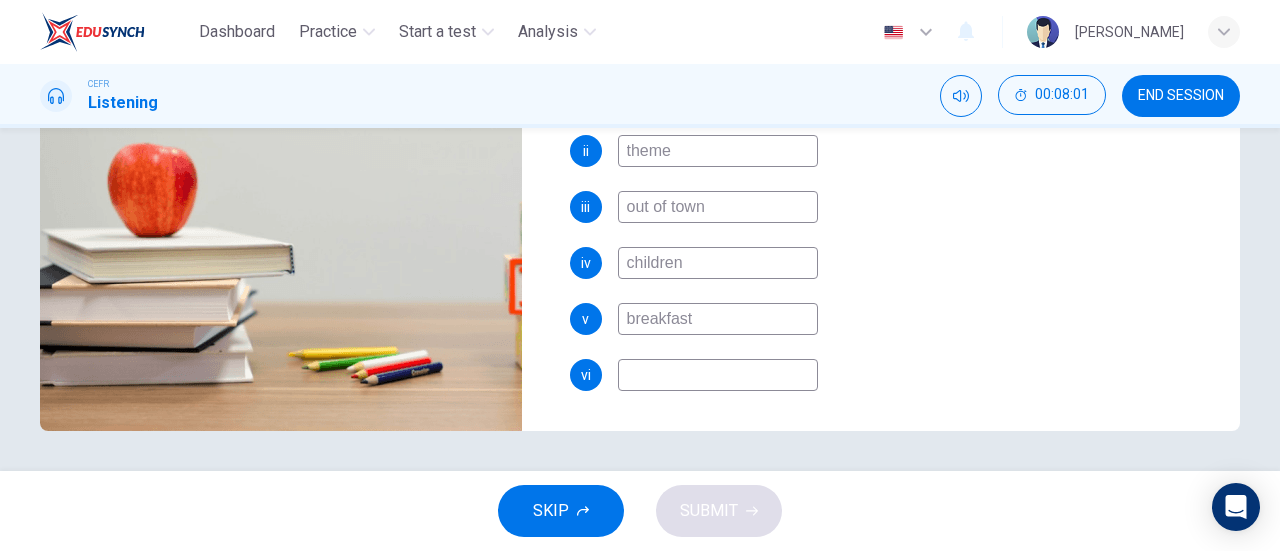 type on "50" 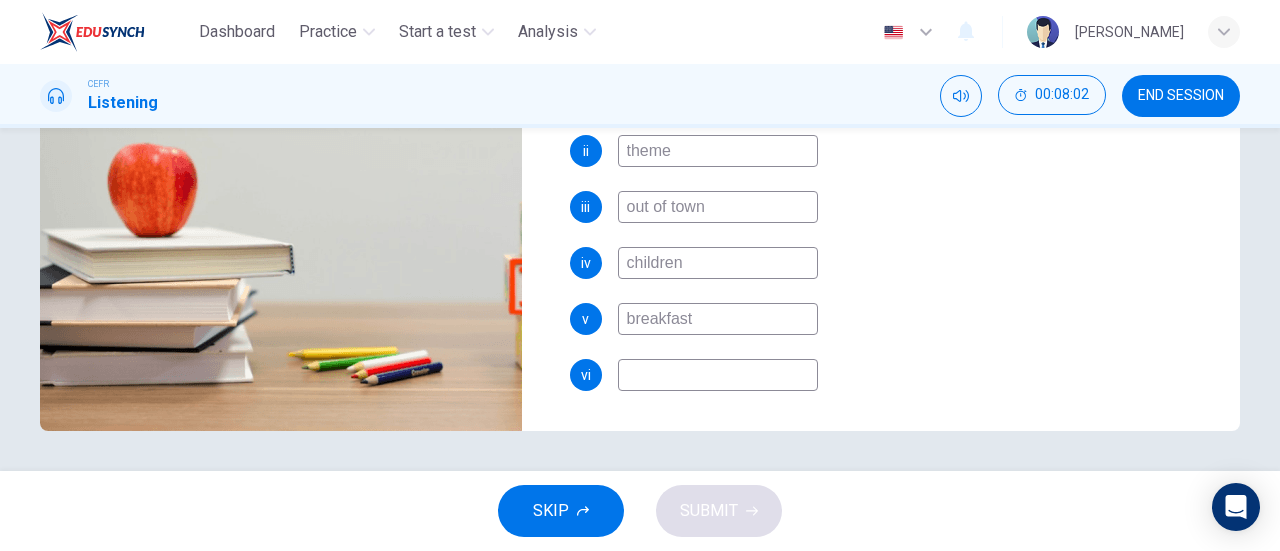 type on "breakfast" 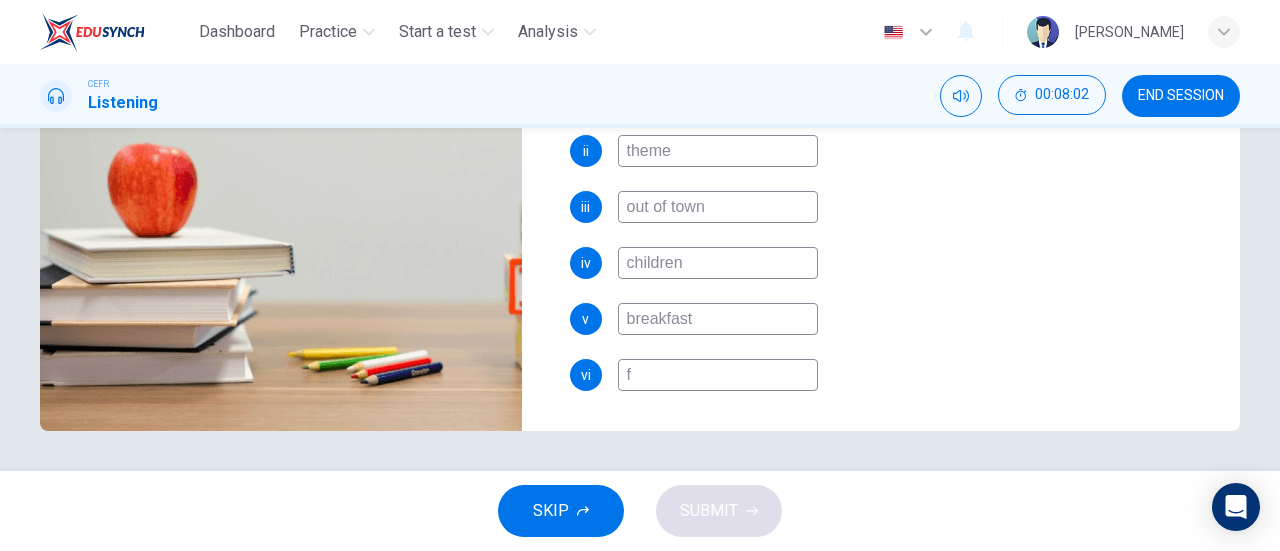 type on "50" 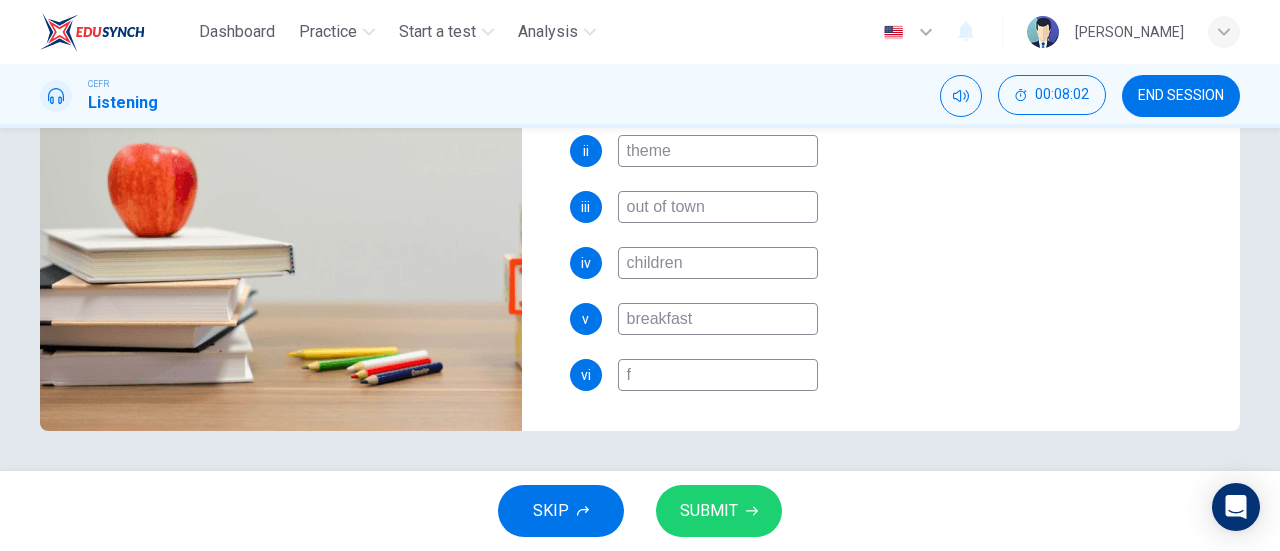 type on "fe" 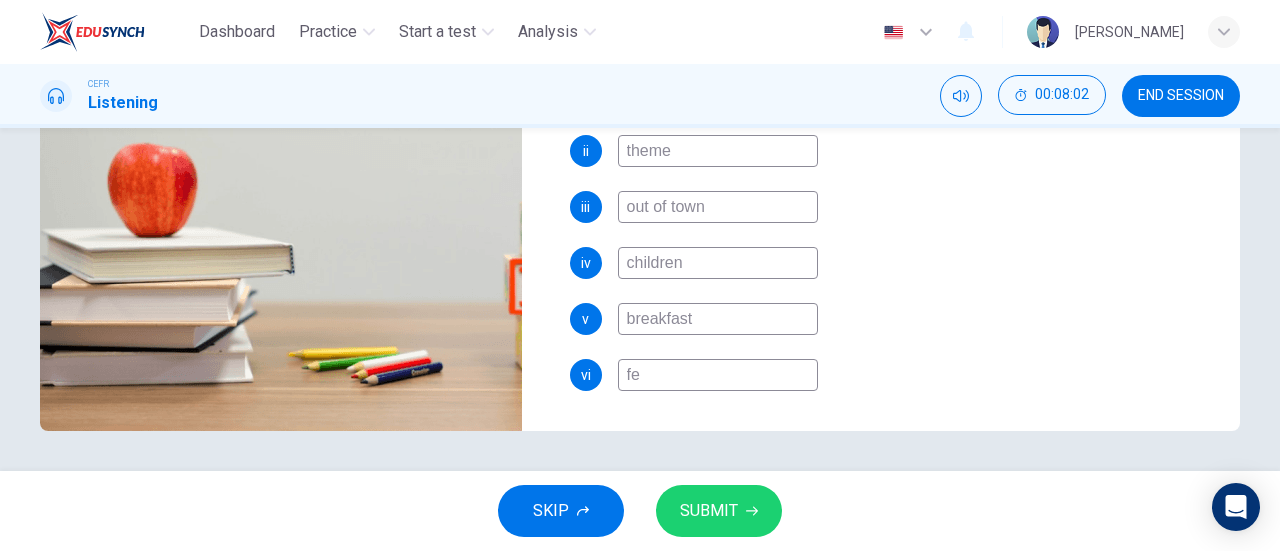 type on "50" 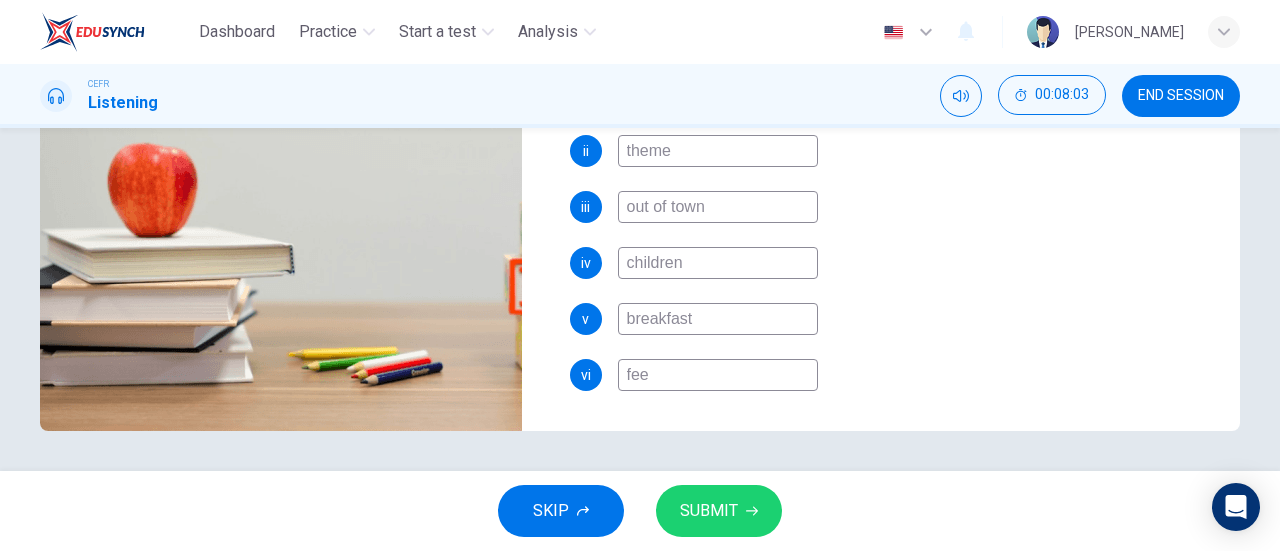 type on "51" 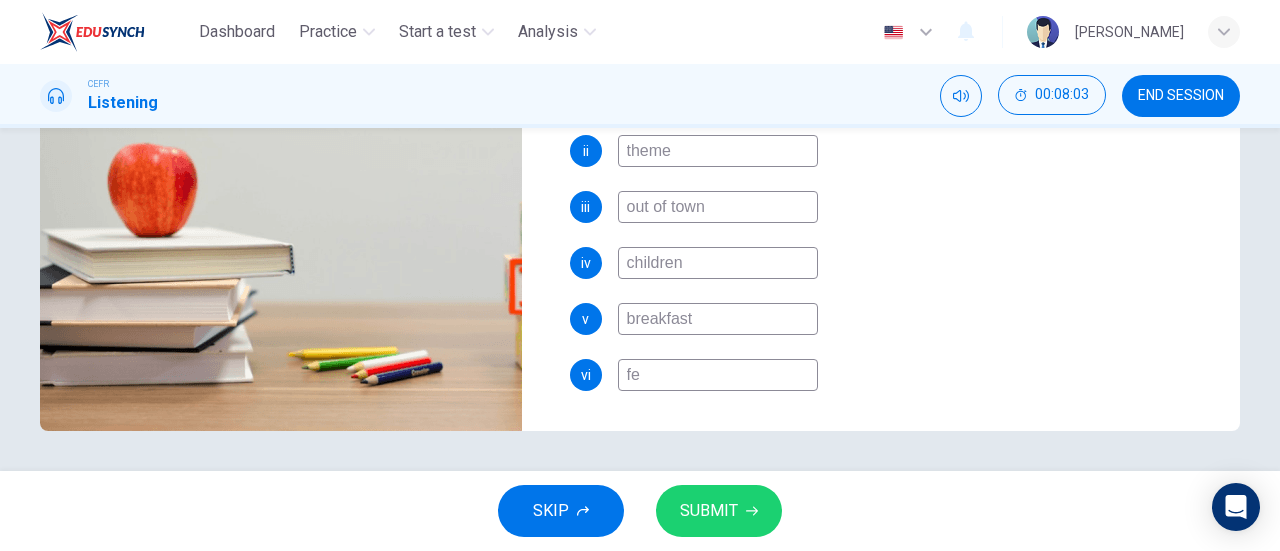type on "51" 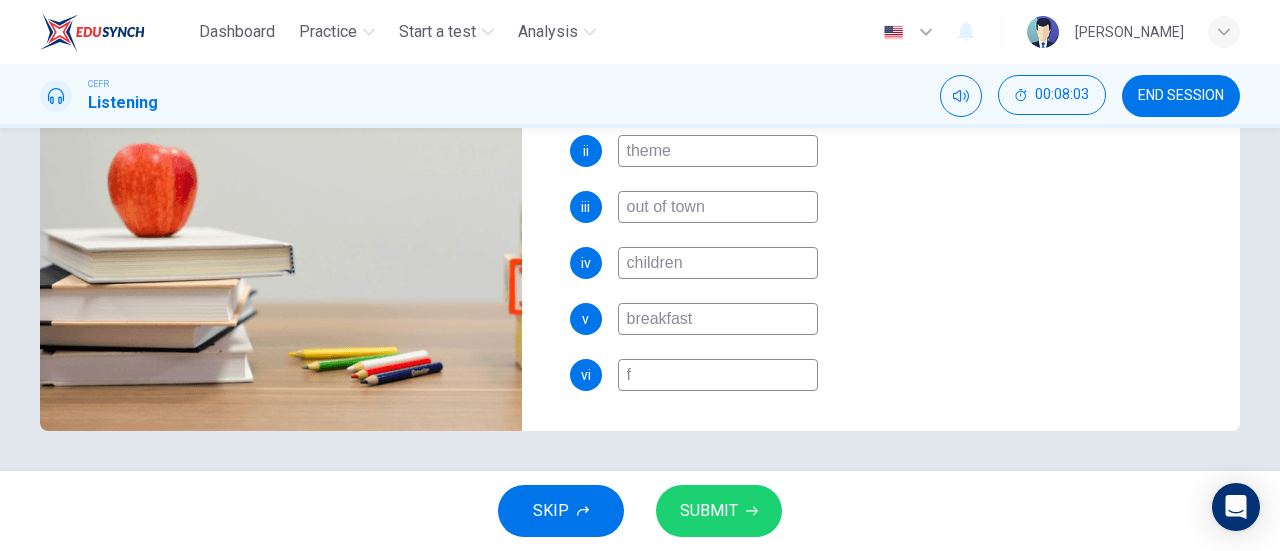 type on "51" 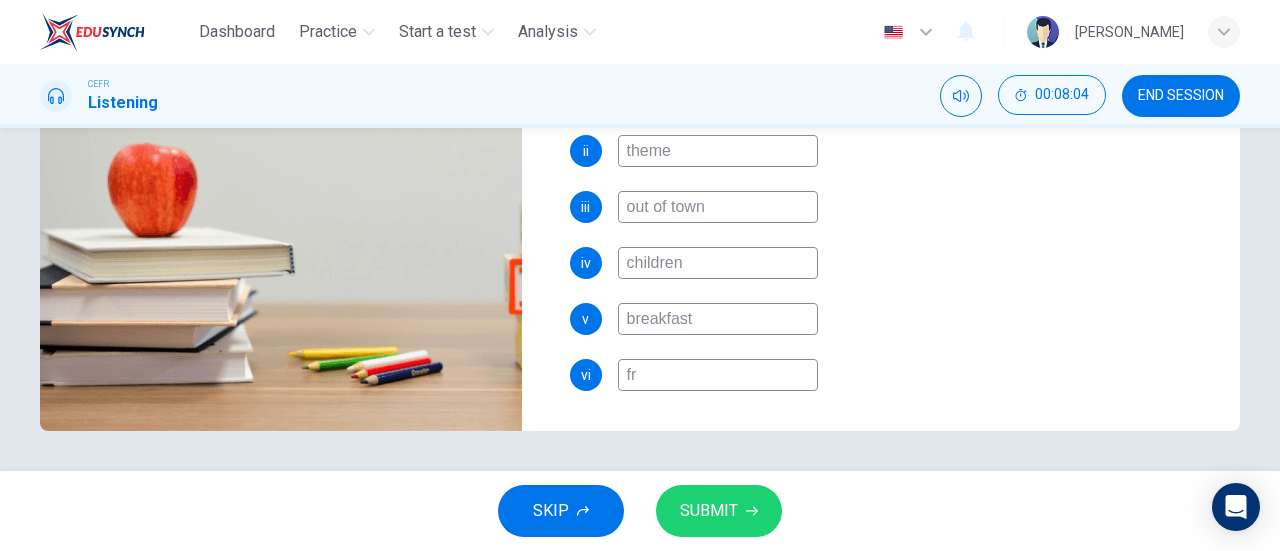 type on "fre" 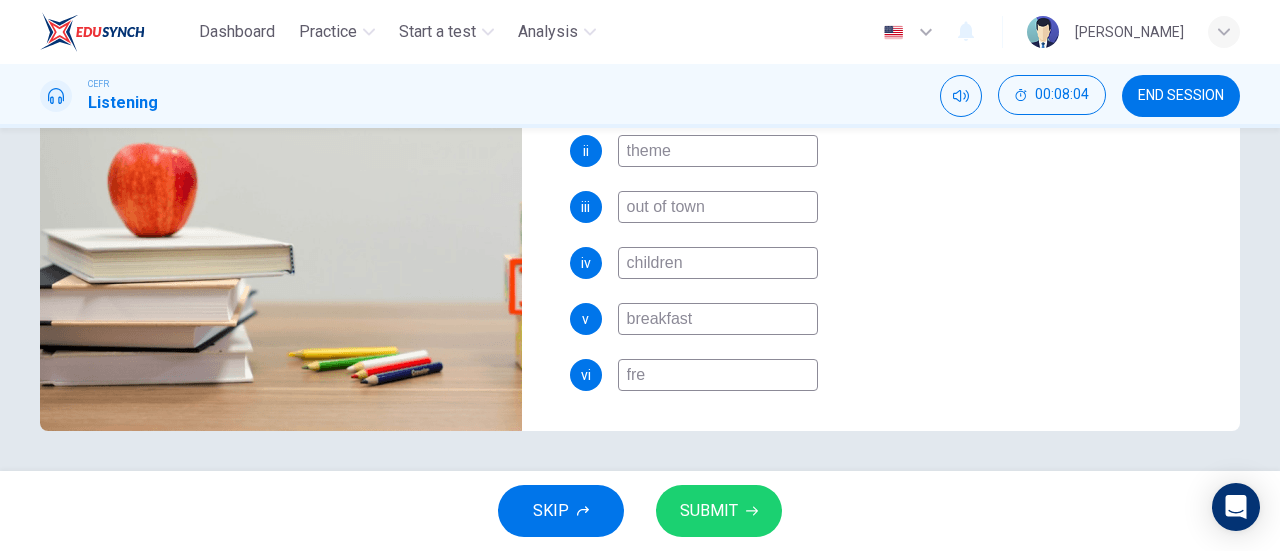 type on "51" 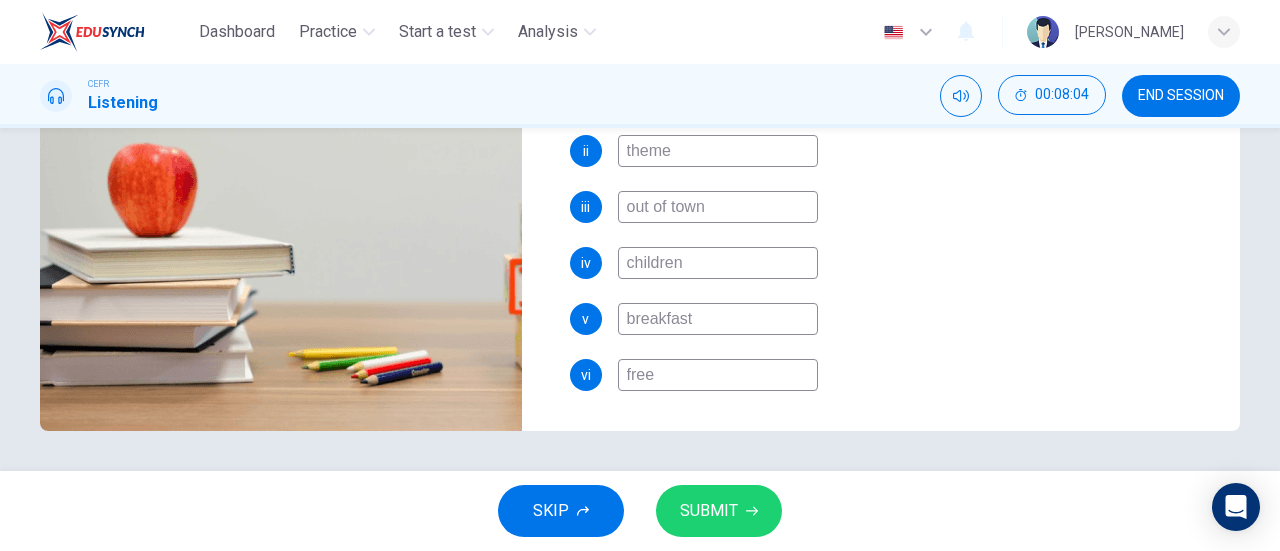 type on "51" 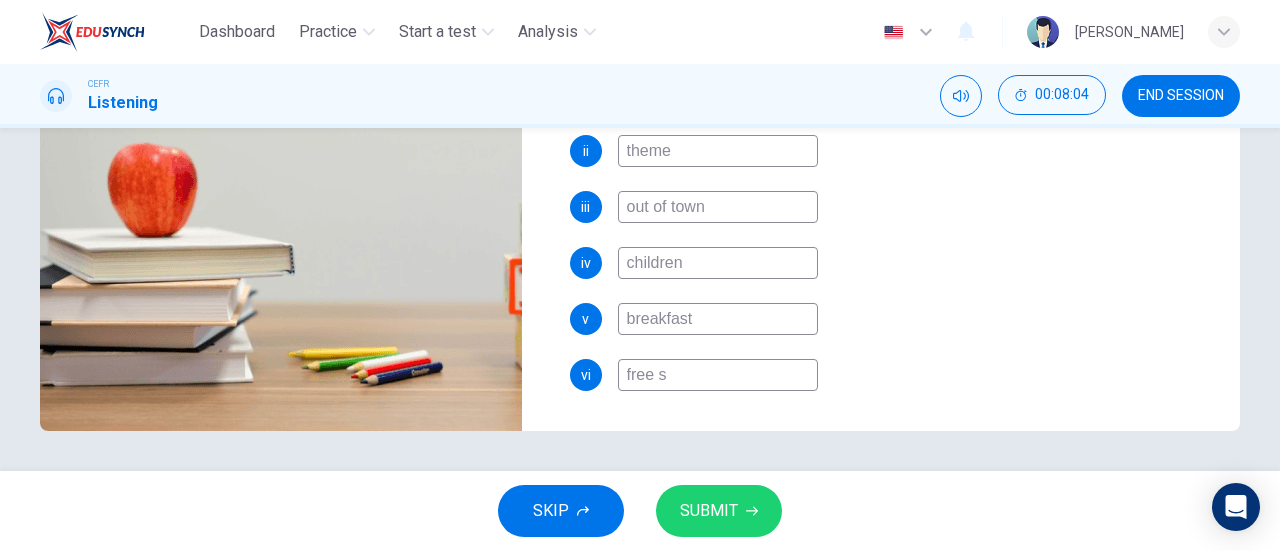 type on "free sk" 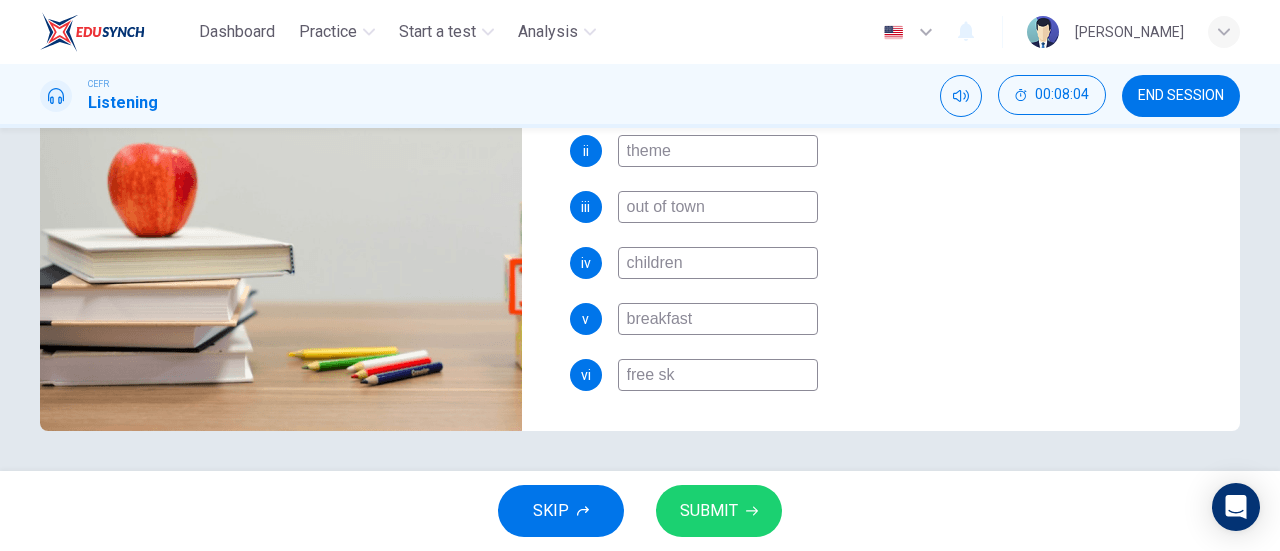 type on "51" 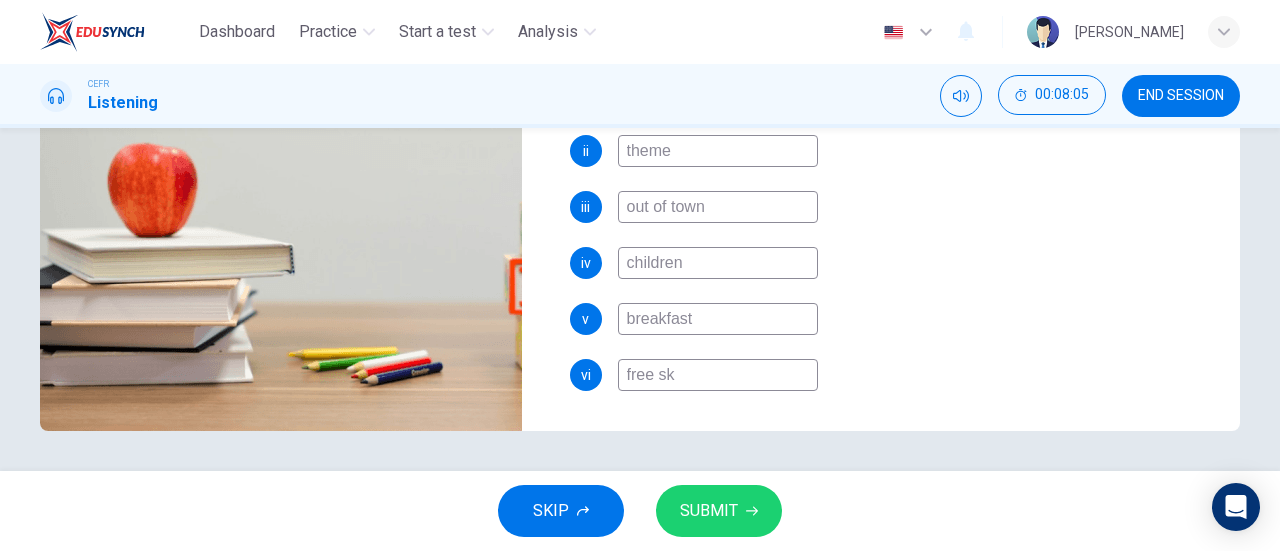 type on "free sky" 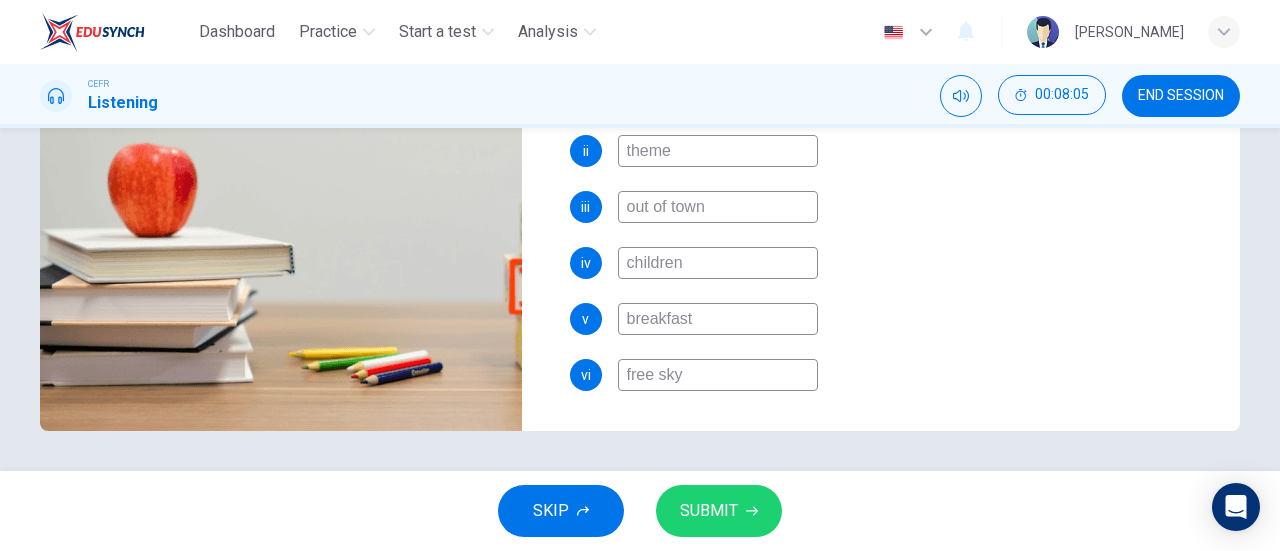 type on "51" 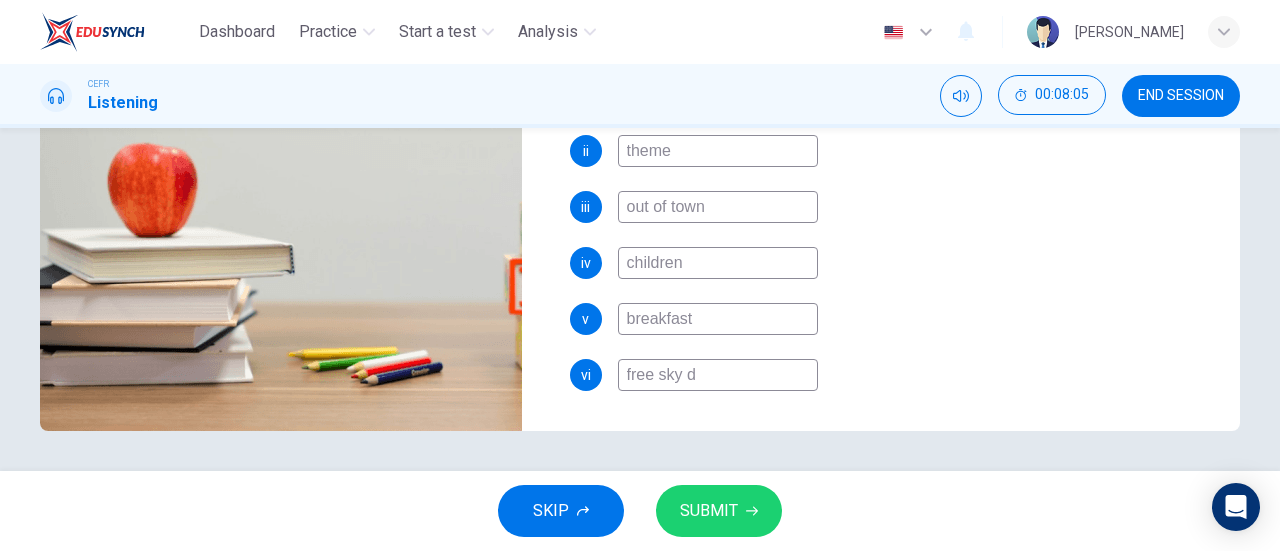 type on "51" 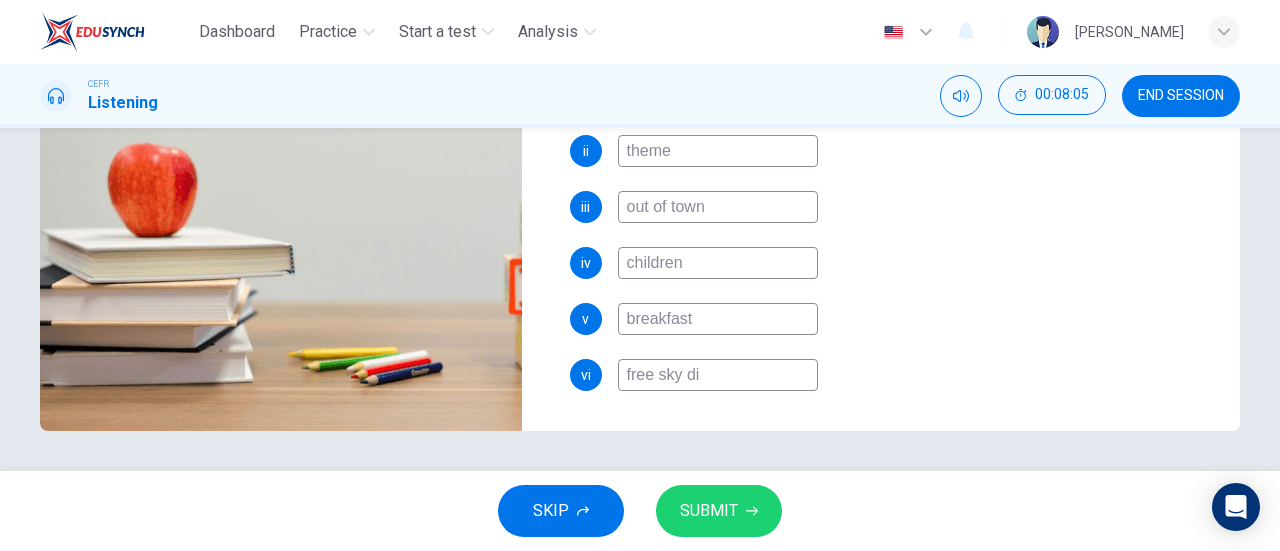 type on "51" 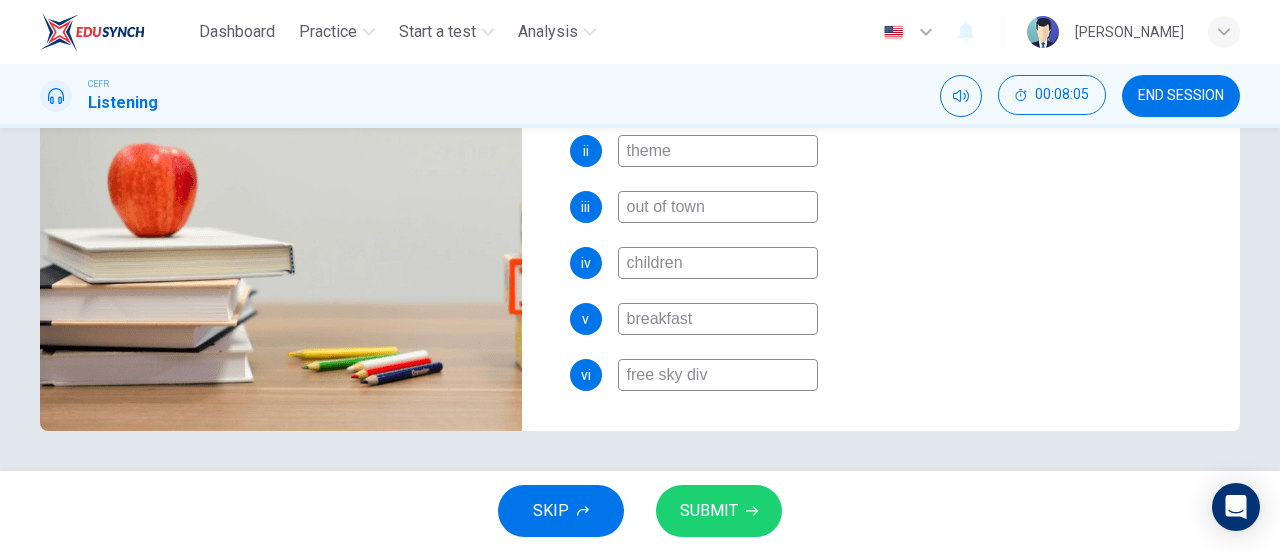 type on "51" 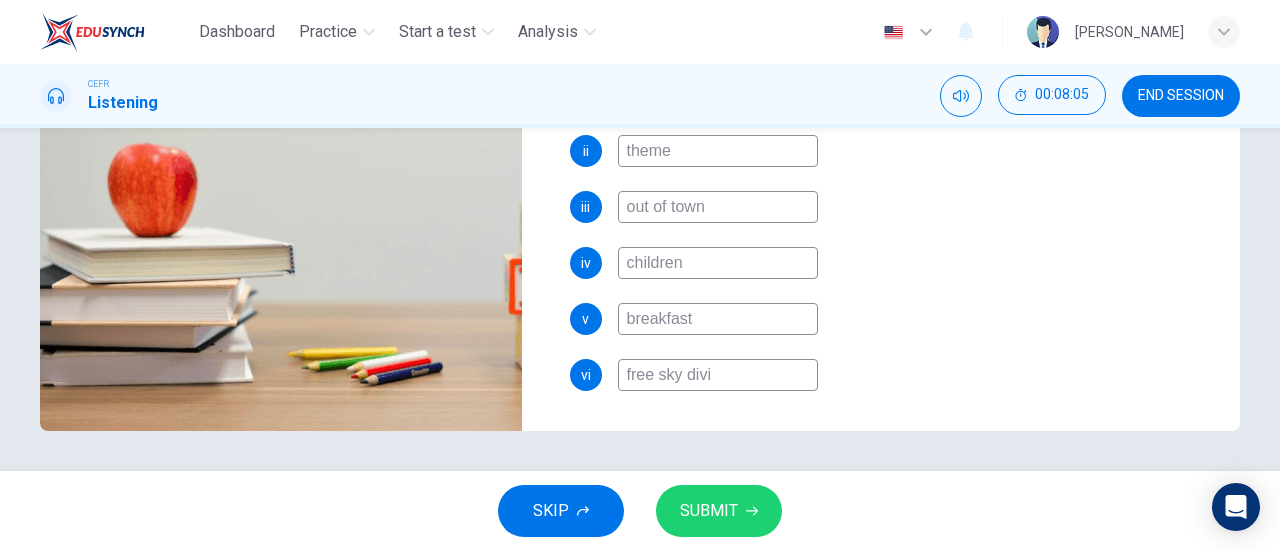 type on "free sky divin" 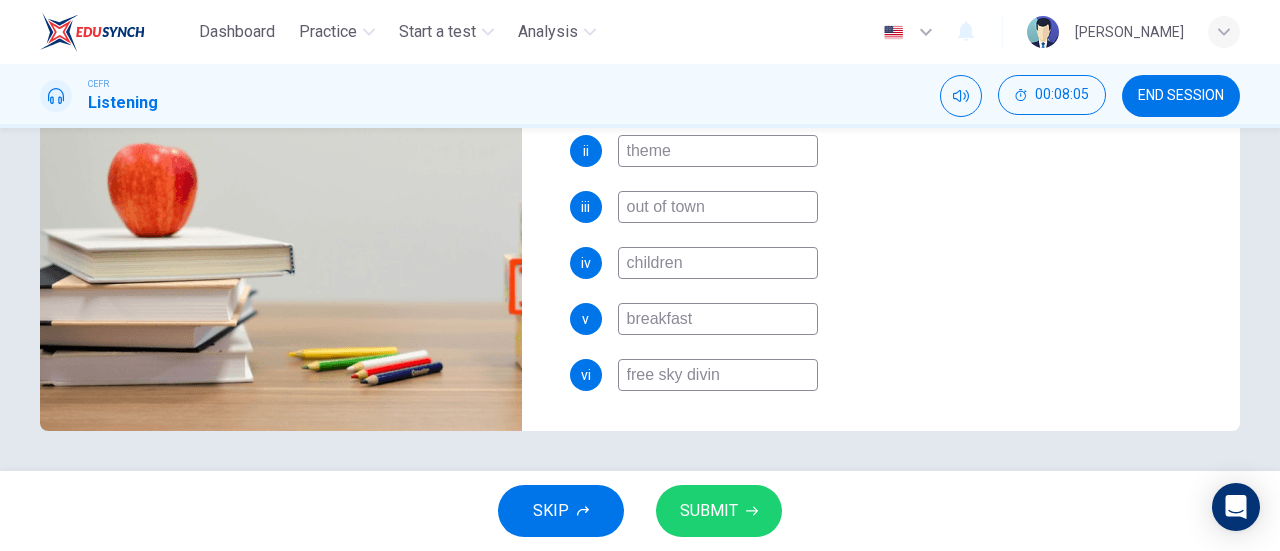 type on "51" 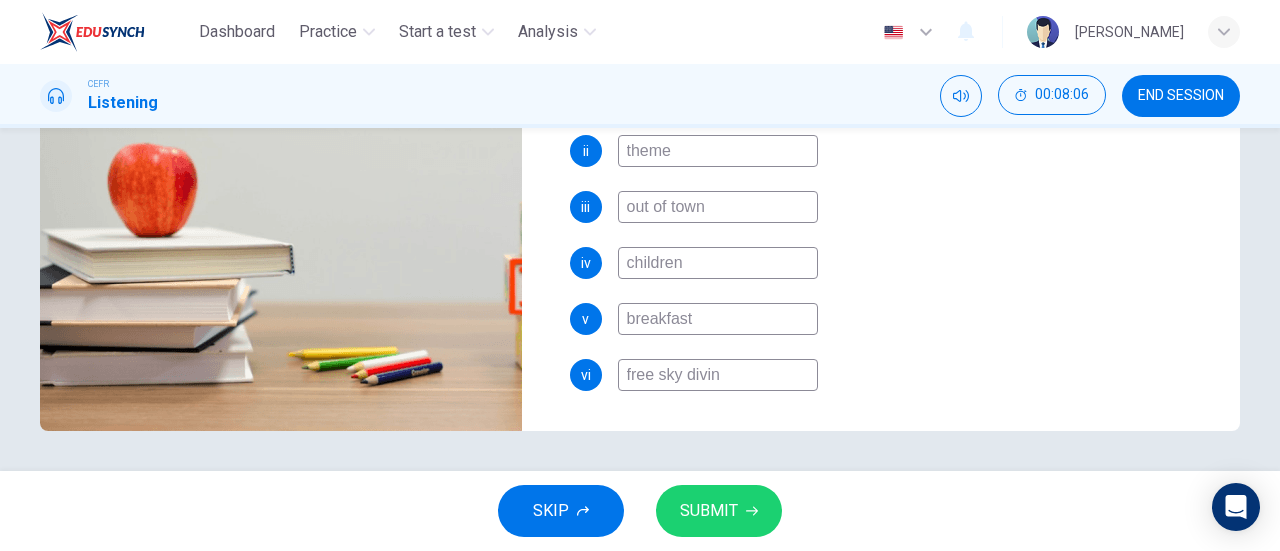 type on "free sky diving" 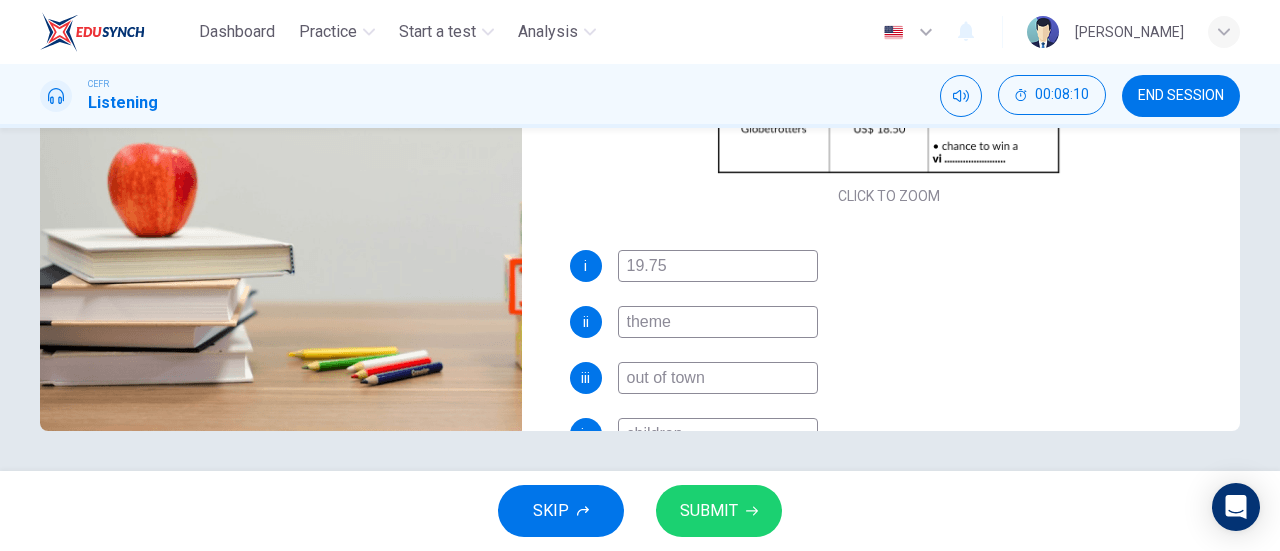 scroll, scrollTop: 0, scrollLeft: 0, axis: both 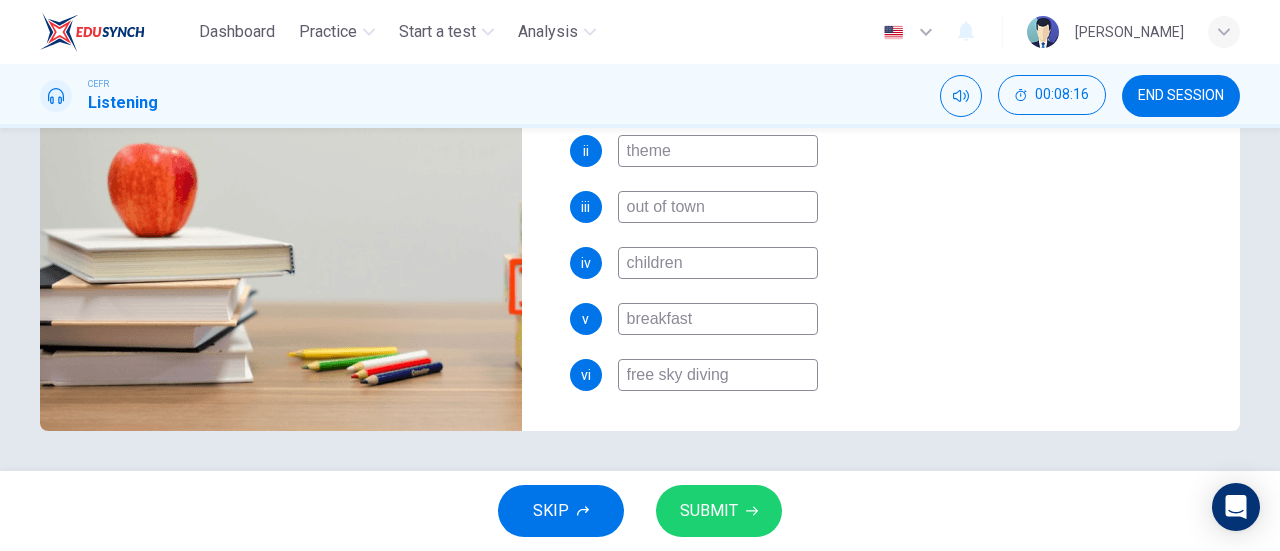 type on "55" 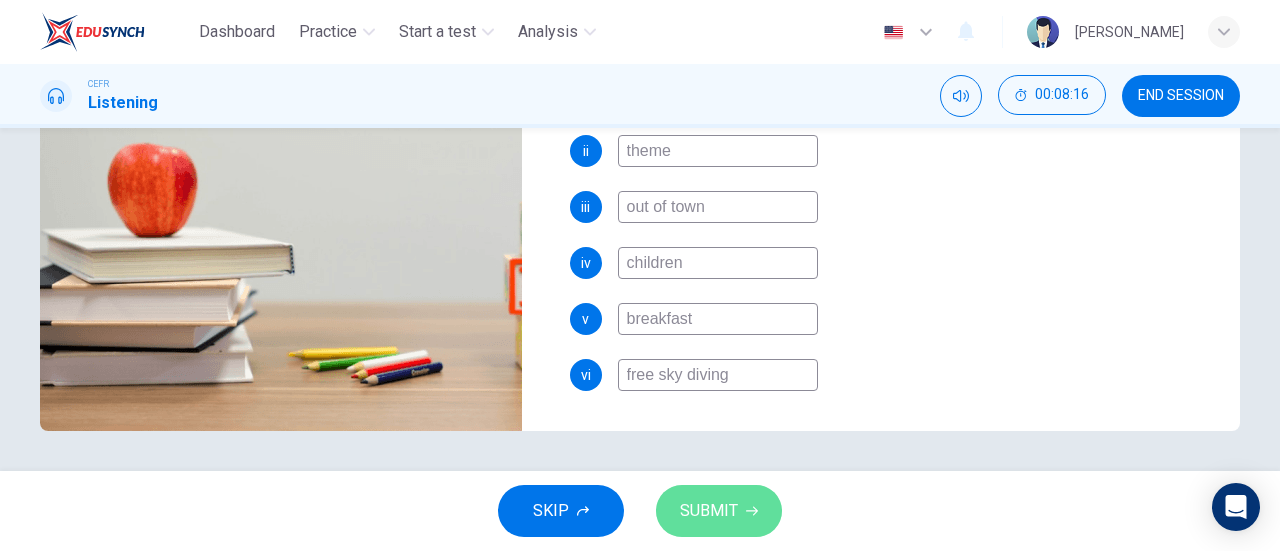 click on "SUBMIT" at bounding box center [719, 511] 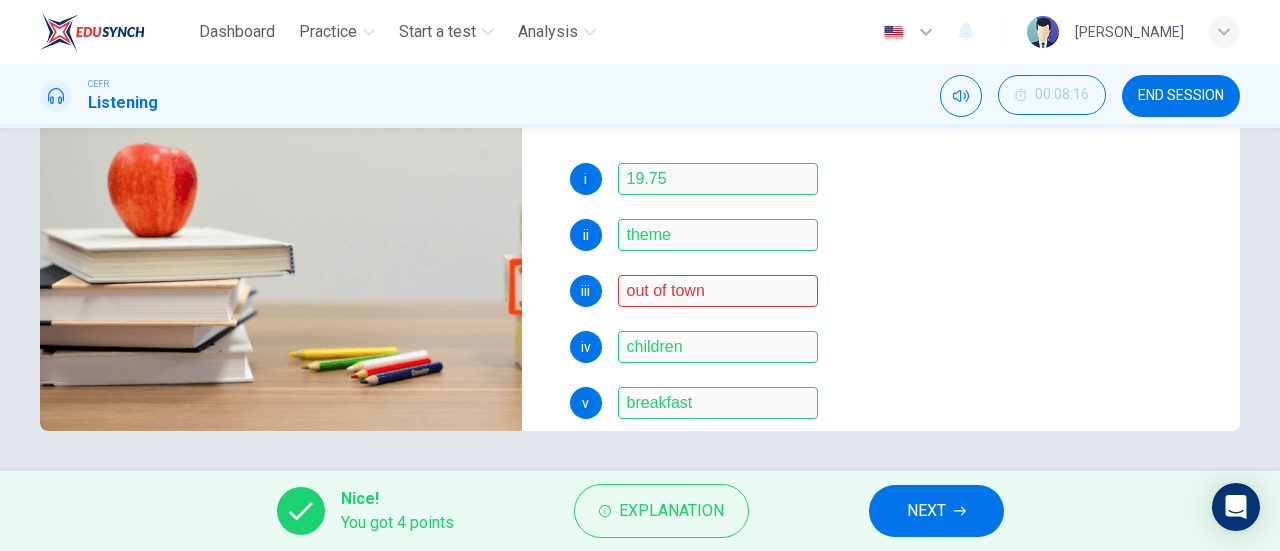 scroll, scrollTop: 171, scrollLeft: 0, axis: vertical 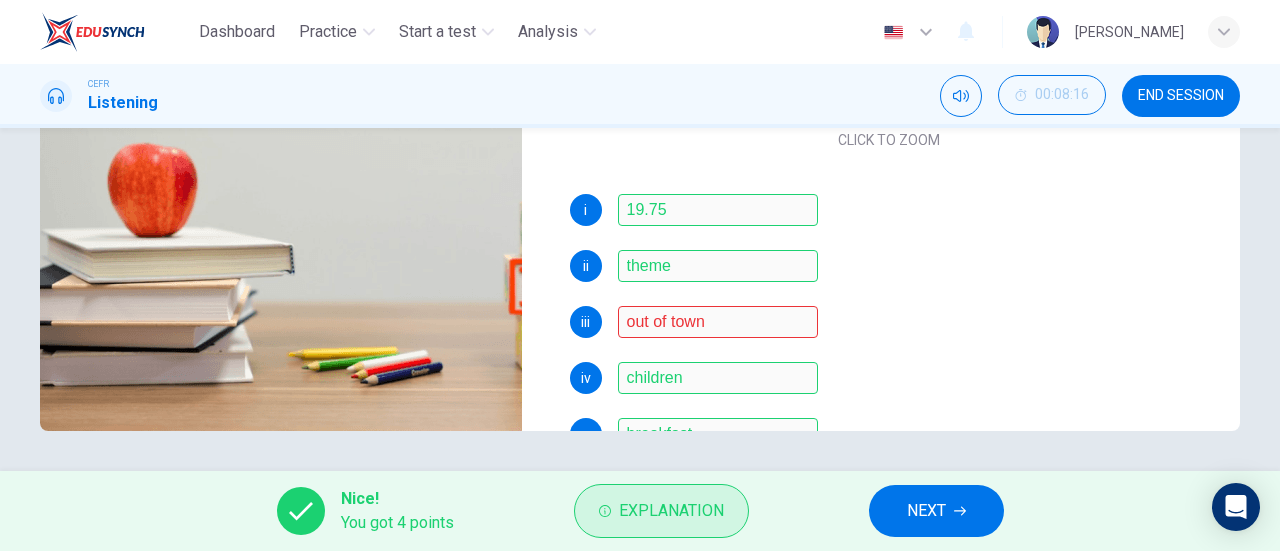 click on "Explanation" at bounding box center [671, 511] 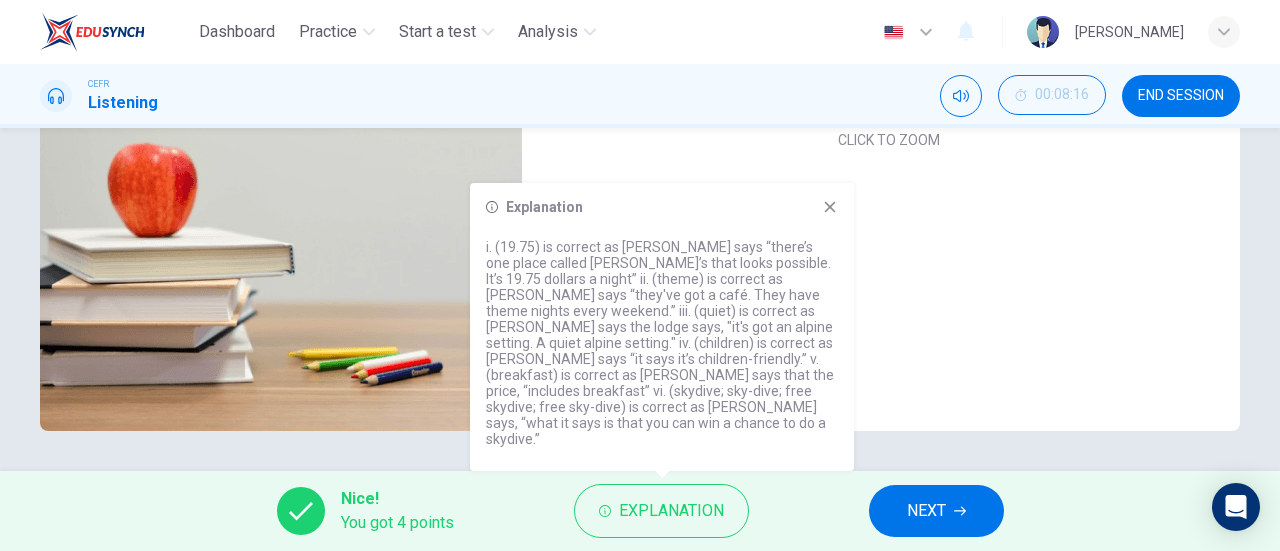 click 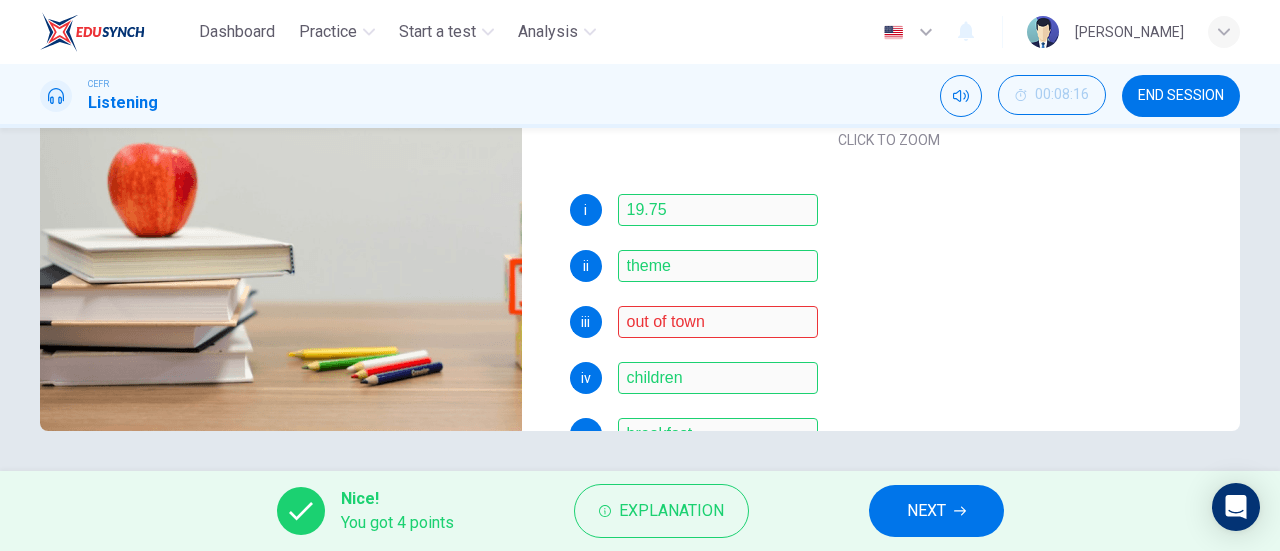scroll, scrollTop: 0, scrollLeft: 0, axis: both 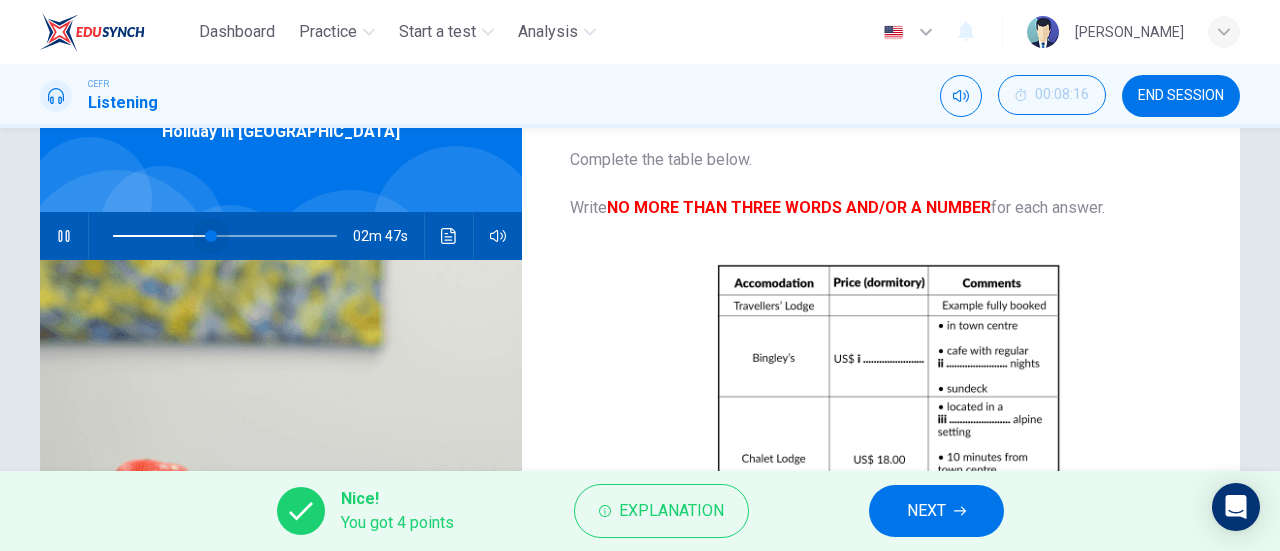 click at bounding box center (225, 236) 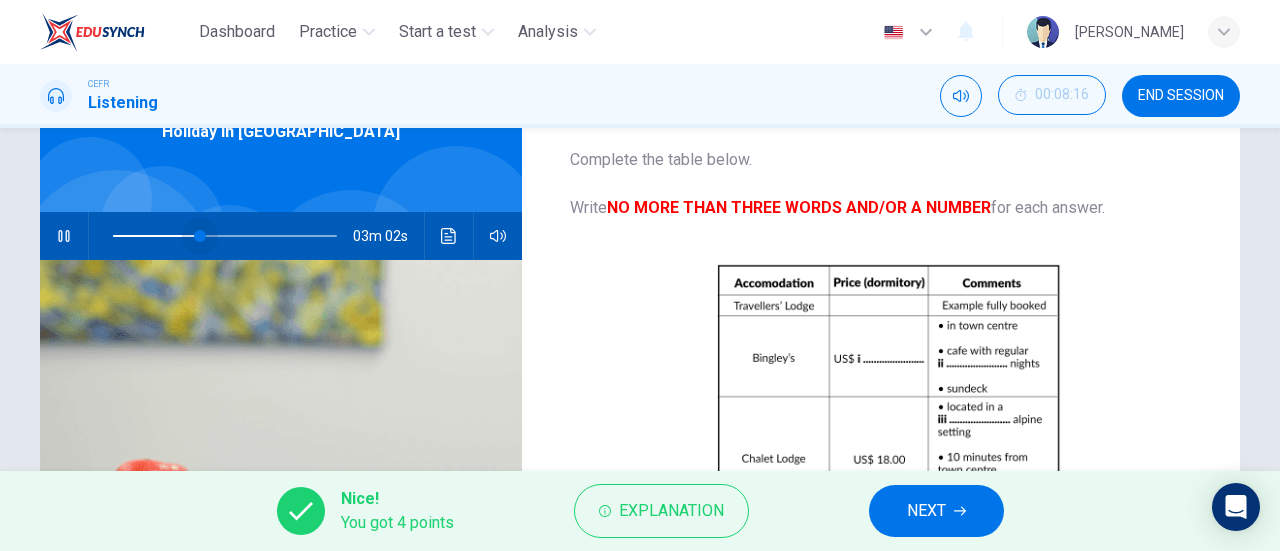 click at bounding box center [200, 236] 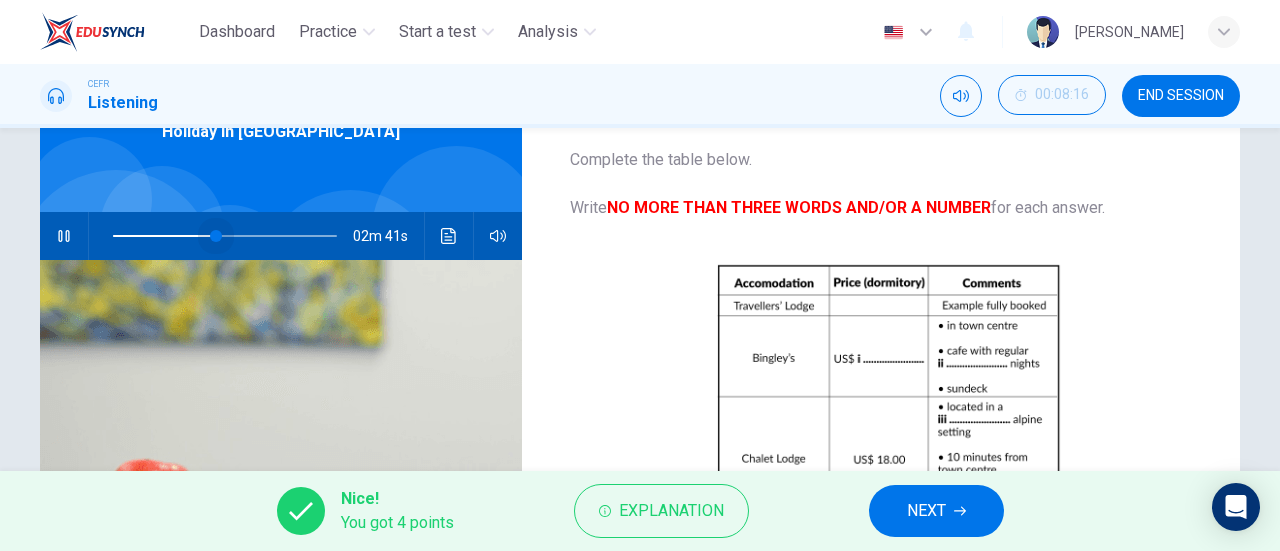 click at bounding box center [216, 236] 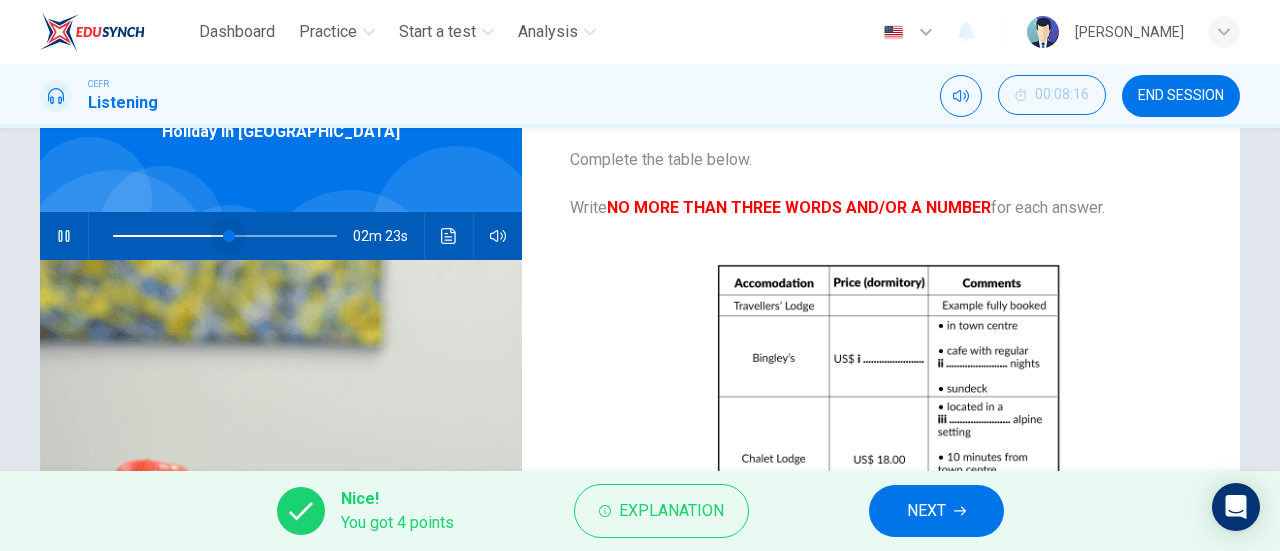 click at bounding box center (229, 236) 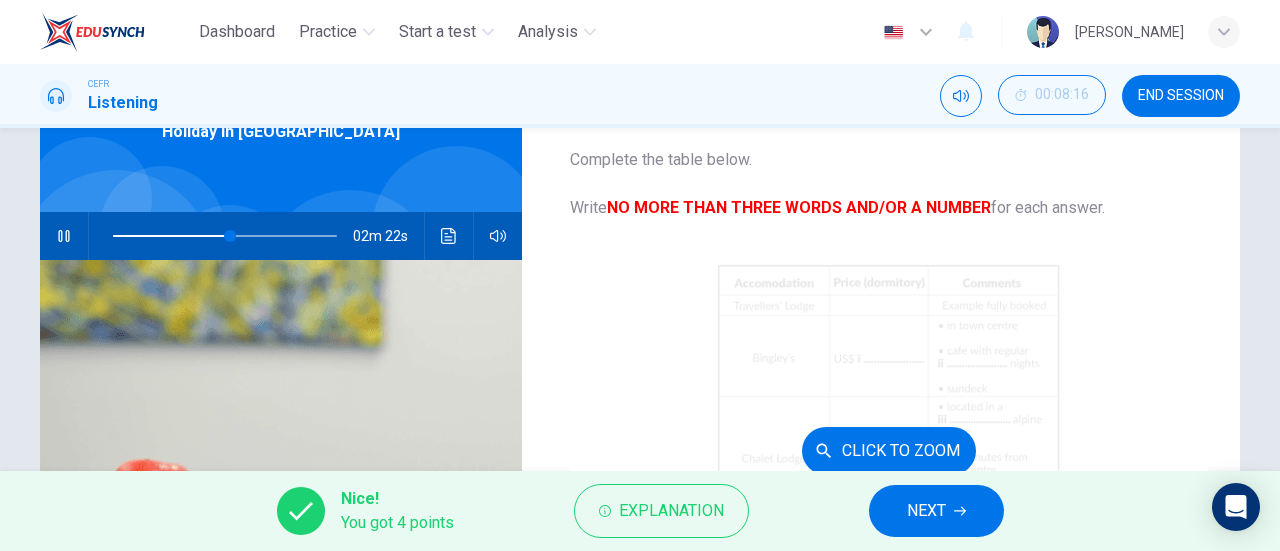 scroll, scrollTop: 286, scrollLeft: 0, axis: vertical 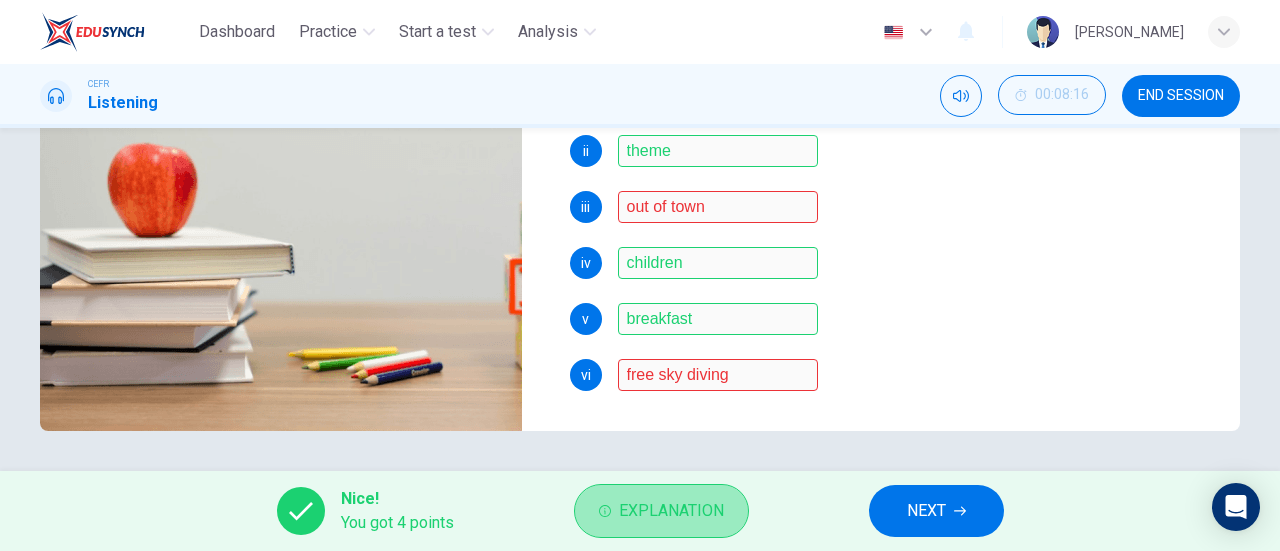 click on "Explanation" at bounding box center (671, 511) 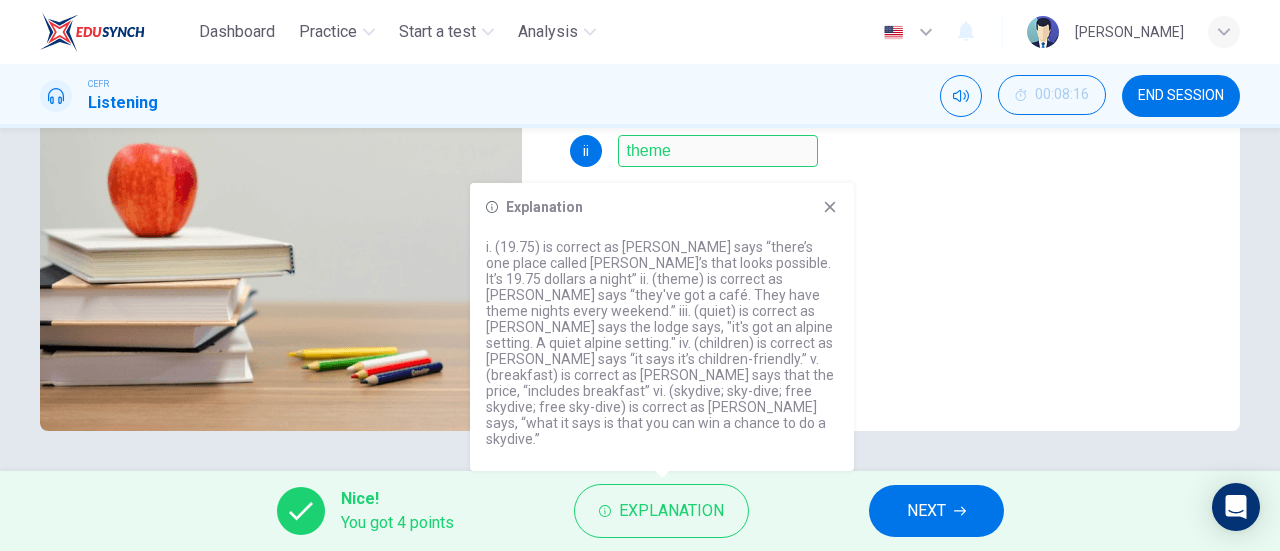 click 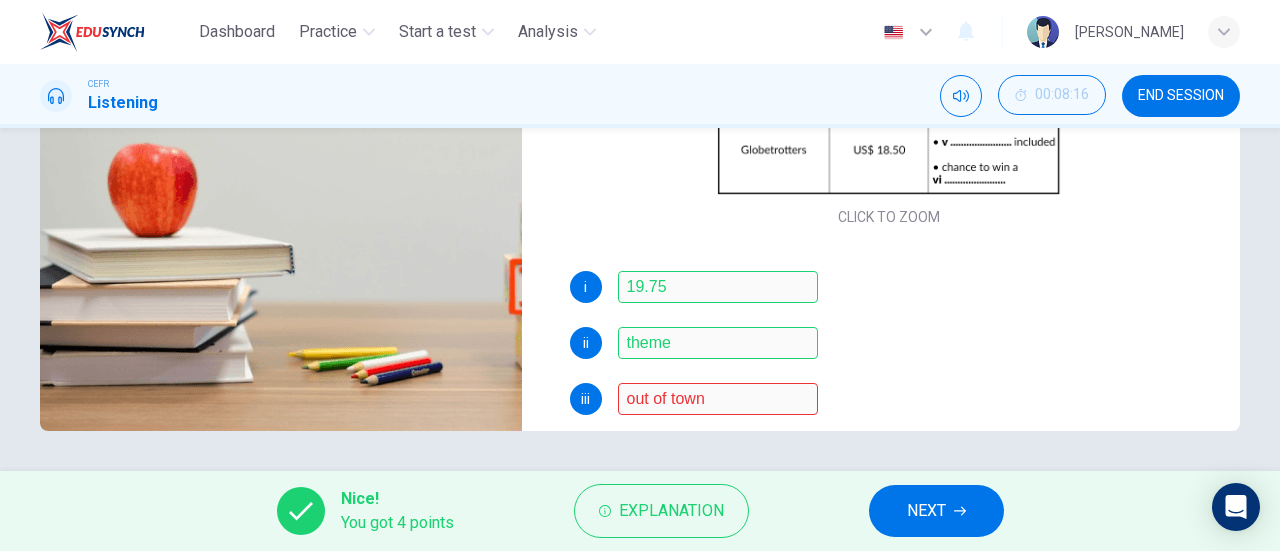 scroll, scrollTop: 0, scrollLeft: 0, axis: both 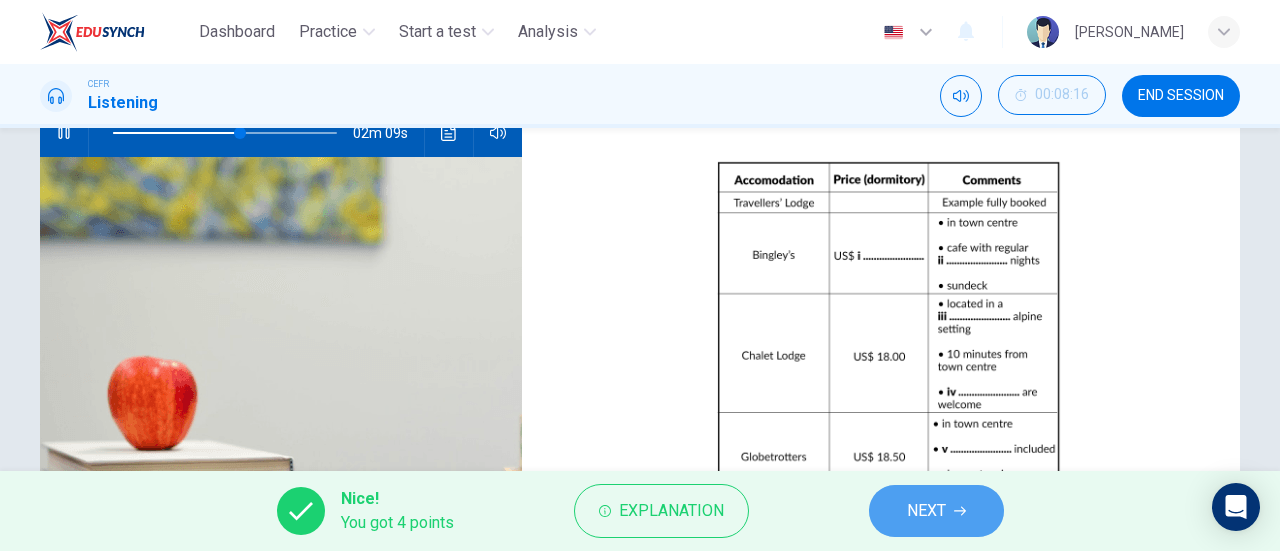click on "NEXT" at bounding box center [926, 511] 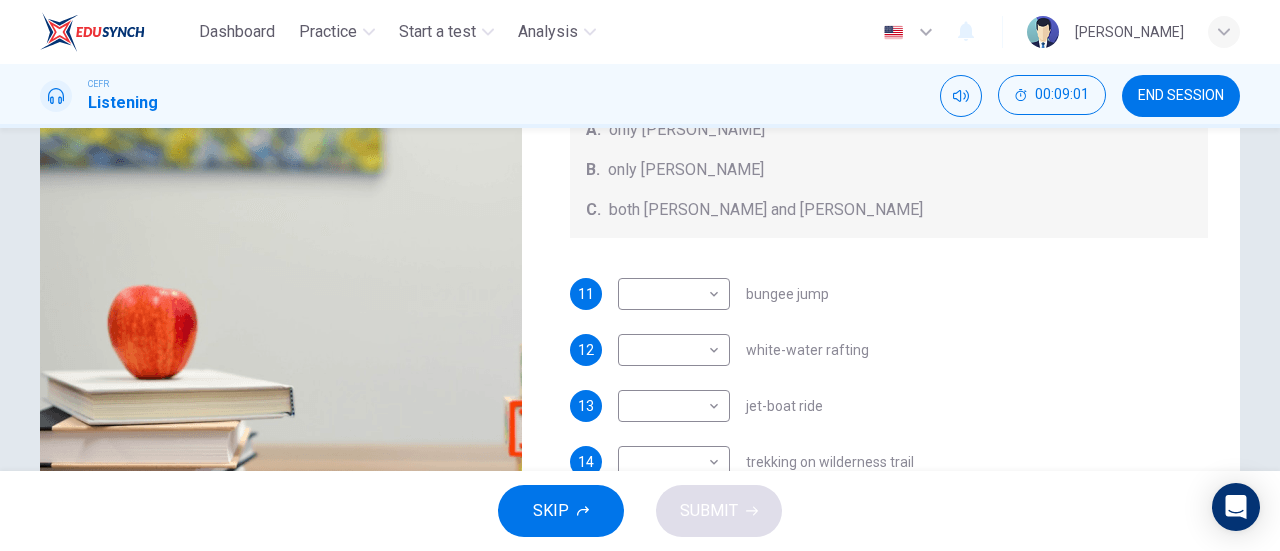 scroll, scrollTop: 290, scrollLeft: 0, axis: vertical 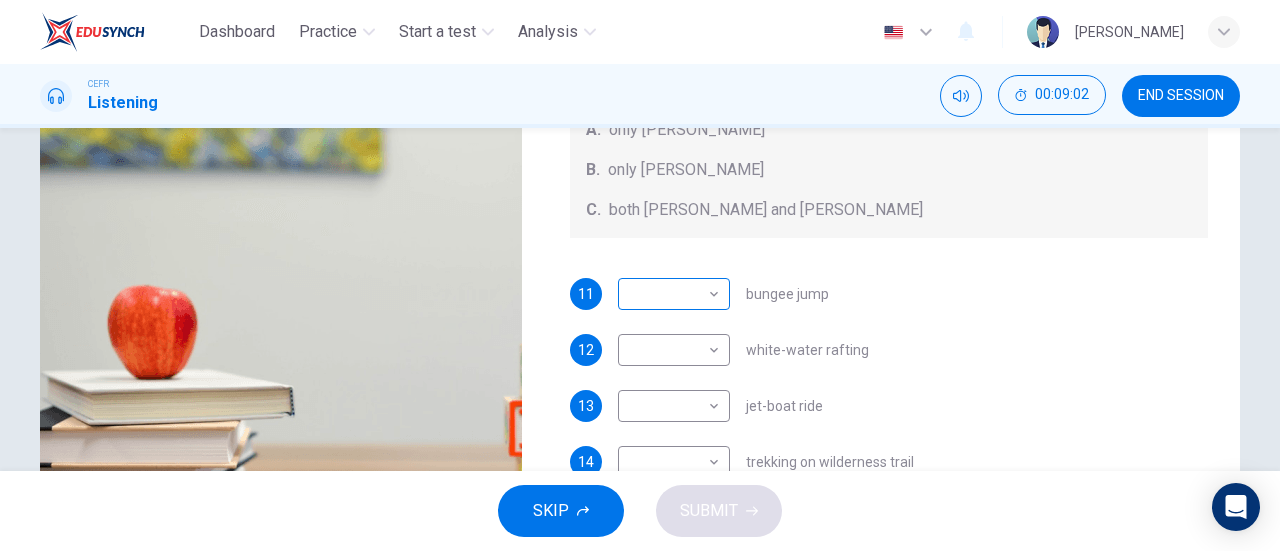 click on "Dashboard Practice Start a test Analysis English en ​ FATEHA AISYA BINTI ABD HALIM CEFR Listening 00:09:02 END SESSION Questions 11 - 14 Write the correct letter,  A ,  B , or  C  next to the questions below.
Who wants to do each of the activities below? A. only Jacinta B. only Lewis C. both Jacinta and Lewis 11 ​ ​ bungee jump 12 ​ ​ white-water rafting 13 ​ ​ jet-boat ride 14 ​ ​ trekking on wilderness trail Holiday in Queenstown 01m 22s SKIP SUBMIT EduSynch - Online Language Proficiency Testing
Dashboard Practice Start a test Analysis Notifications © Copyright  2025" at bounding box center [640, 275] 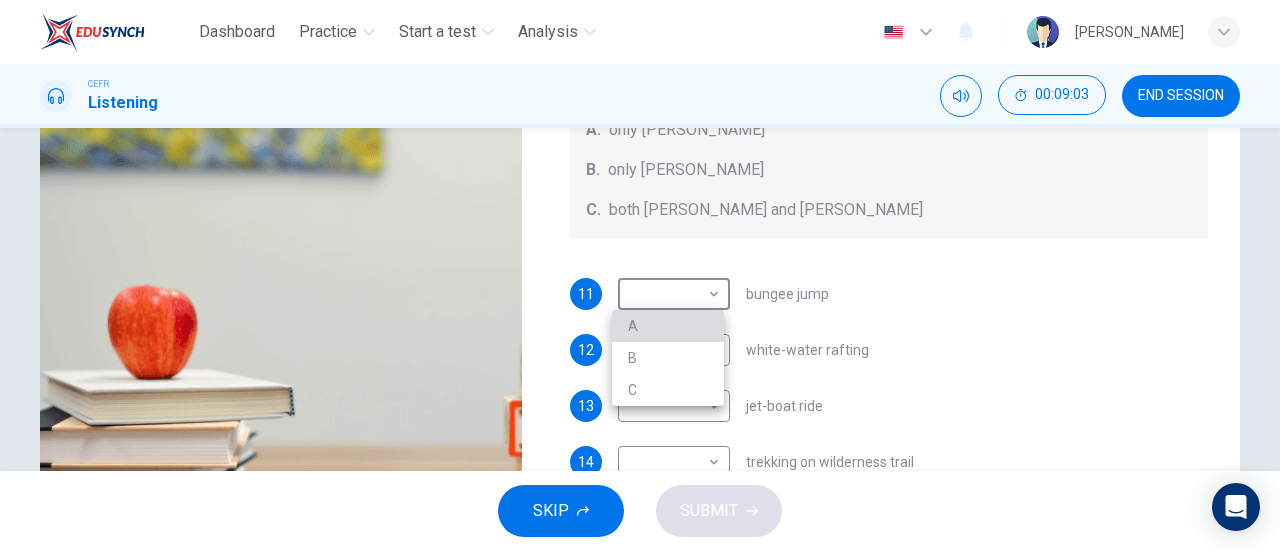 click on "A" at bounding box center [668, 326] 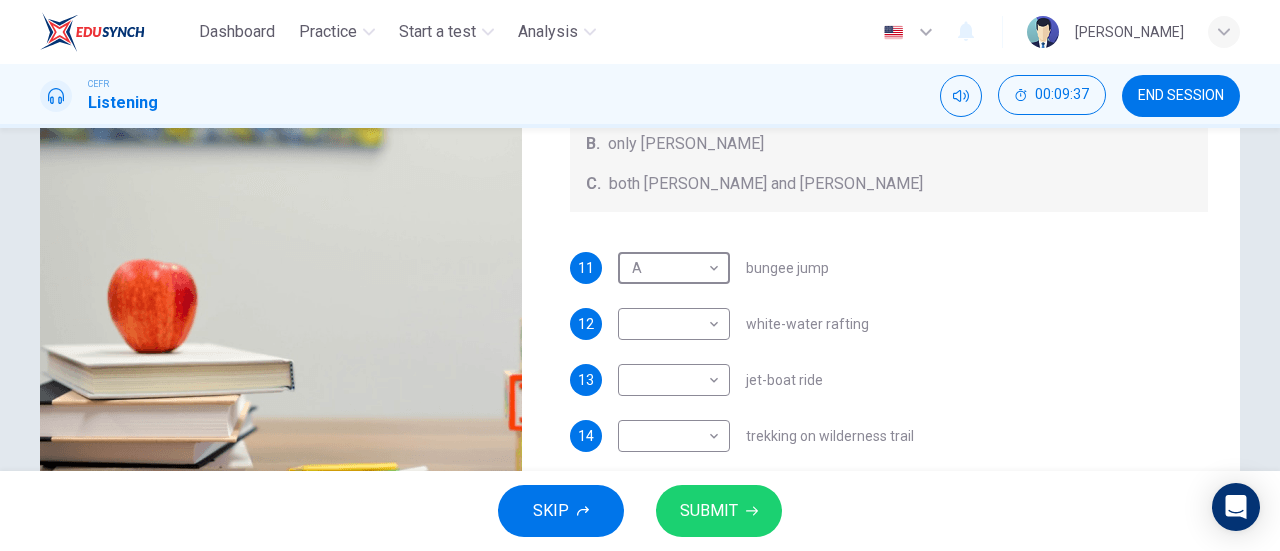 scroll, scrollTop: 321, scrollLeft: 0, axis: vertical 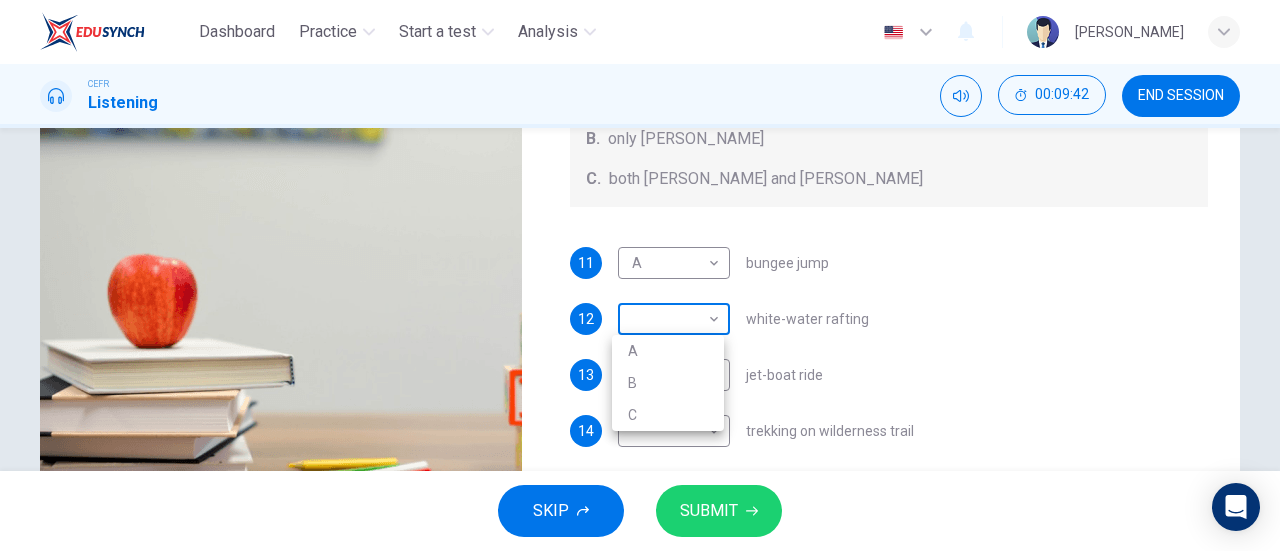 click on "Dashboard Practice Start a test Analysis English en ​ FATEHA AISYA BINTI ABD HALIM CEFR Listening 00:09:42 END SESSION Questions 11 - 14 Write the correct letter,  A ,  B , or  C  next to the questions below.
Who wants to do each of the activities below? A. only Jacinta B. only Lewis C. both Jacinta and Lewis 11 A A ​ bungee jump 12 ​ ​ white-water rafting 13 ​ ​ jet-boat ride 14 ​ ​ trekking on wilderness trail Holiday in Queenstown 00m 42s SKIP SUBMIT EduSynch - Online Language Proficiency Testing
Dashboard Practice Start a test Analysis Notifications © Copyright  2025 A B C" at bounding box center [640, 275] 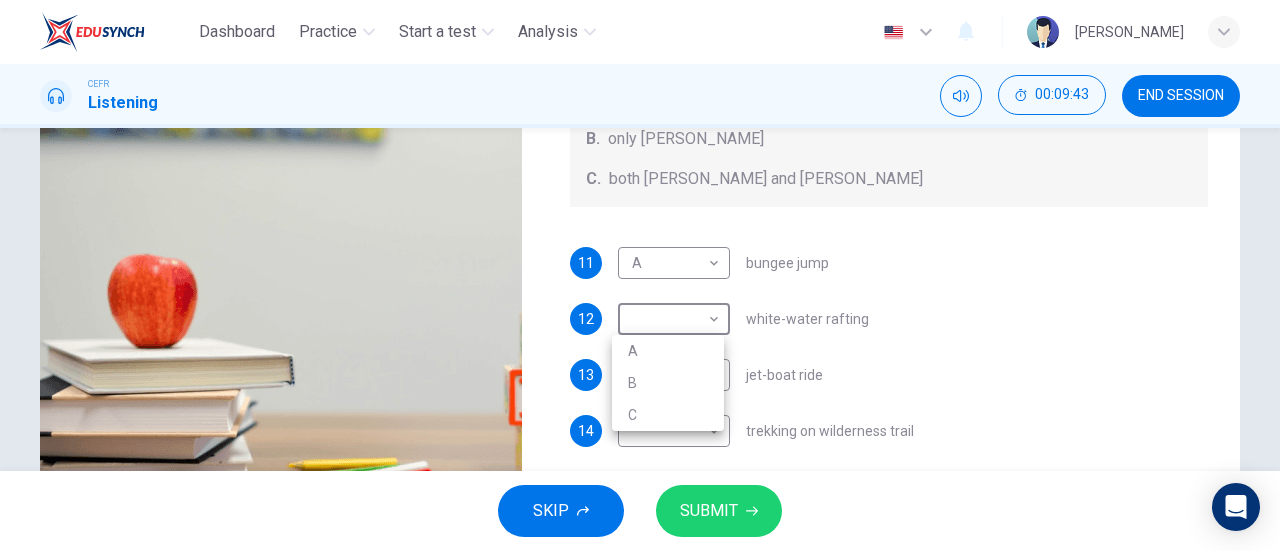 click on "B" at bounding box center (668, 383) 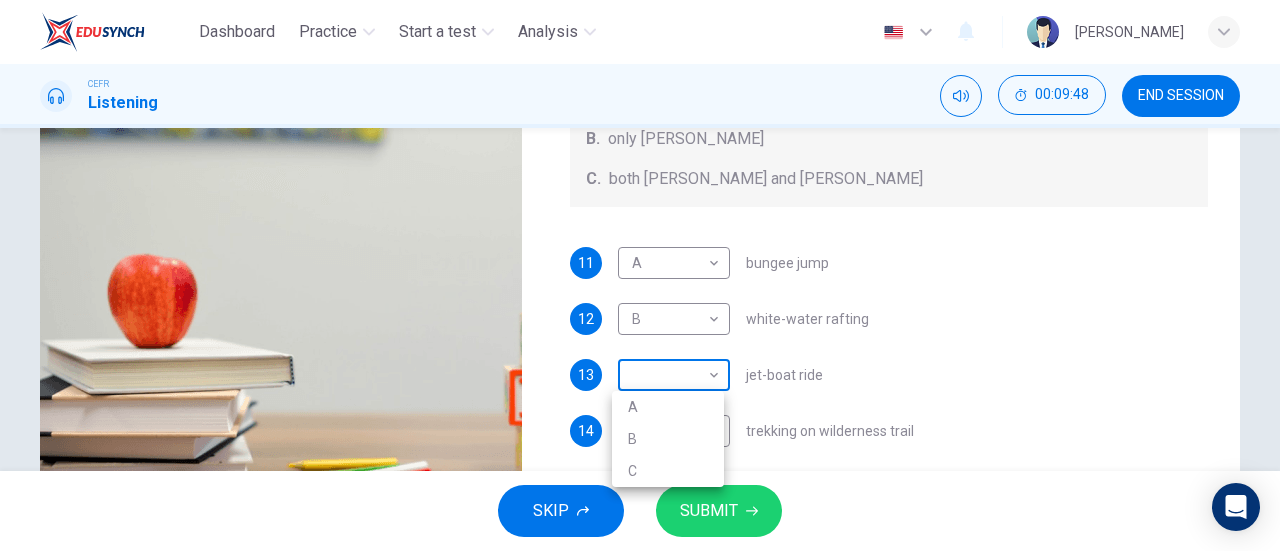 click on "Dashboard Practice Start a test Analysis English en ​ FATEHA AISYA BINTI ABD HALIM CEFR Listening 00:09:48 END SESSION Questions 11 - 14 Write the correct letter,  A ,  B , or  C  next to the questions below.
Who wants to do each of the activities below? A. only Jacinta B. only Lewis C. both Jacinta and Lewis 11 A A ​ bungee jump 12 B B ​ white-water rafting 13 ​ ​ jet-boat ride 14 ​ ​ trekking on wilderness trail Holiday in Queenstown 00m 36s SKIP SUBMIT EduSynch - Online Language Proficiency Testing
Dashboard Practice Start a test Analysis Notifications © Copyright  2025 A B C" at bounding box center (640, 275) 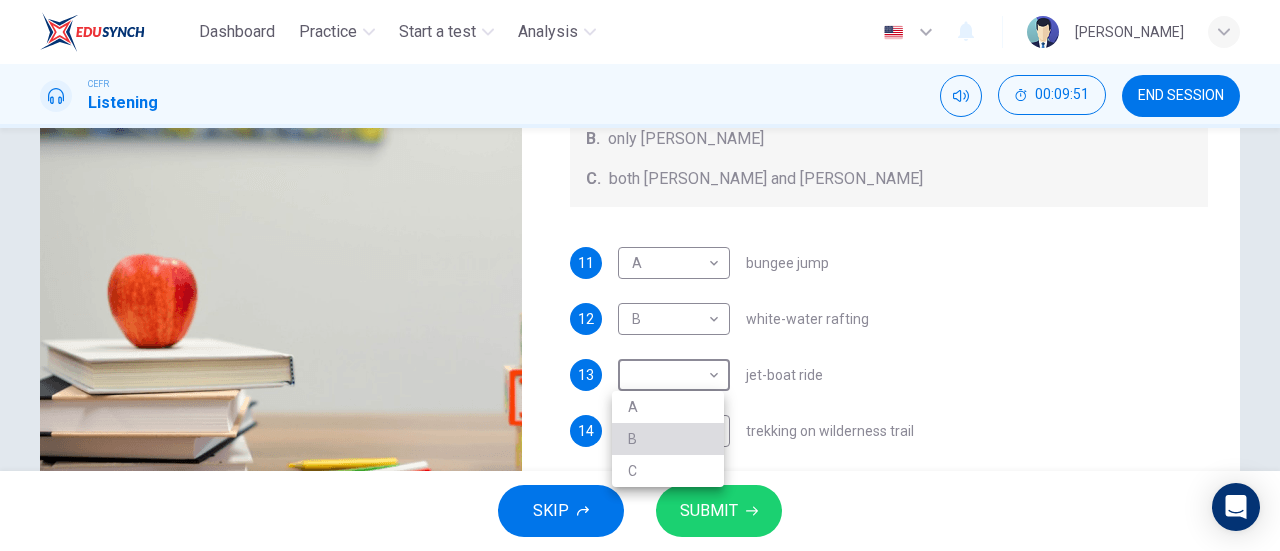 click on "B" at bounding box center (668, 439) 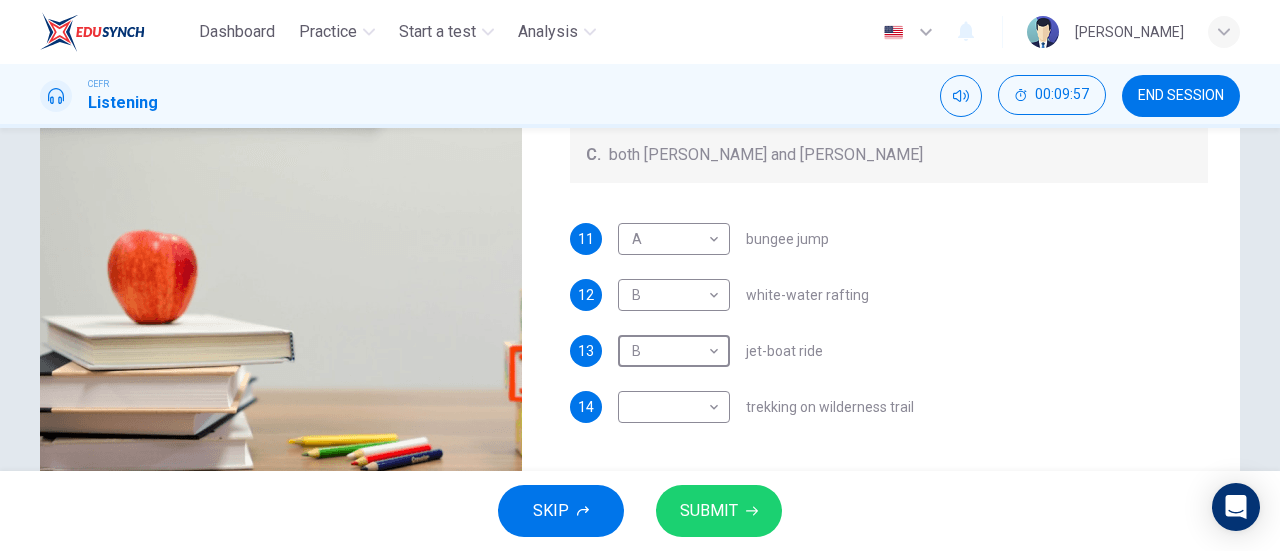 scroll, scrollTop: 348, scrollLeft: 0, axis: vertical 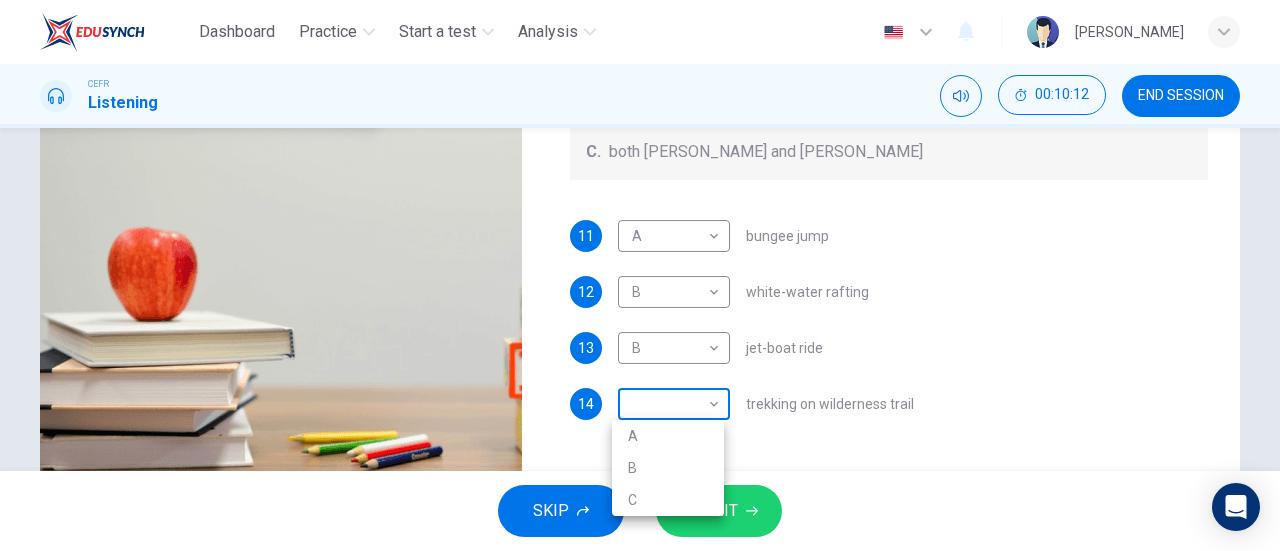 click on "Dashboard Practice Start a test Analysis English en ​ FATEHA AISYA BINTI ABD HALIM CEFR Listening 00:10:12 END SESSION Questions 11 - 14 Write the correct letter,  A ,  B , or  C  next to the questions below.
Who wants to do each of the activities below? A. only Jacinta B. only Lewis C. both Jacinta and Lewis 11 A A ​ bungee jump 12 B B ​ white-water rafting 13 B B ​ jet-boat ride 14 ​ ​ trekking on wilderness trail Holiday in Queenstown 00m 12s SKIP SUBMIT EduSynch - Online Language Proficiency Testing
Dashboard Practice Start a test Analysis Notifications © Copyright  2025 A B C" at bounding box center (640, 275) 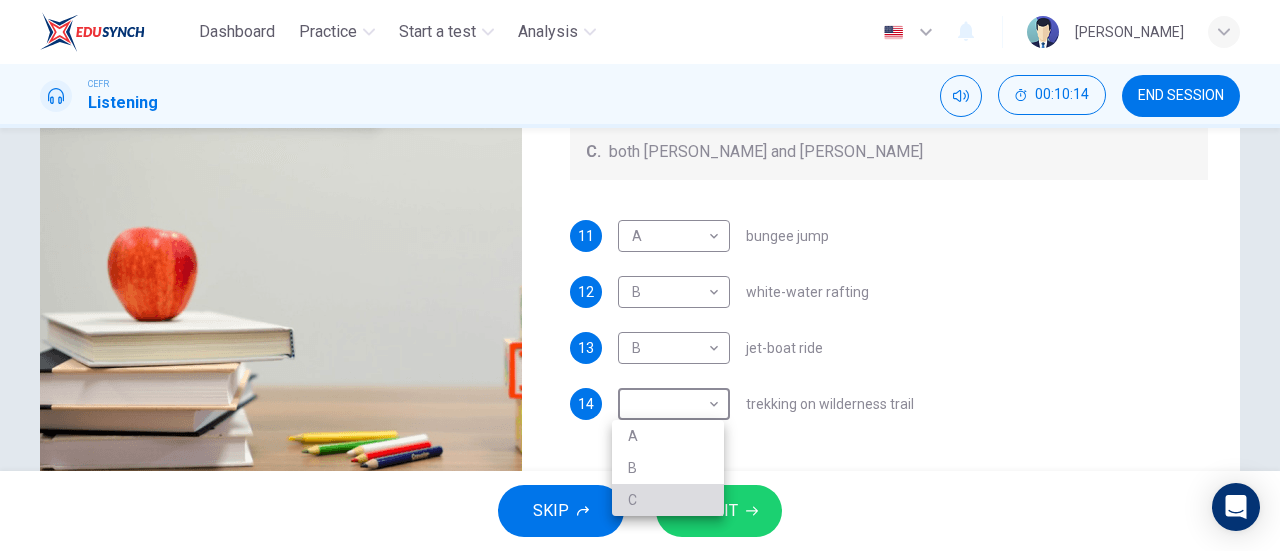 click on "C" at bounding box center [668, 500] 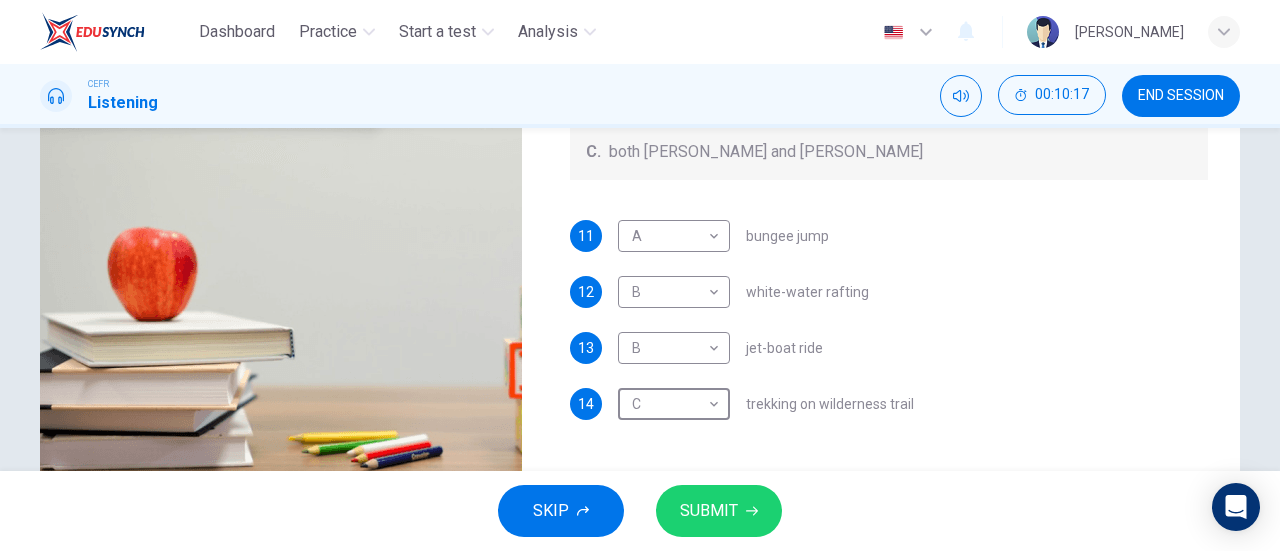 scroll, scrollTop: 192, scrollLeft: 0, axis: vertical 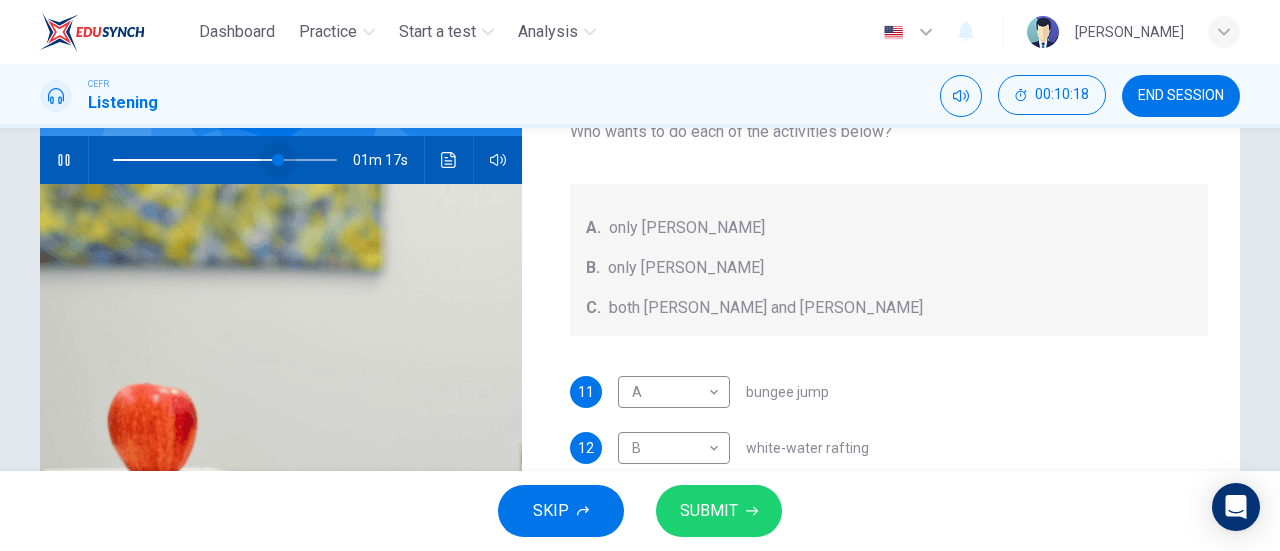 click at bounding box center (225, 160) 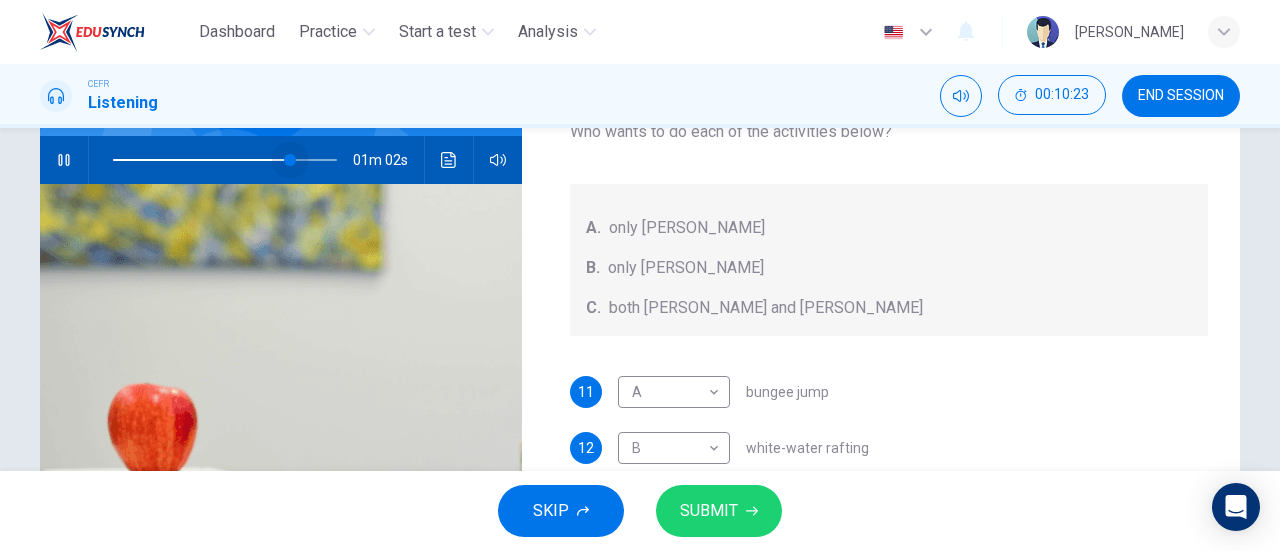 click at bounding box center (290, 160) 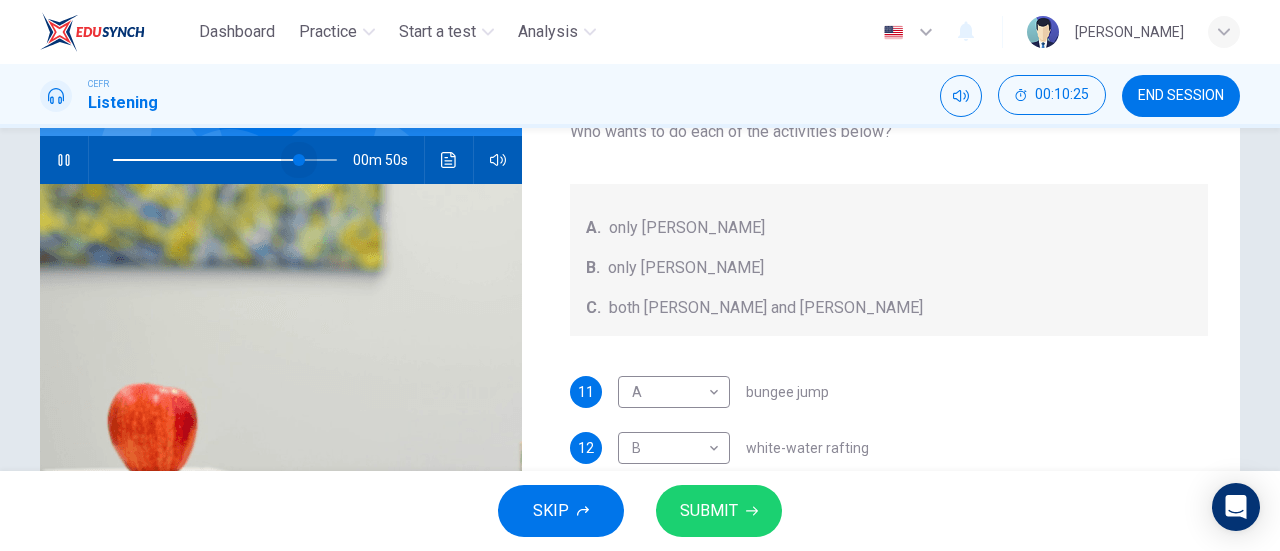 click at bounding box center [299, 160] 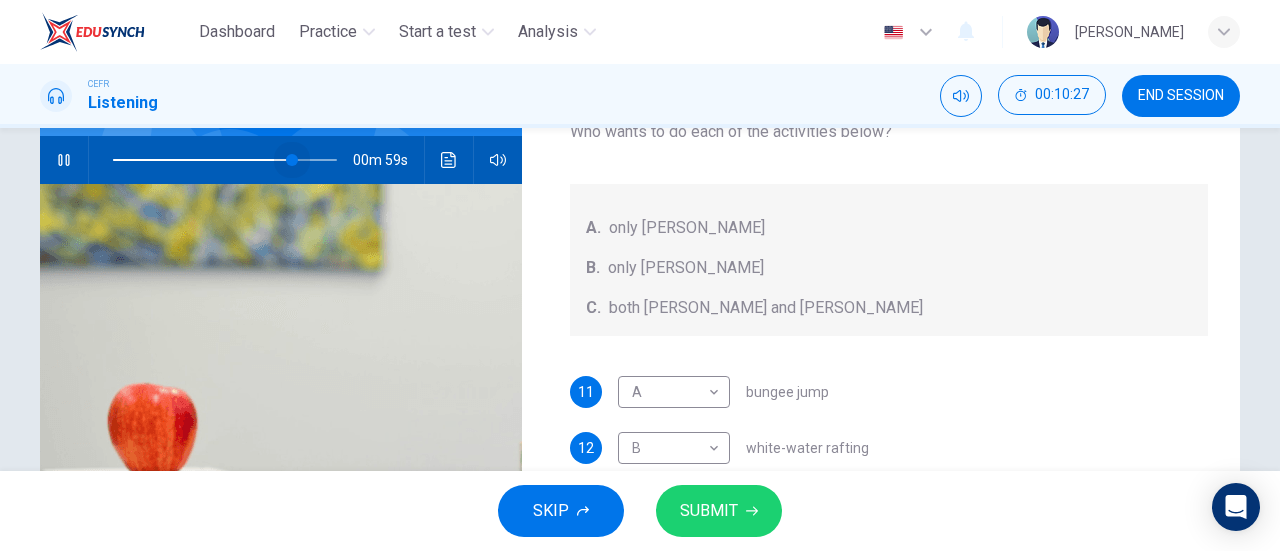 click at bounding box center (292, 160) 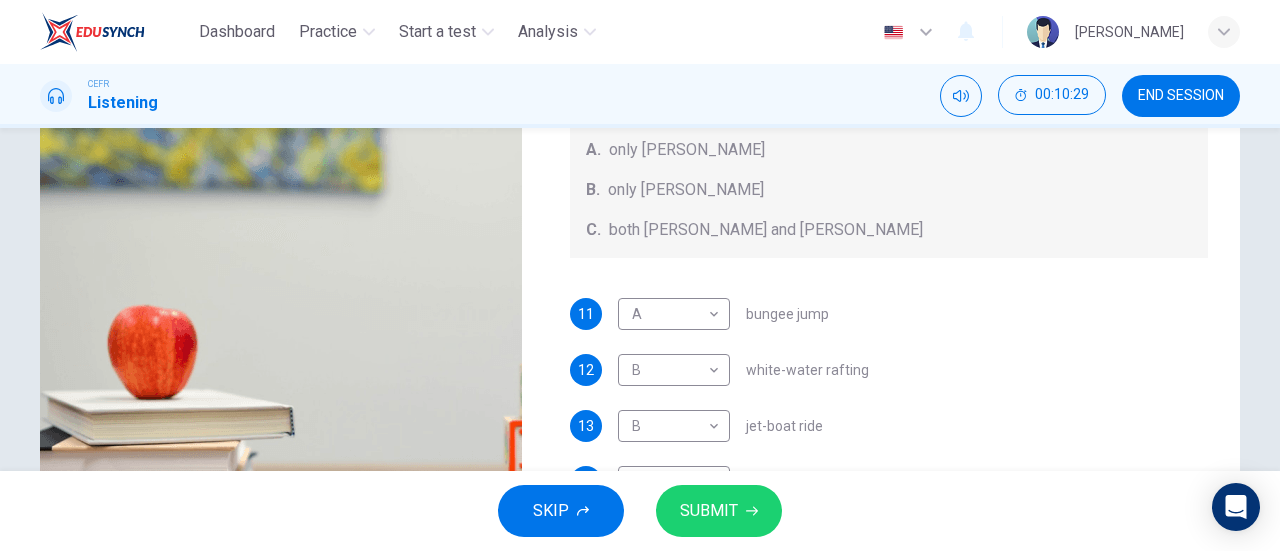 scroll, scrollTop: 272, scrollLeft: 0, axis: vertical 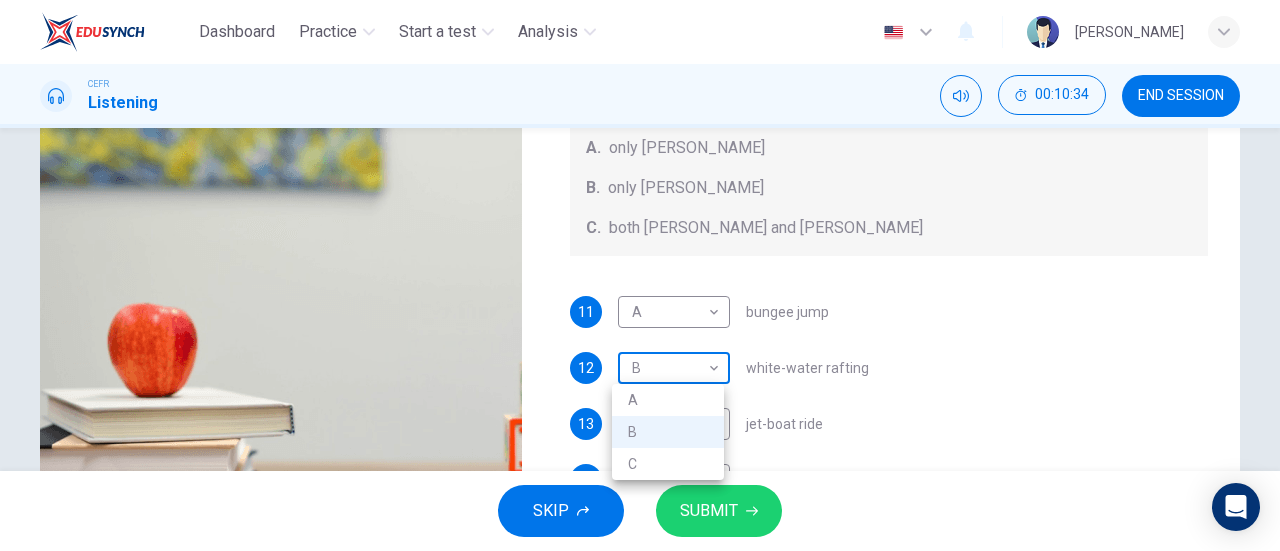 click on "Dashboard Practice Start a test Analysis English en ​ FATEHA AISYA BINTI ABD HALIM CEFR Listening 00:10:34 END SESSION Questions 11 - 14 Write the correct letter,  A ,  B , or  C  next to the questions below.
Who wants to do each of the activities below? A. only Jacinta B. only Lewis C. both Jacinta and Lewis 11 A A ​ bungee jump 12 B B ​ white-water rafting 13 B B ​ jet-boat ride 14 C C ​ trekking on wilderness trail Holiday in Queenstown 00m 53s SKIP SUBMIT EduSynch - Online Language Proficiency Testing
Dashboard Practice Start a test Analysis Notifications © Copyright  2025 A B C" at bounding box center (640, 275) 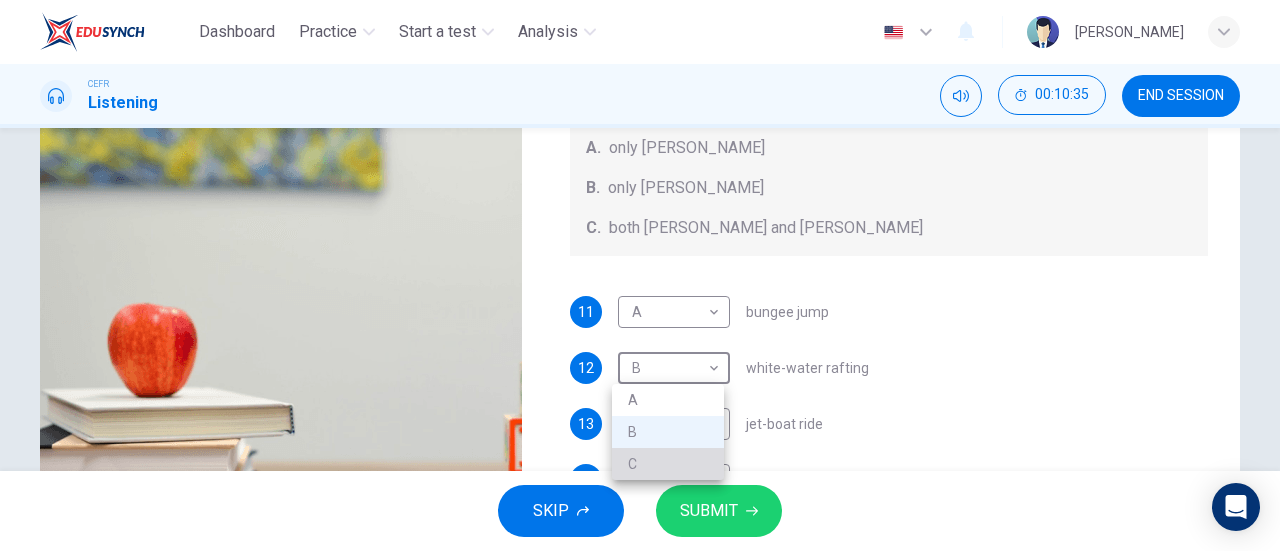 click on "C" at bounding box center (668, 464) 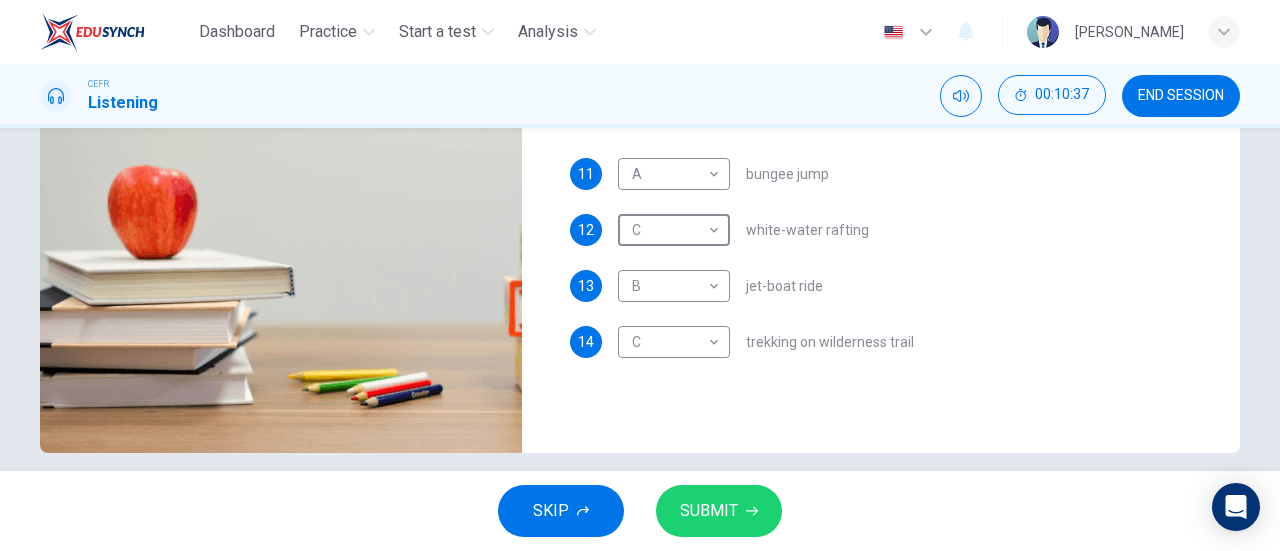 scroll, scrollTop: 411, scrollLeft: 0, axis: vertical 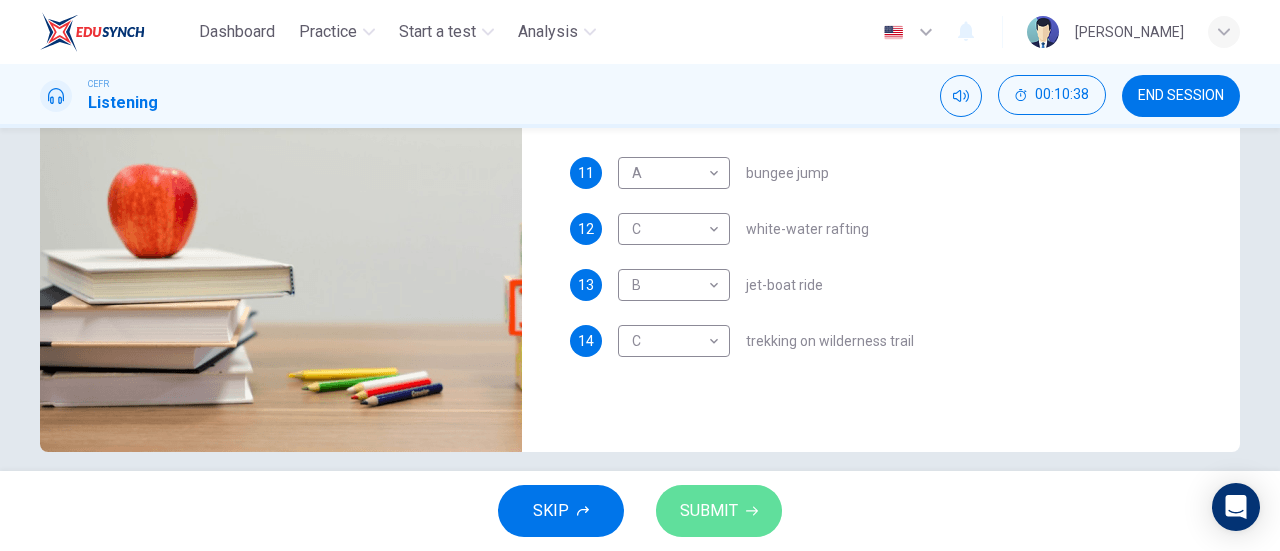 click on "SUBMIT" at bounding box center (709, 511) 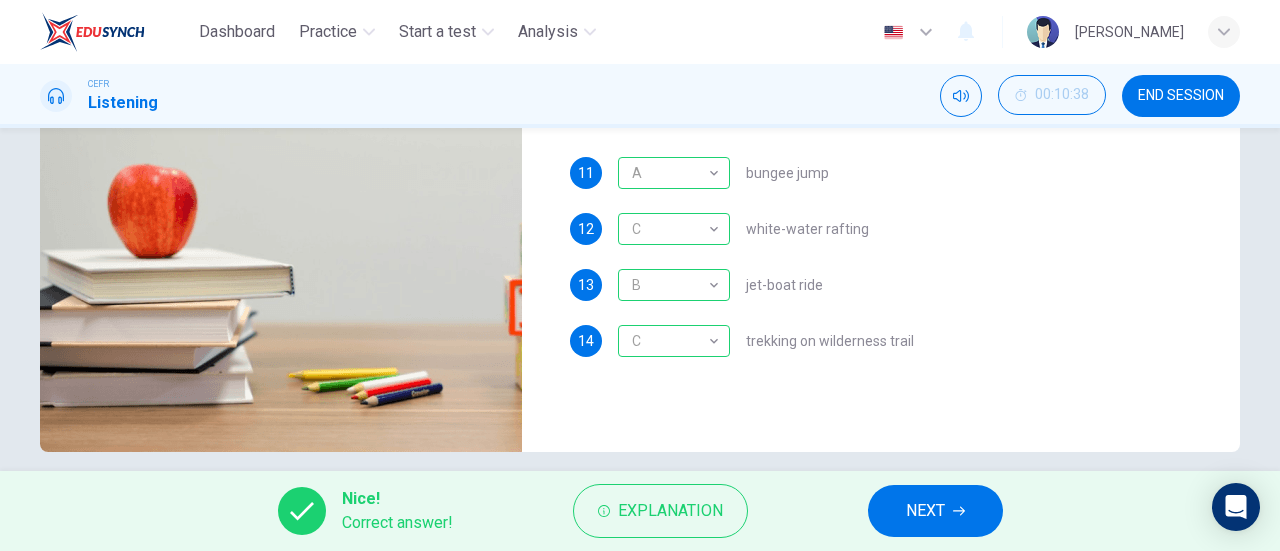 type on "84" 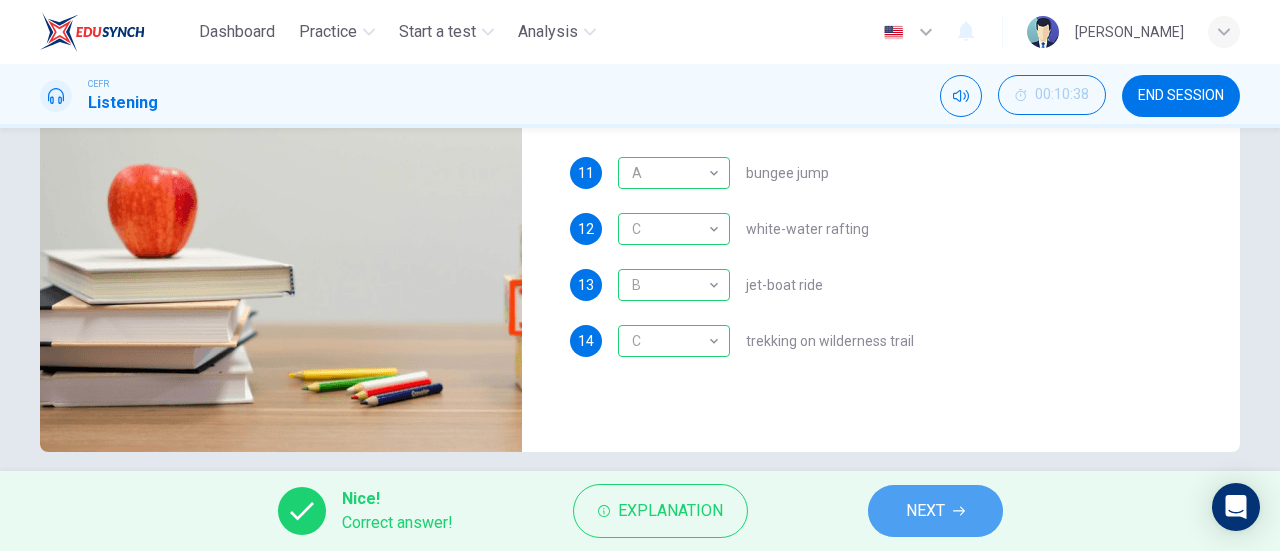 click on "NEXT" at bounding box center (925, 511) 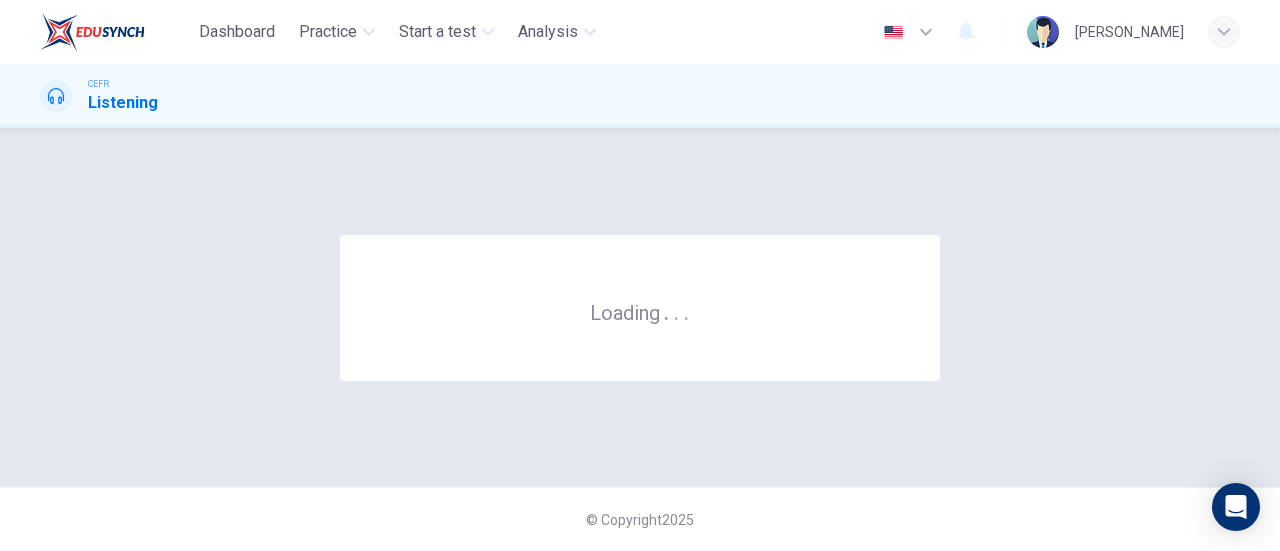 scroll, scrollTop: 0, scrollLeft: 0, axis: both 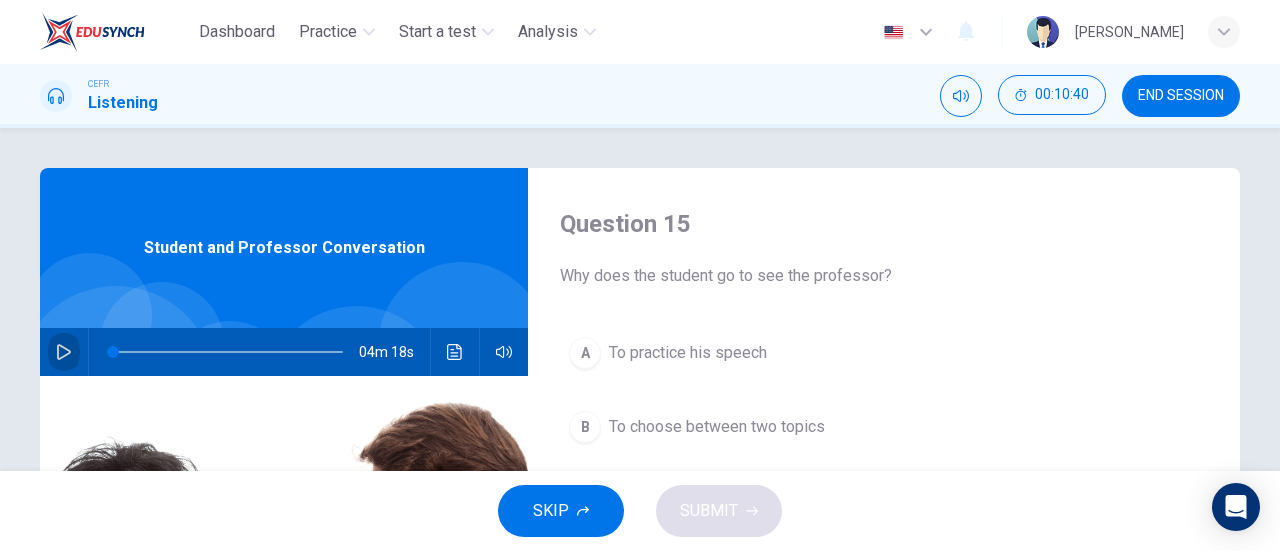 click 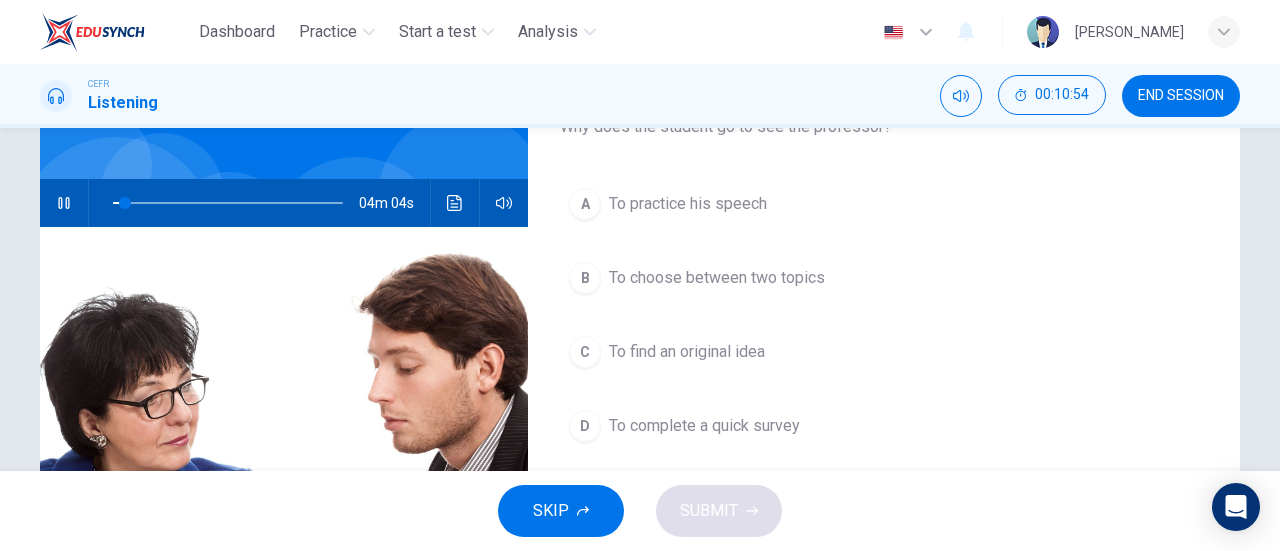 scroll, scrollTop: 154, scrollLeft: 0, axis: vertical 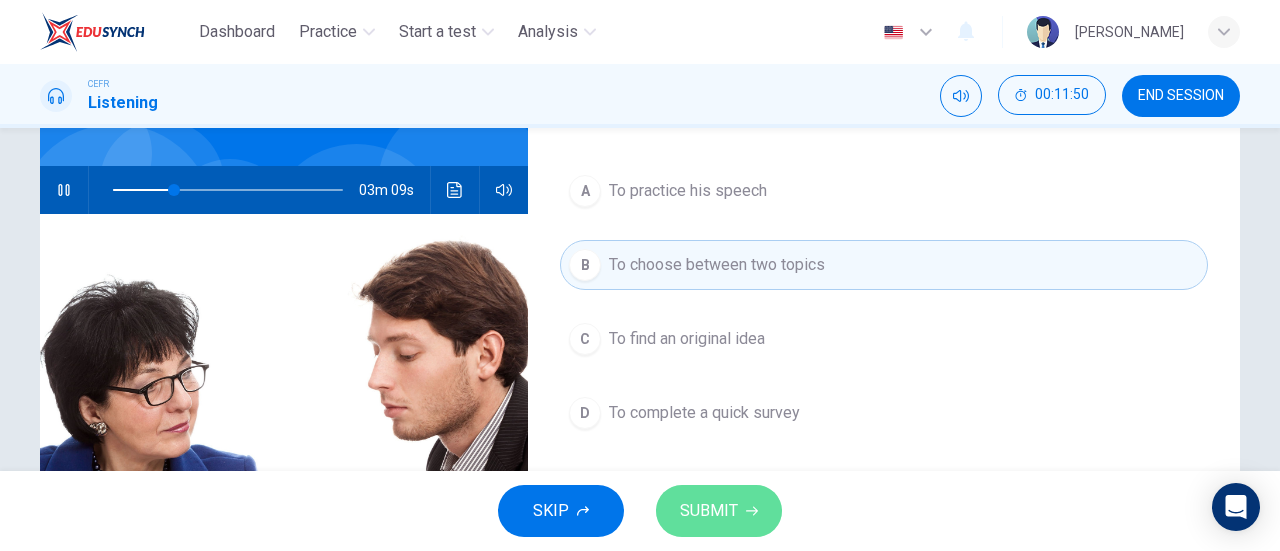 click on "SUBMIT" at bounding box center (709, 511) 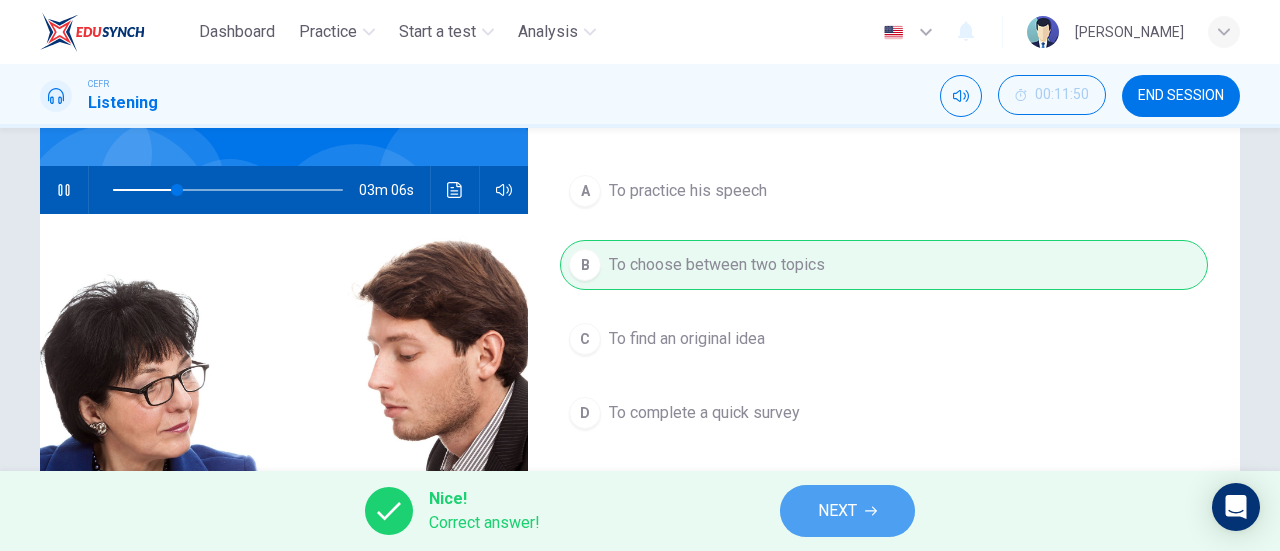 click on "NEXT" at bounding box center (837, 511) 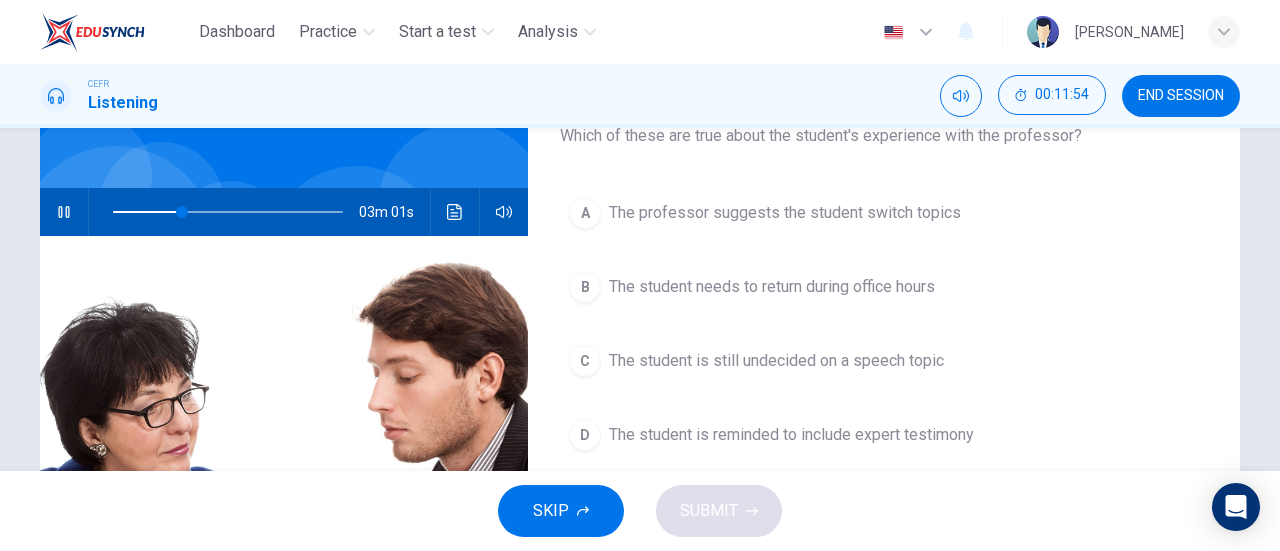 scroll, scrollTop: 141, scrollLeft: 0, axis: vertical 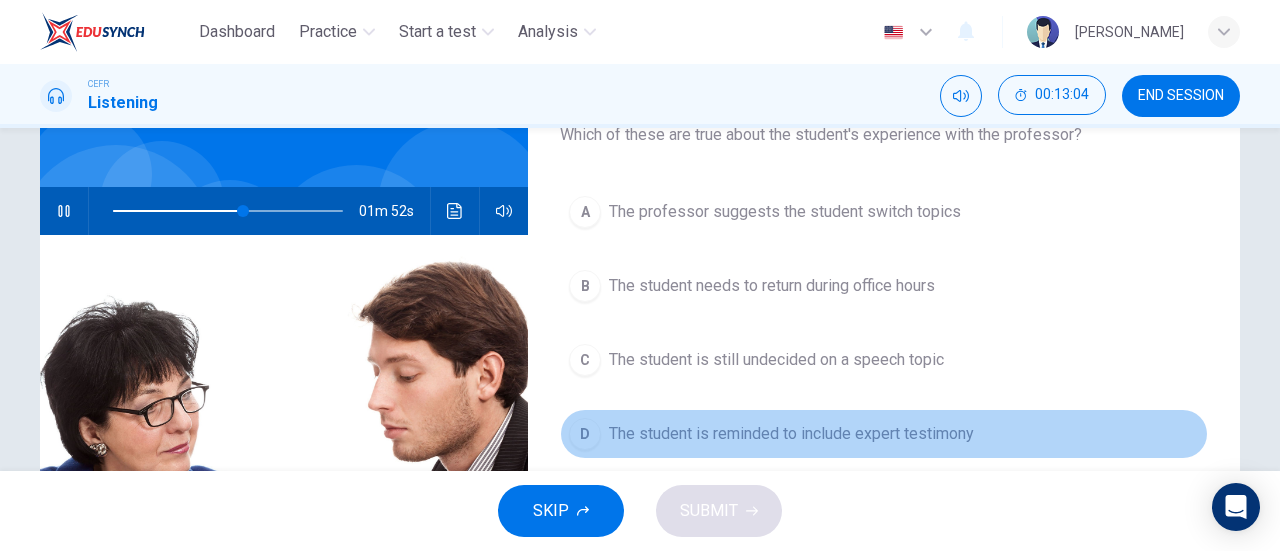click on "The student is reminded to include expert testimony" at bounding box center (791, 434) 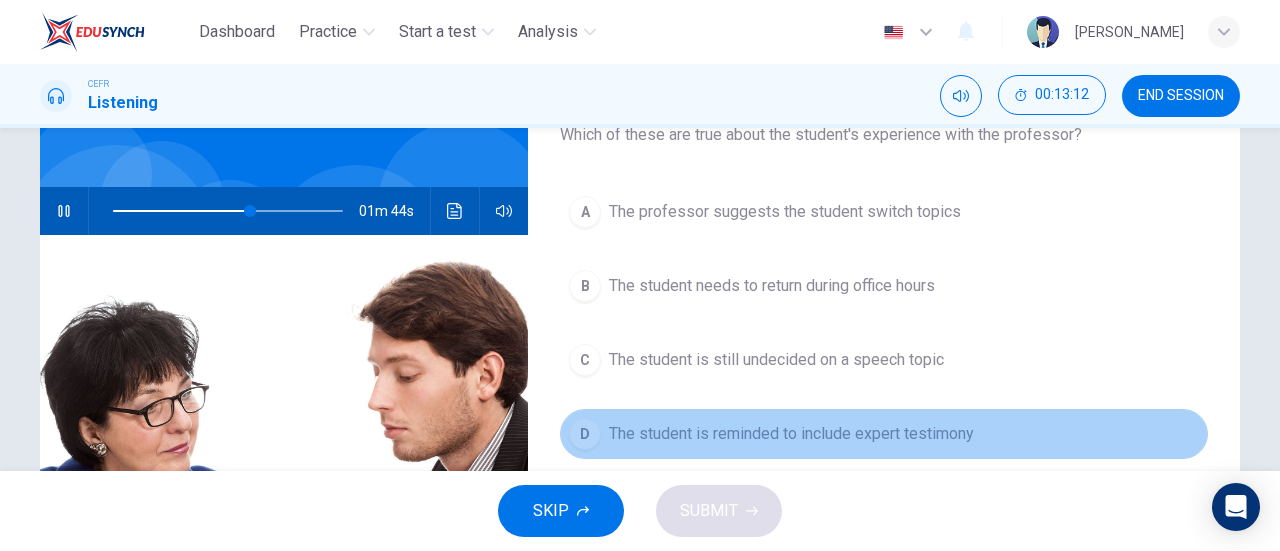 click on "The student is reminded to include expert testimony" at bounding box center (791, 434) 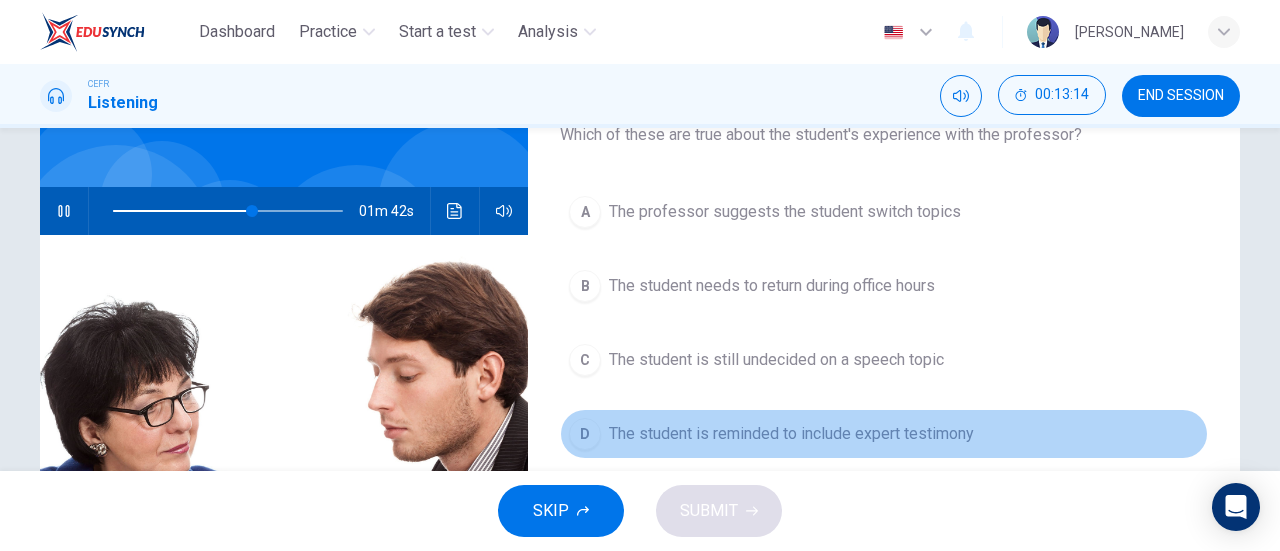 click on "The student is reminded to include expert testimony" at bounding box center [791, 434] 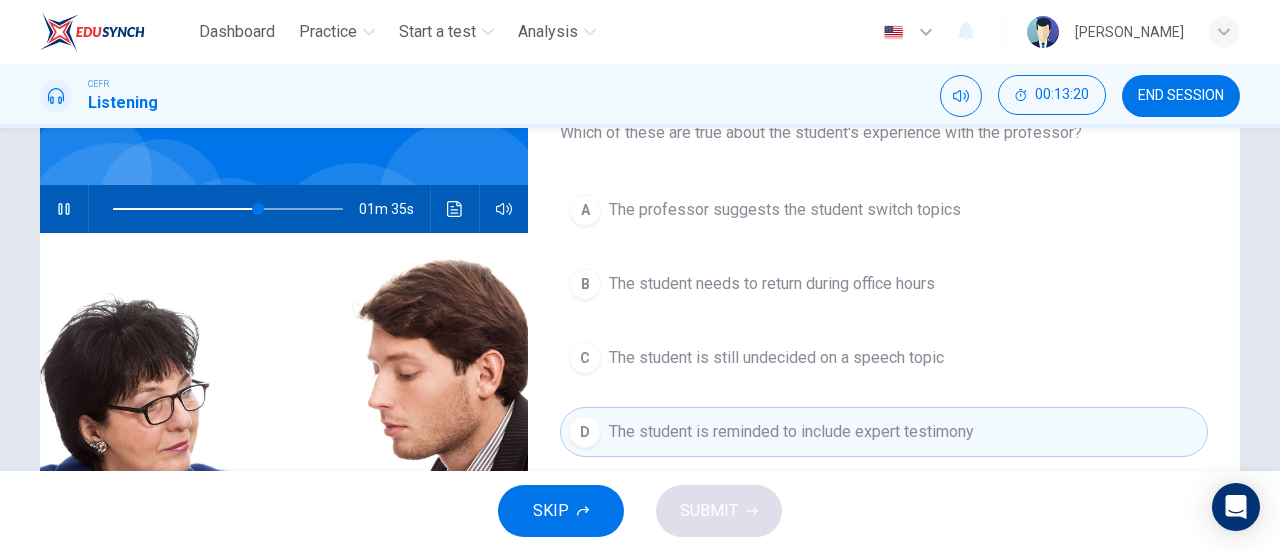 scroll, scrollTop: 144, scrollLeft: 0, axis: vertical 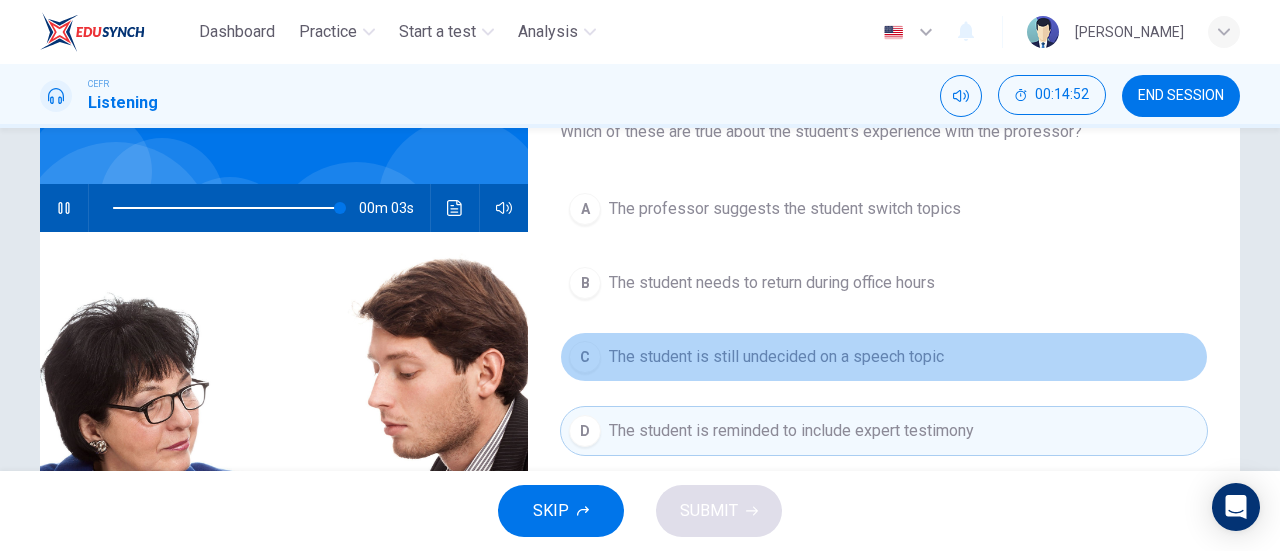 click on "C The student is still undecided on a speech topic" at bounding box center (884, 357) 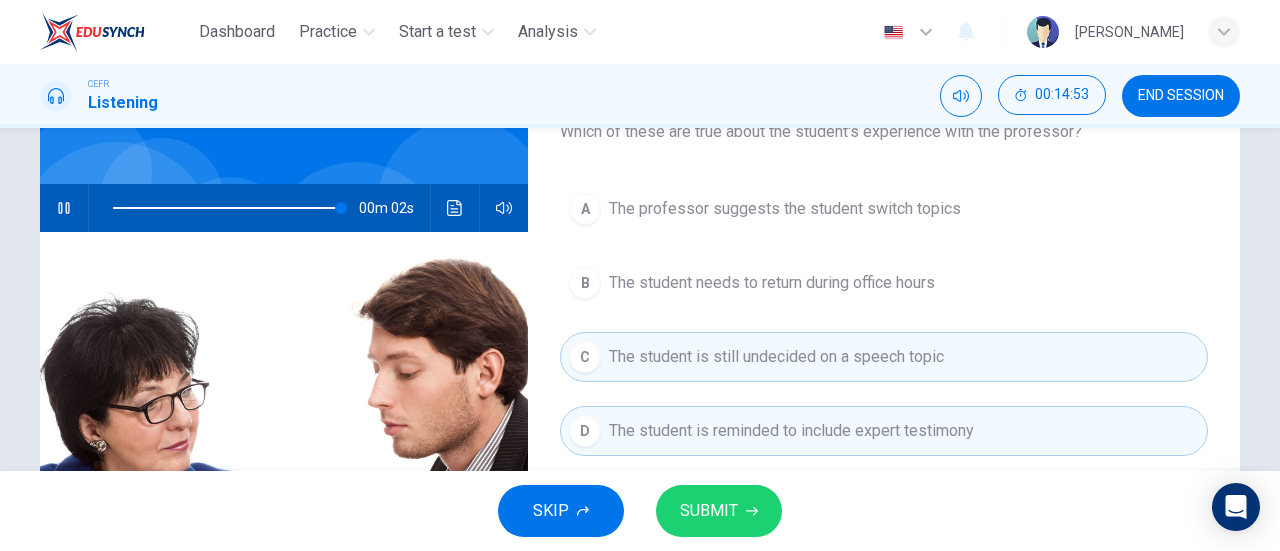 click on "SUBMIT" at bounding box center (709, 511) 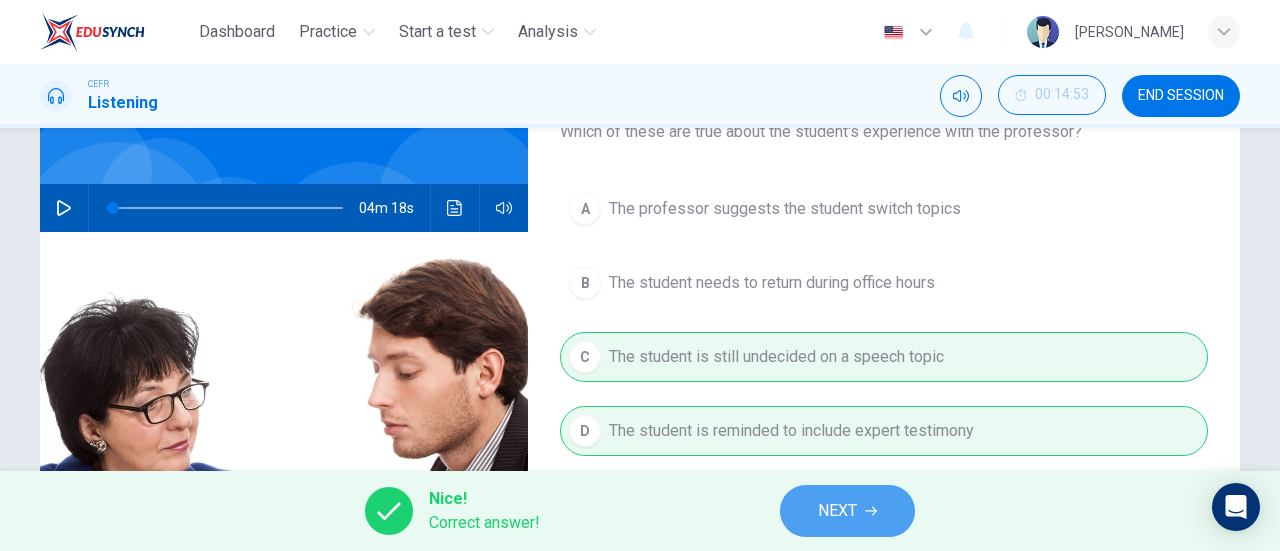 click on "NEXT" at bounding box center (847, 511) 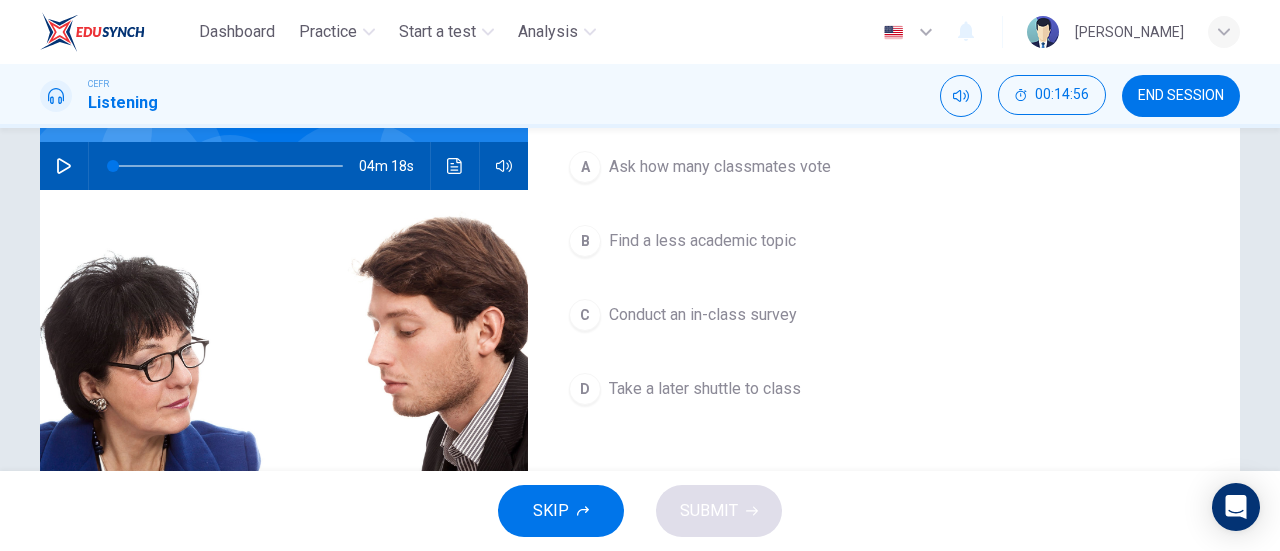 scroll, scrollTop: 195, scrollLeft: 0, axis: vertical 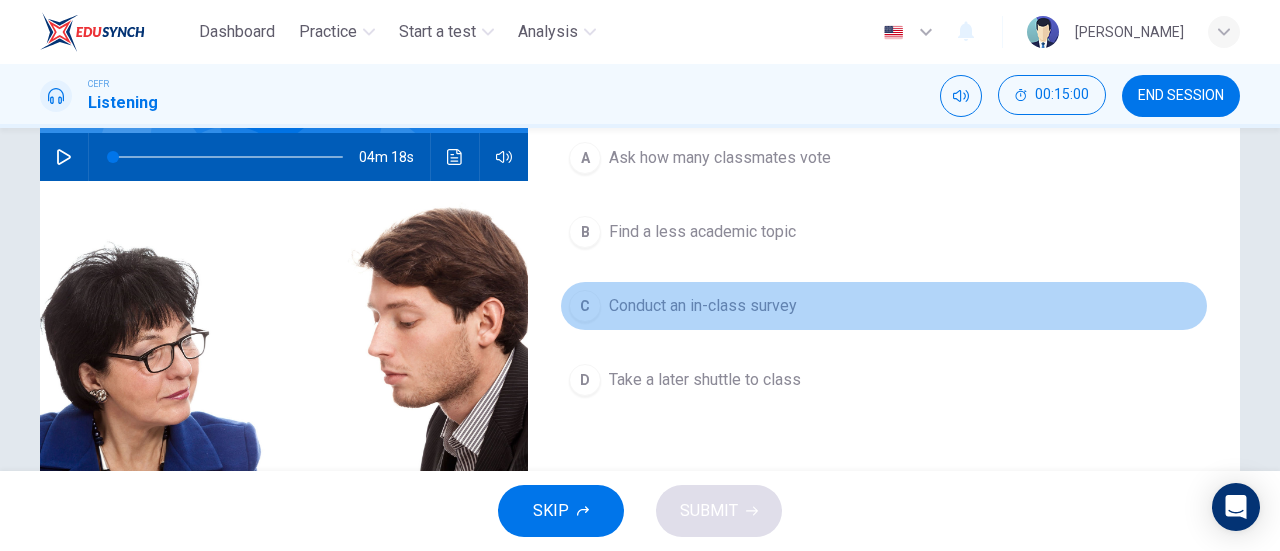 click on "Conduct an in-class survey" at bounding box center (703, 306) 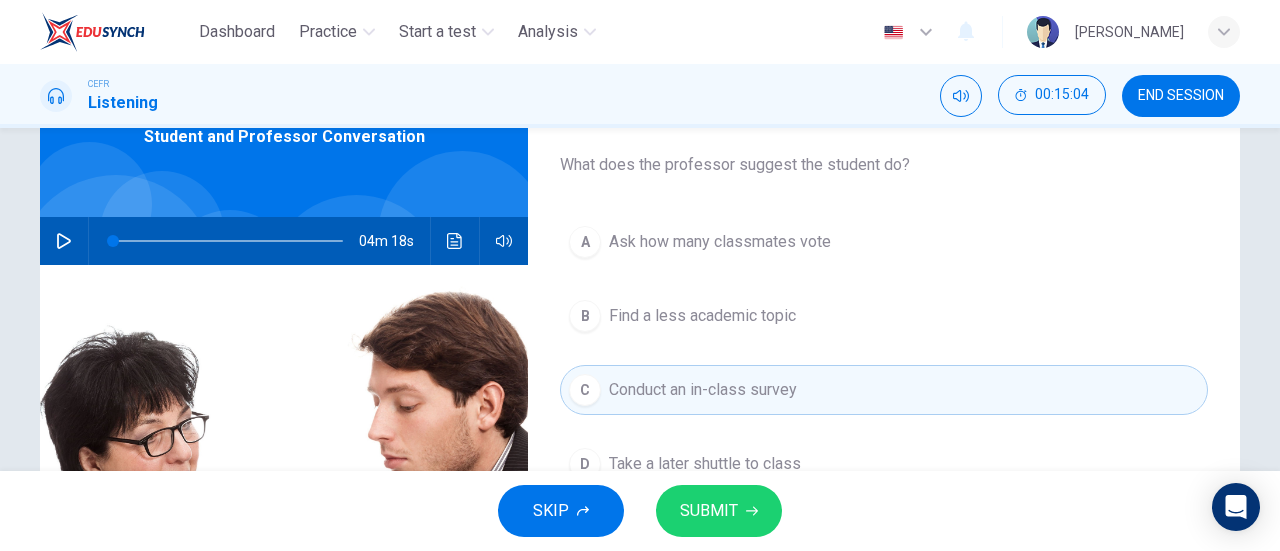 scroll, scrollTop: 145, scrollLeft: 0, axis: vertical 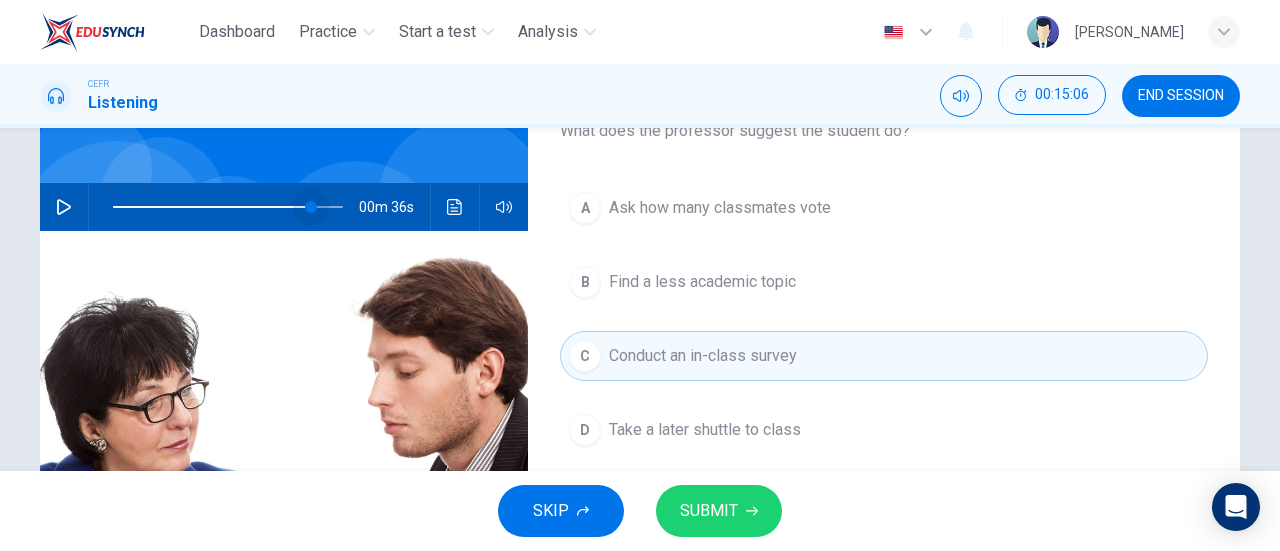 click at bounding box center [228, 207] 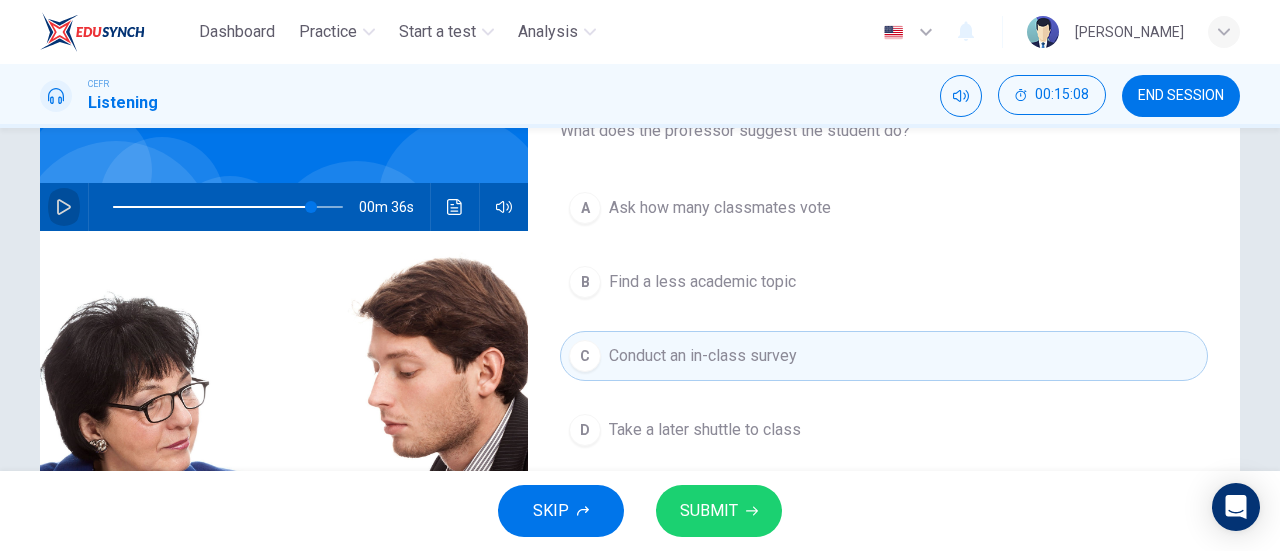 click at bounding box center [64, 207] 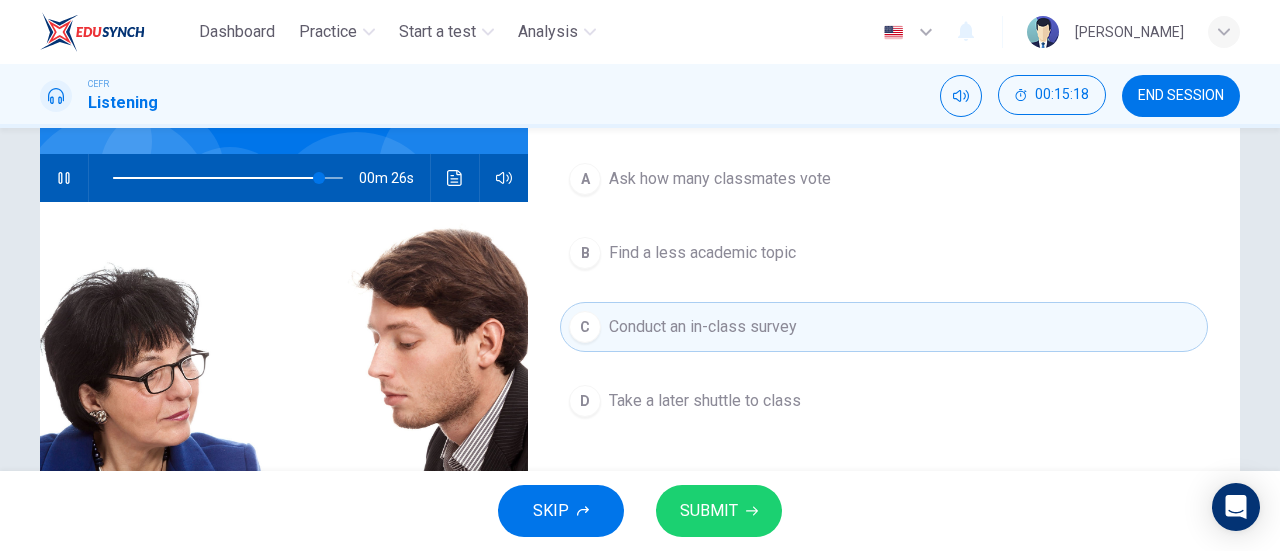 scroll, scrollTop: 177, scrollLeft: 0, axis: vertical 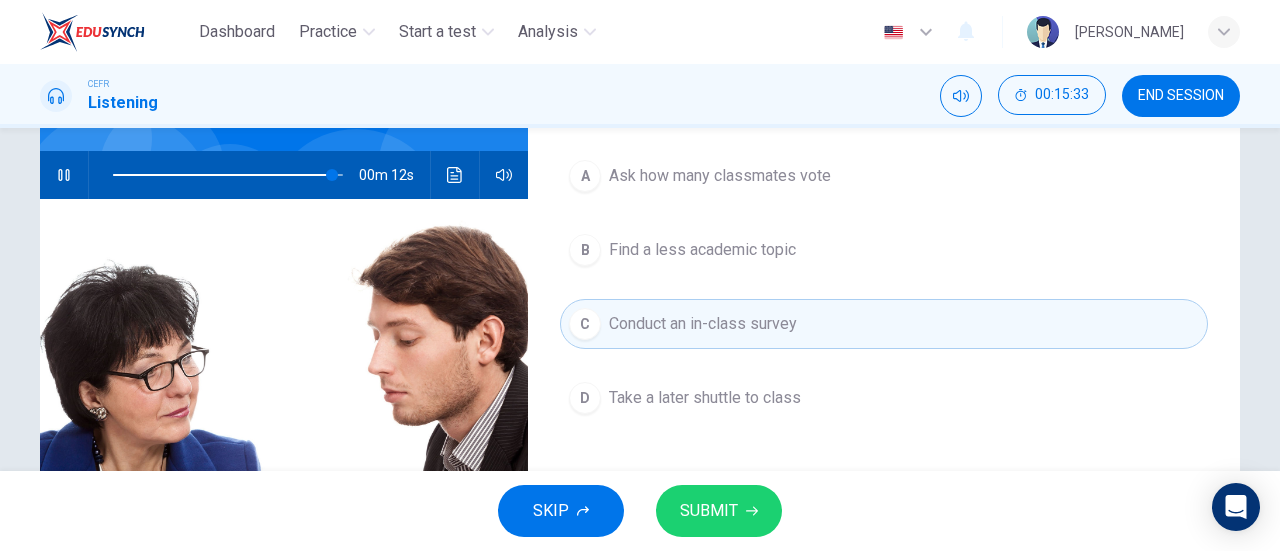 click on "SUBMIT" at bounding box center (709, 511) 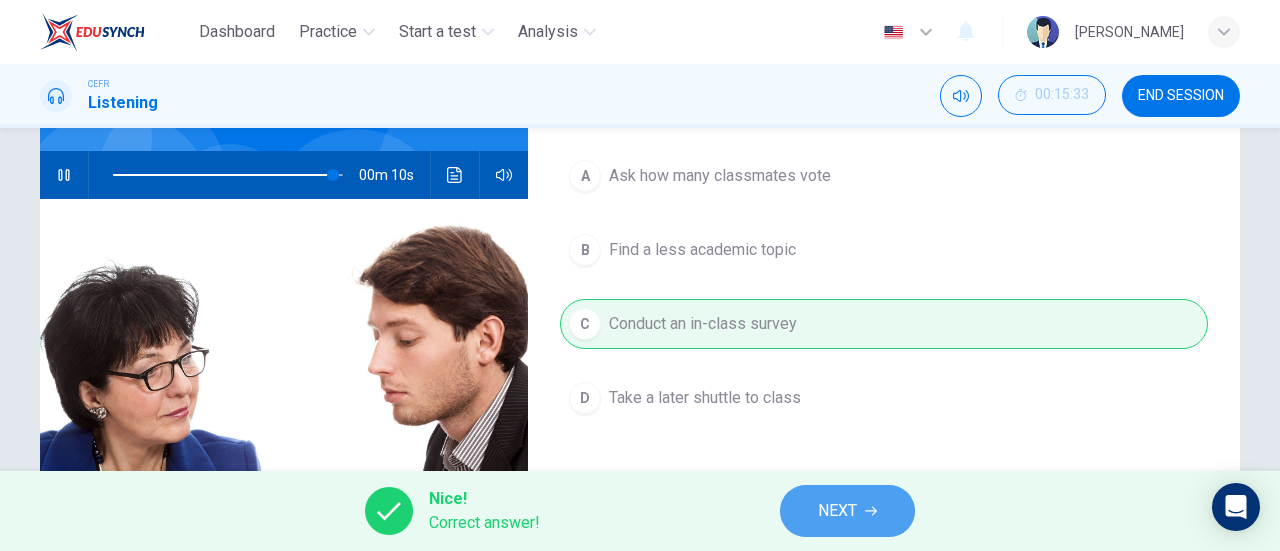 click on "NEXT" at bounding box center (847, 511) 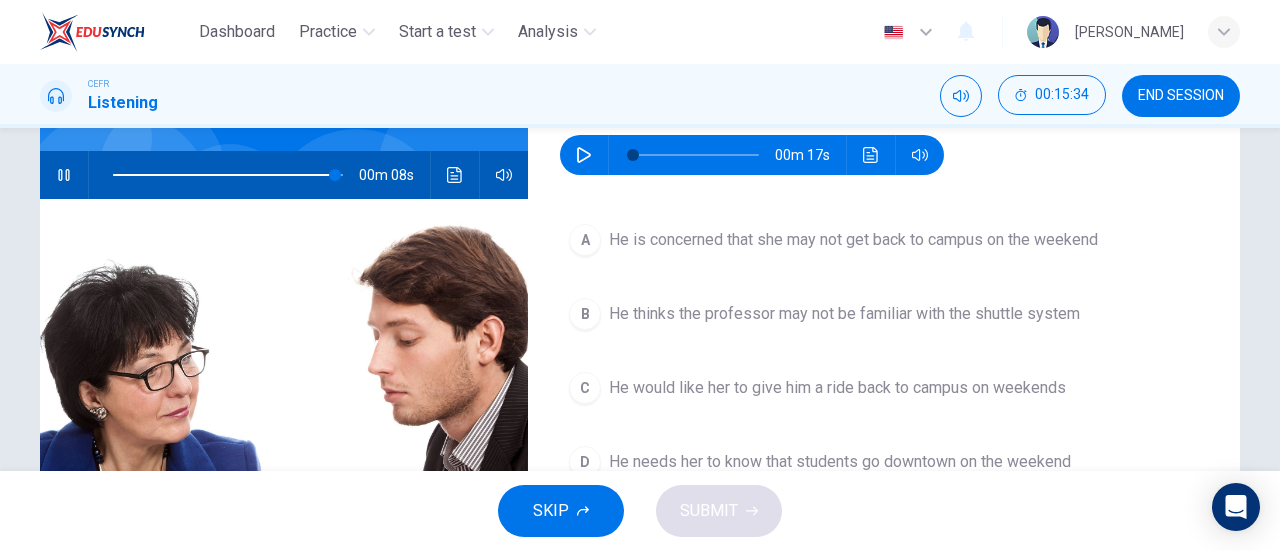 scroll, scrollTop: 107, scrollLeft: 0, axis: vertical 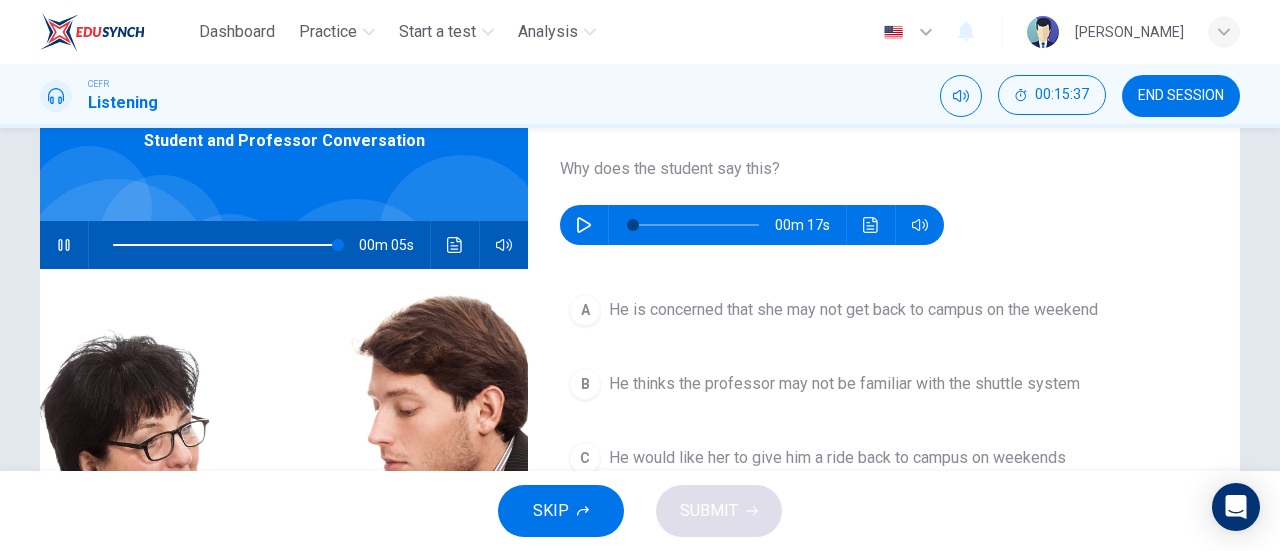 type on "98" 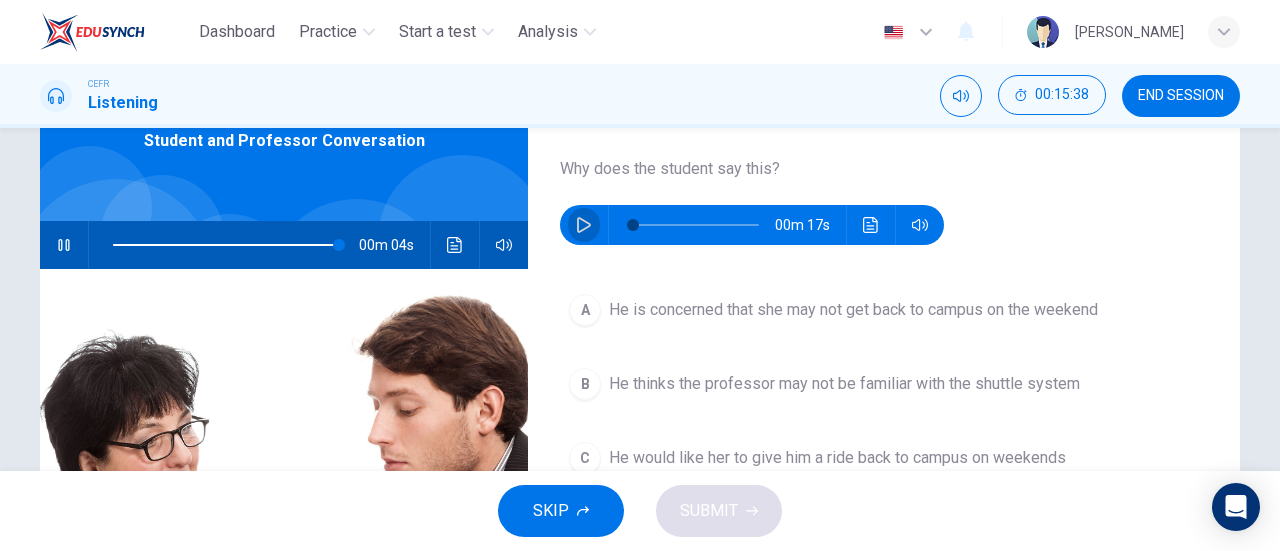 click 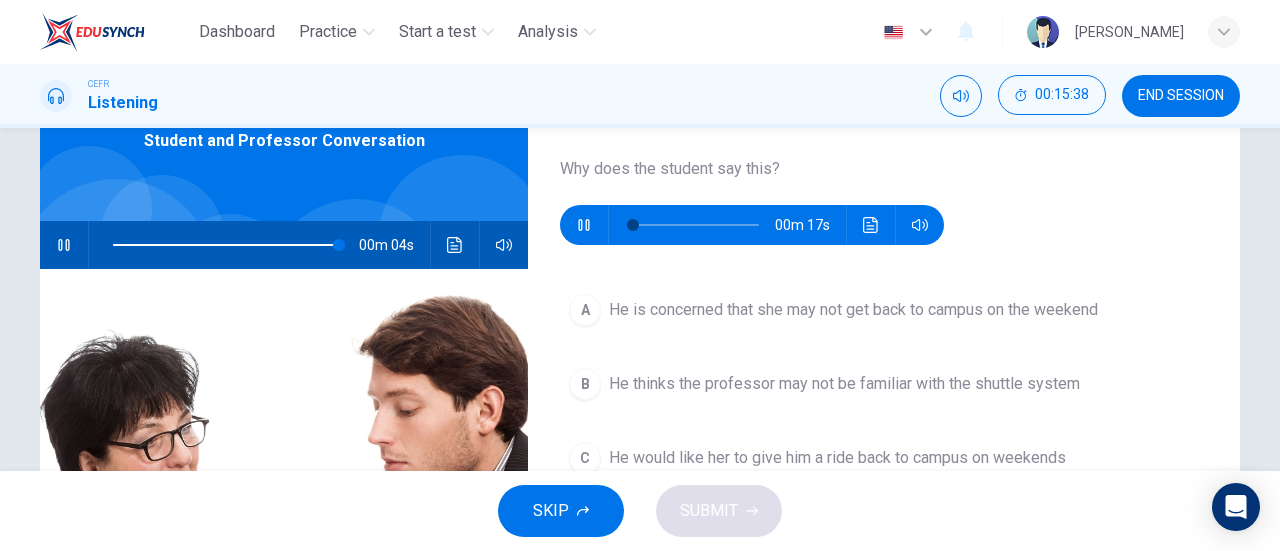 type on "99" 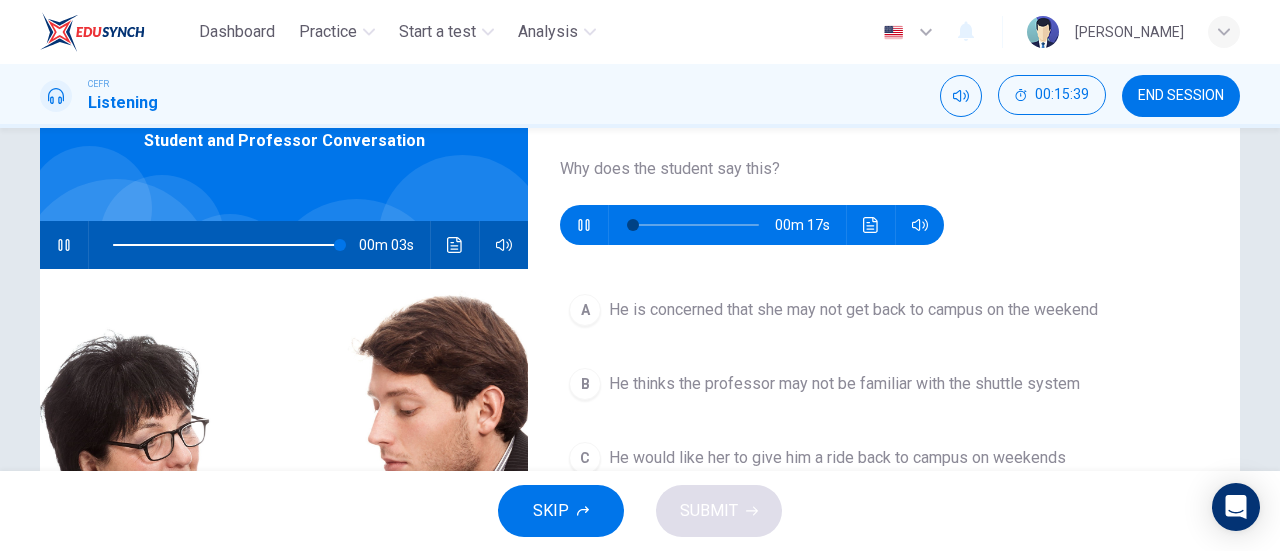 type on "5" 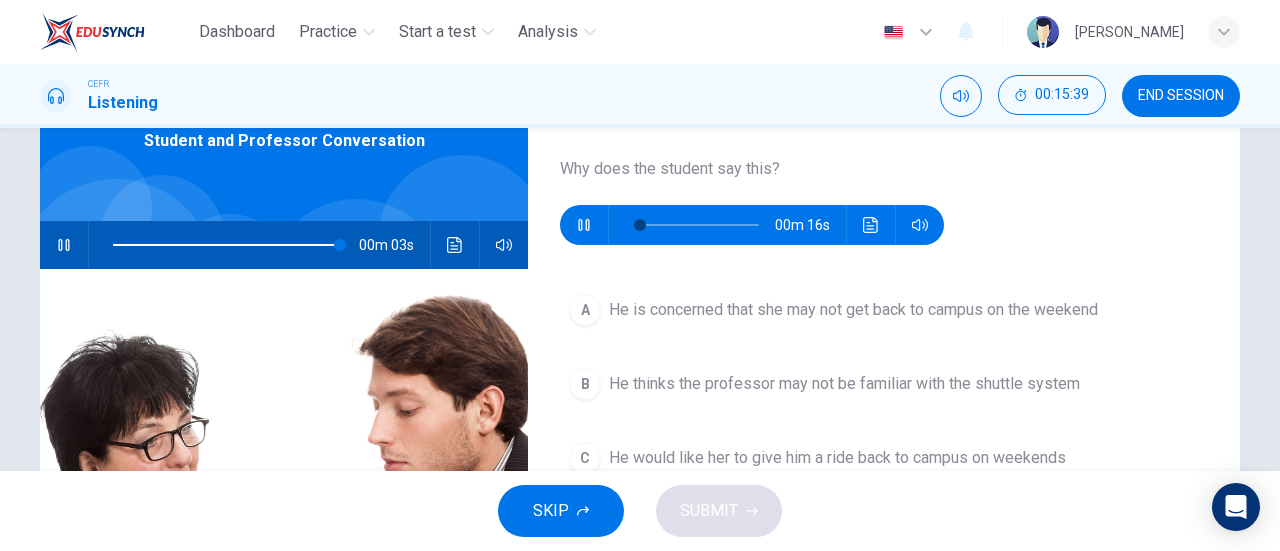 type on "99" 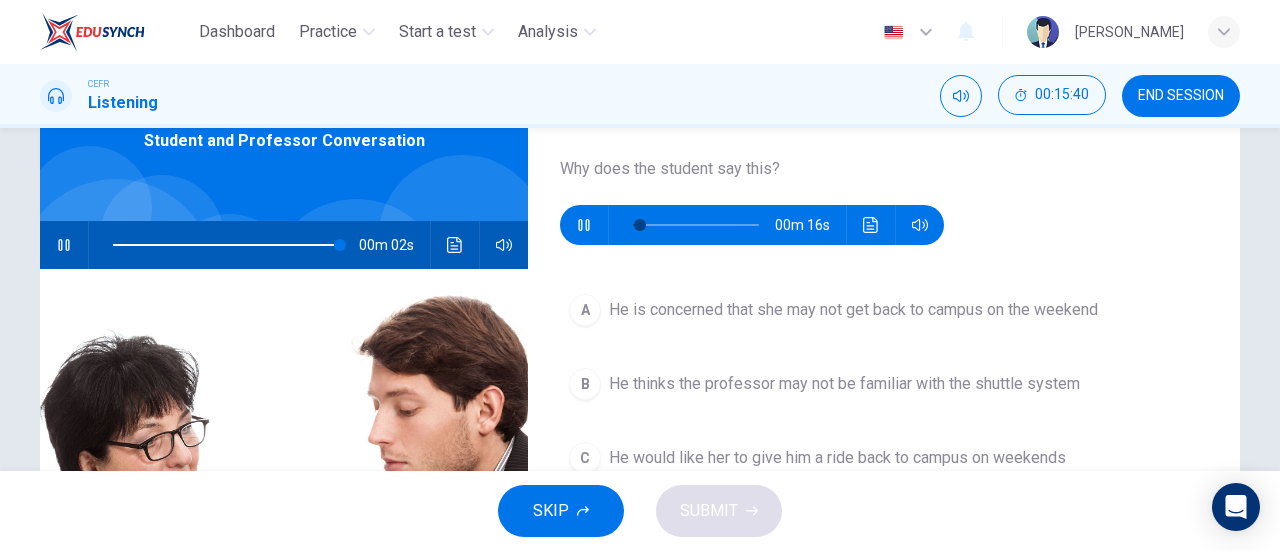 type on "11" 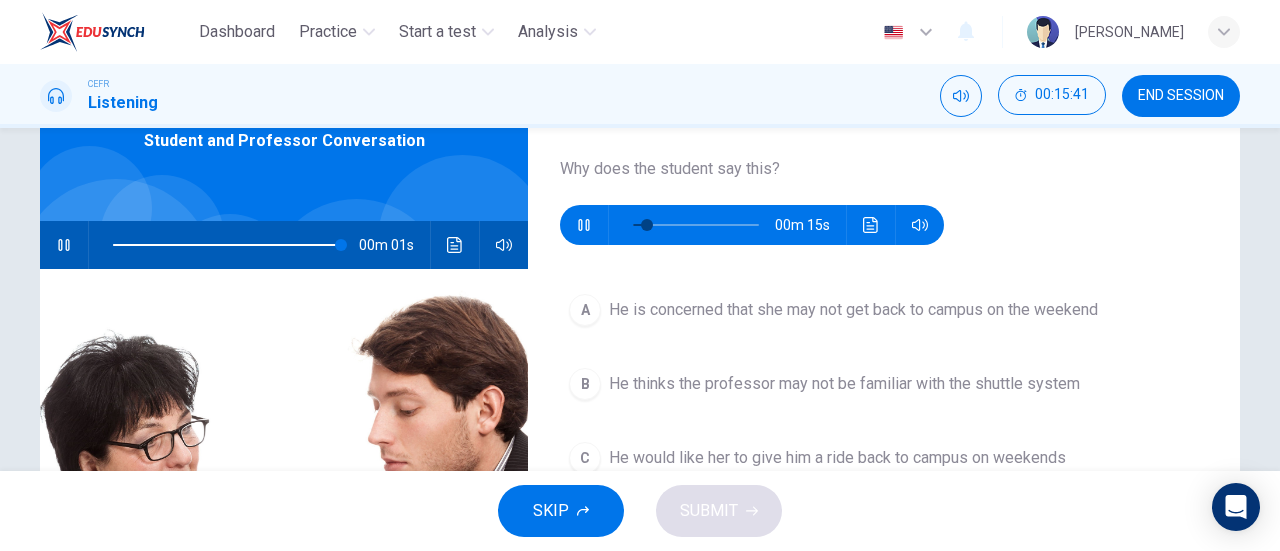 type on "99" 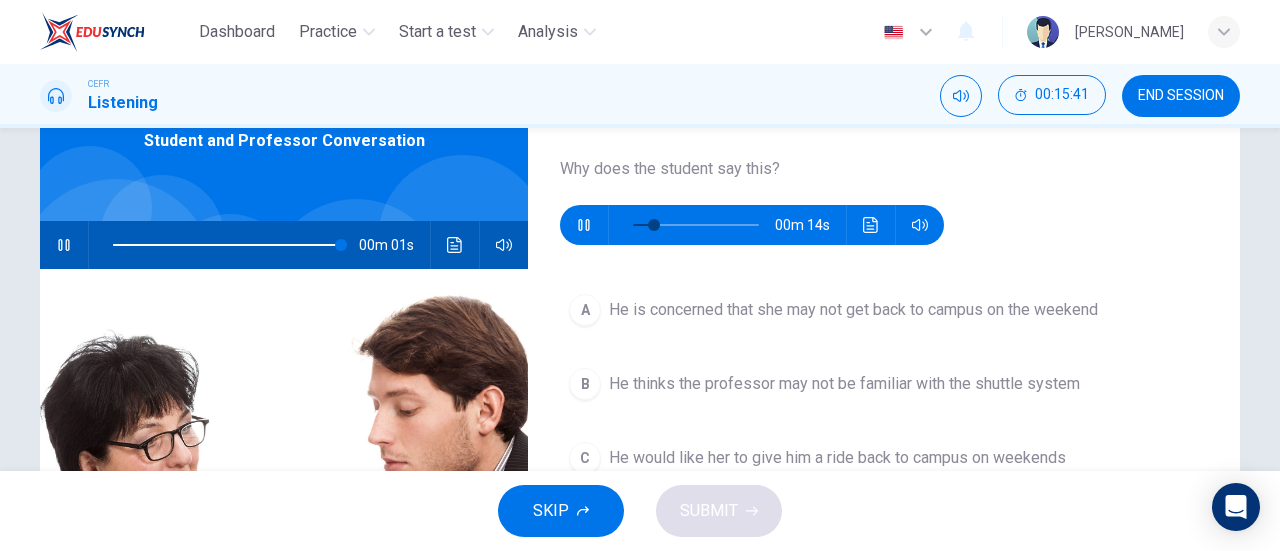 type on "100" 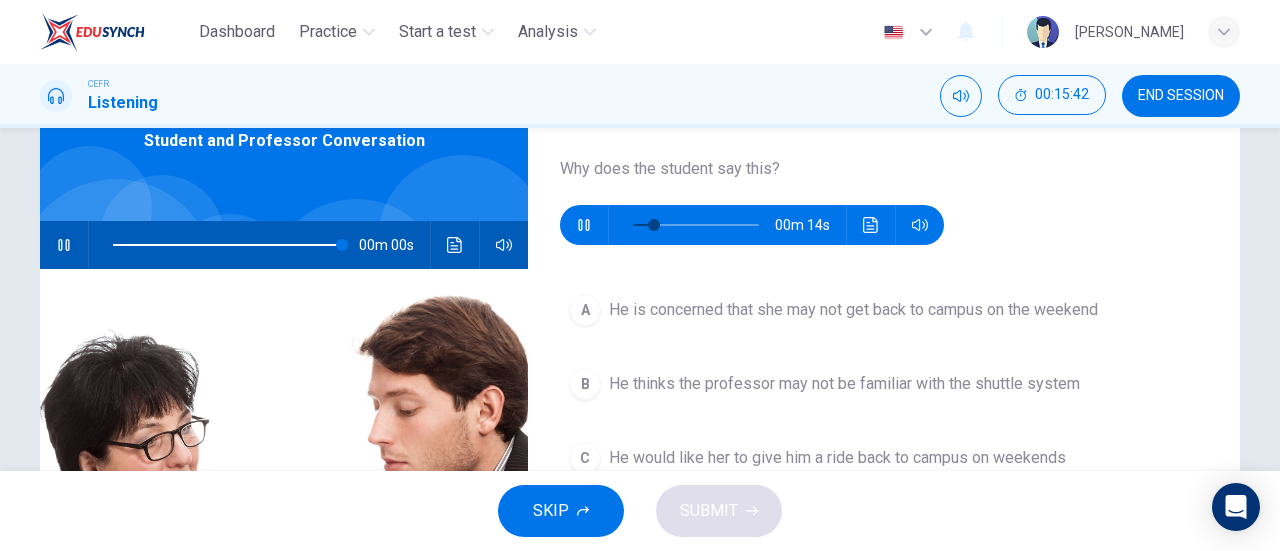 type on "22" 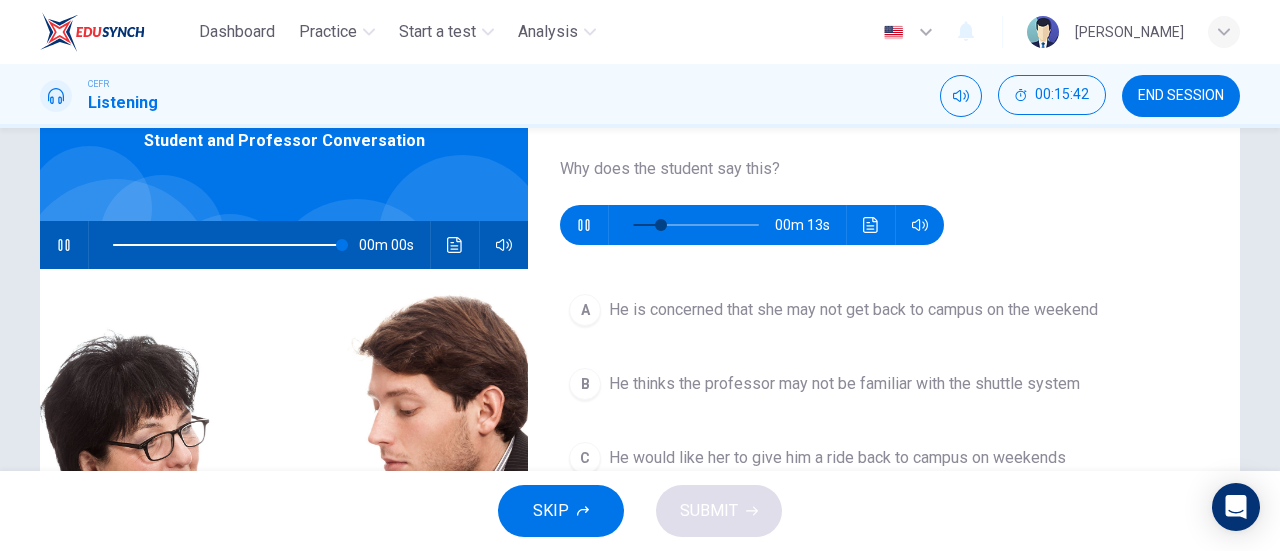 type on "0" 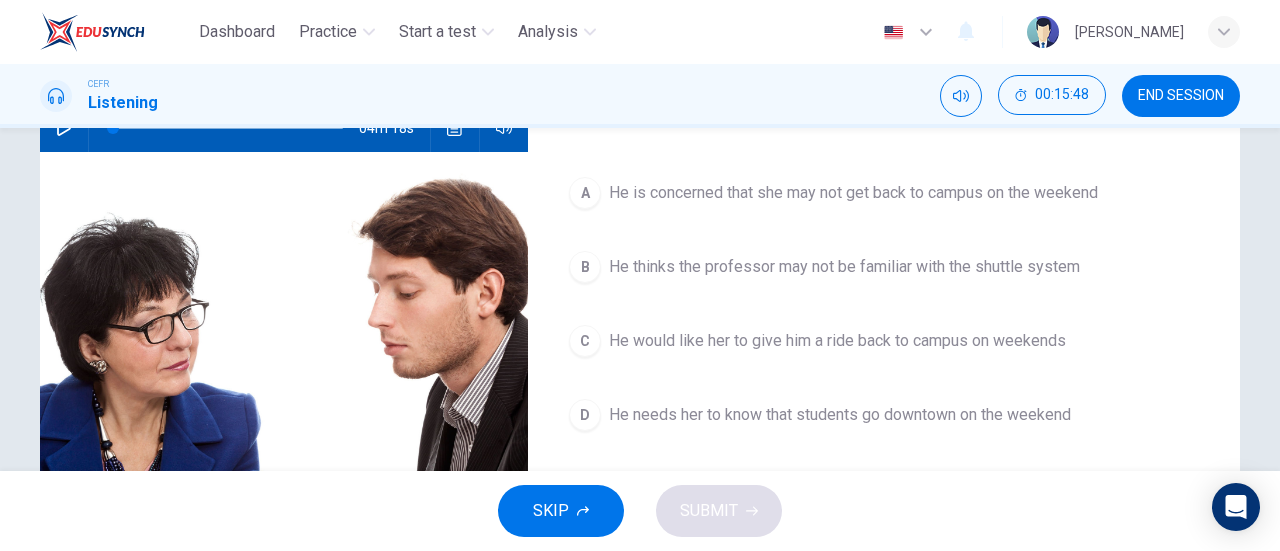 scroll, scrollTop: 229, scrollLeft: 0, axis: vertical 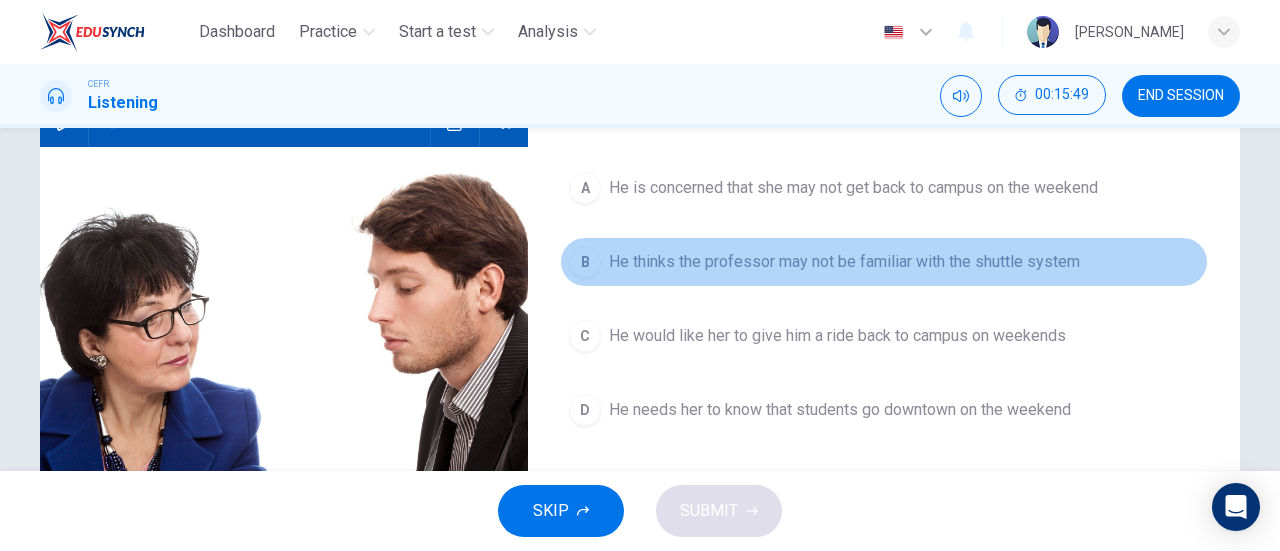 click on "He thinks the professor may not be familiar with the shuttle system" at bounding box center (844, 262) 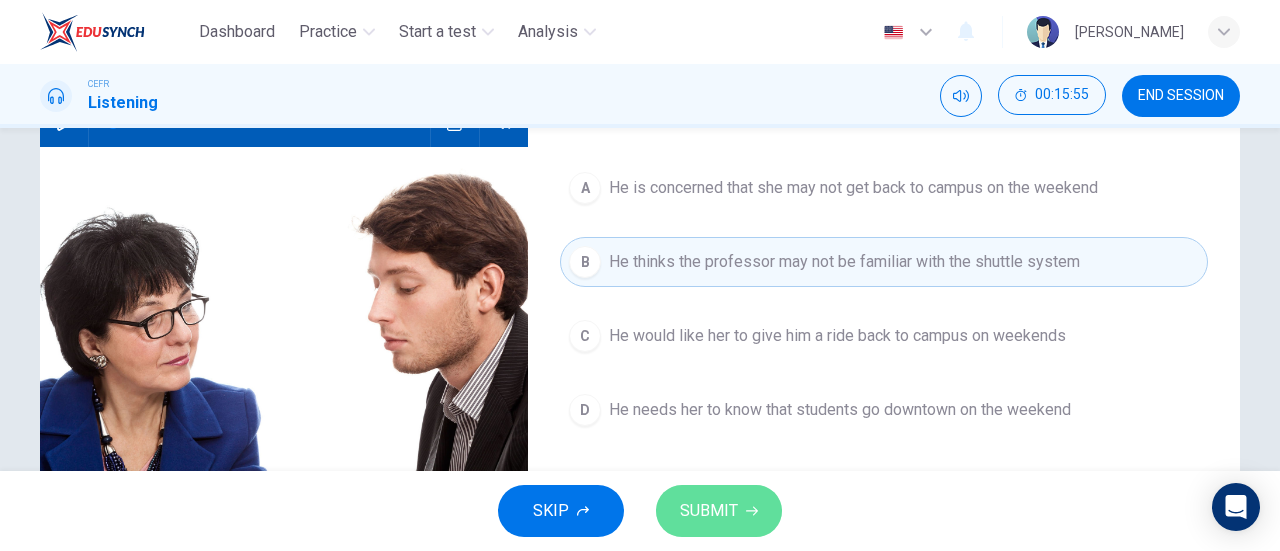 click on "SUBMIT" at bounding box center (709, 511) 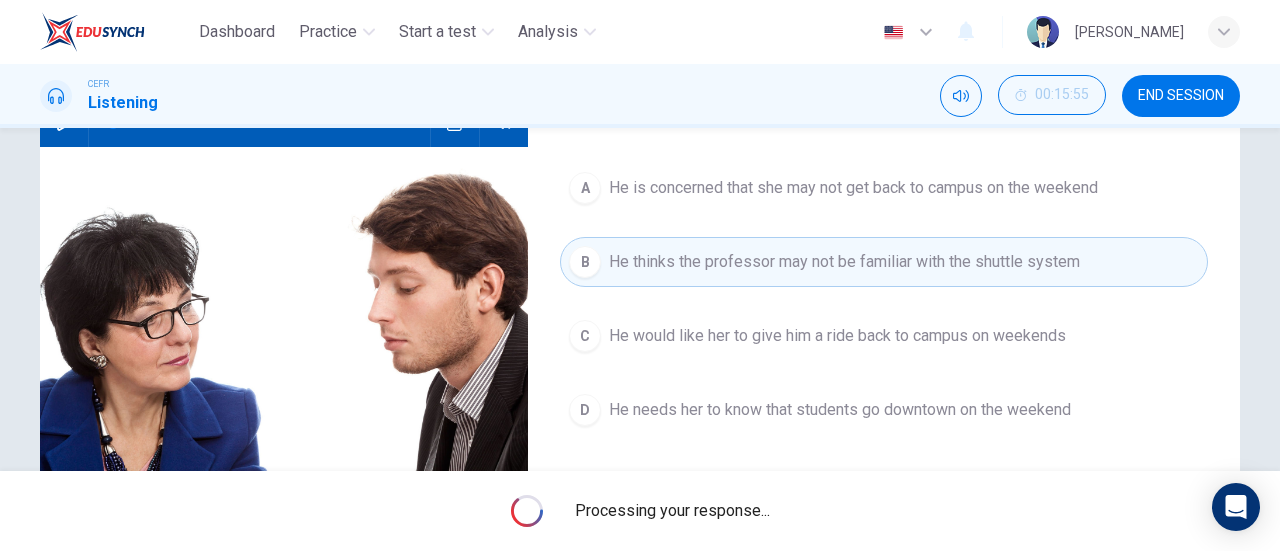 type on "0" 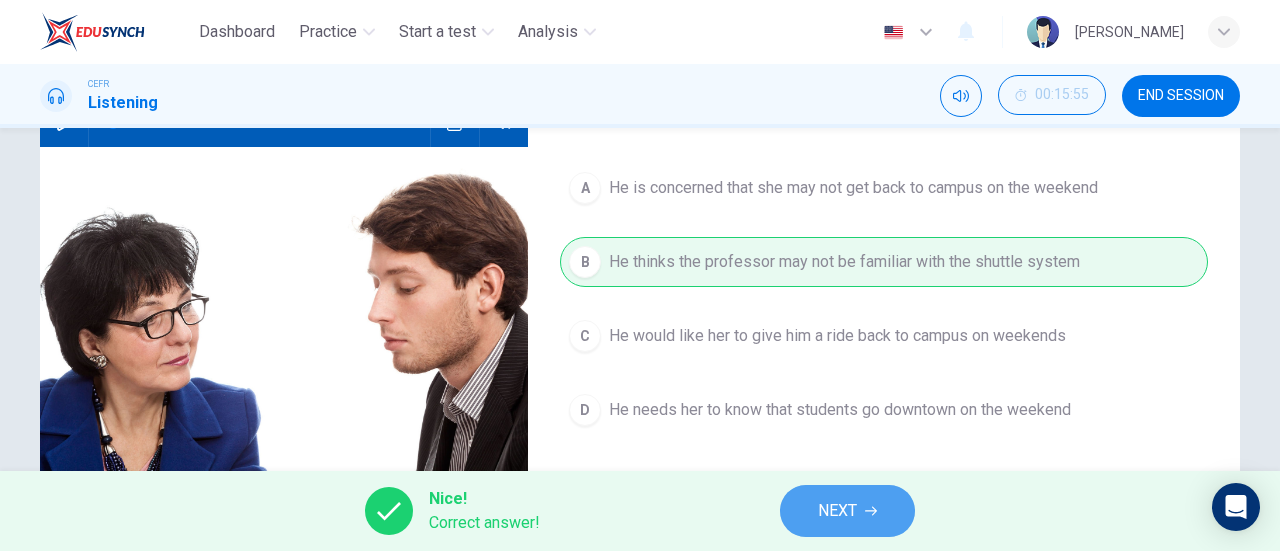 click on "NEXT" at bounding box center (847, 511) 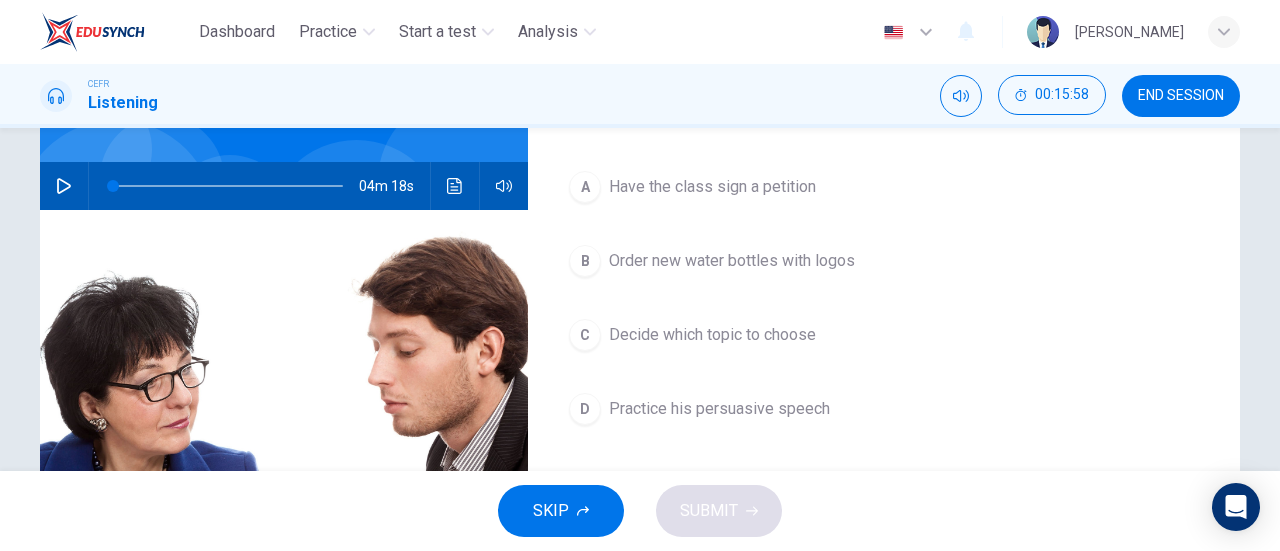 scroll, scrollTop: 184, scrollLeft: 0, axis: vertical 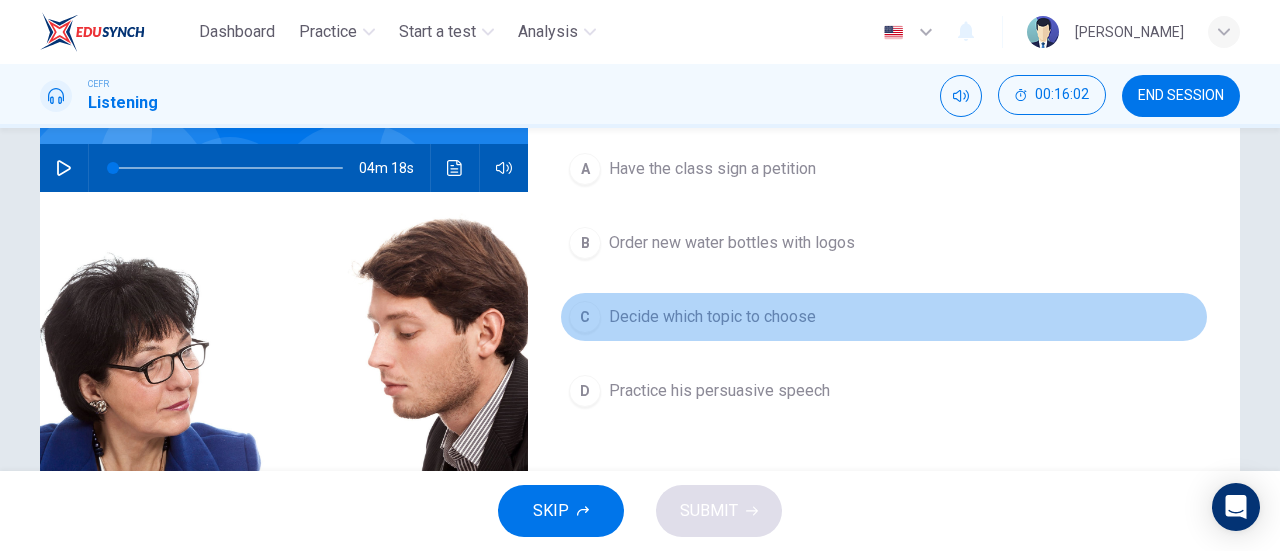 click on "Decide which topic to choose" at bounding box center [712, 317] 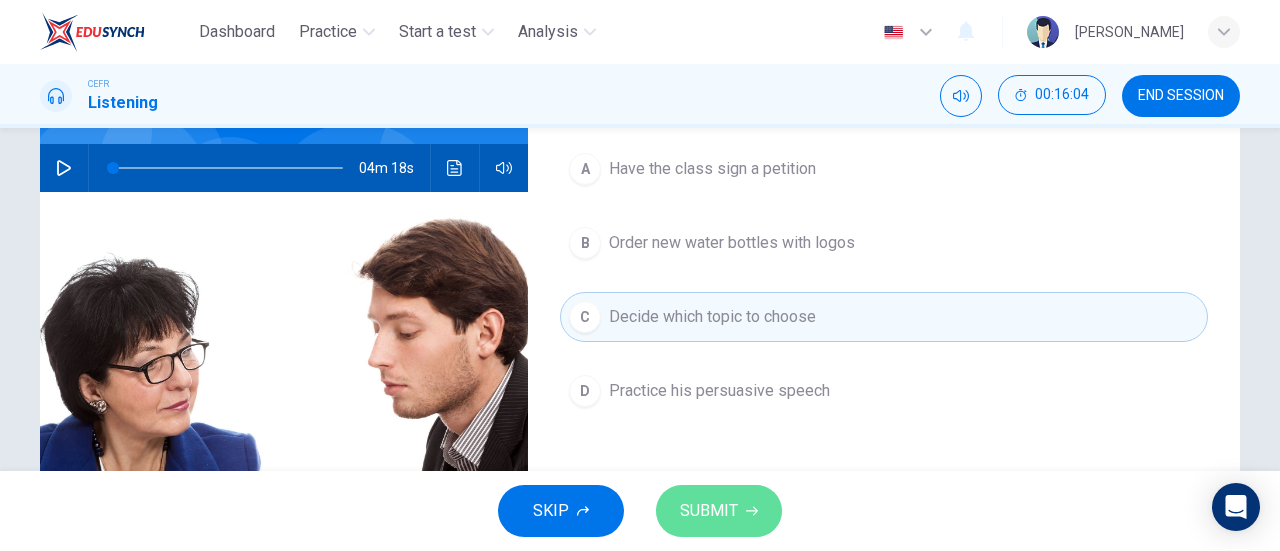 click on "SUBMIT" at bounding box center [709, 511] 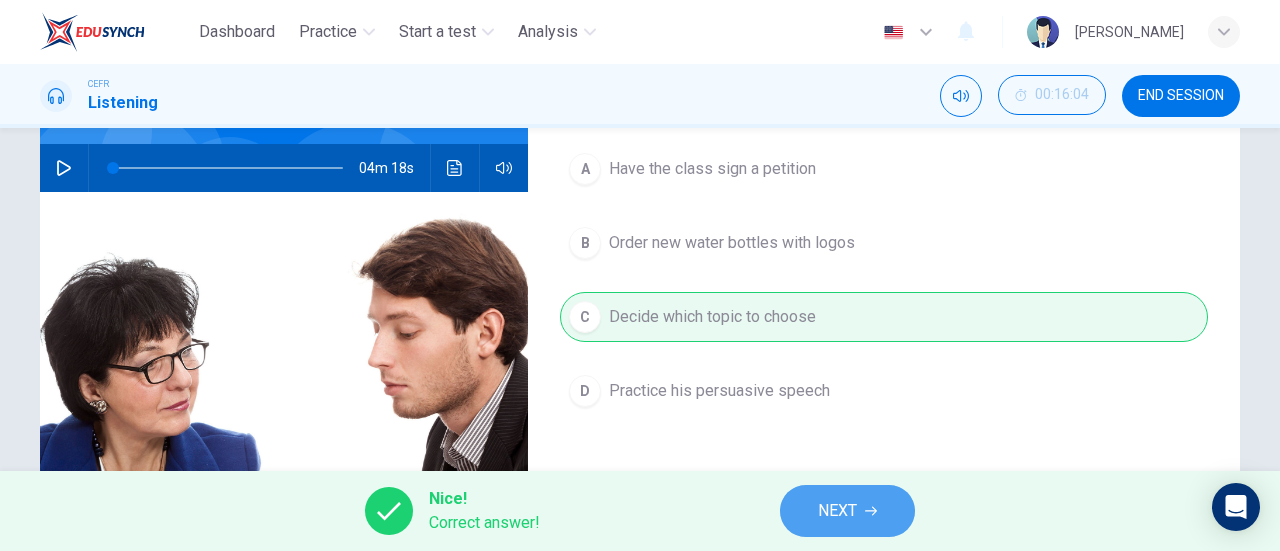 click on "NEXT" at bounding box center [837, 511] 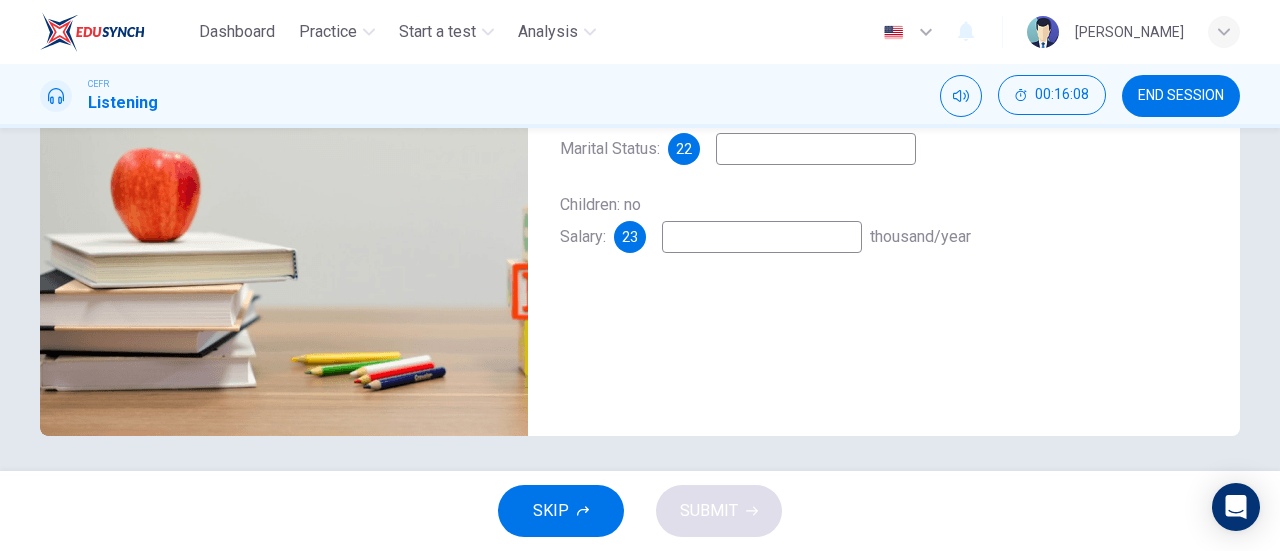 scroll, scrollTop: 124, scrollLeft: 0, axis: vertical 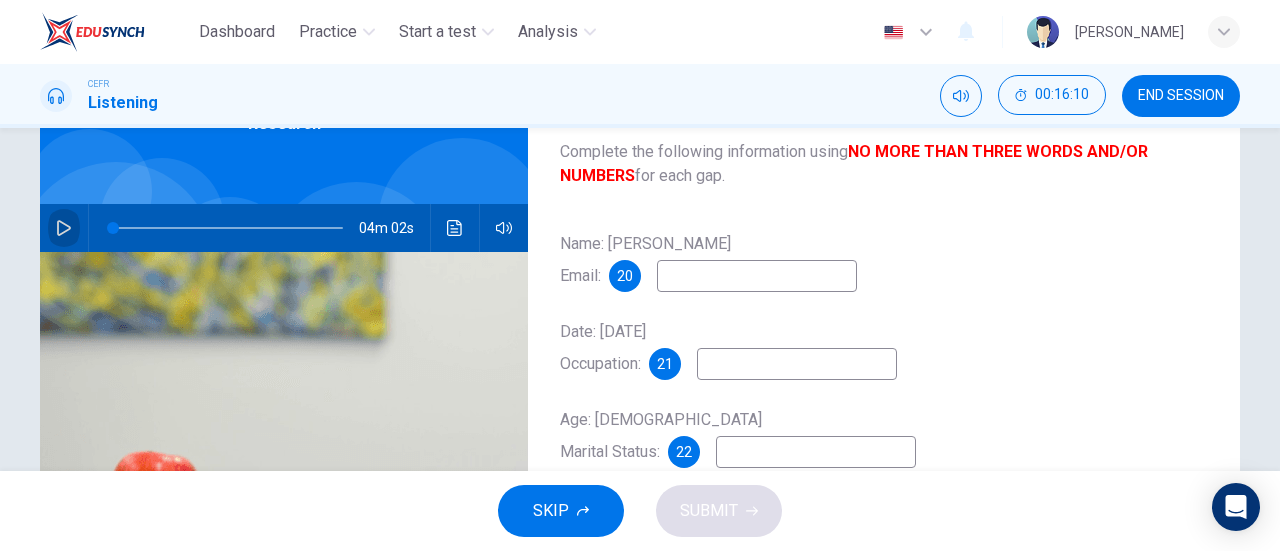 click 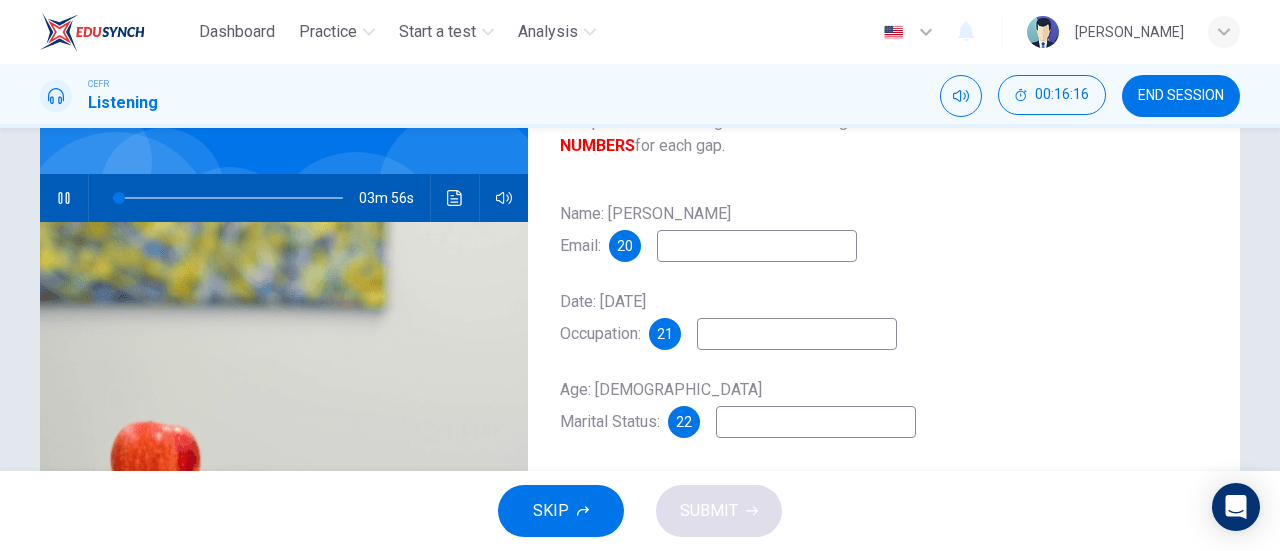 scroll, scrollTop: 155, scrollLeft: 0, axis: vertical 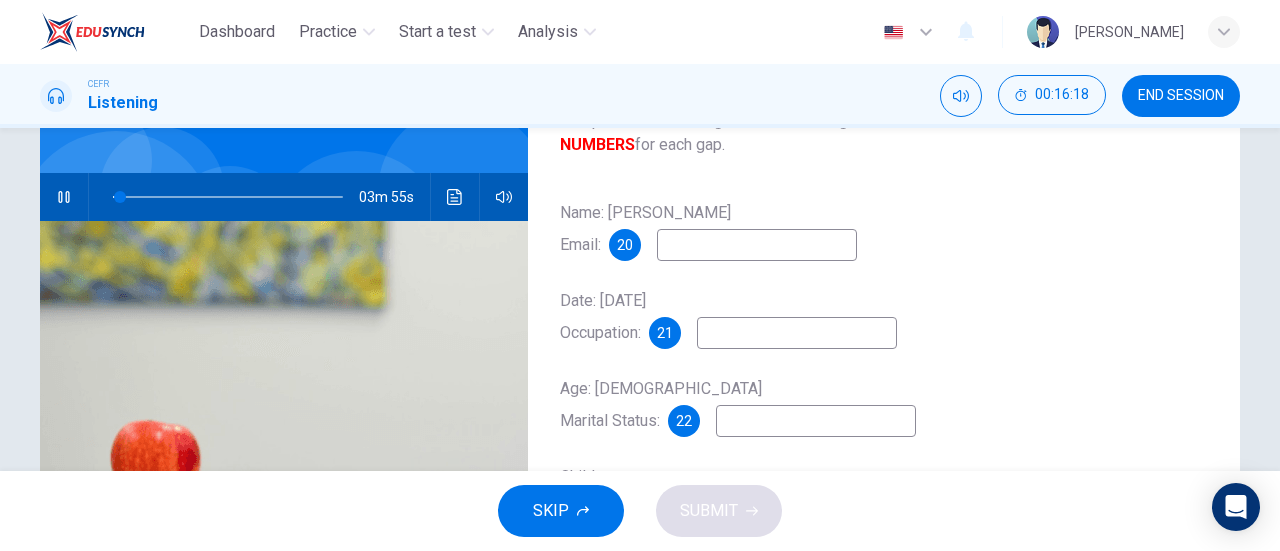 click at bounding box center [757, 245] 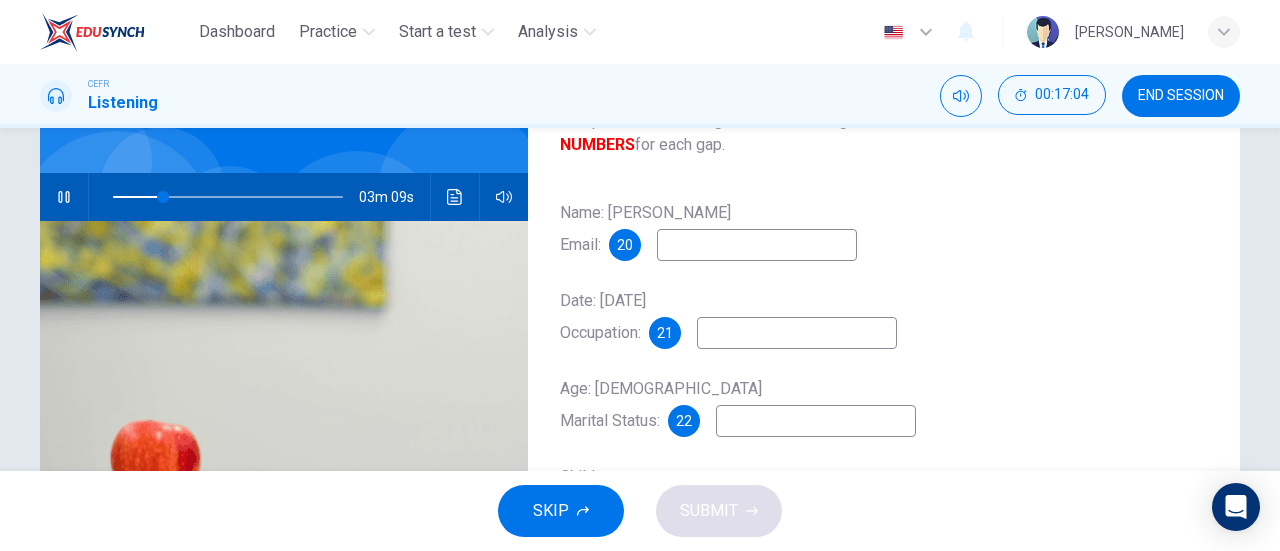 type on "22" 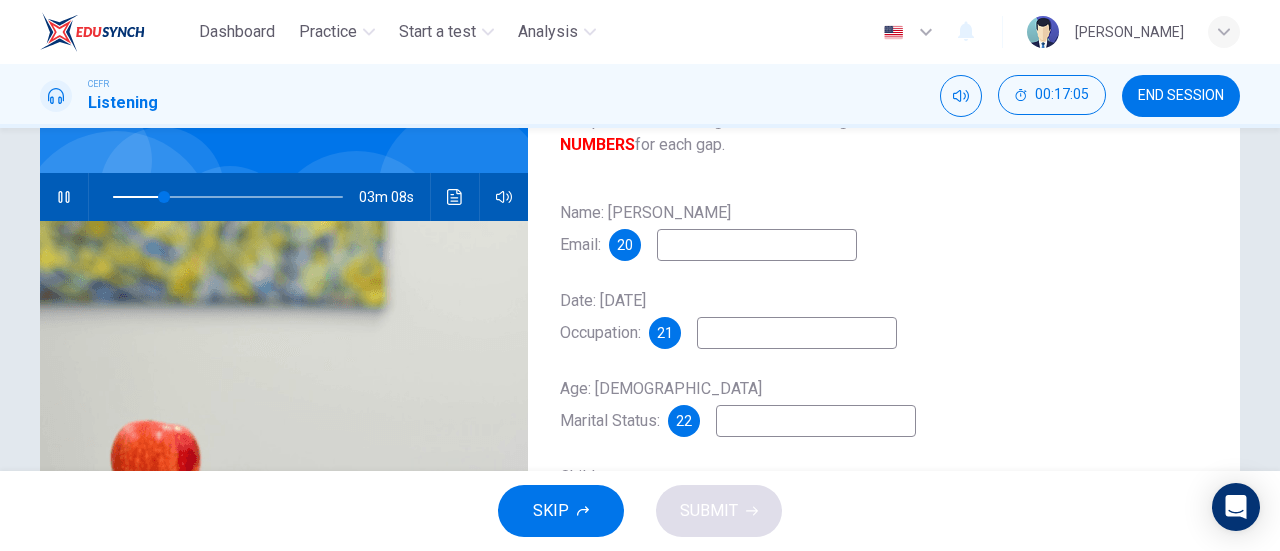 type on "w" 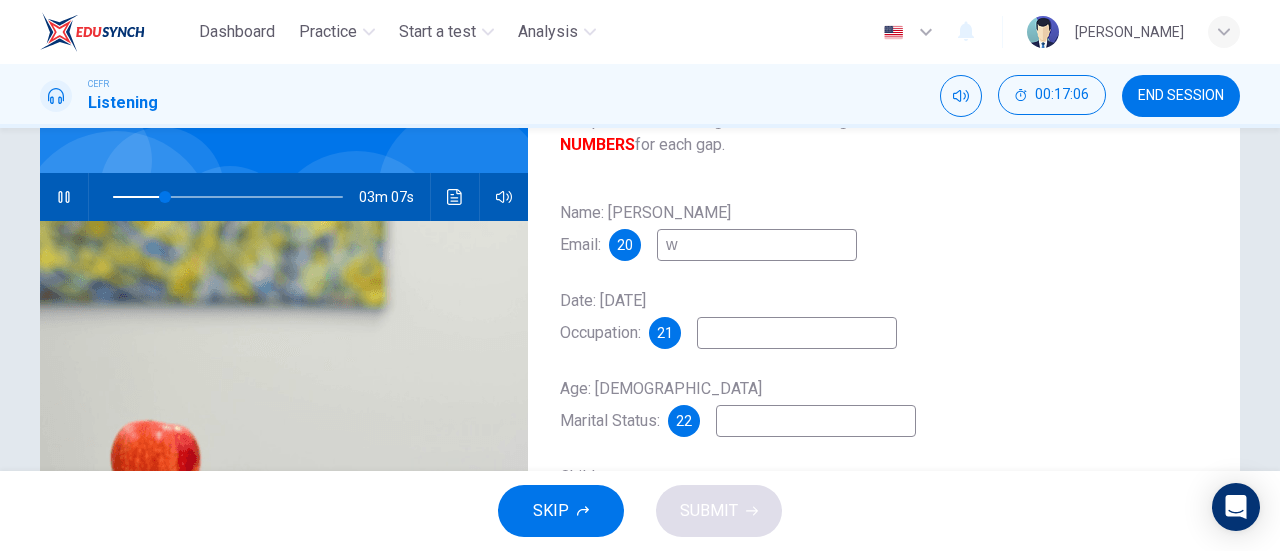 type on "23" 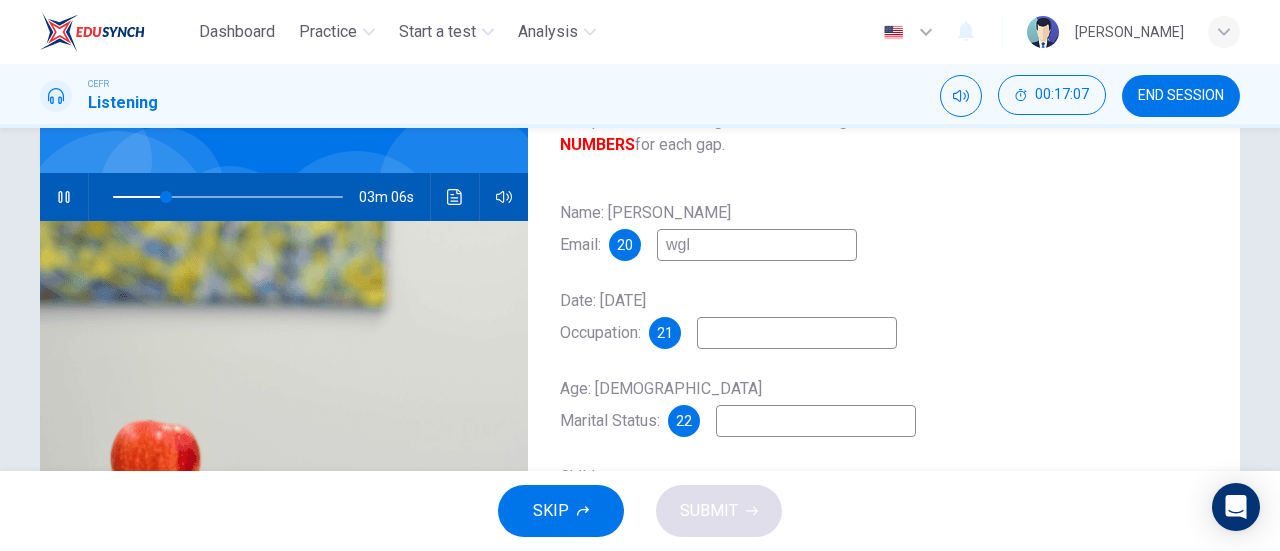 type on "wgla" 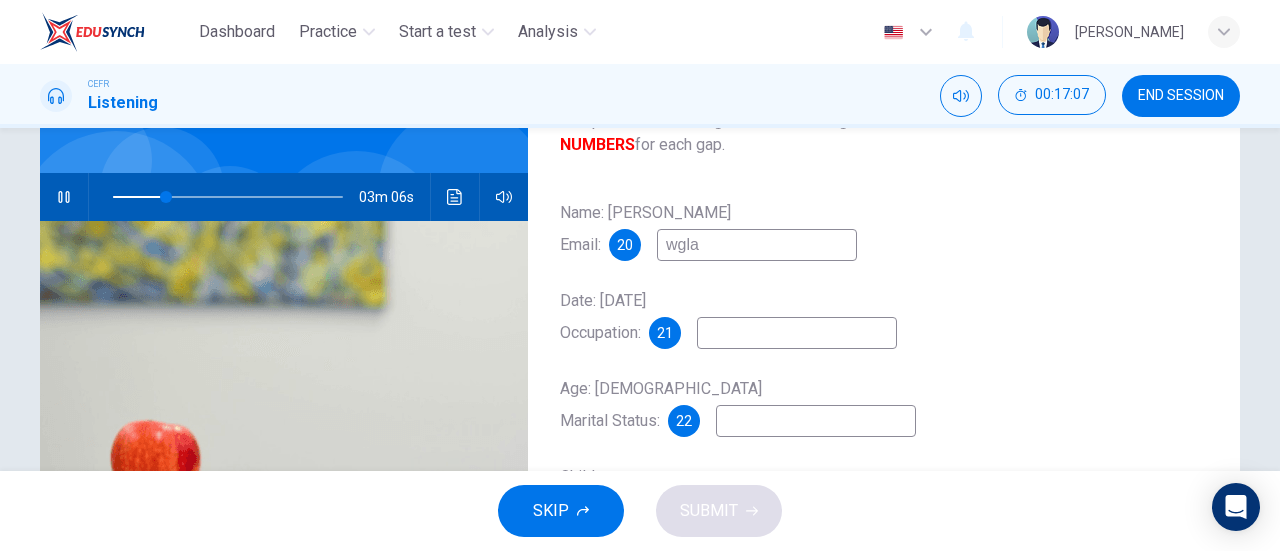 type on "23" 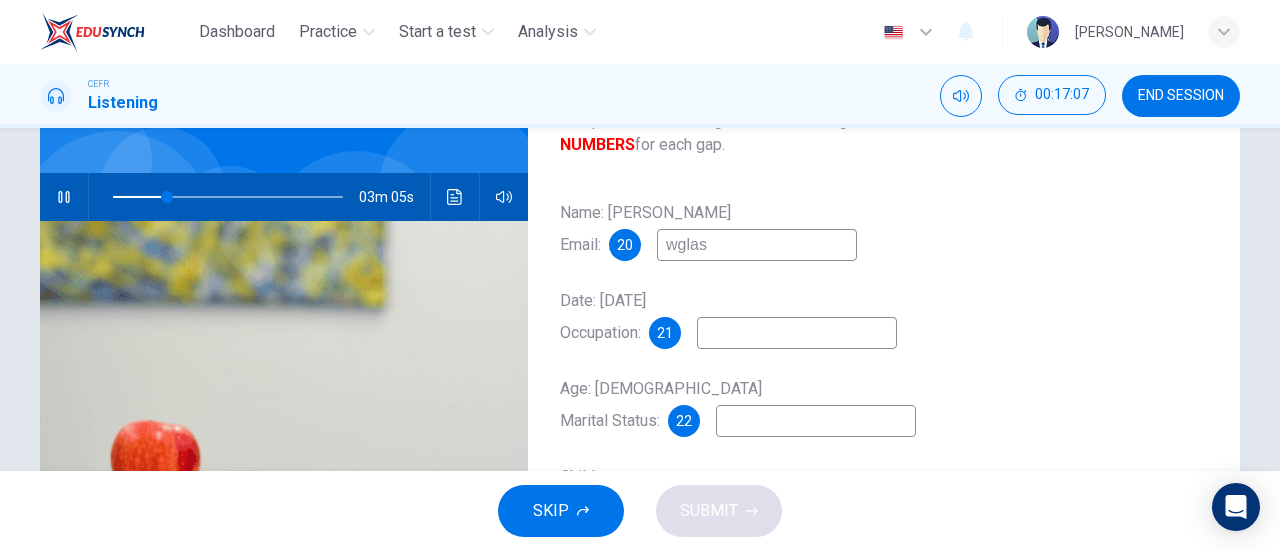 type on "wglass" 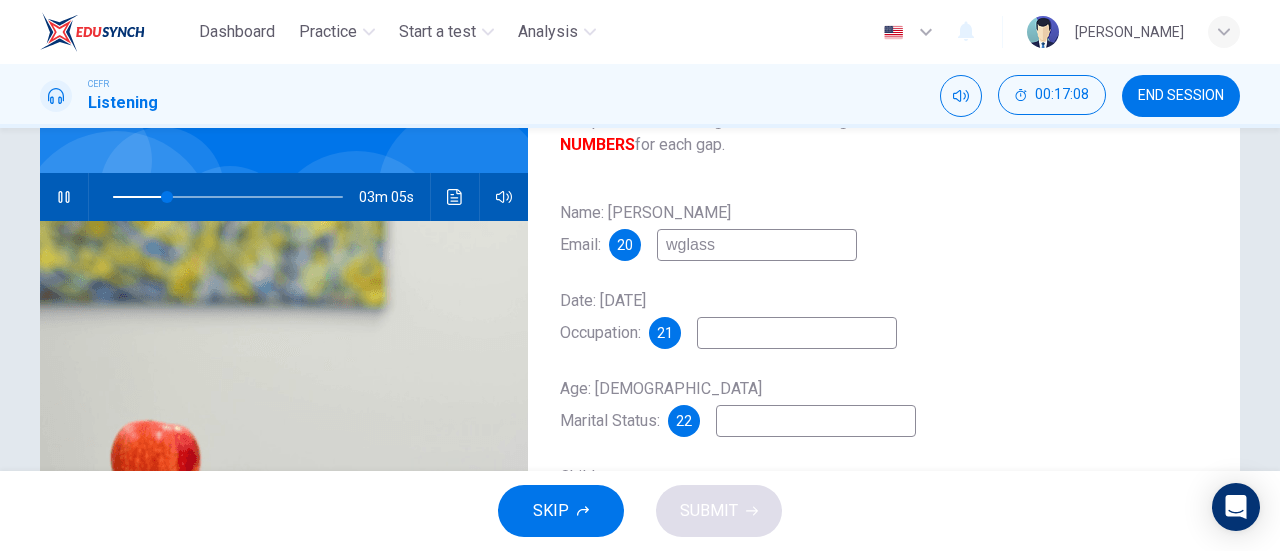 type on "24" 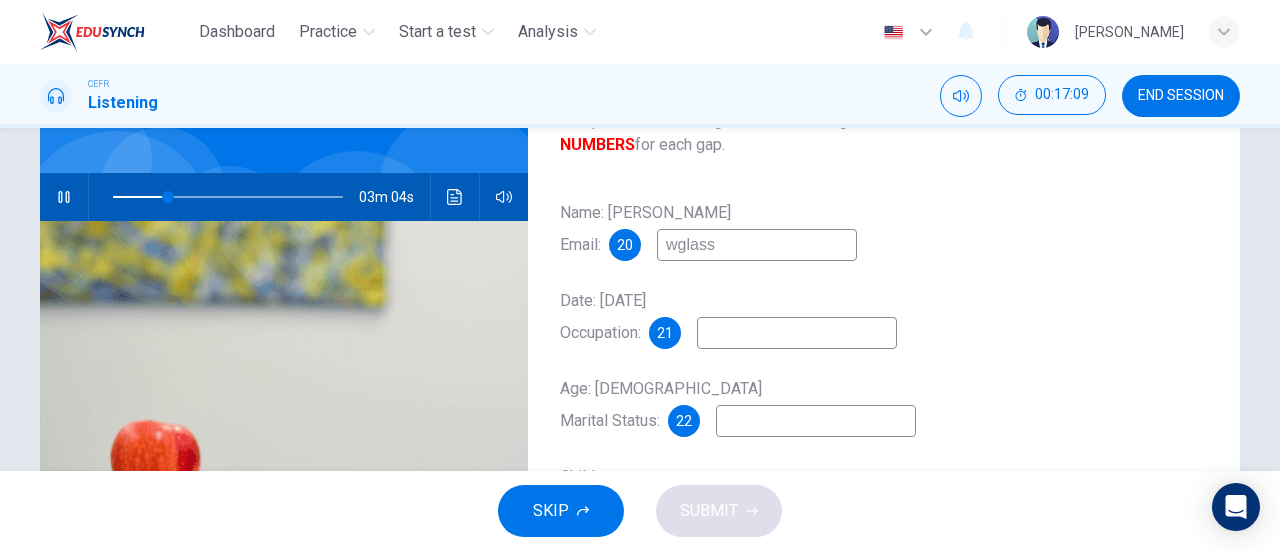 type on "wglass@" 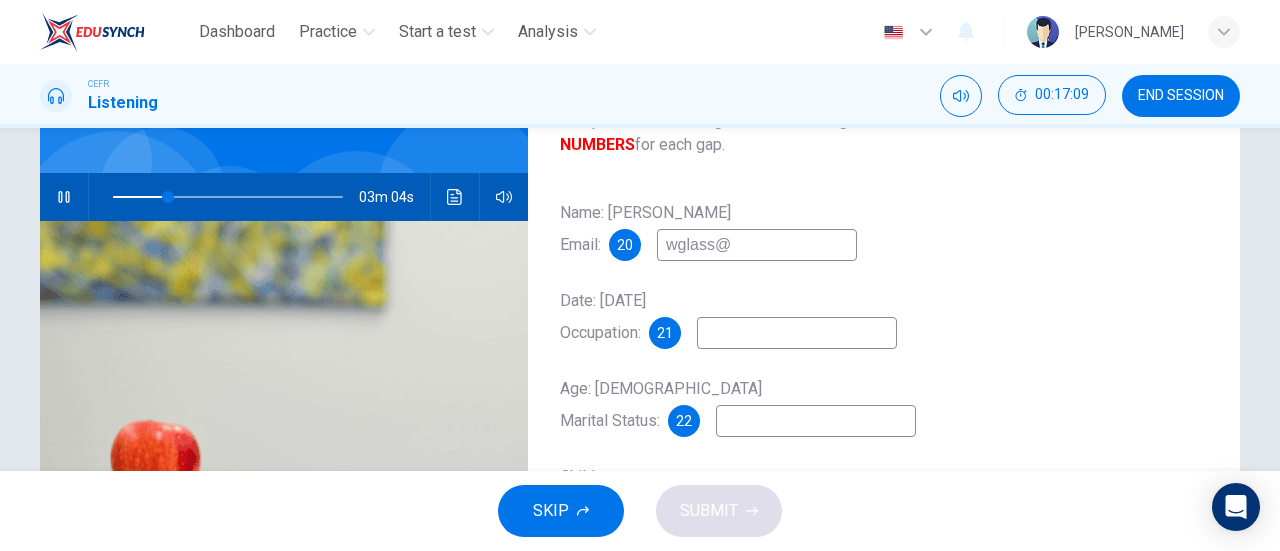 type on "24" 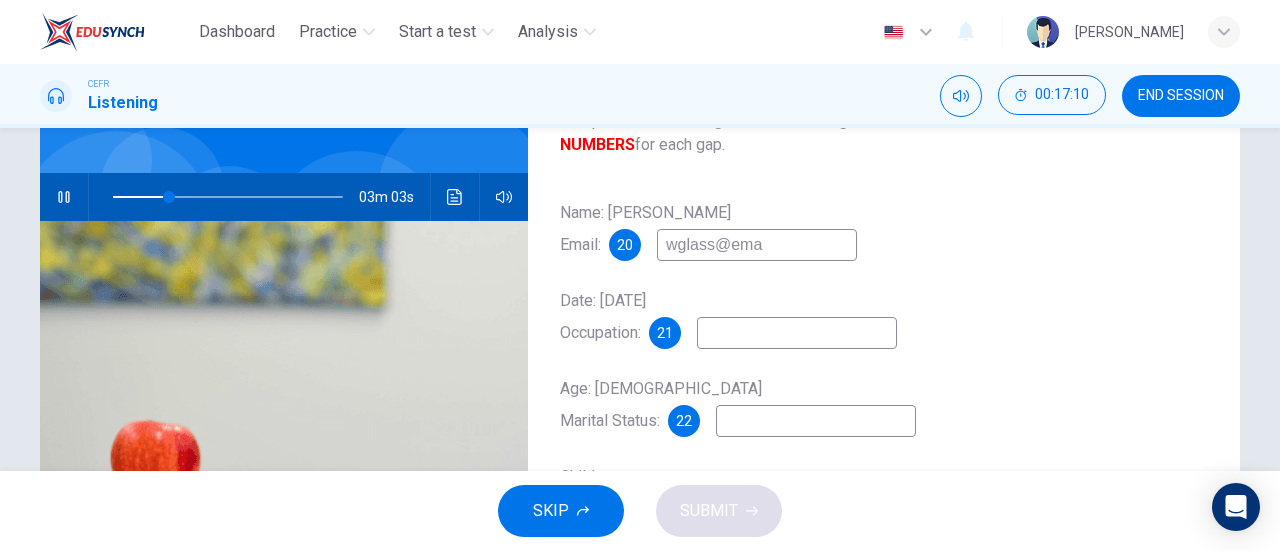 type on "wglass@emai" 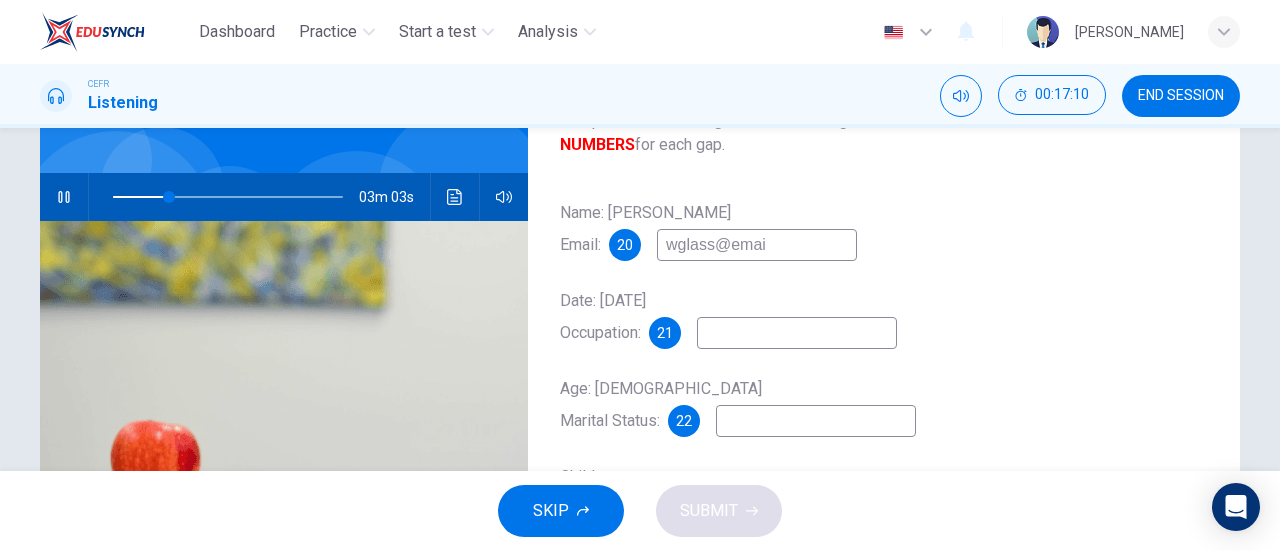 type on "25" 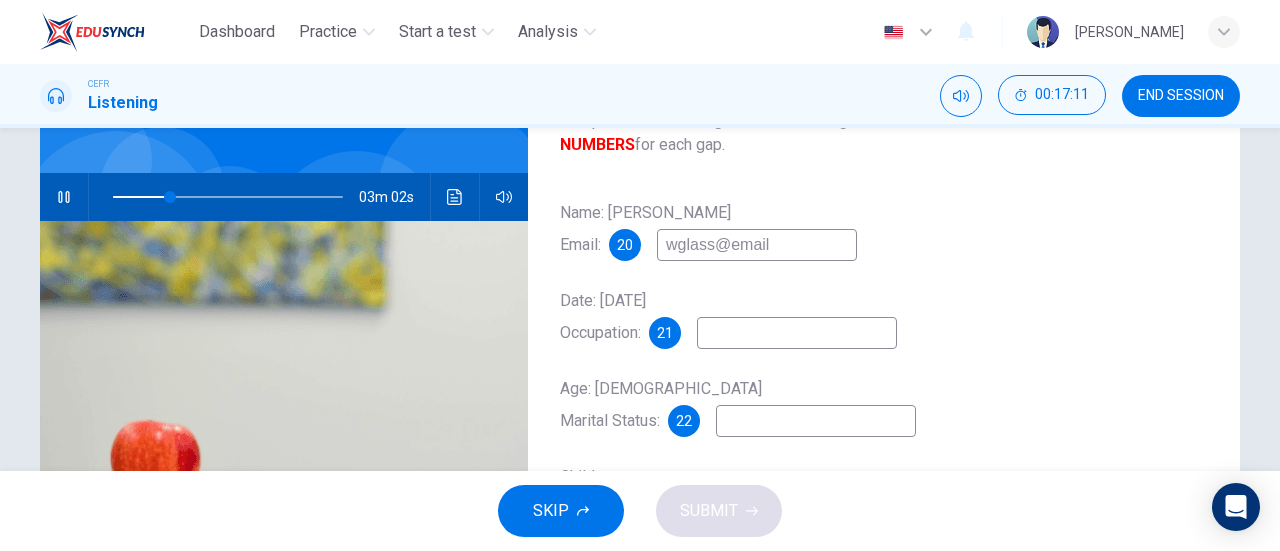 type on "wglass@email." 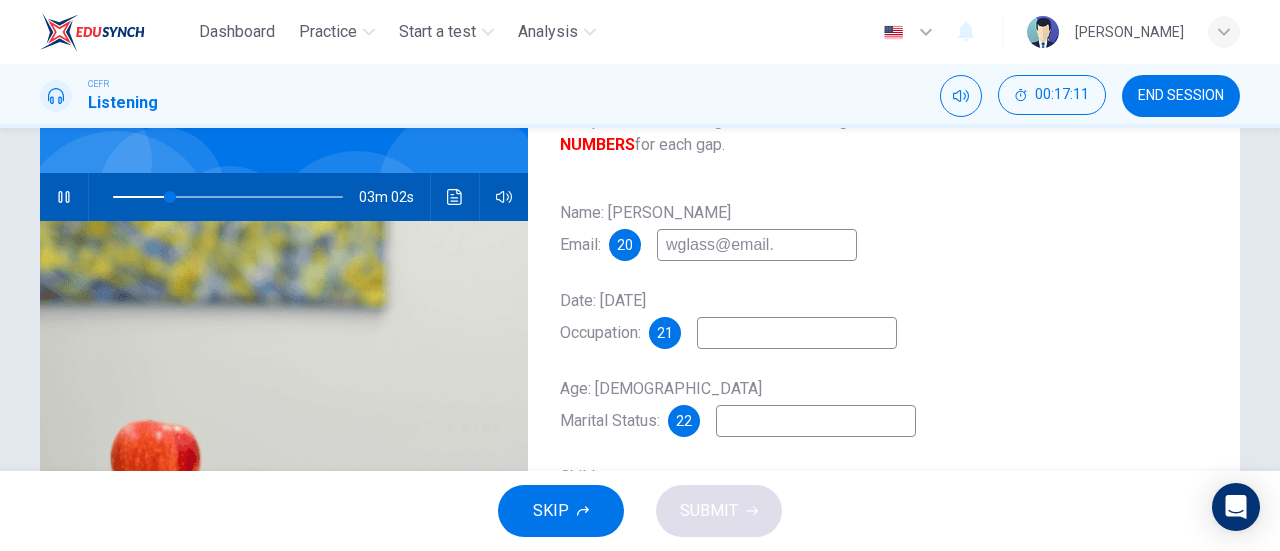 type on "25" 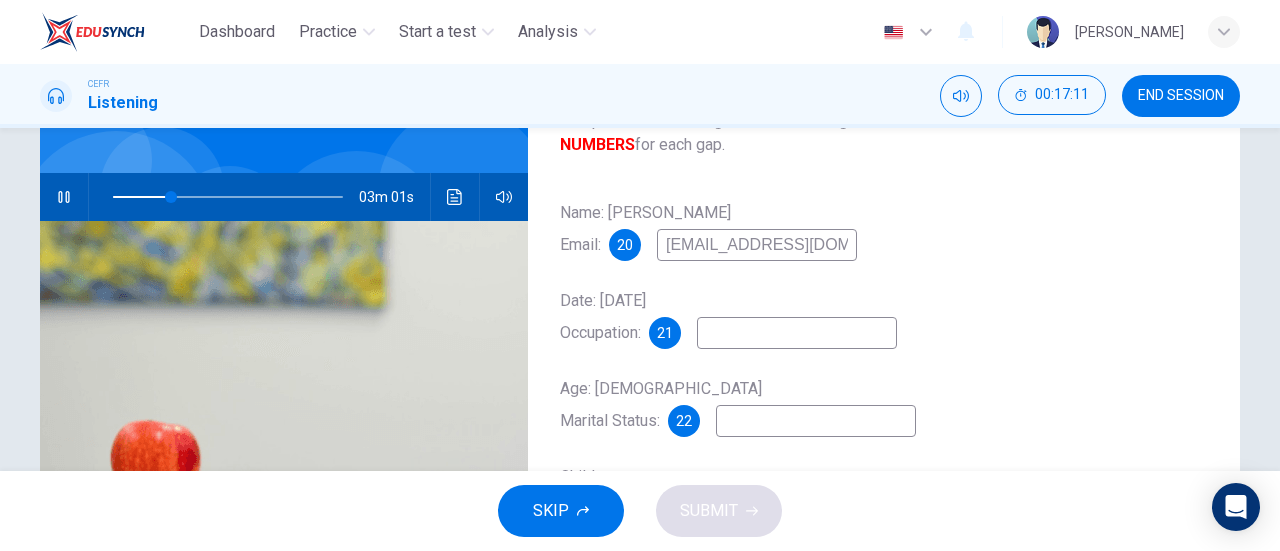 type on "wglass@email.com" 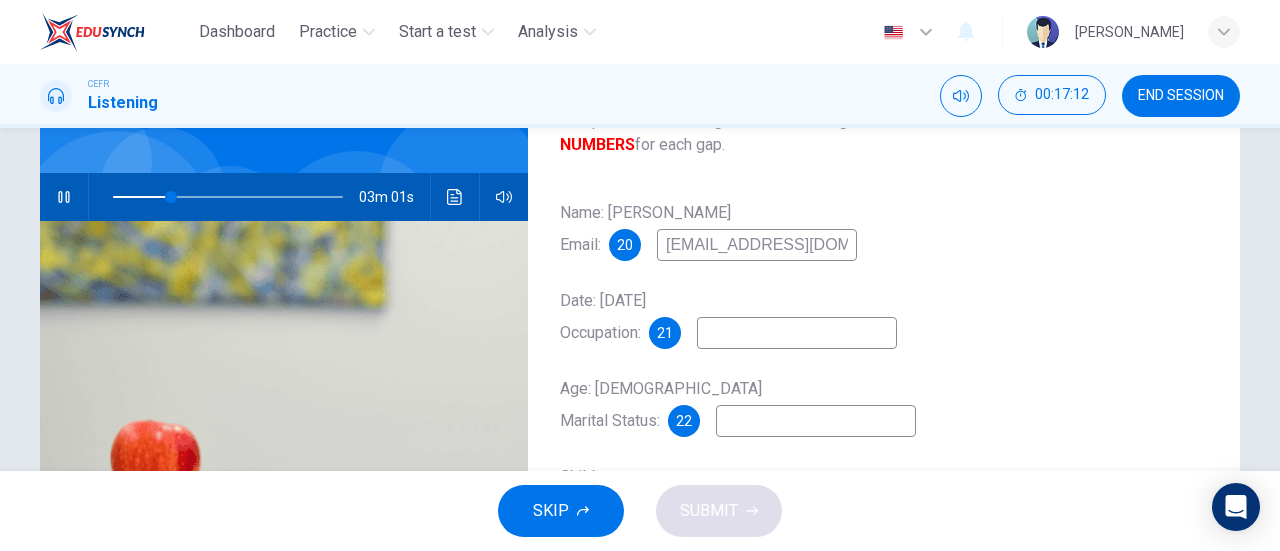 type on "26" 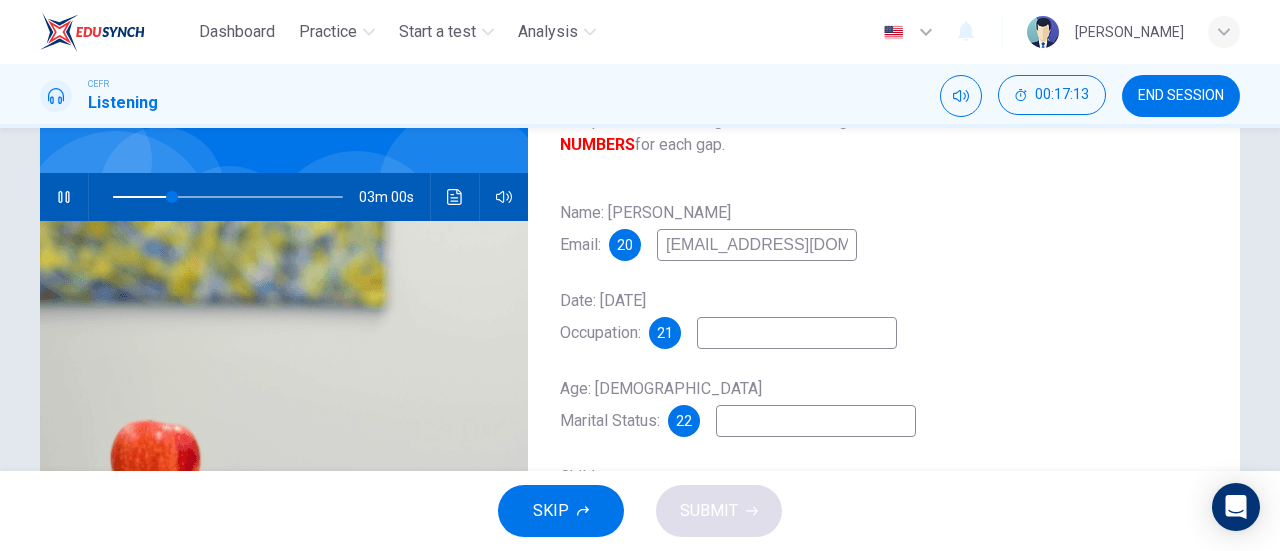 type on "wglass@email.com" 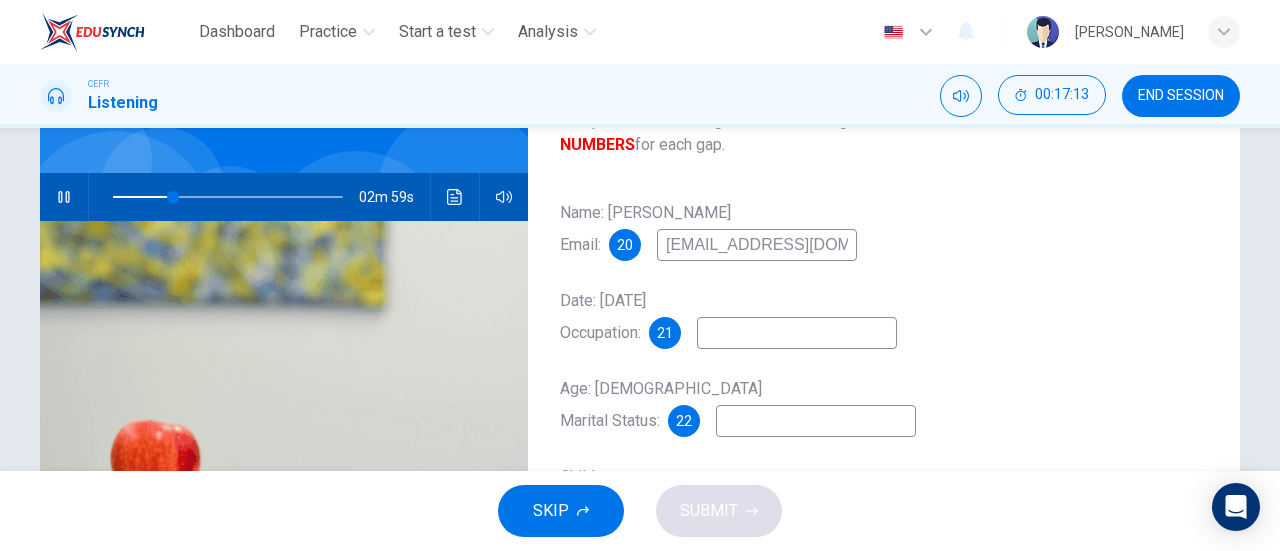 click at bounding box center (797, 333) 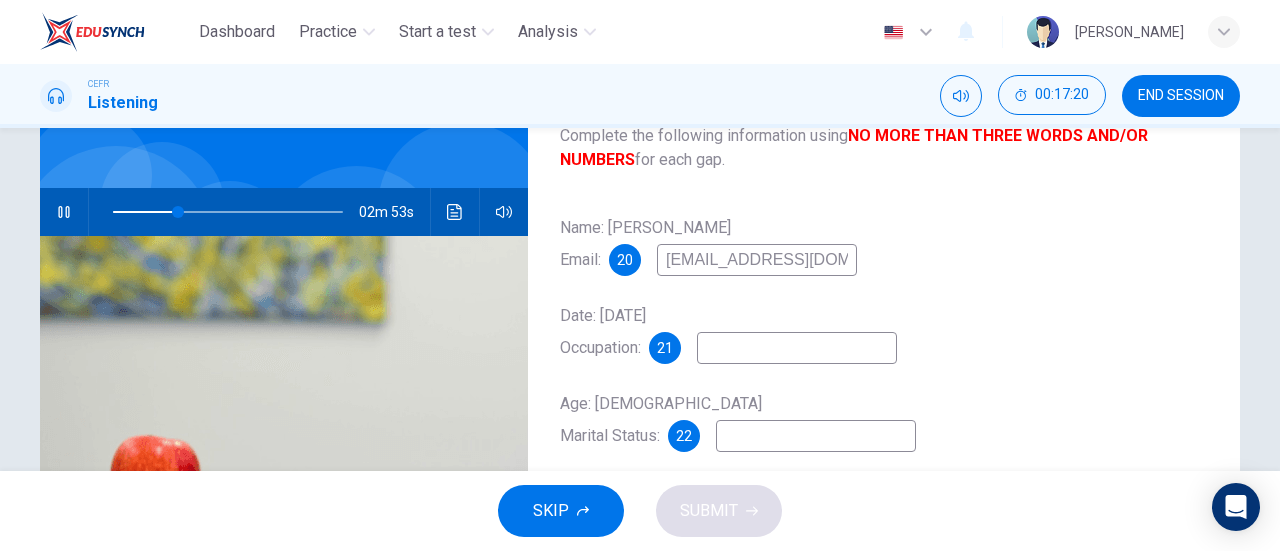 type on "29" 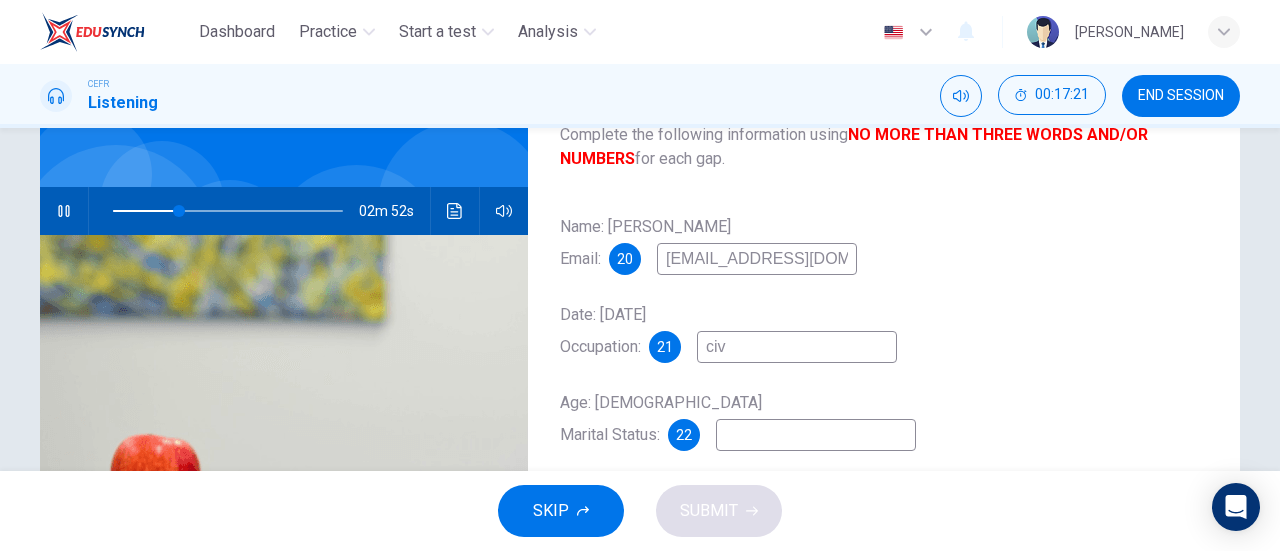 type on "civi" 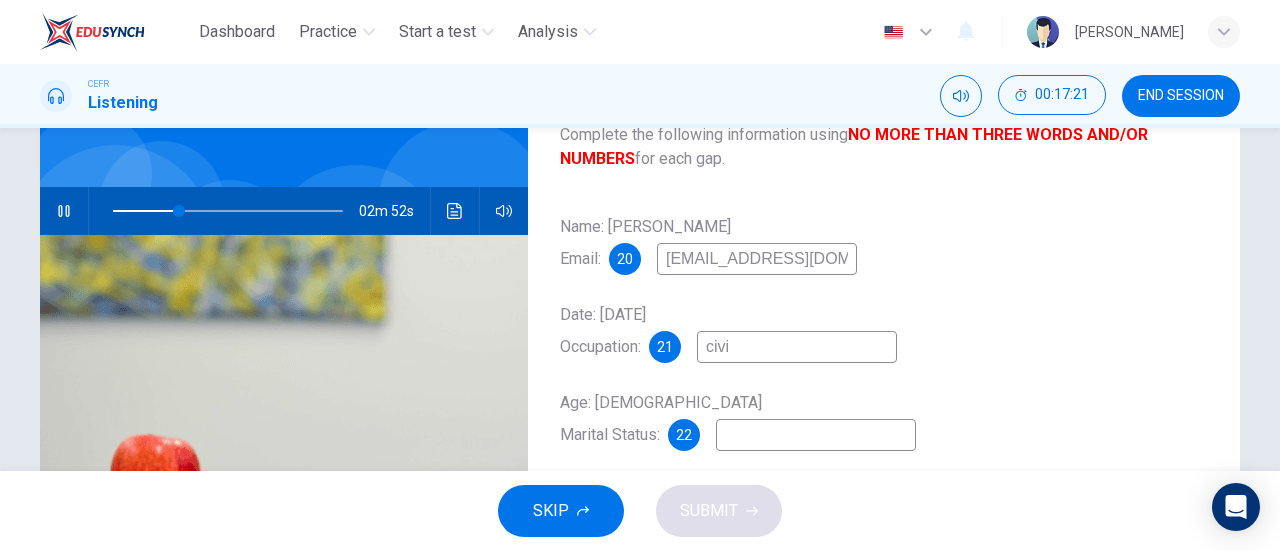 type on "29" 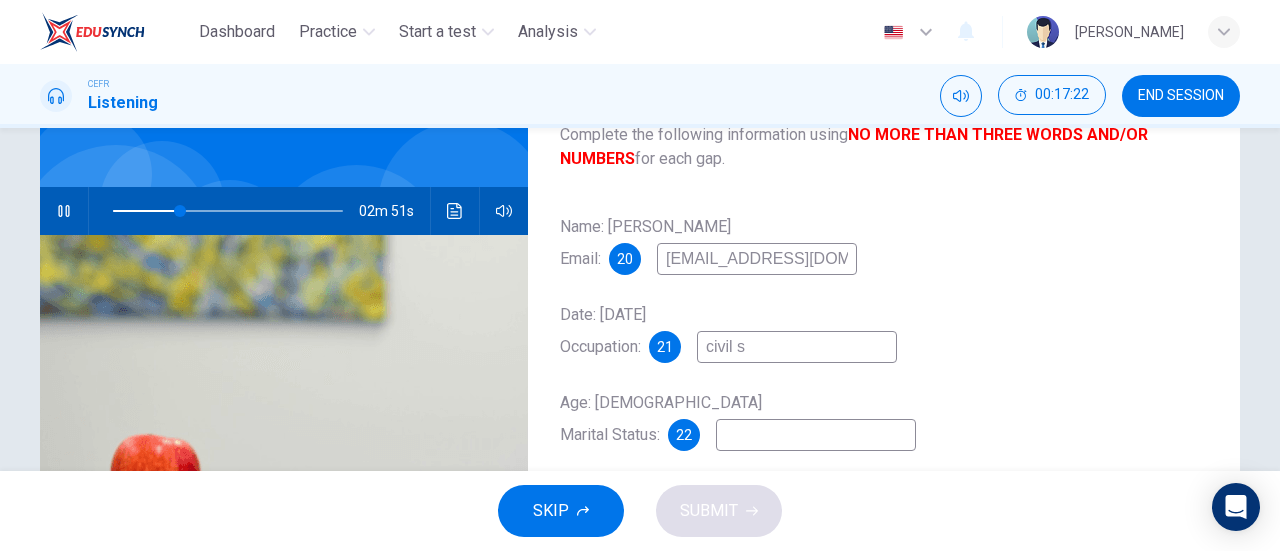 type on "civil se" 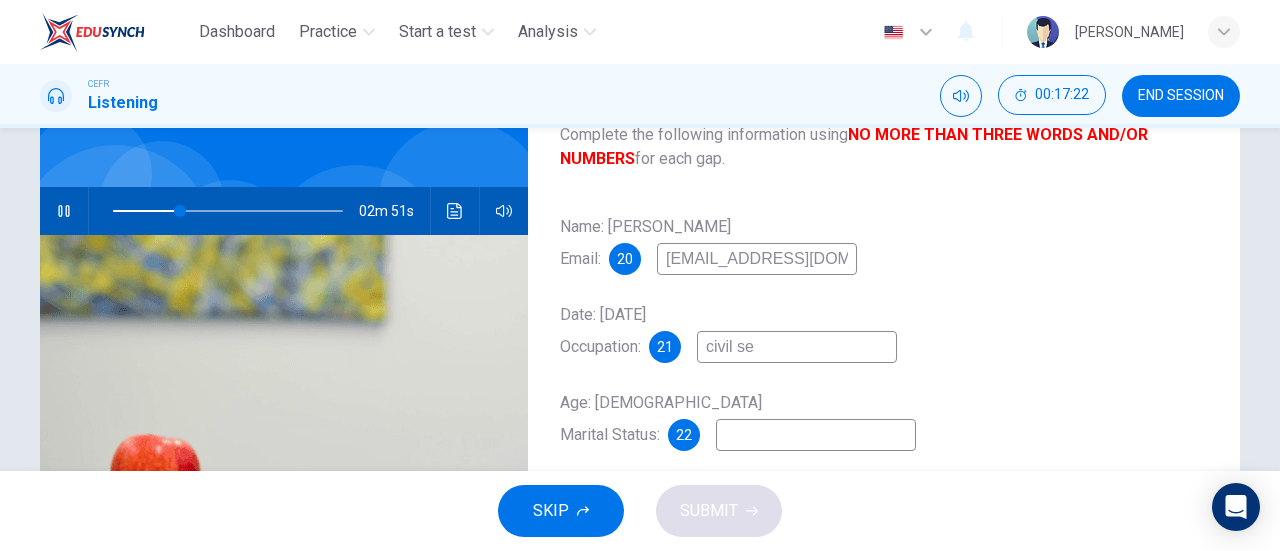 type on "30" 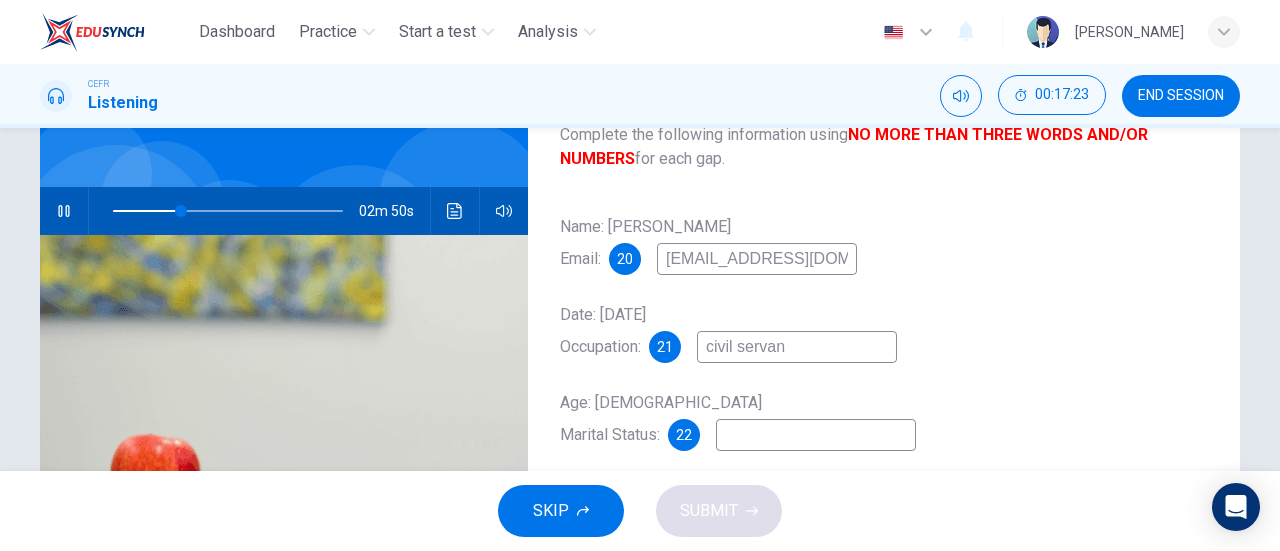 type on "civil servant" 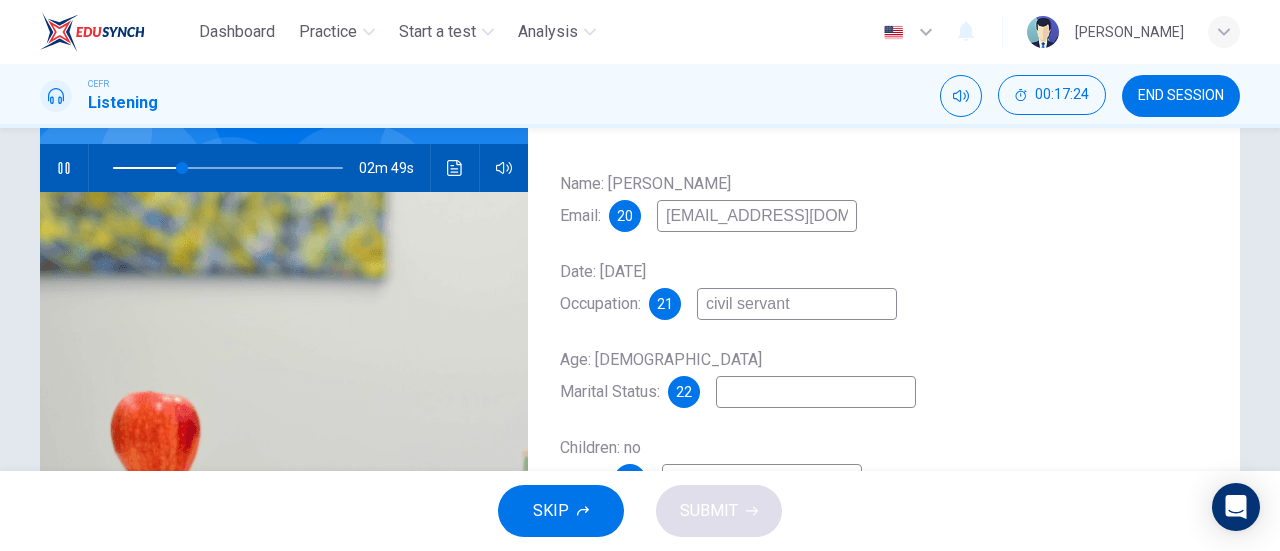 scroll, scrollTop: 193, scrollLeft: 0, axis: vertical 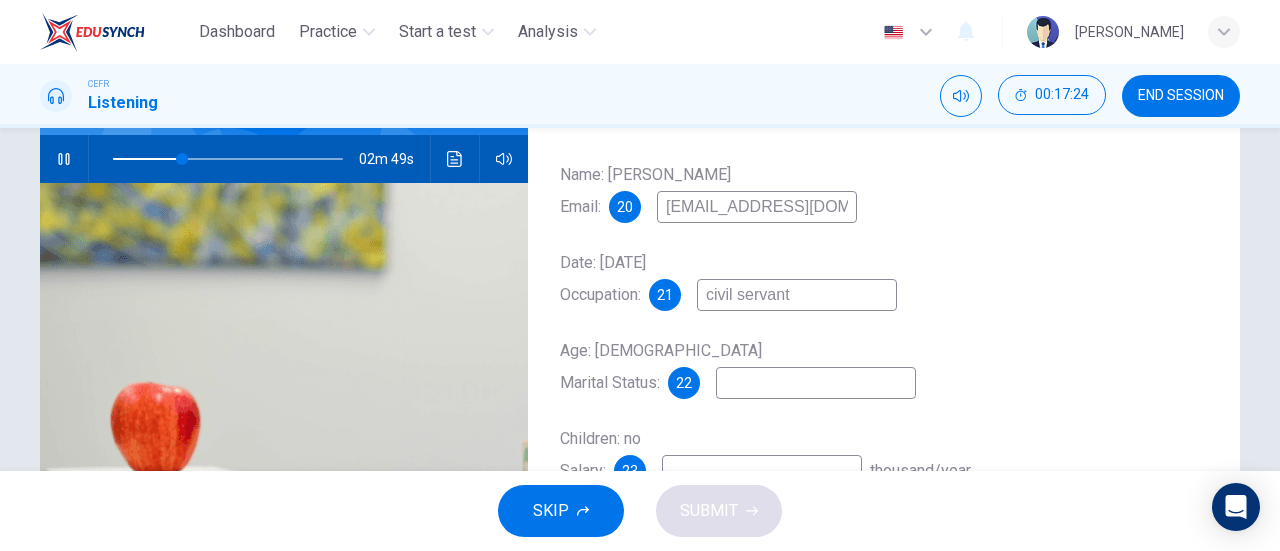 type on "30" 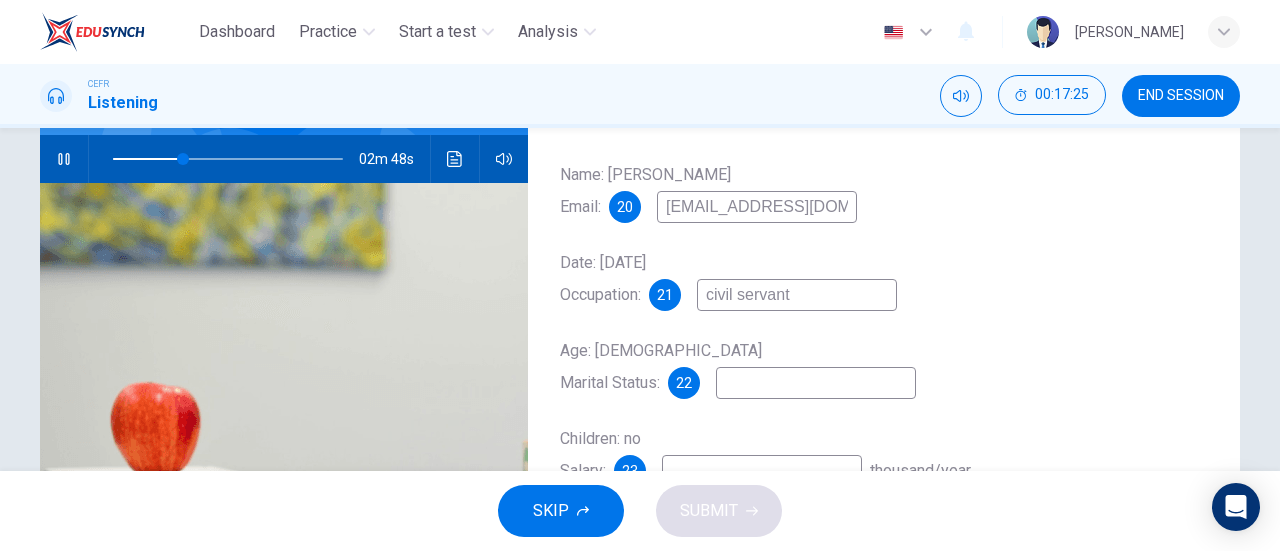 type on "civil servant" 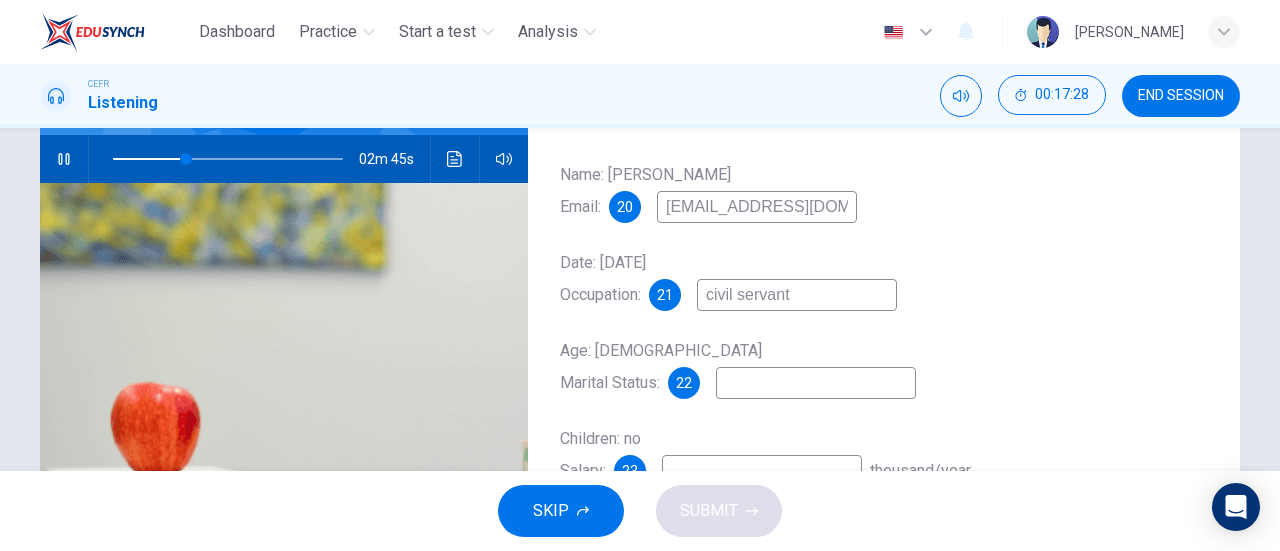 type on "32" 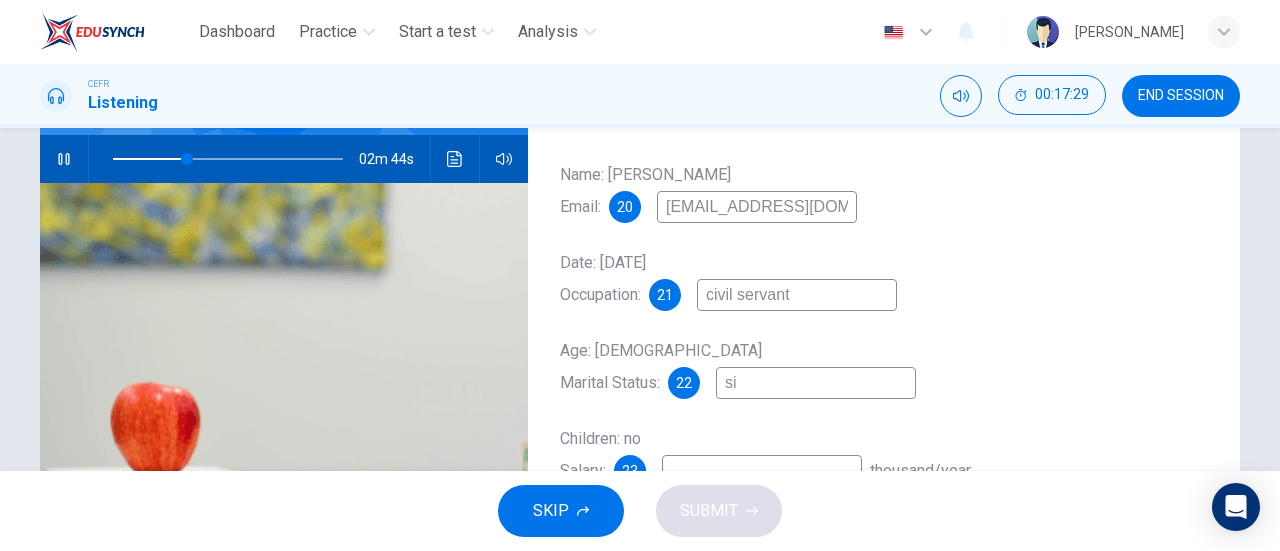 type on "sin" 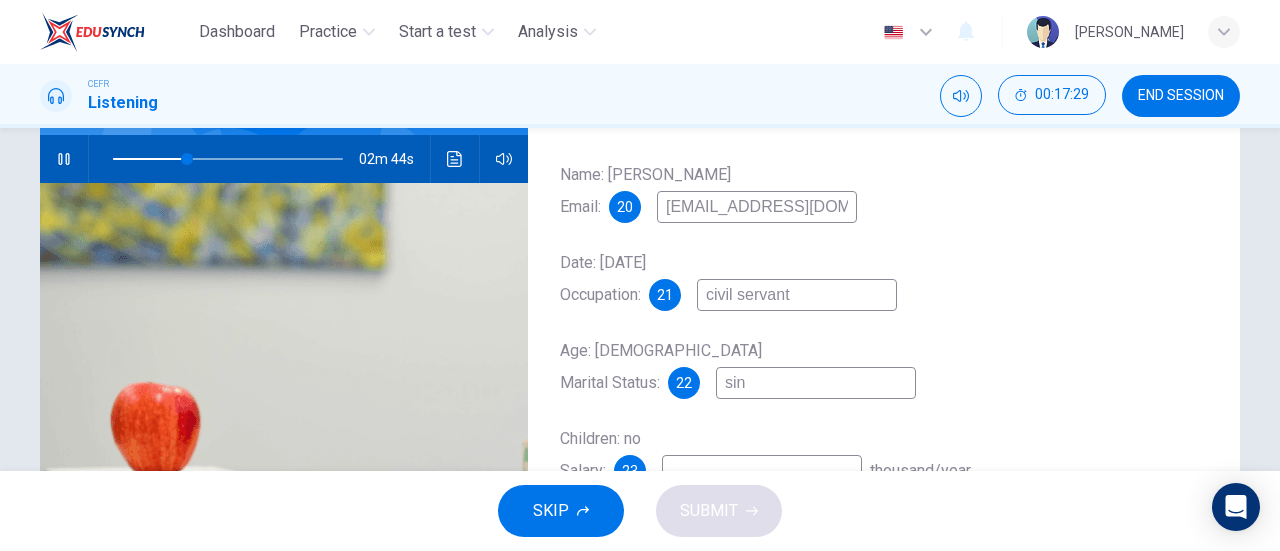 type on "33" 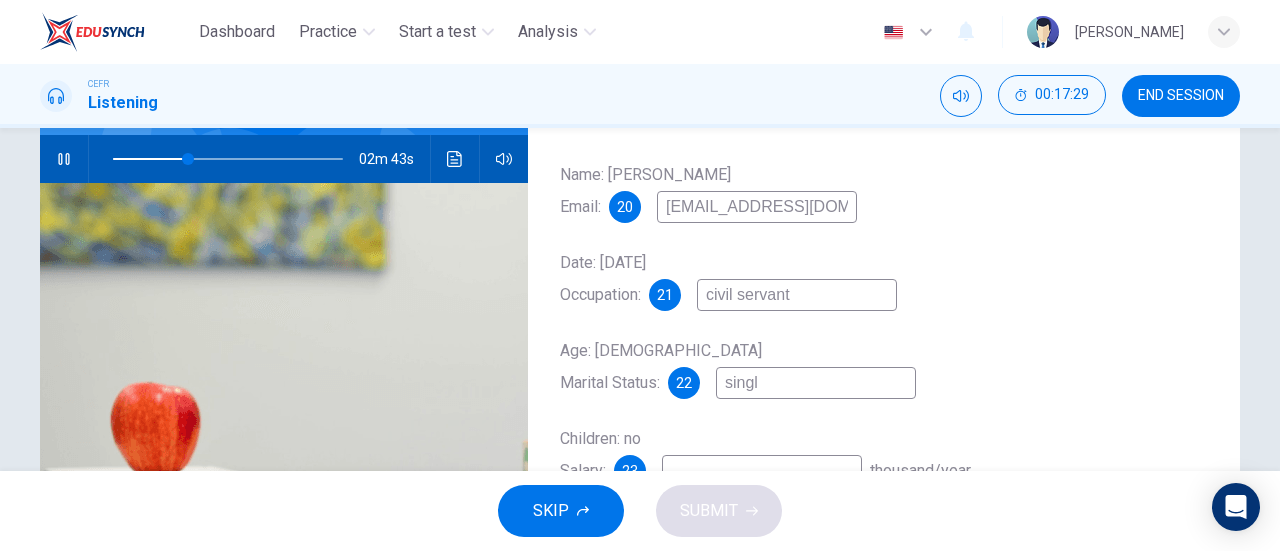 type on "single" 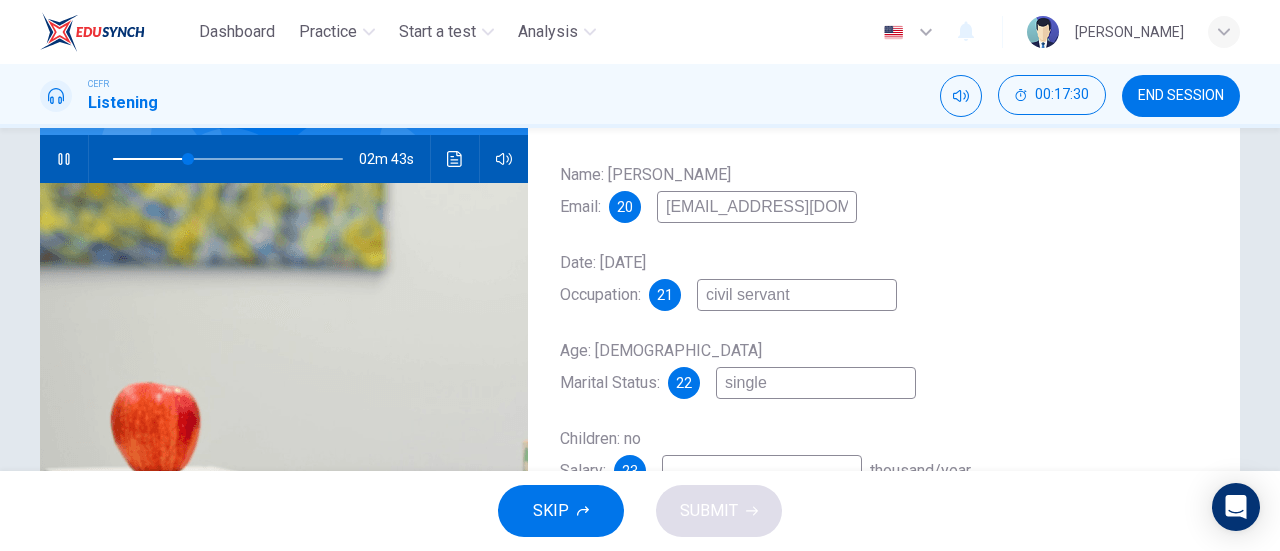 type on "33" 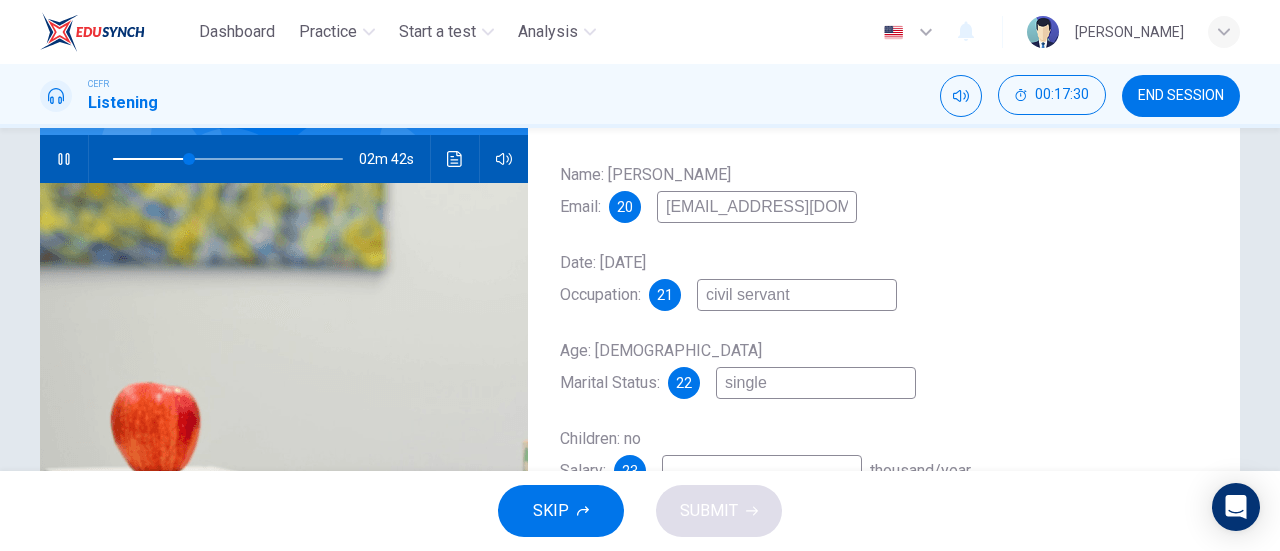 scroll, scrollTop: 299, scrollLeft: 0, axis: vertical 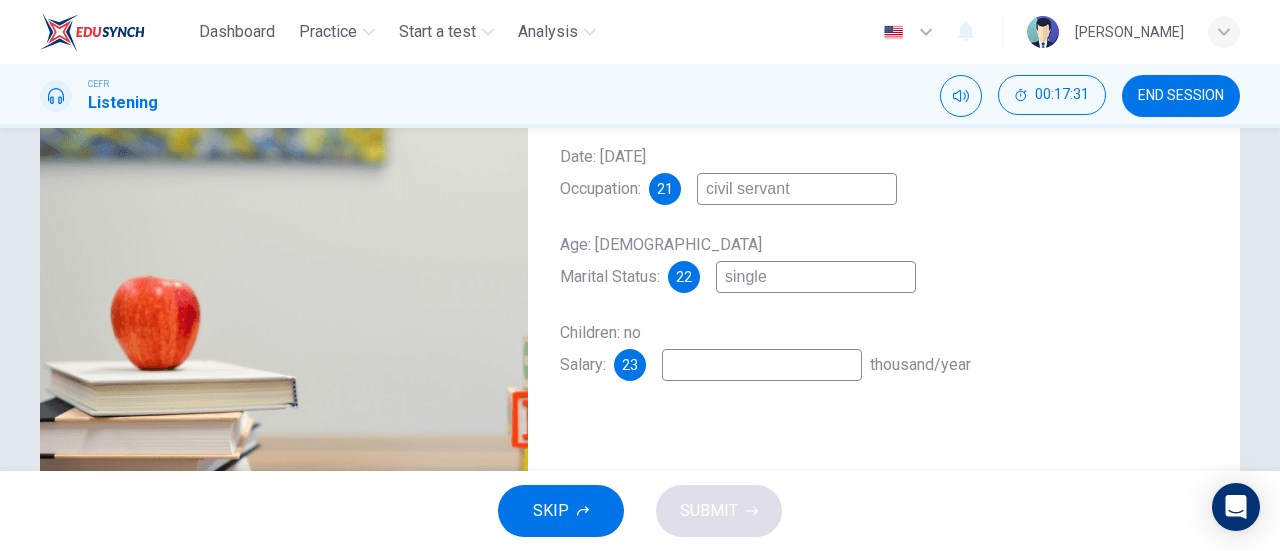 type on "single" 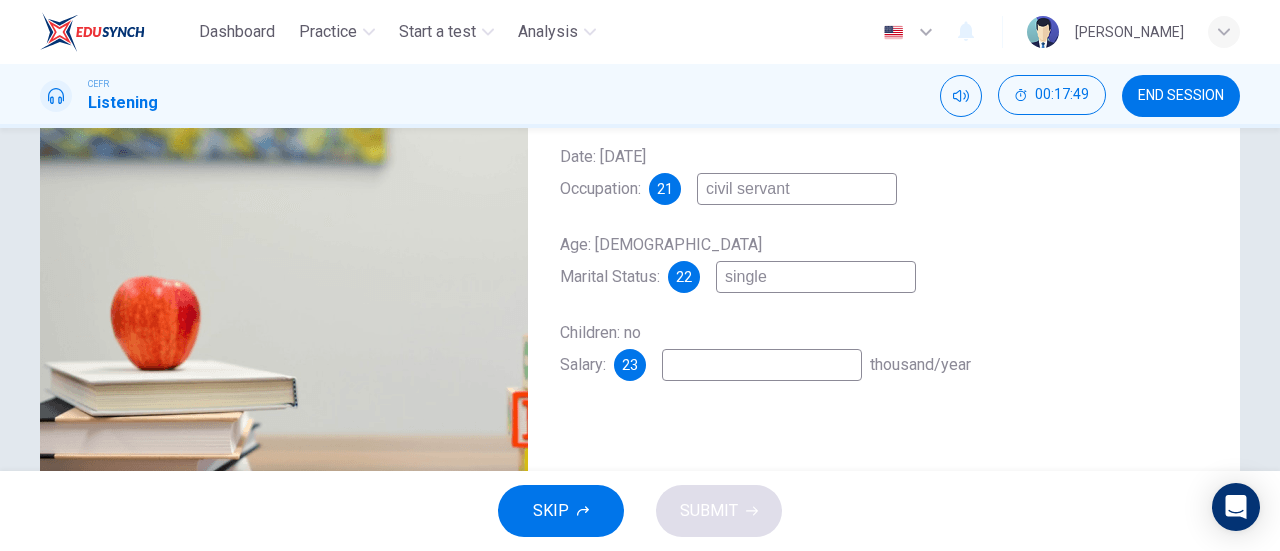 type on "41" 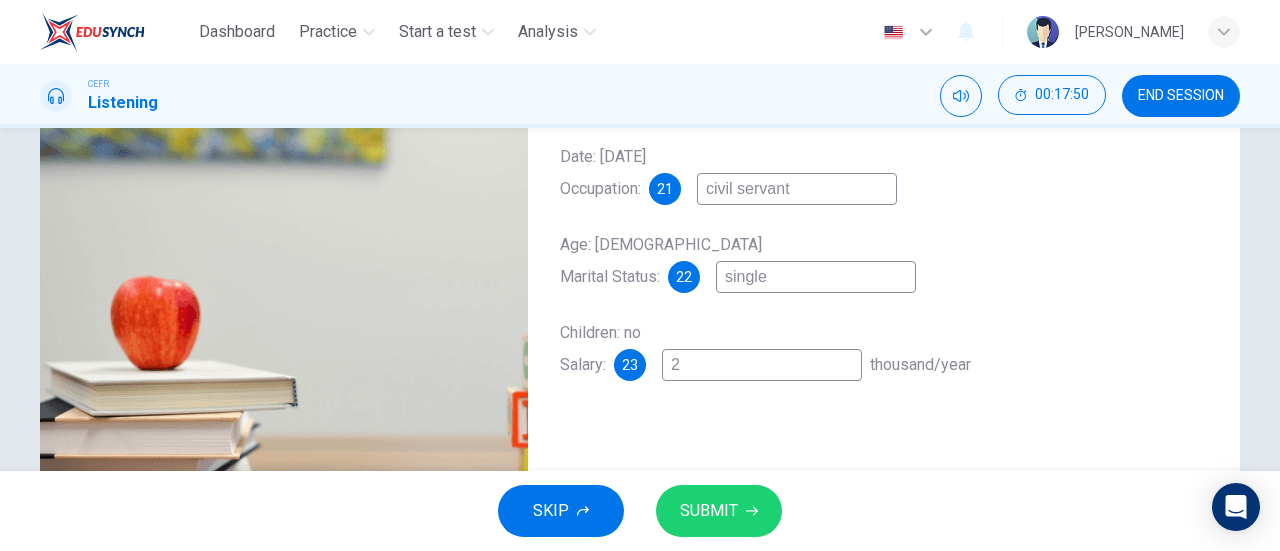 type on "24" 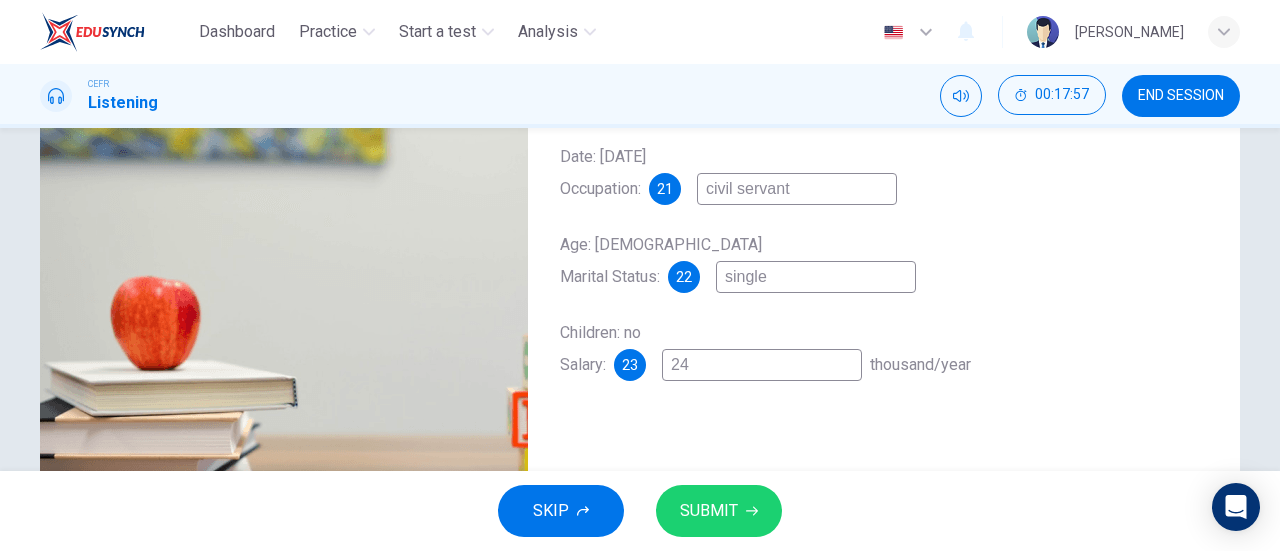 type on "44" 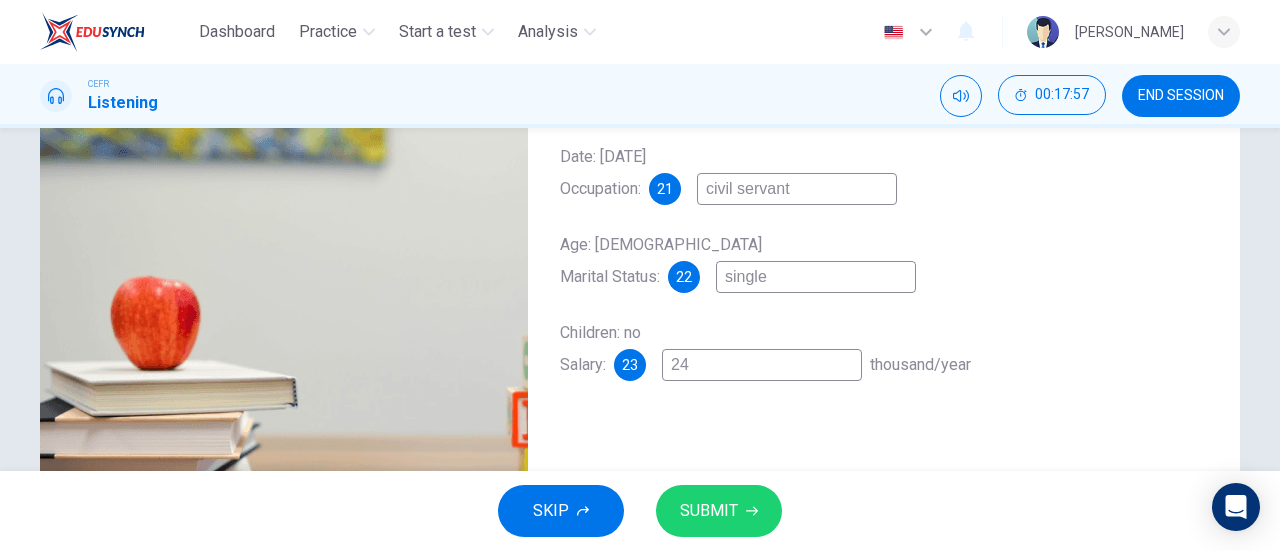 type on "24" 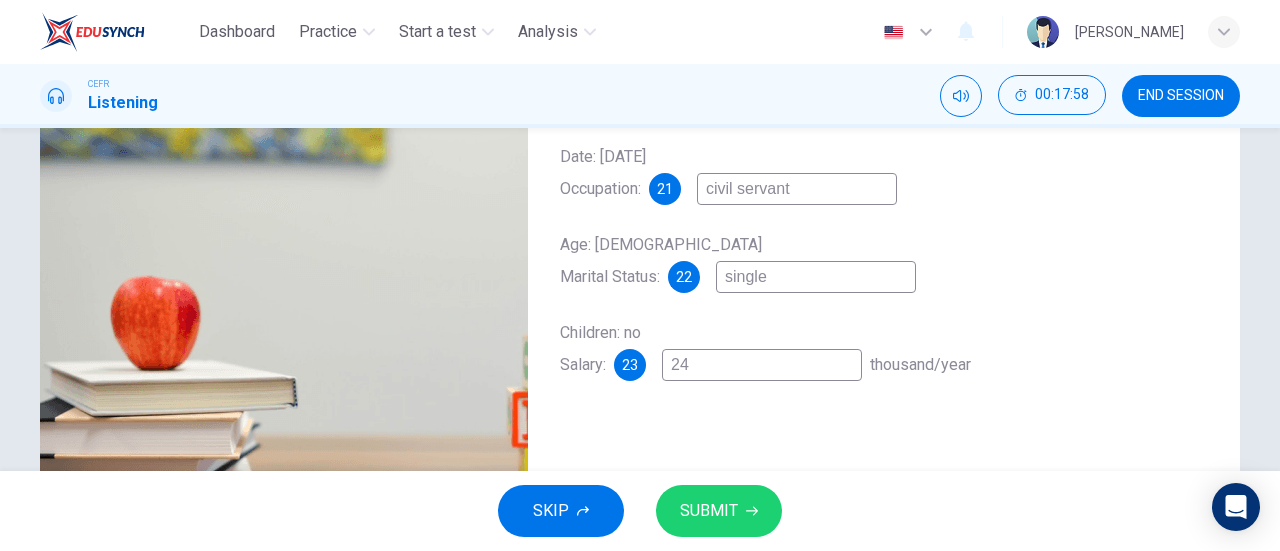 type on "24 t" 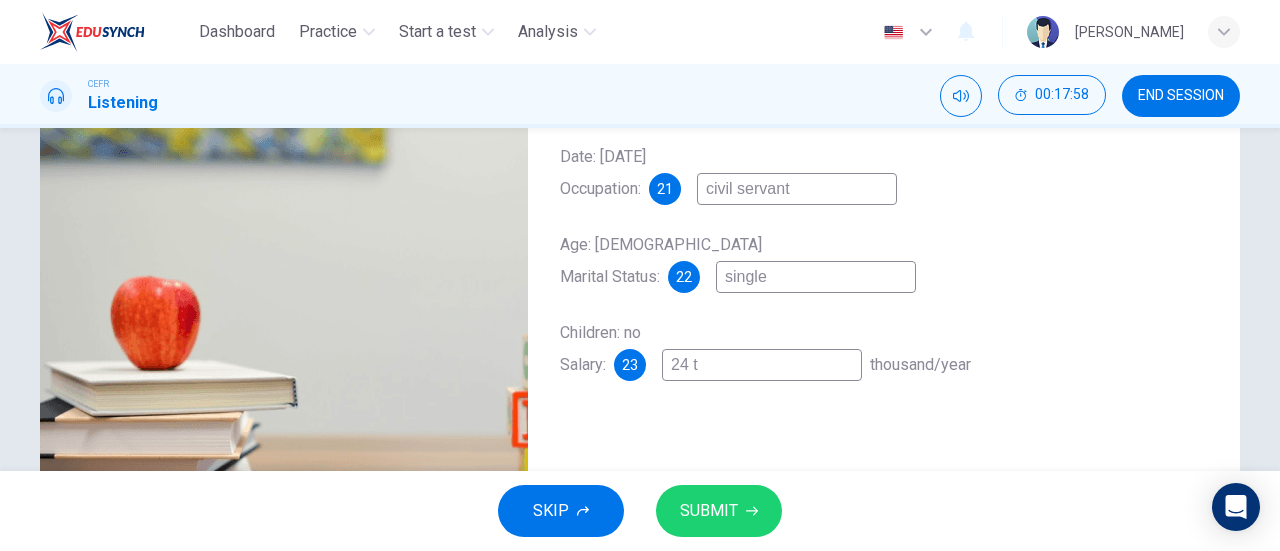 type on "44" 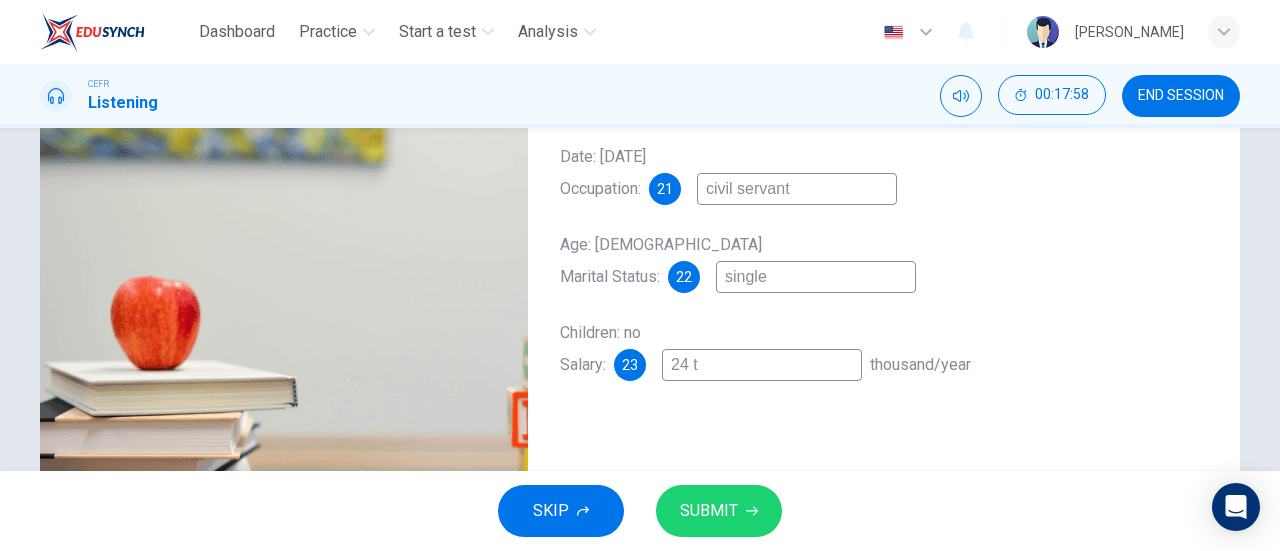 type on "24 to" 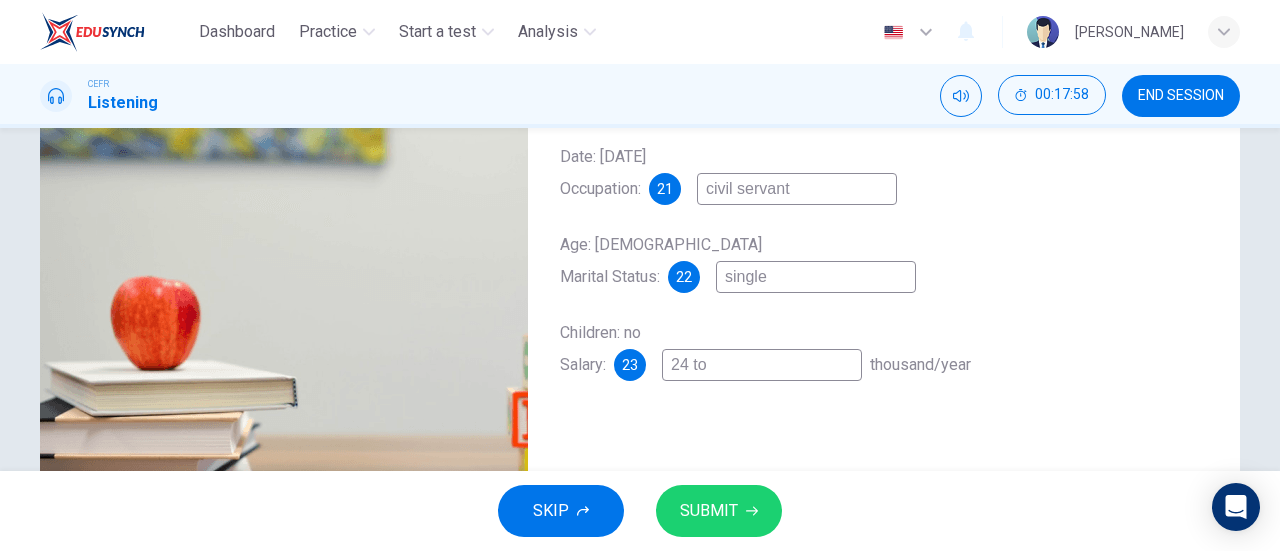 type on "44" 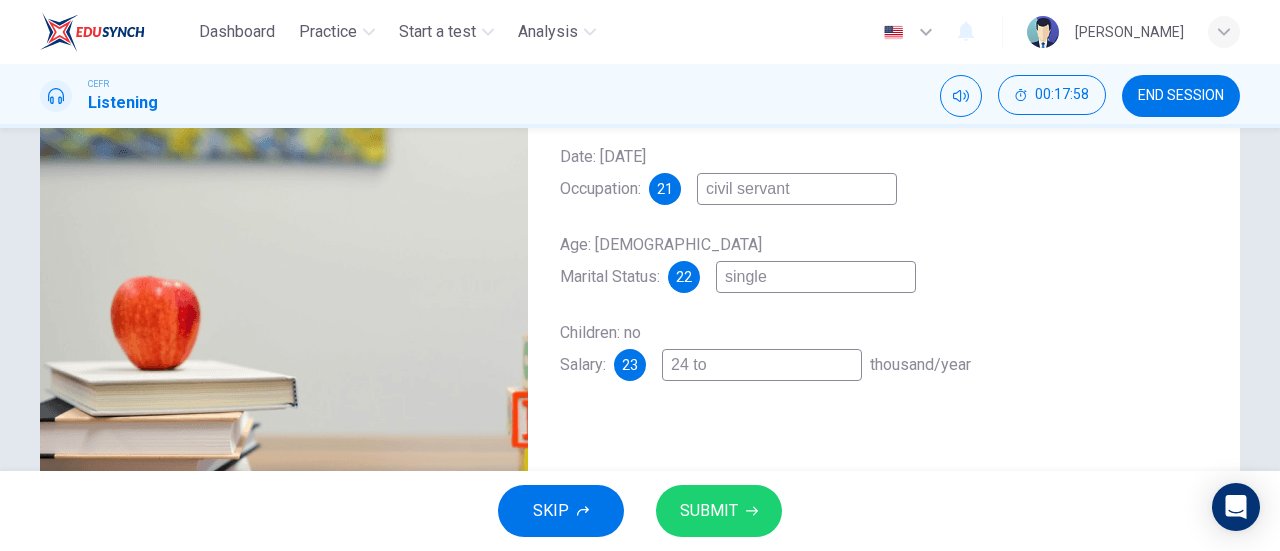 type on "24 to" 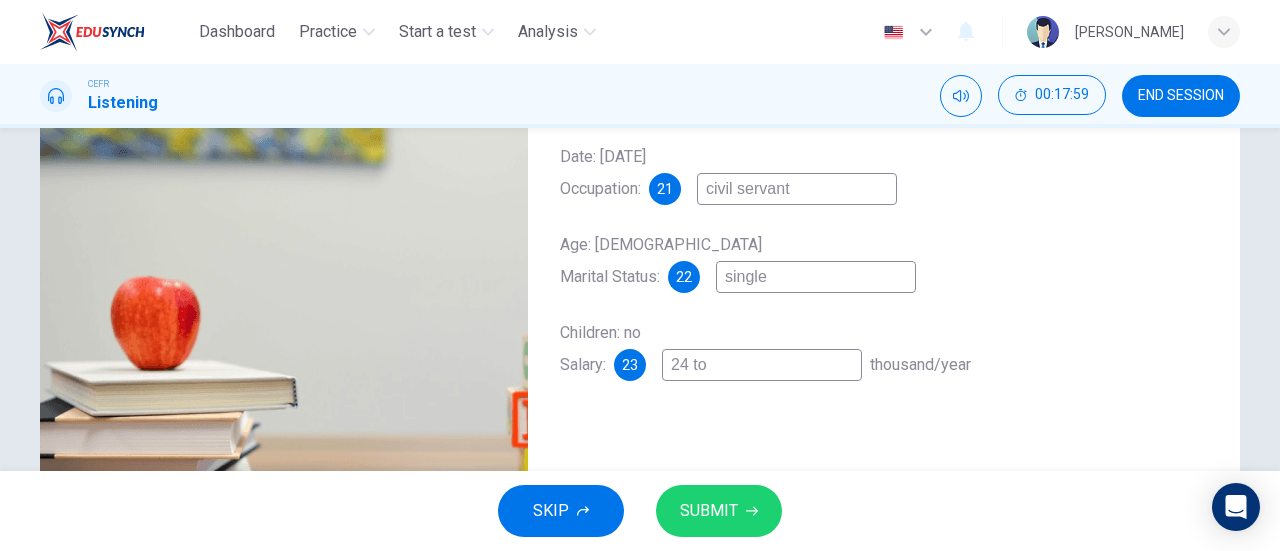type on "24 to 2" 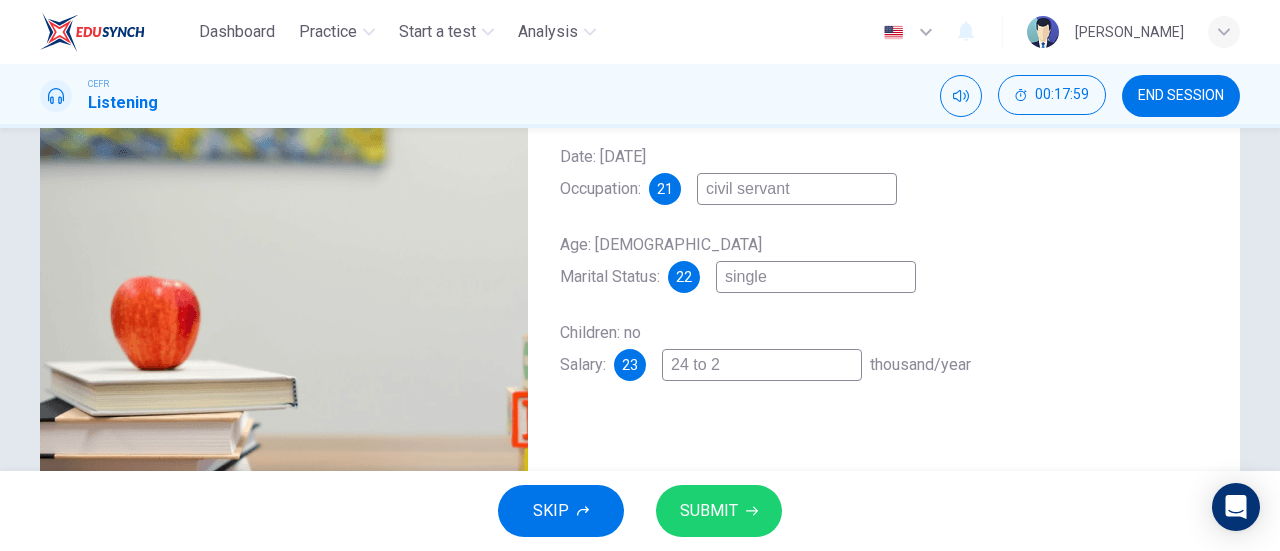 type on "45" 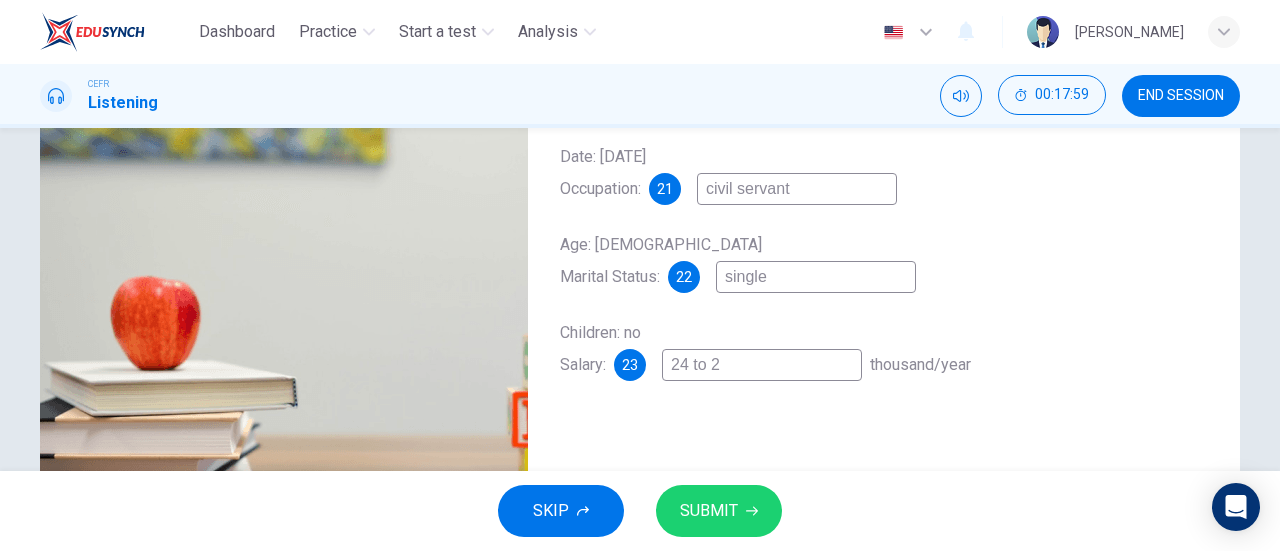 type on "24 to 26" 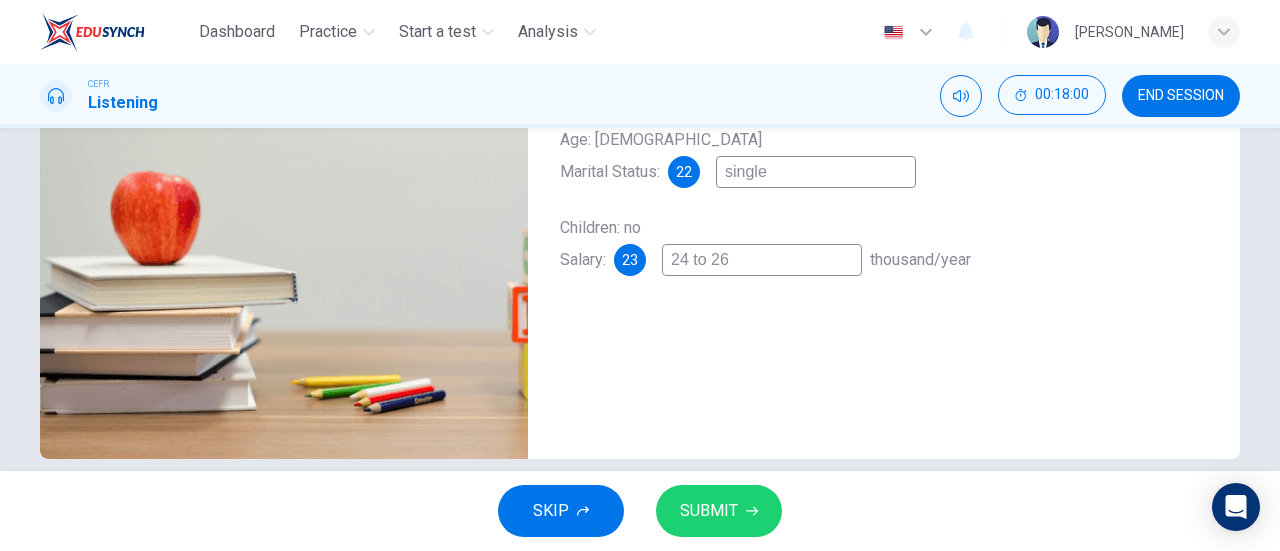 scroll, scrollTop: 405, scrollLeft: 0, axis: vertical 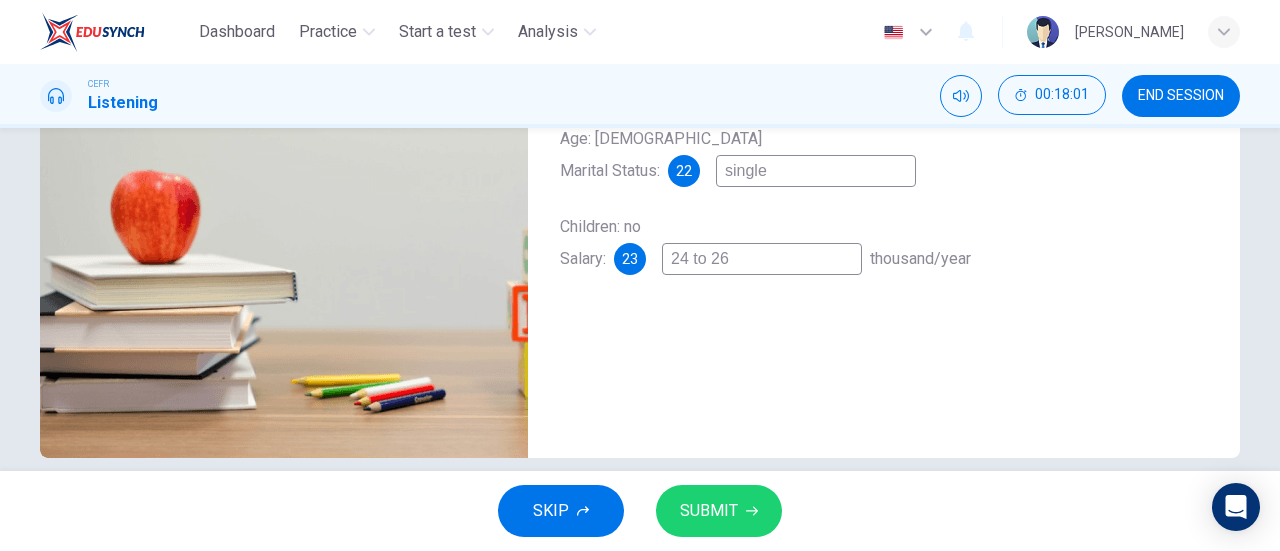 type on "46" 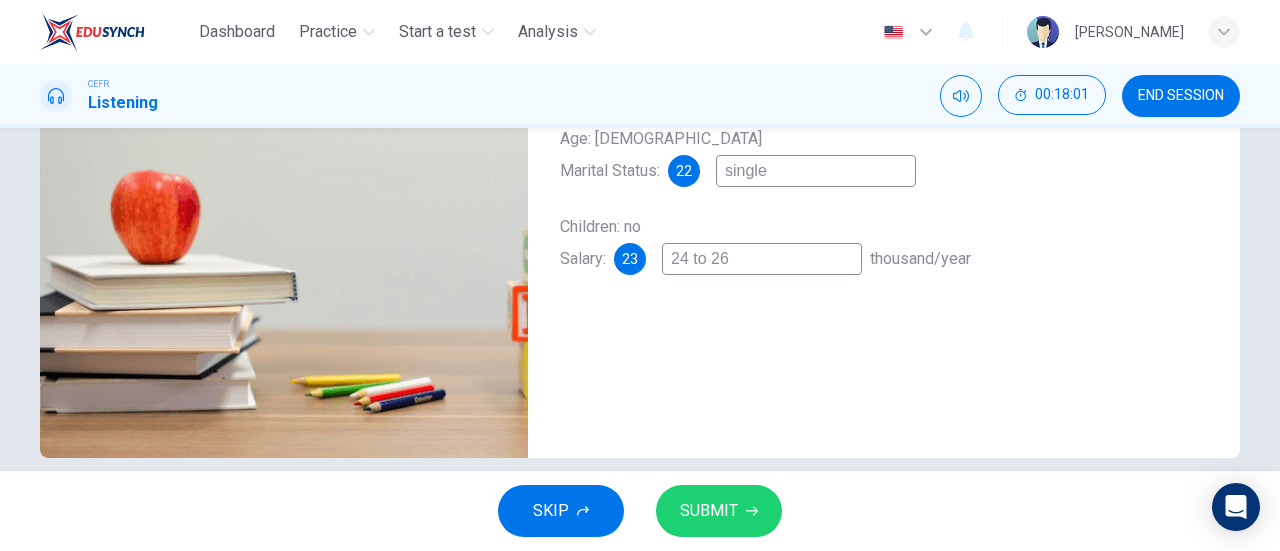 type on "24 to 26" 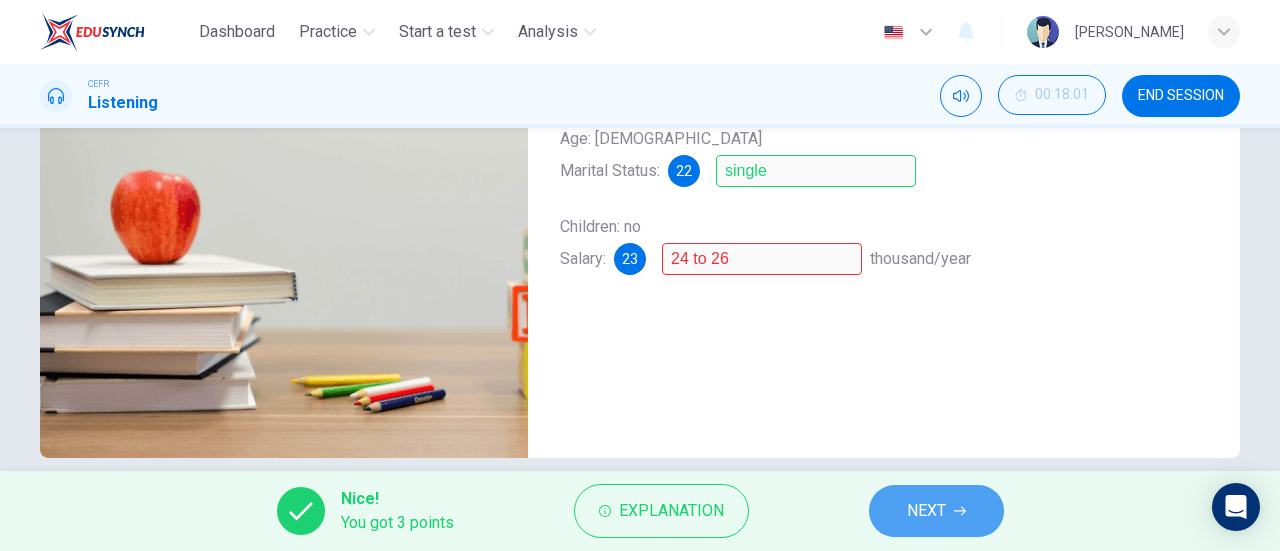 click on "NEXT" at bounding box center [926, 511] 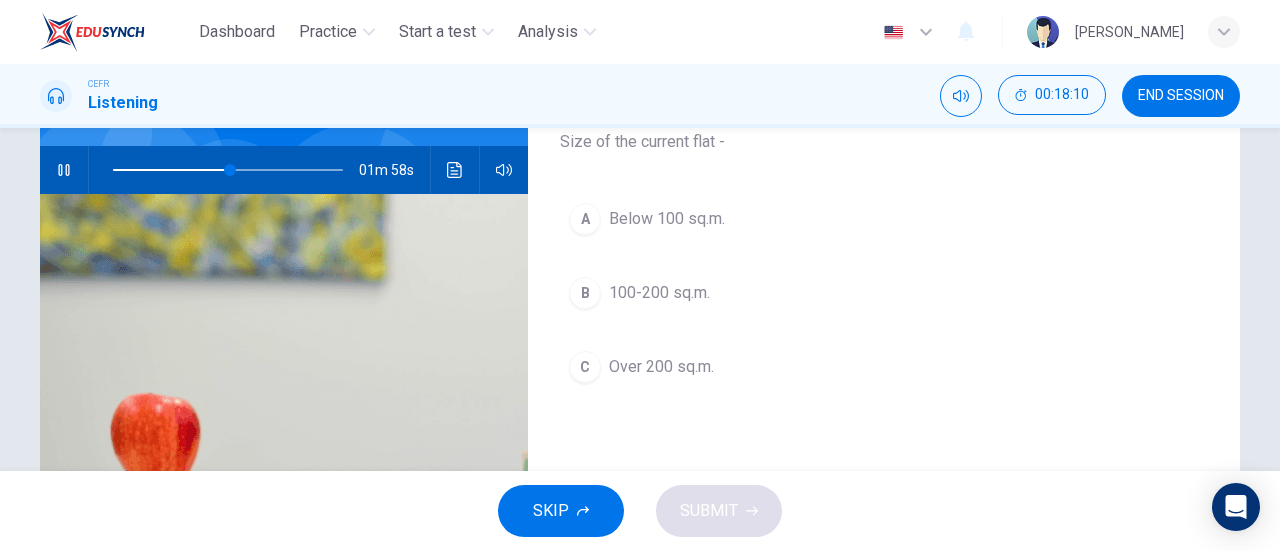 scroll, scrollTop: 173, scrollLeft: 0, axis: vertical 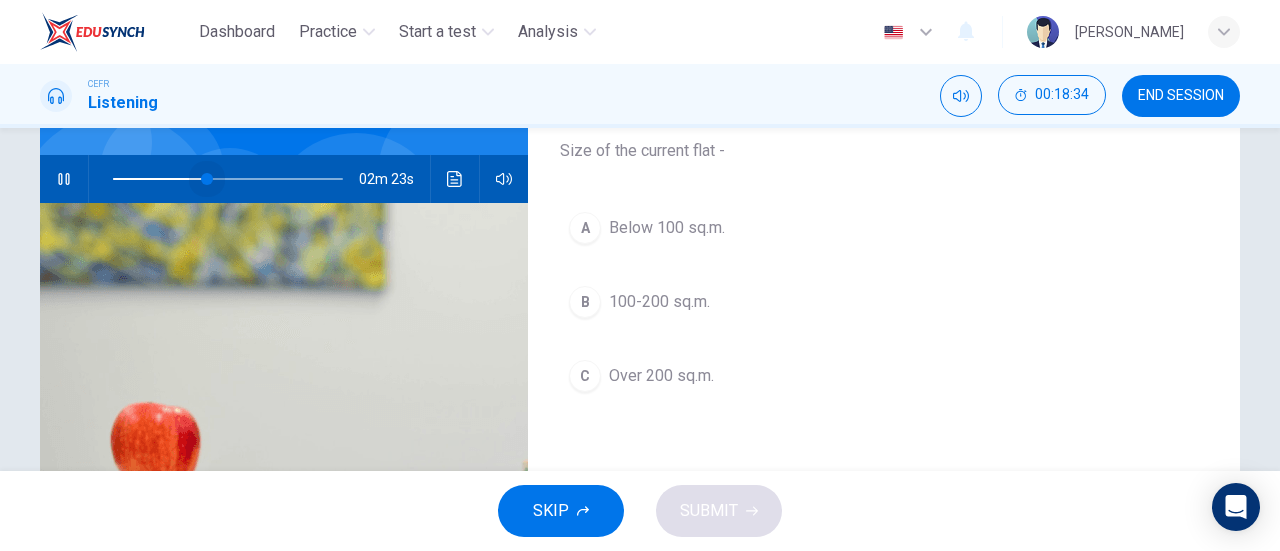 click at bounding box center [228, 179] 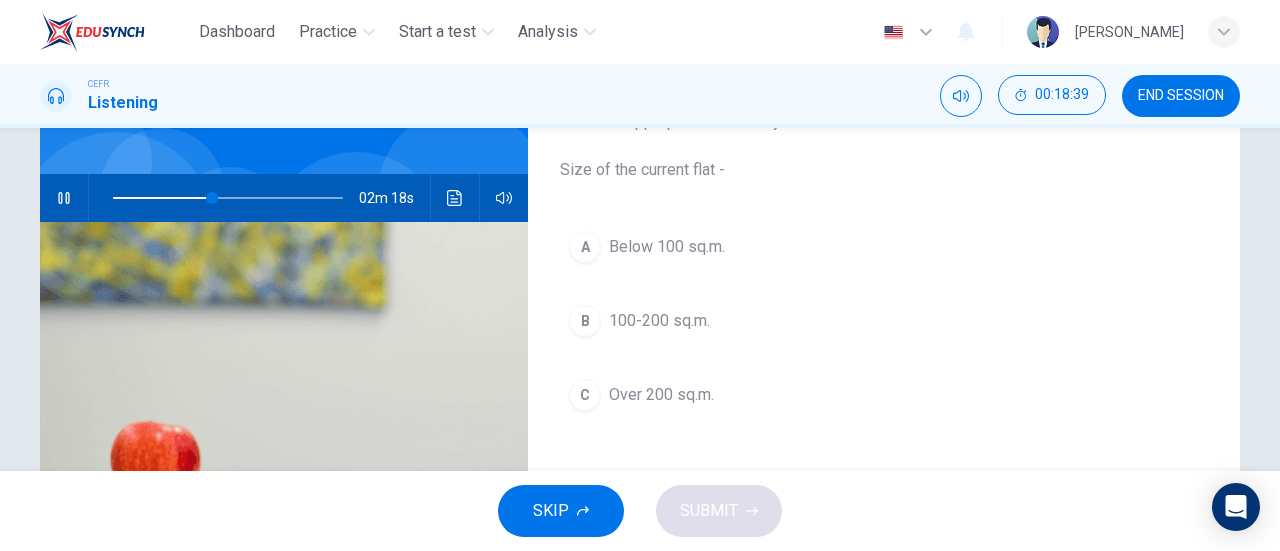 scroll, scrollTop: 156, scrollLeft: 0, axis: vertical 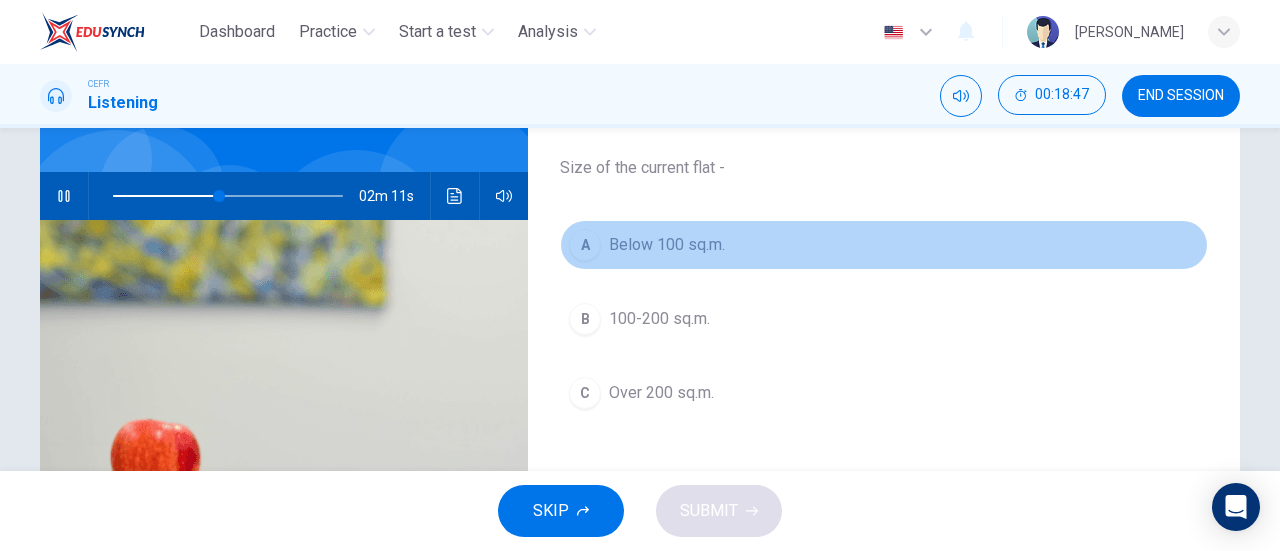 click on "Below 100 sq.m." at bounding box center (667, 245) 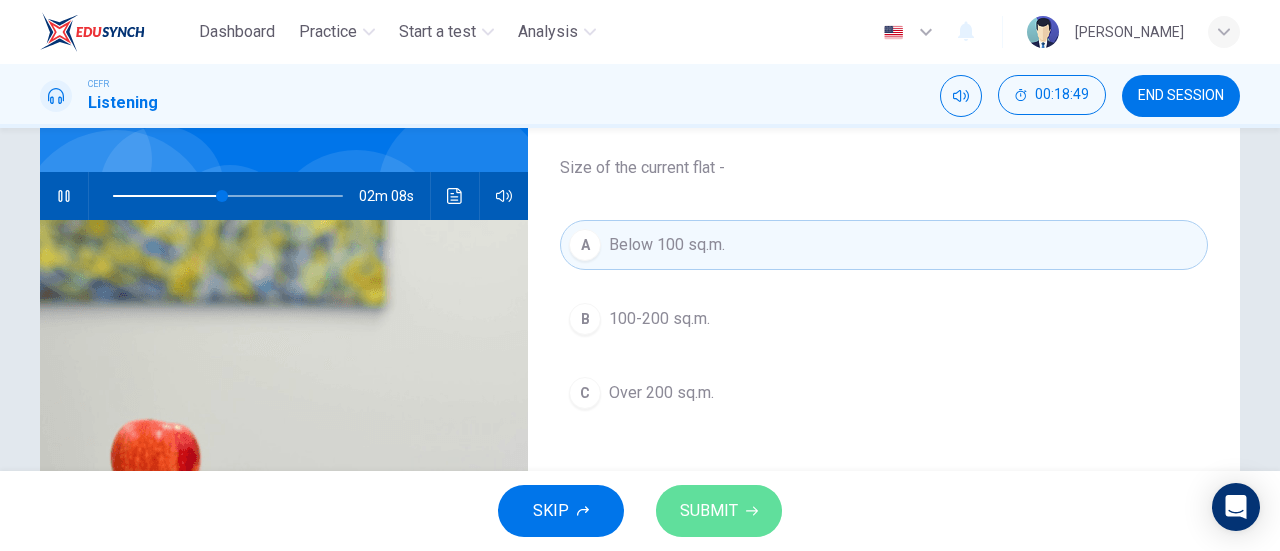 click on "SUBMIT" at bounding box center (709, 511) 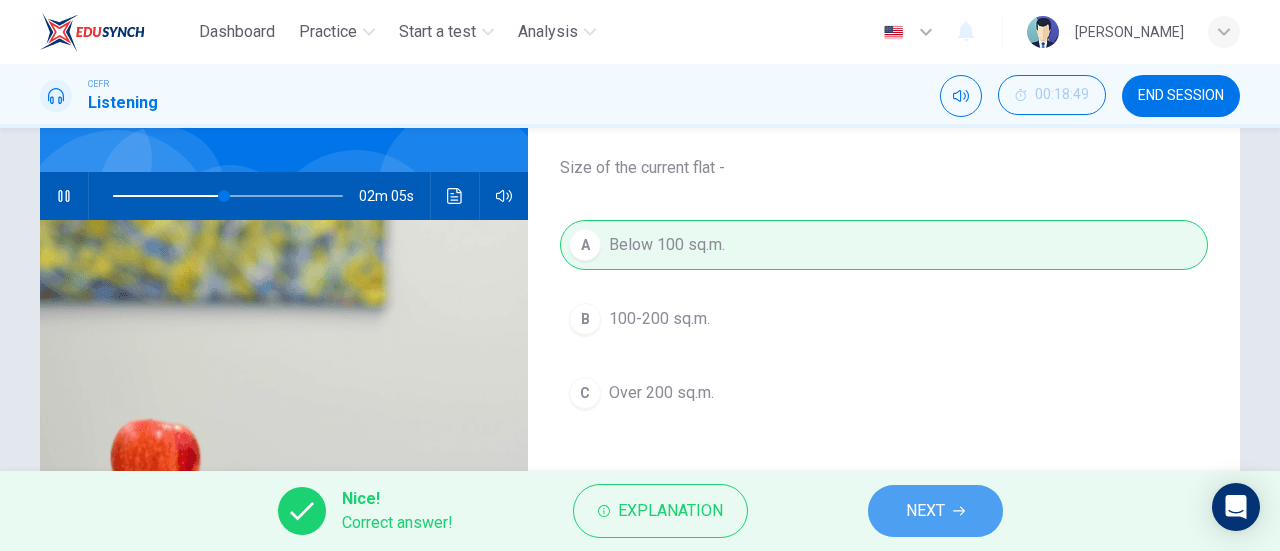 click on "NEXT" at bounding box center (925, 511) 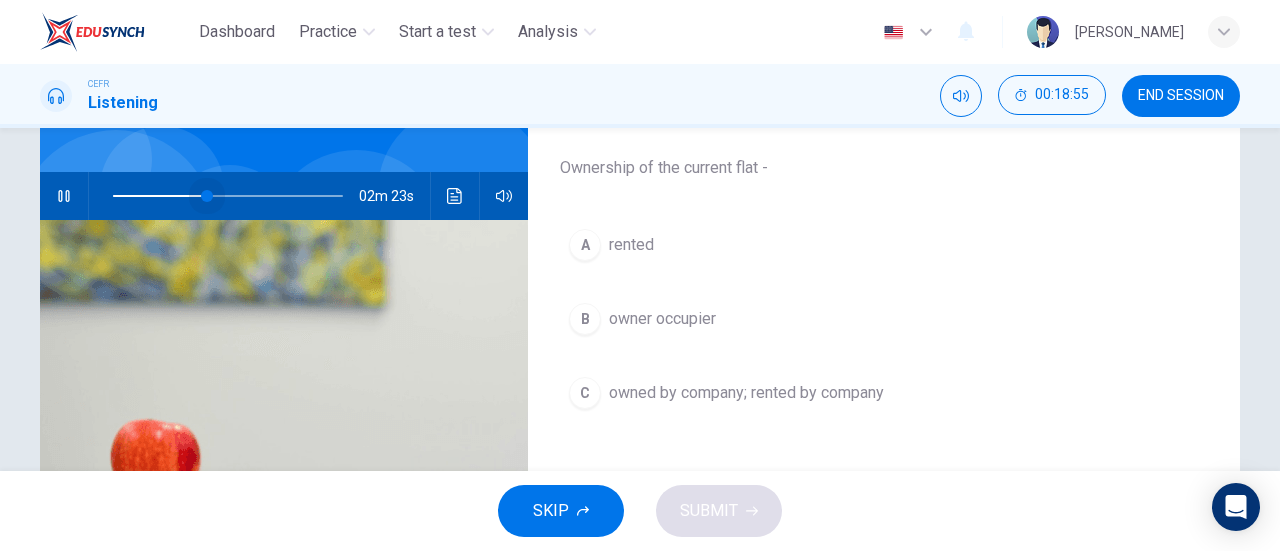 click at bounding box center [228, 196] 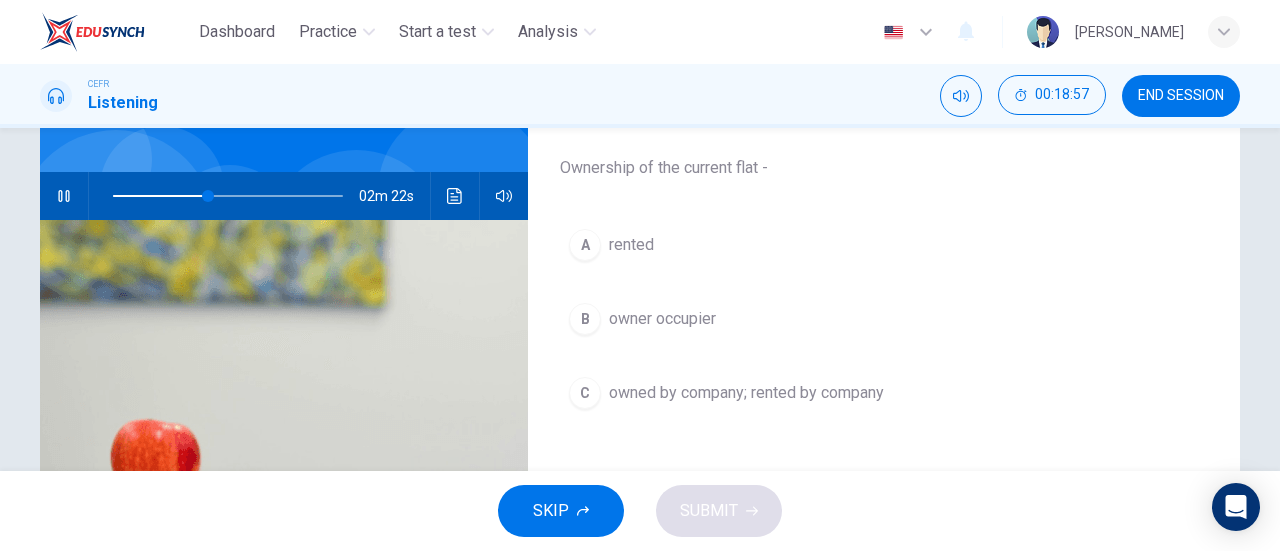 click on "rented" at bounding box center (631, 245) 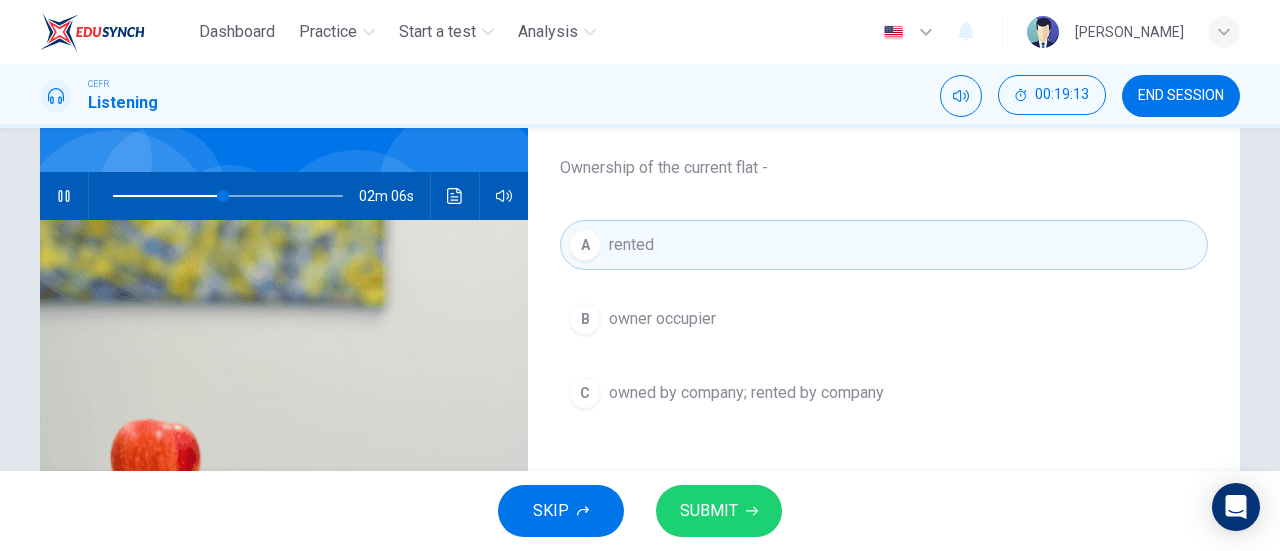 click 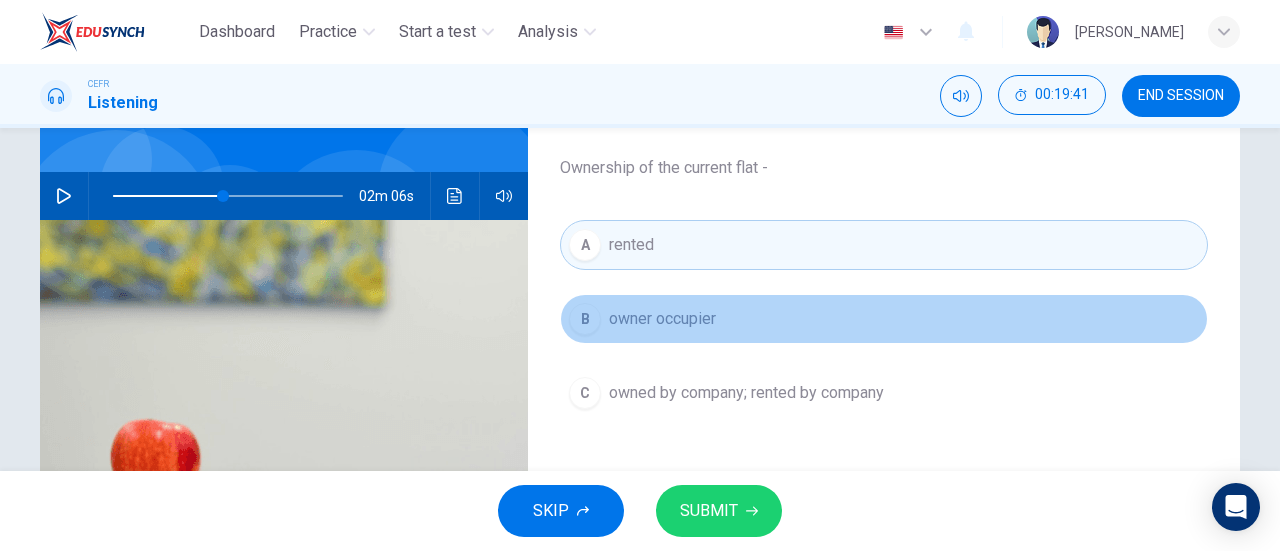 click on "B owner occupier" at bounding box center [884, 319] 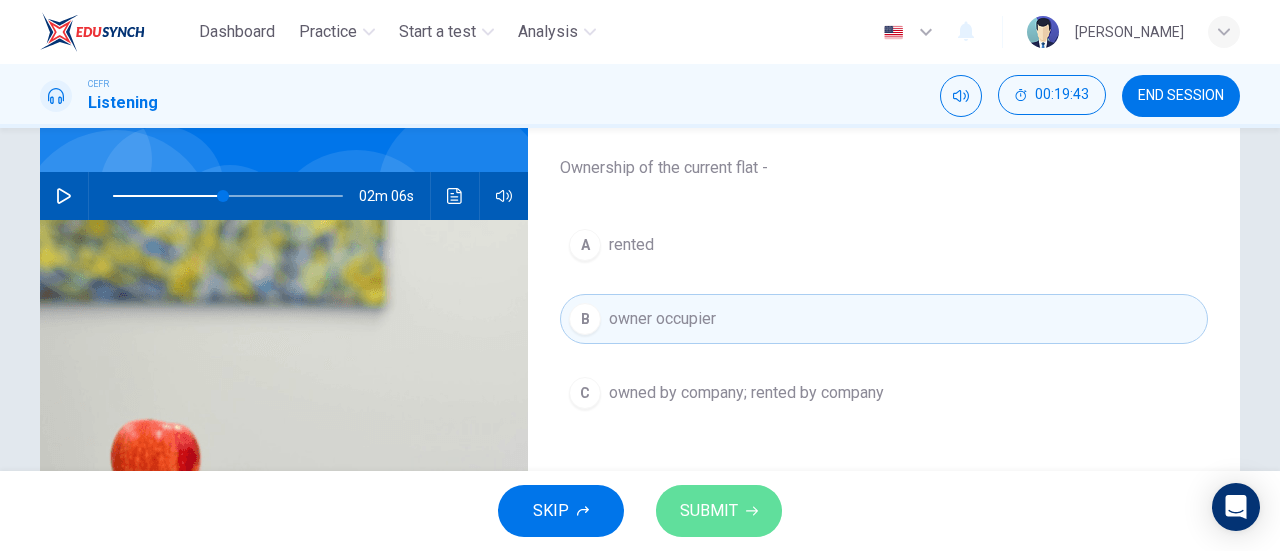 click on "SUBMIT" at bounding box center [709, 511] 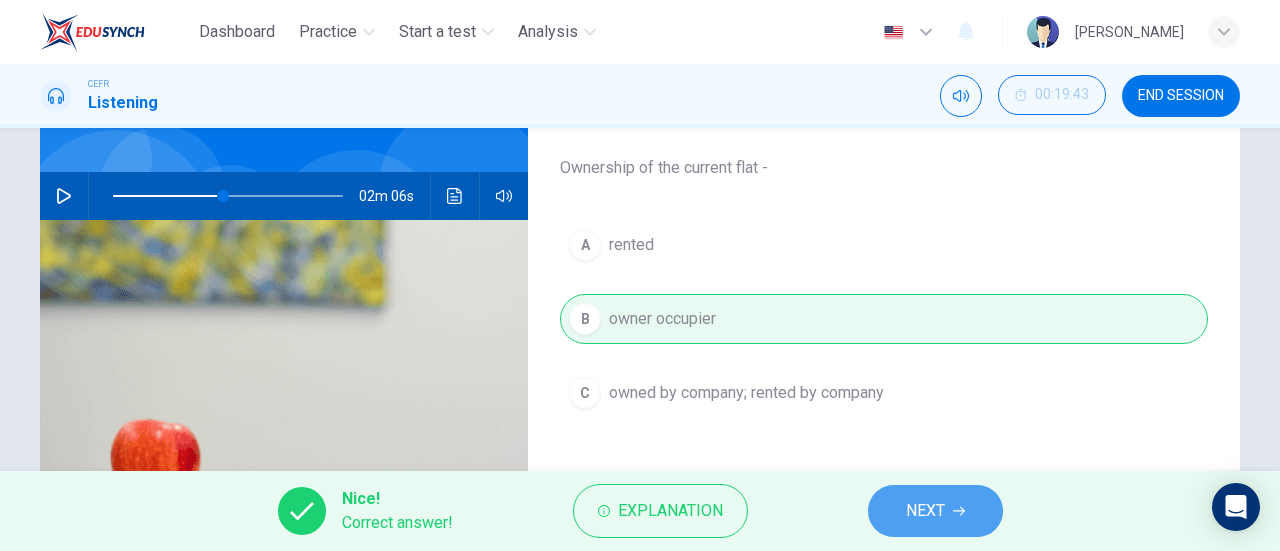 click on "NEXT" at bounding box center [935, 511] 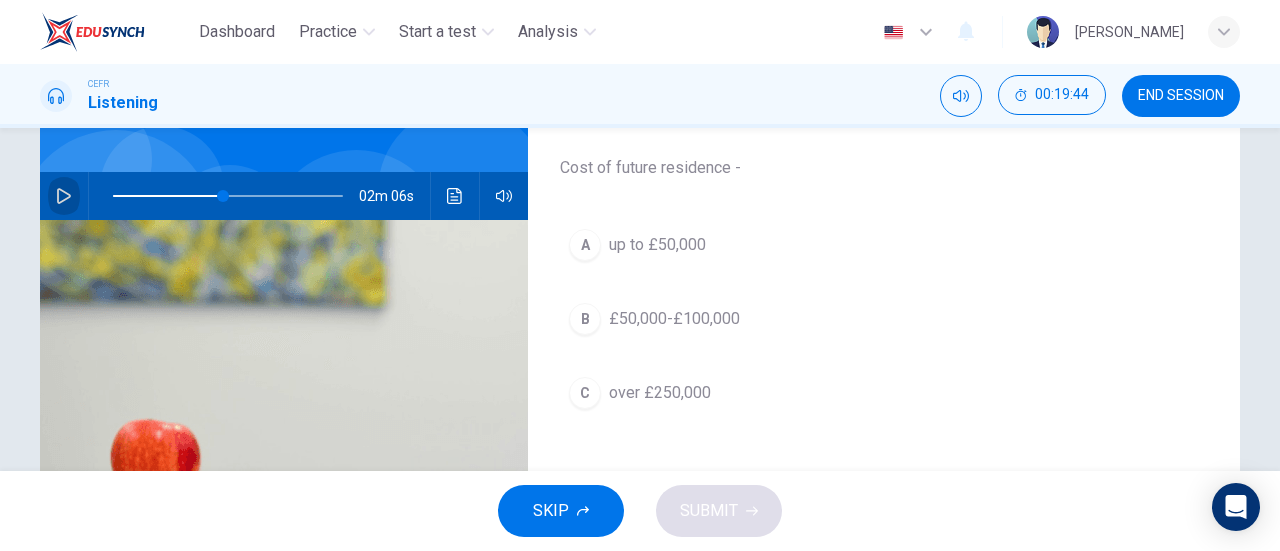 click 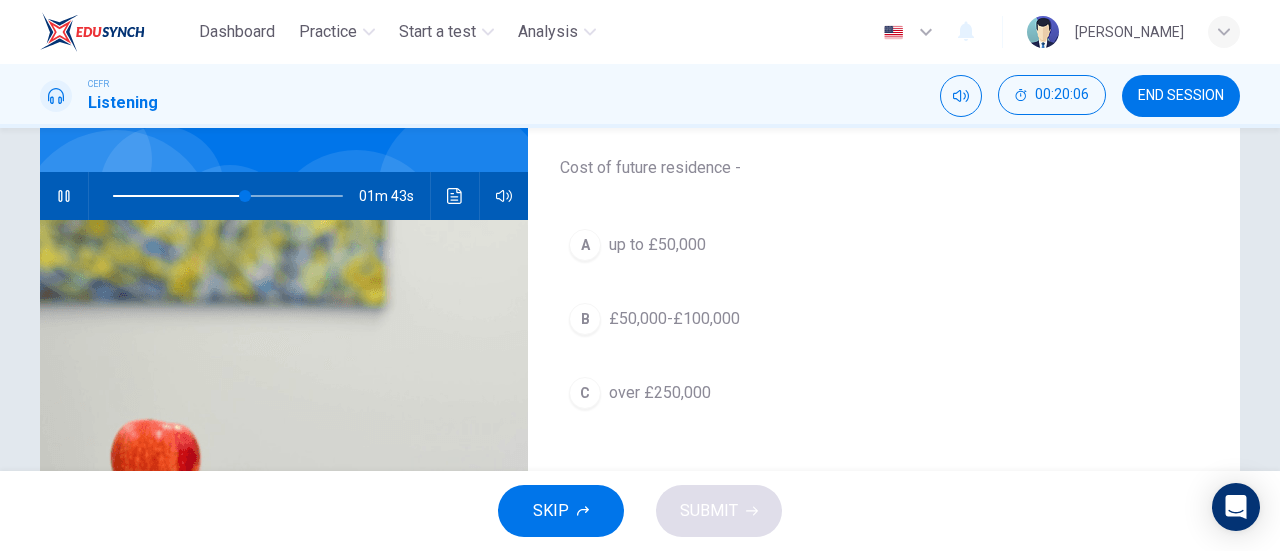 scroll, scrollTop: 163, scrollLeft: 0, axis: vertical 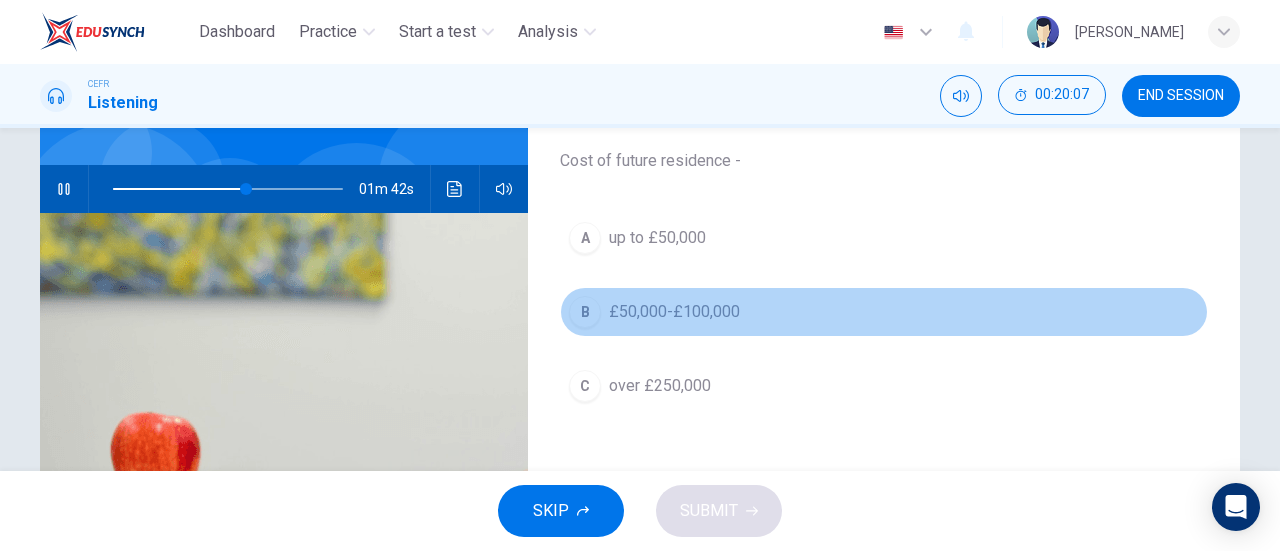 click on "B" at bounding box center [585, 312] 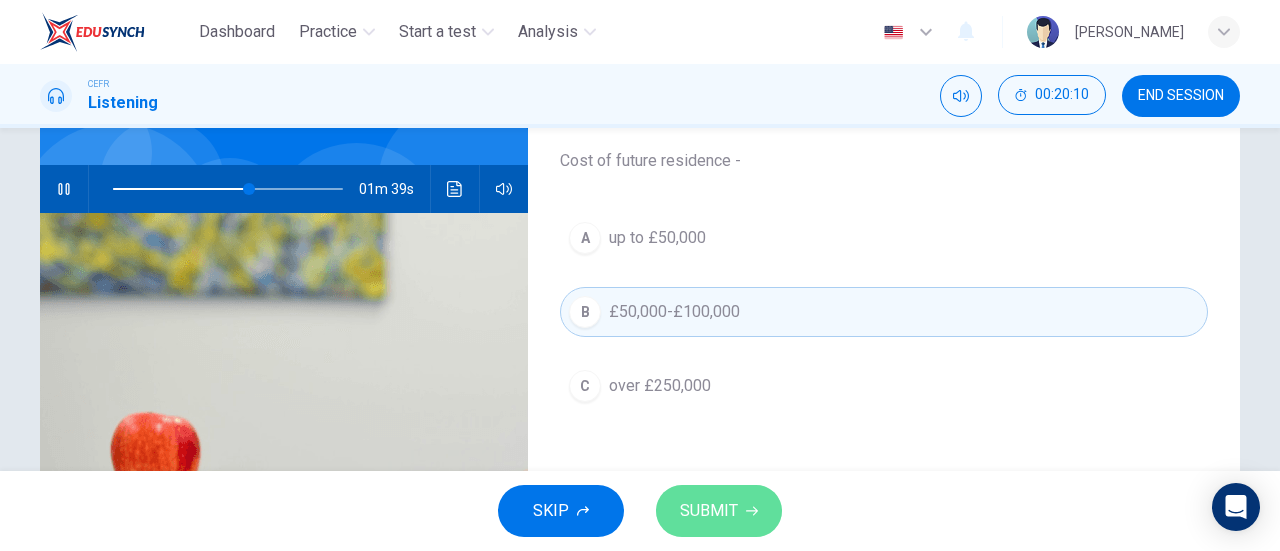 click on "SUBMIT" at bounding box center [709, 511] 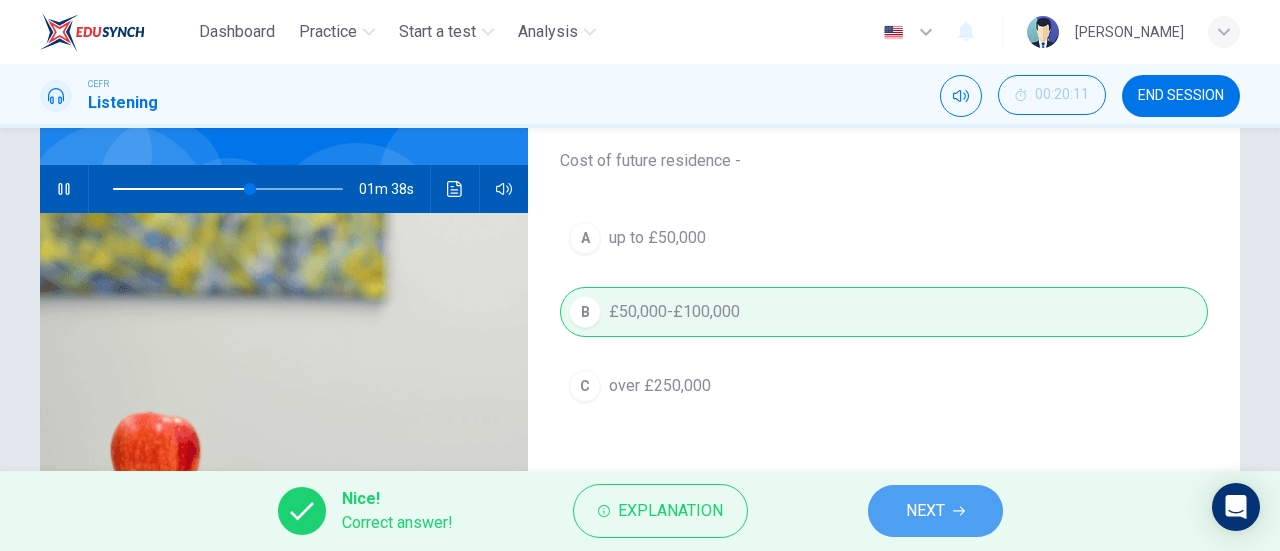 click on "NEXT" at bounding box center (925, 511) 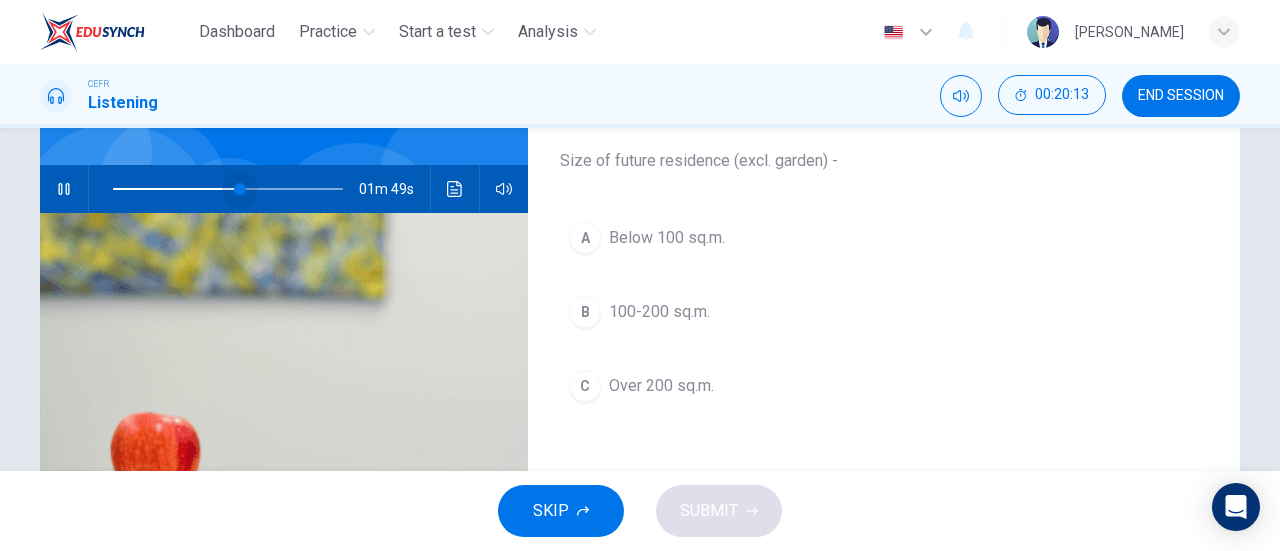 click at bounding box center (240, 189) 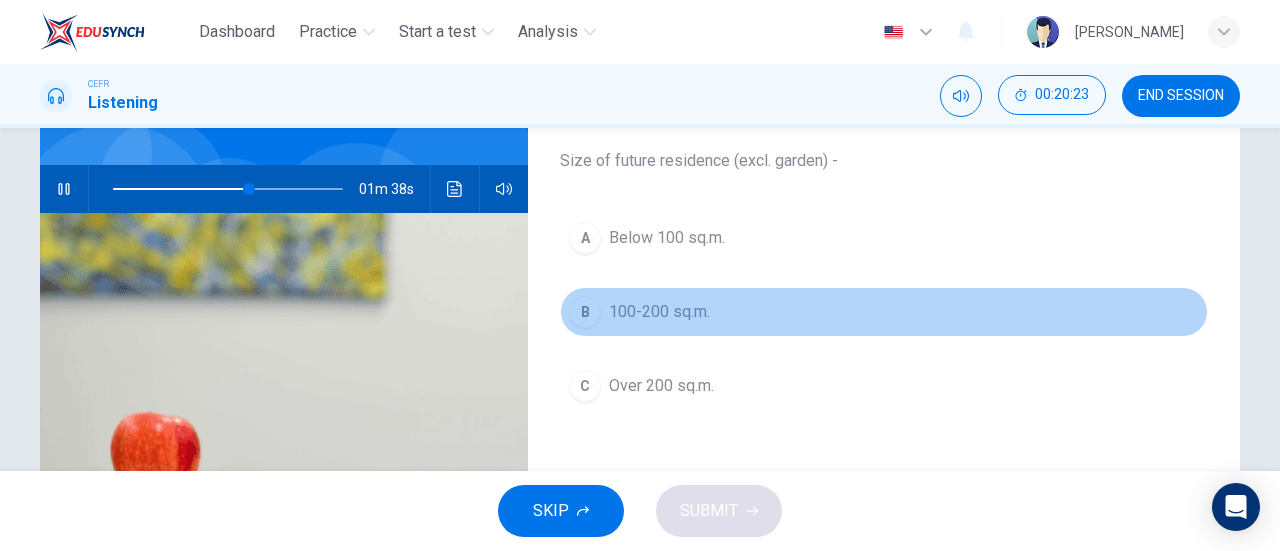 click on "B 100-200 sq.m." at bounding box center (884, 312) 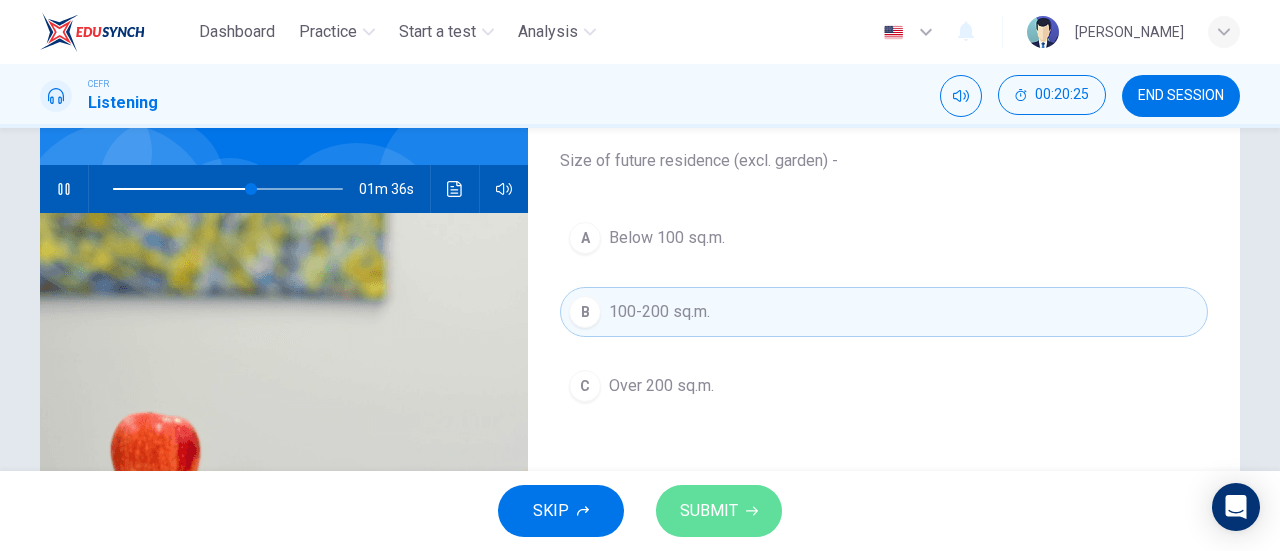 click on "SUBMIT" at bounding box center [709, 511] 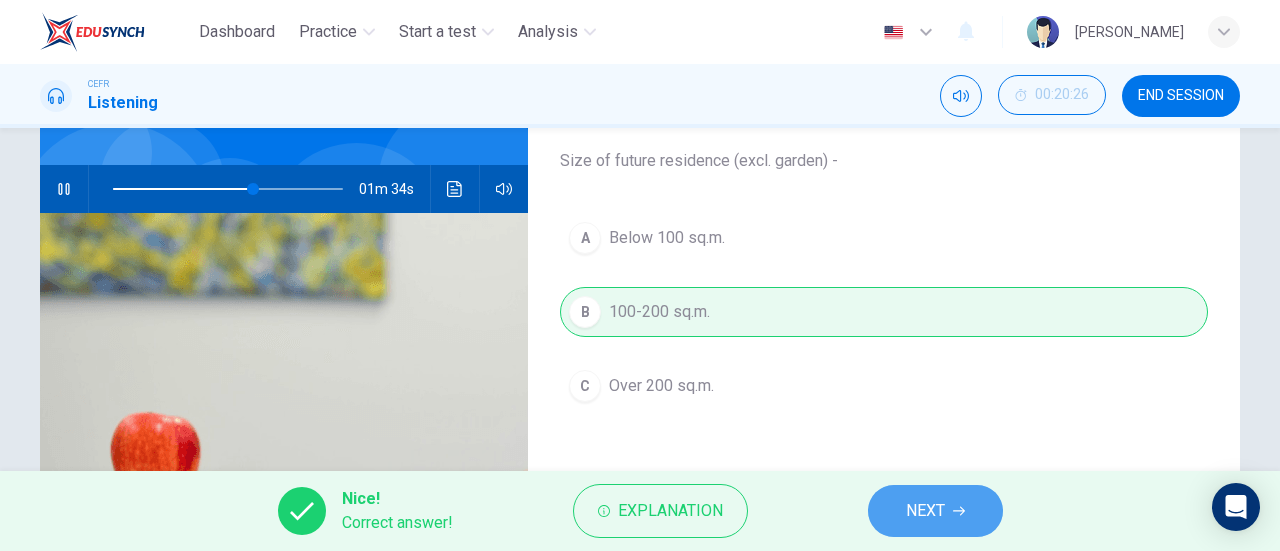 click on "NEXT" at bounding box center (925, 511) 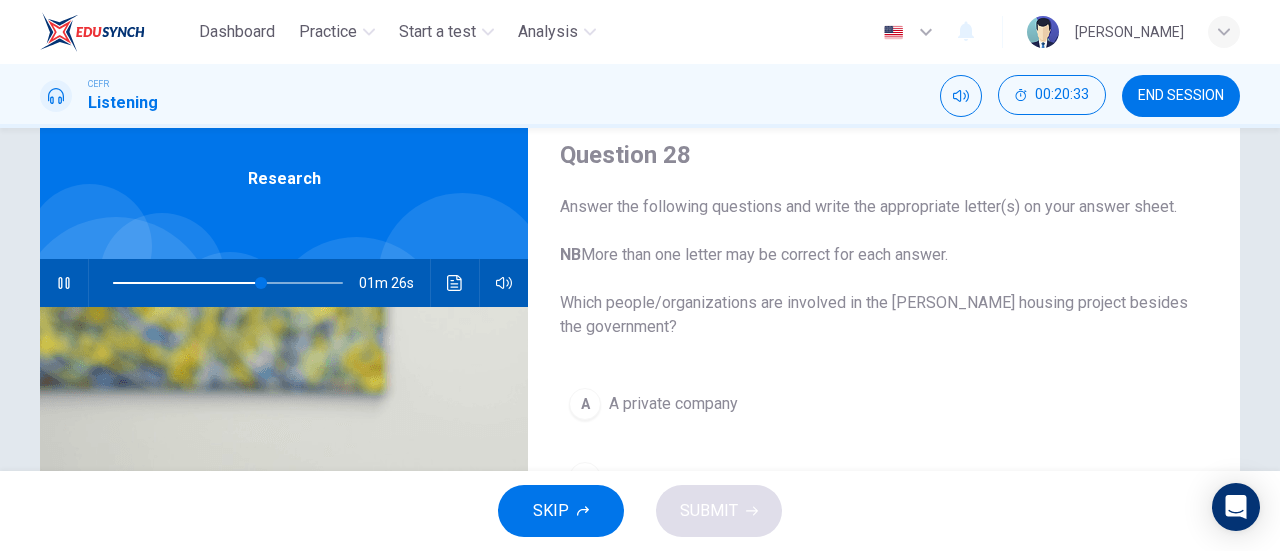 scroll, scrollTop: 81, scrollLeft: 0, axis: vertical 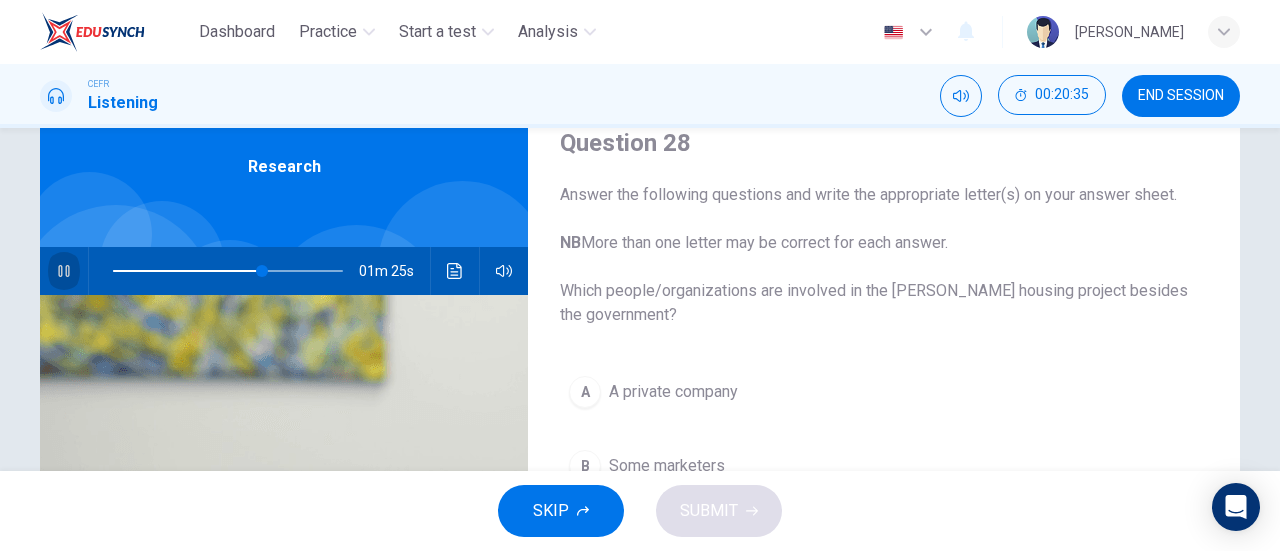 click 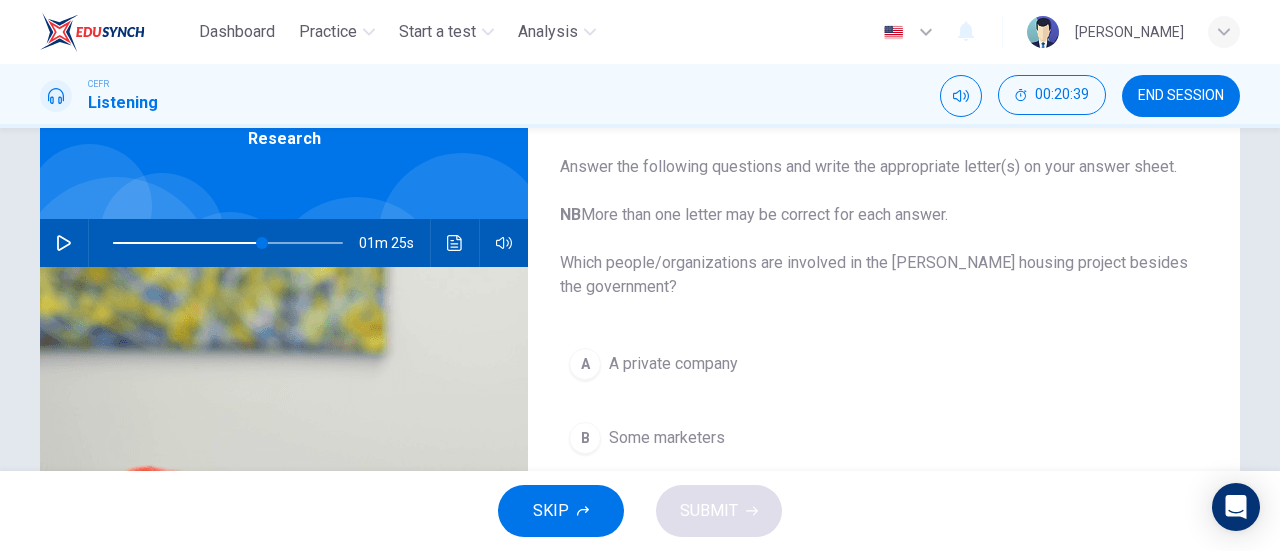 scroll, scrollTop: 101, scrollLeft: 0, axis: vertical 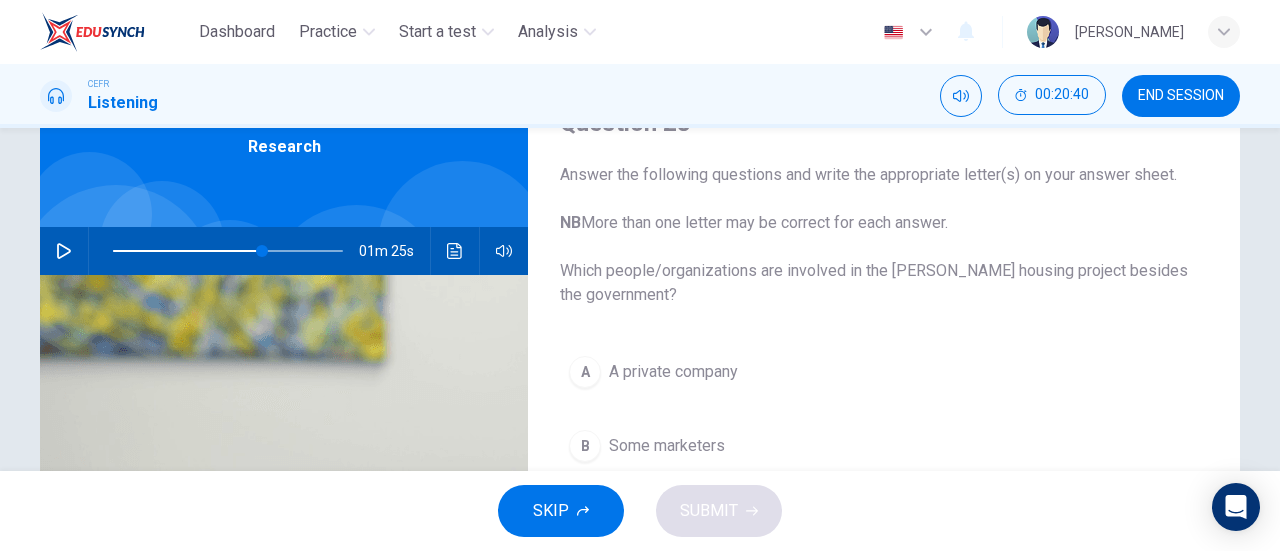 click at bounding box center [64, 251] 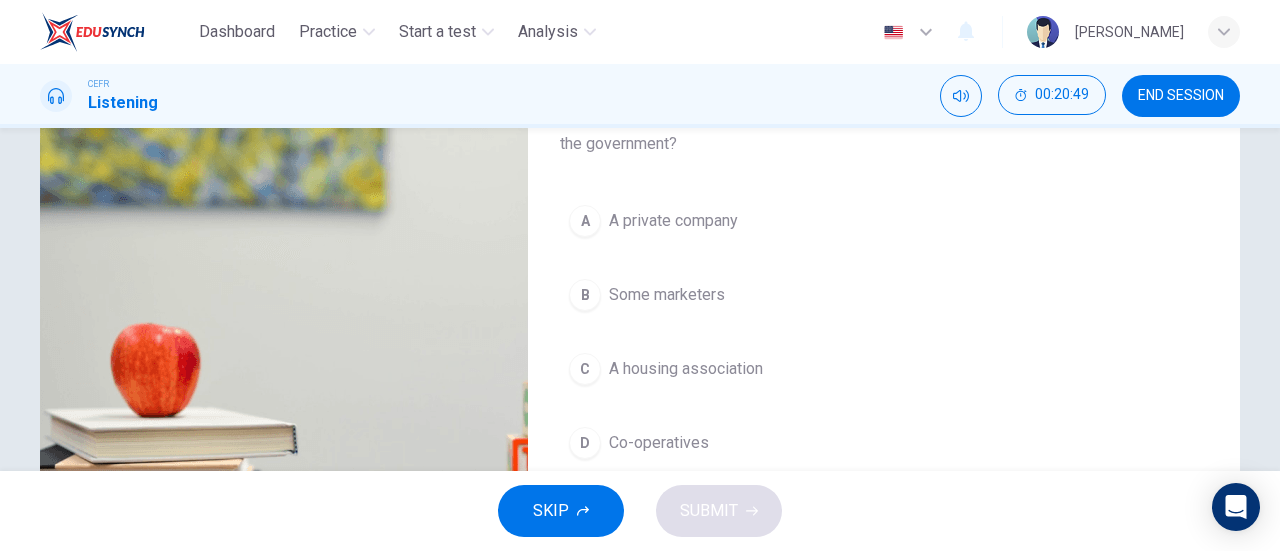 scroll, scrollTop: 253, scrollLeft: 0, axis: vertical 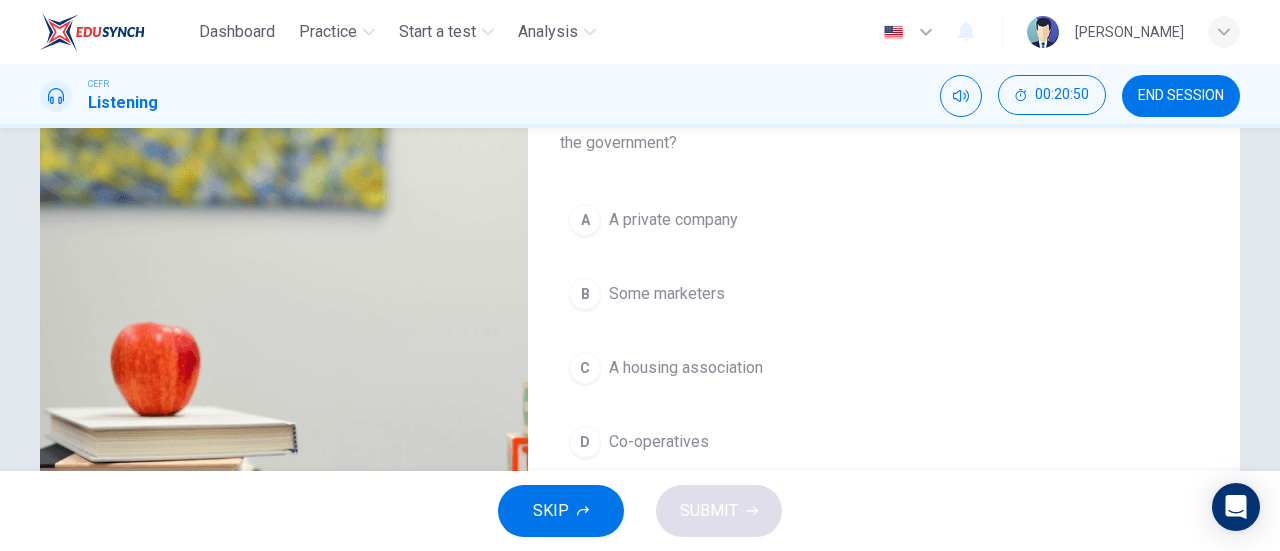 click on "A private company" at bounding box center [673, 220] 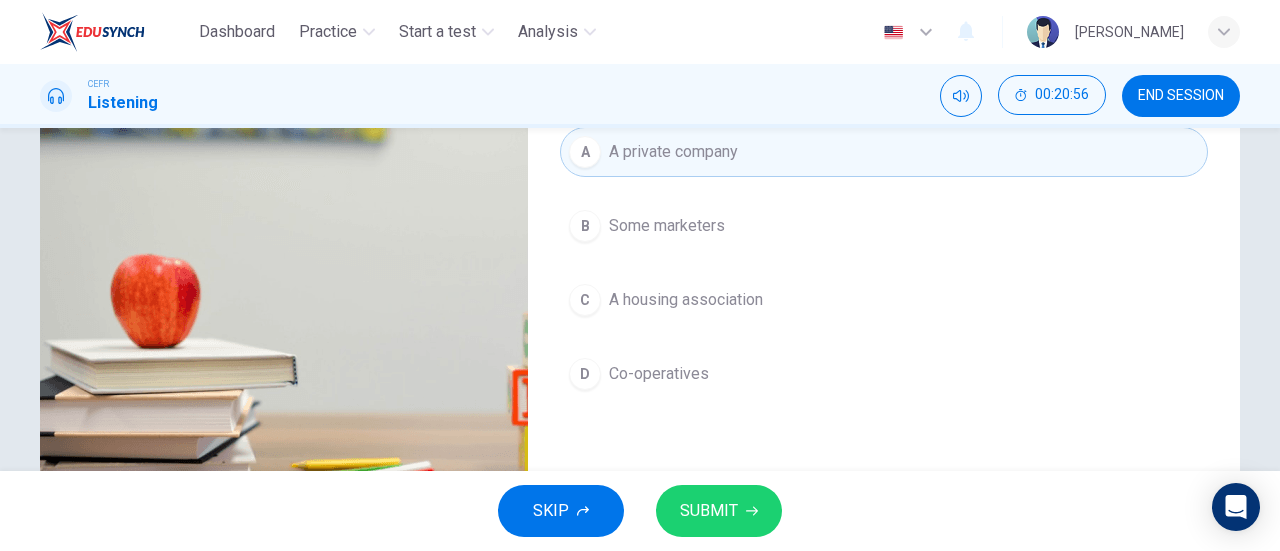 scroll, scrollTop: 329, scrollLeft: 0, axis: vertical 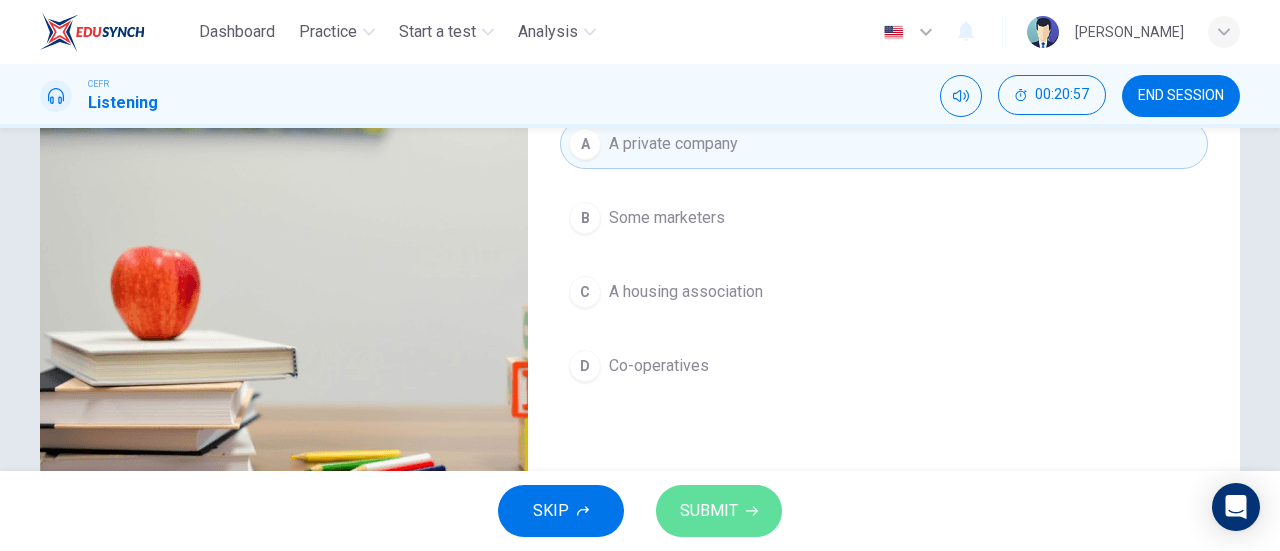 click on "SUBMIT" at bounding box center (719, 511) 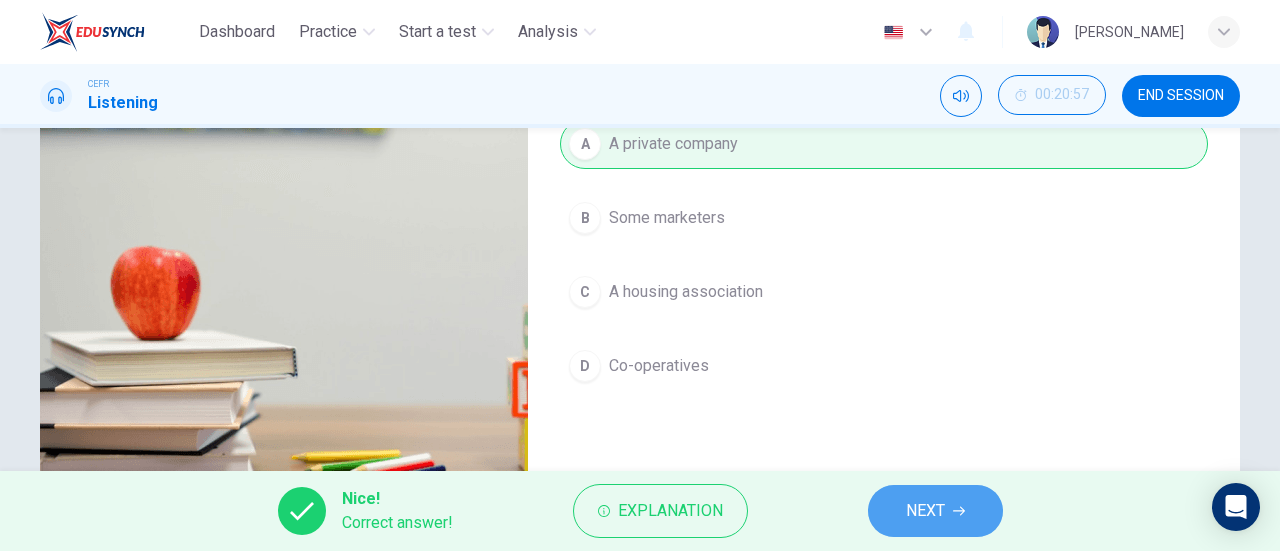 click on "NEXT" at bounding box center (935, 511) 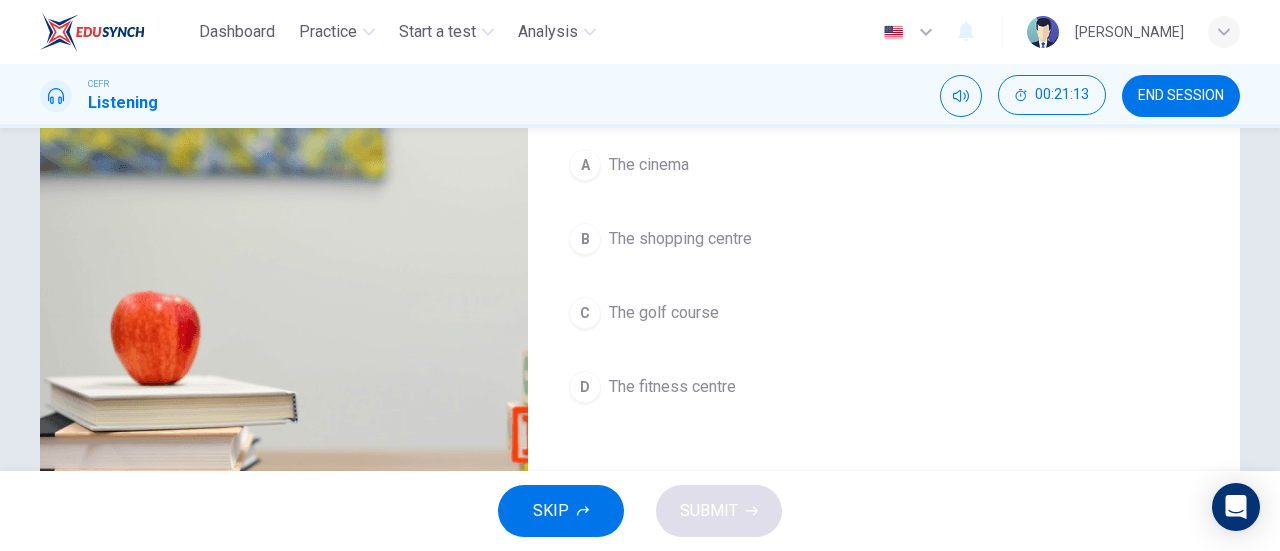 scroll, scrollTop: 282, scrollLeft: 0, axis: vertical 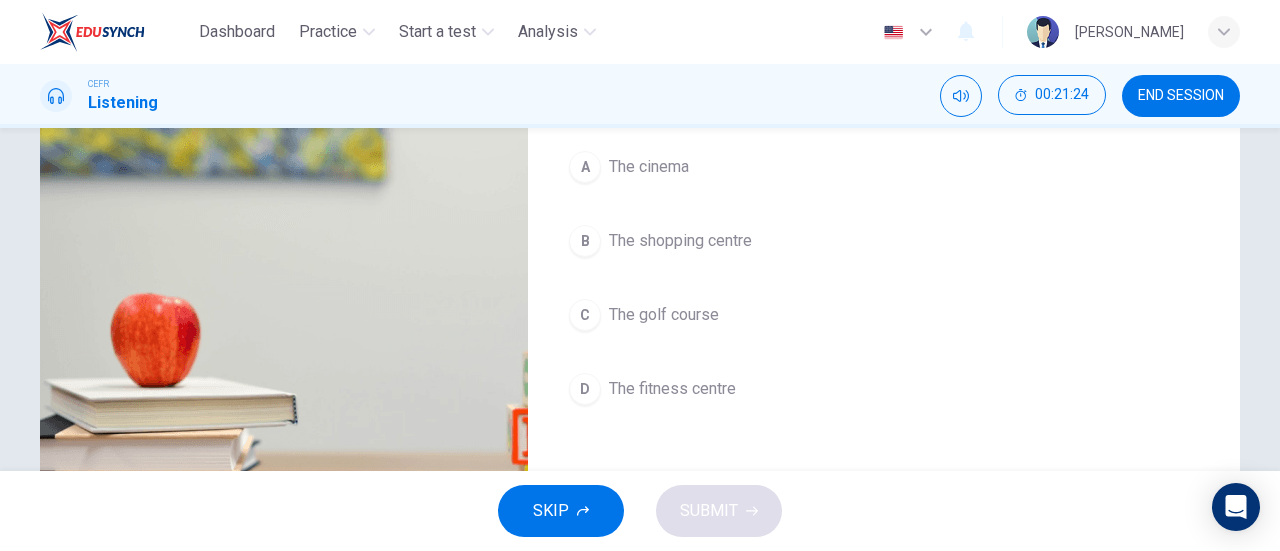 click on "C" at bounding box center (585, 315) 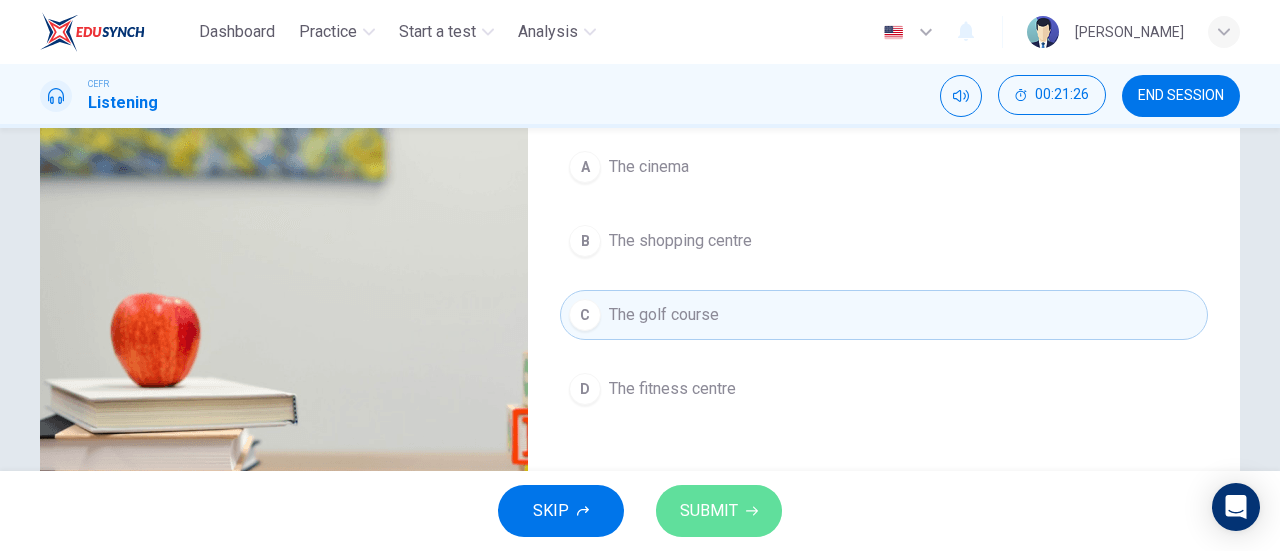 click on "SUBMIT" at bounding box center [719, 511] 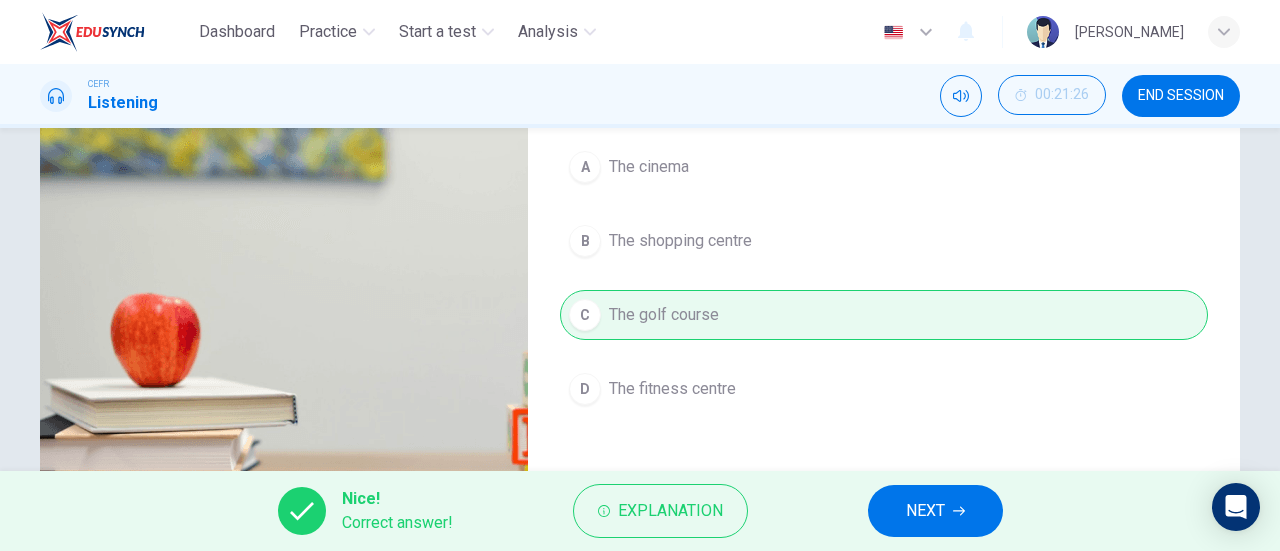 type on "86" 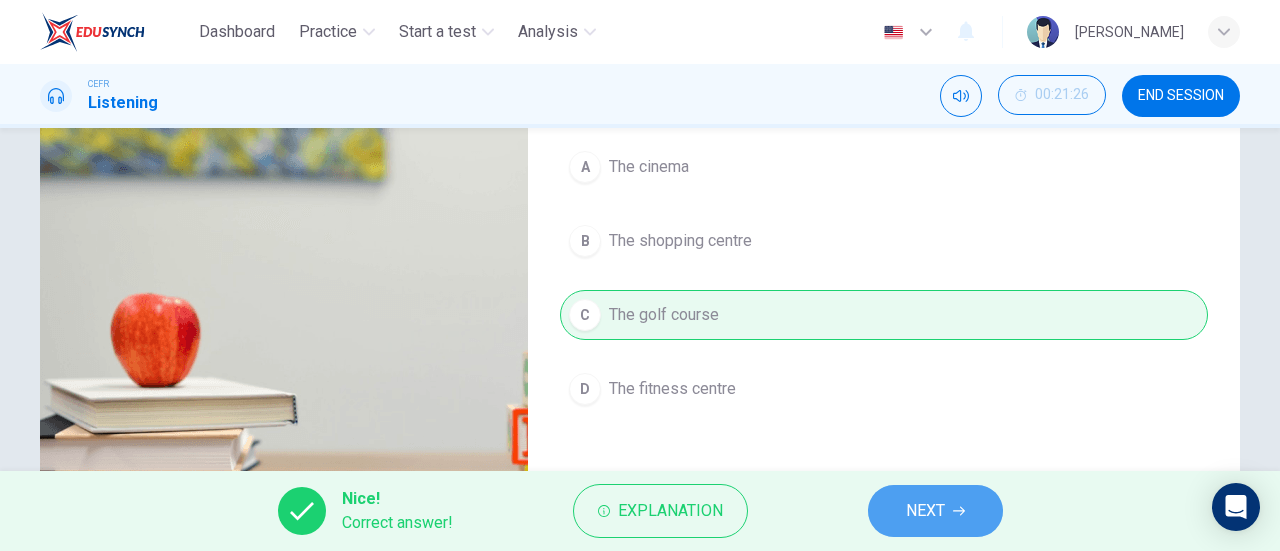 click on "NEXT" at bounding box center (925, 511) 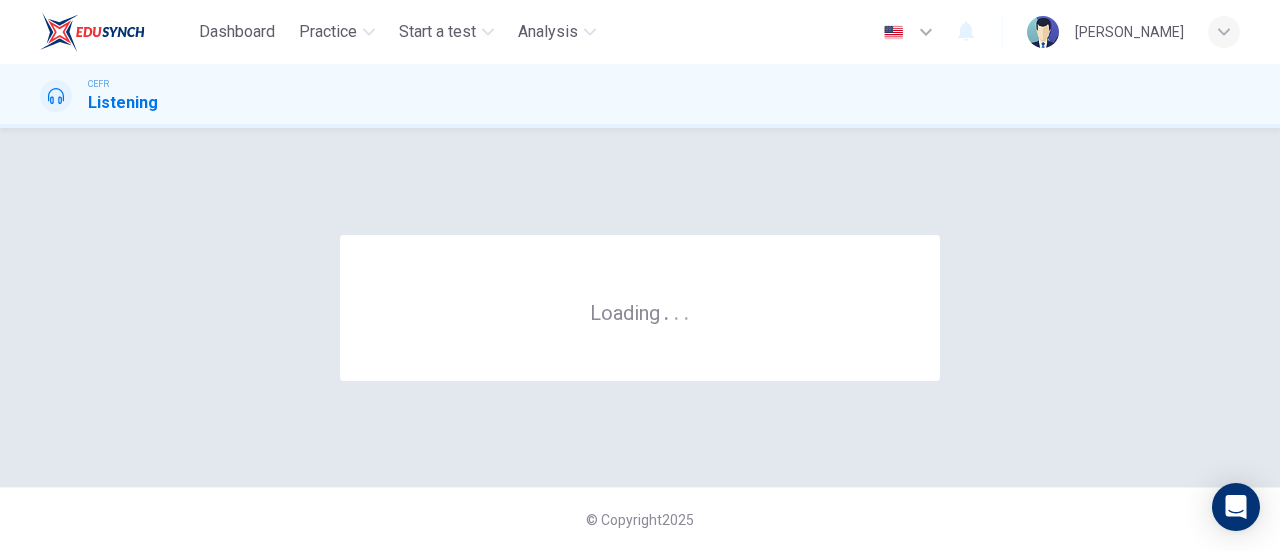 scroll, scrollTop: 0, scrollLeft: 0, axis: both 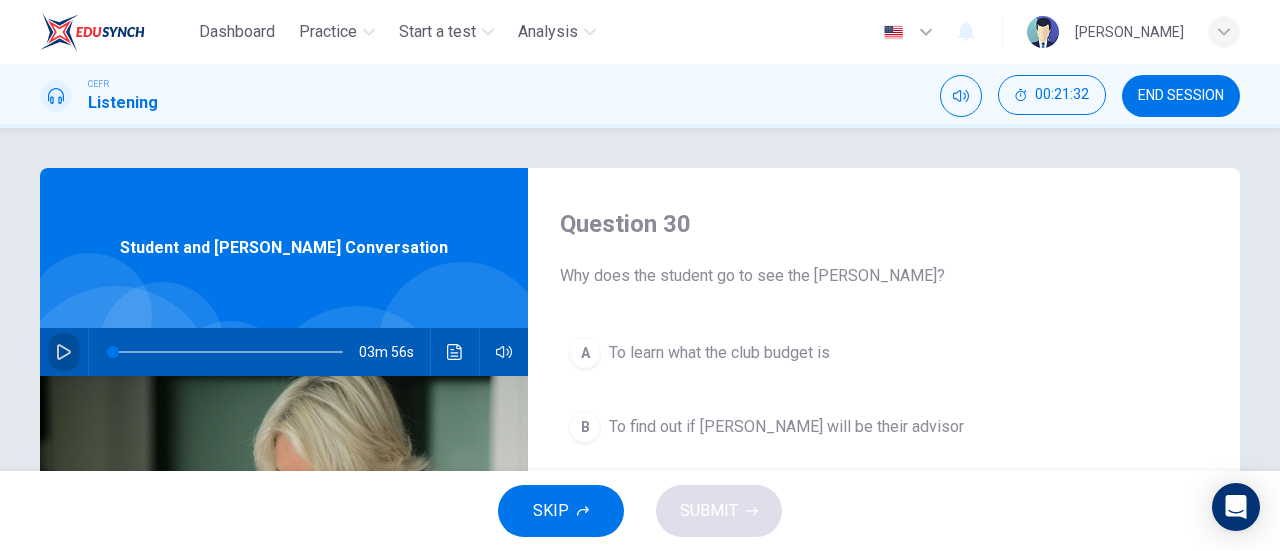click 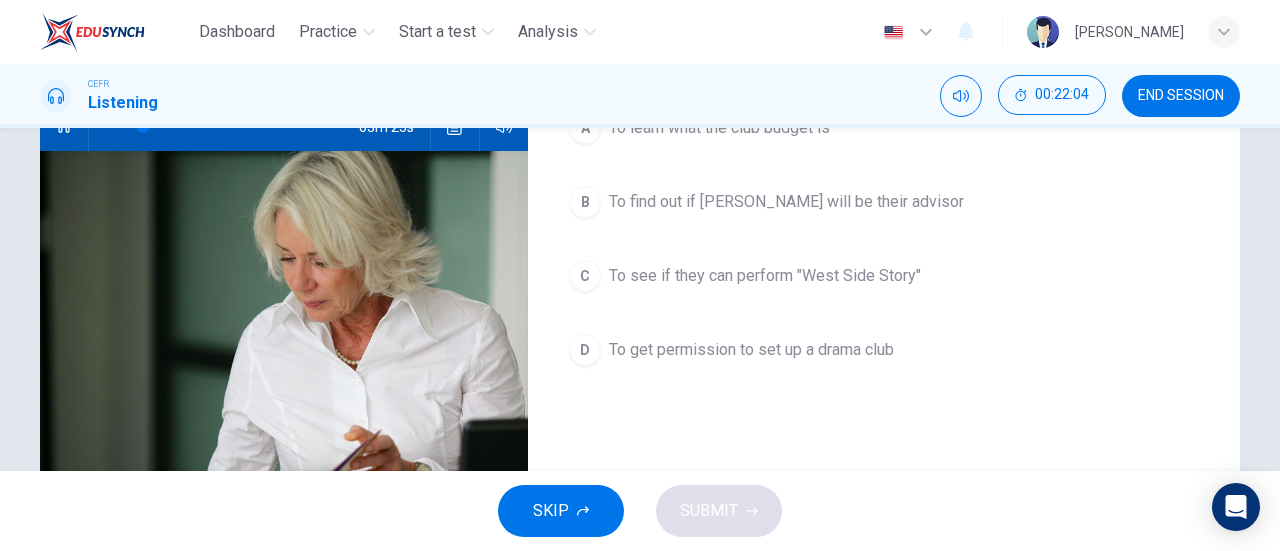 scroll, scrollTop: 224, scrollLeft: 0, axis: vertical 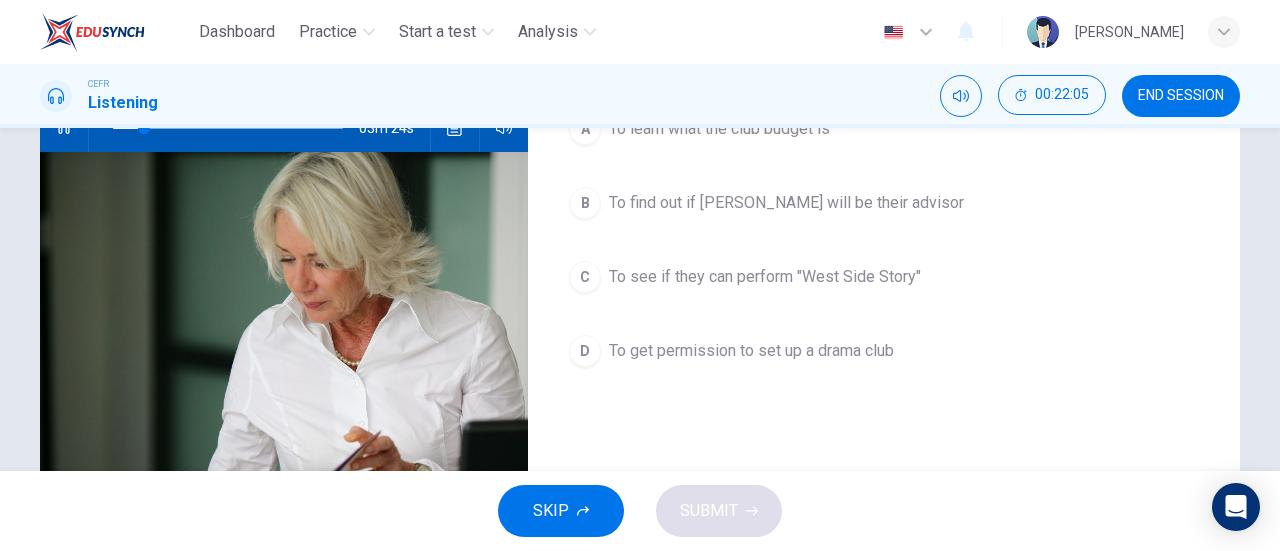 click on "To get permission to set up a drama club" at bounding box center (751, 351) 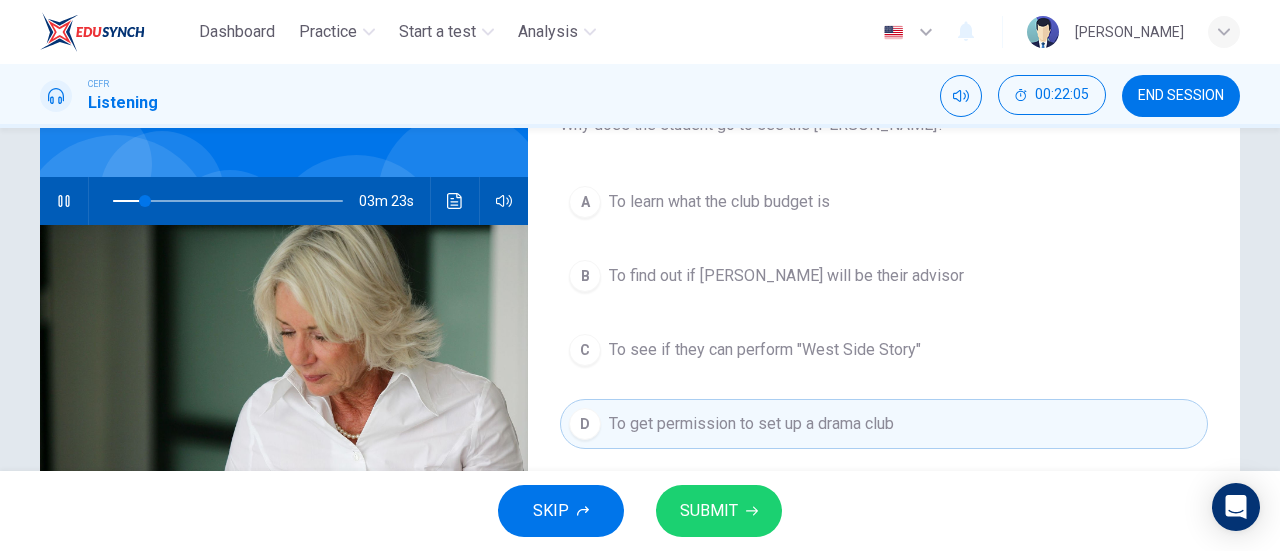 scroll, scrollTop: 140, scrollLeft: 0, axis: vertical 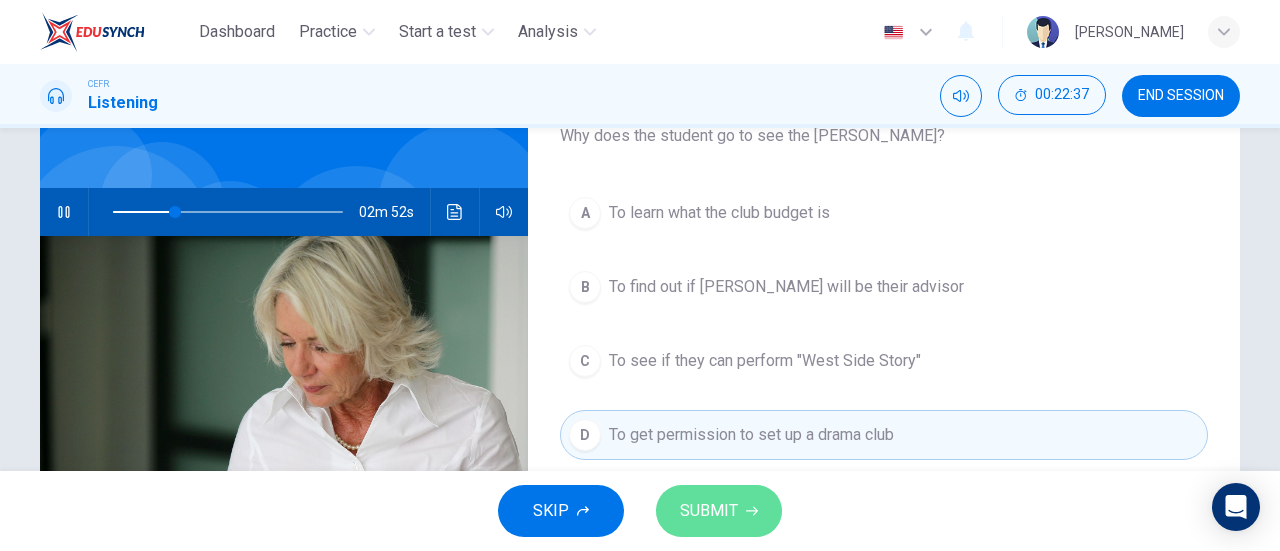 click 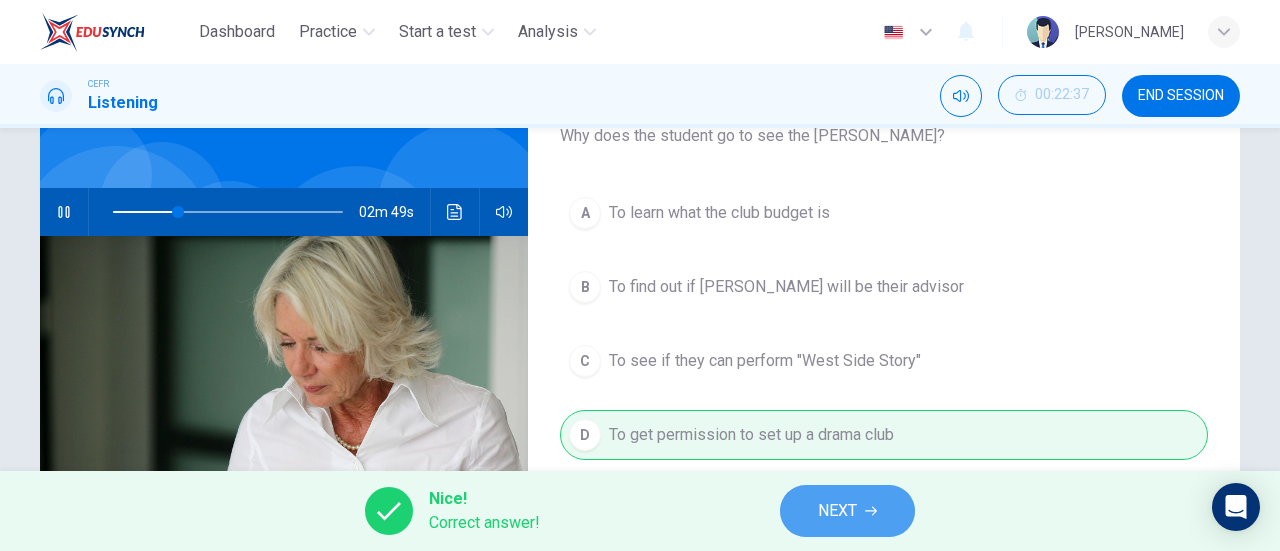 click on "NEXT" at bounding box center (847, 511) 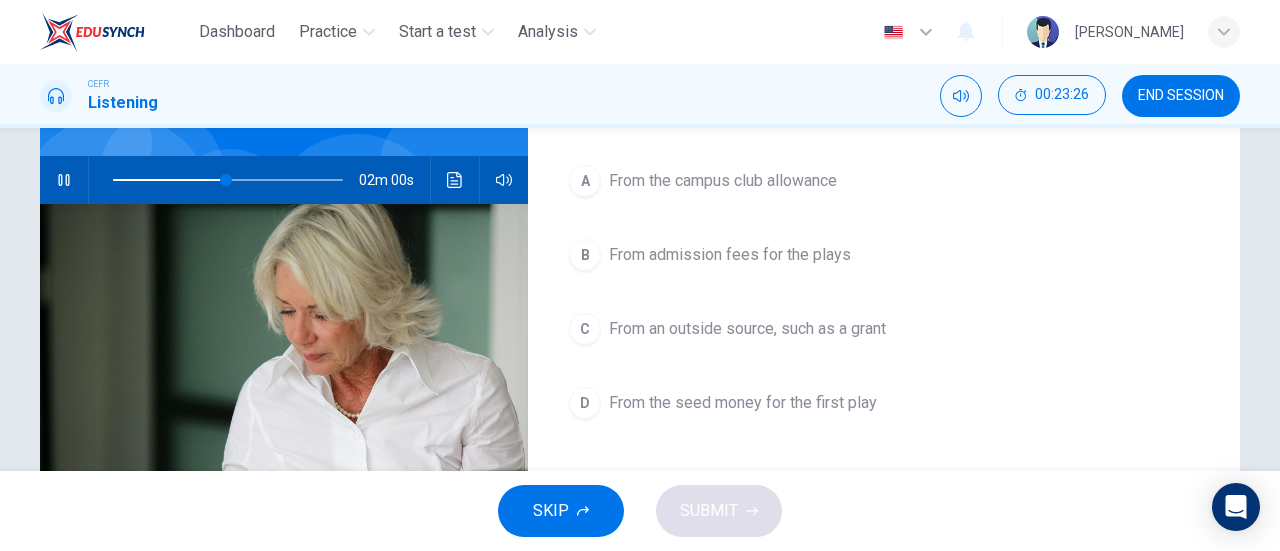 scroll, scrollTop: 169, scrollLeft: 0, axis: vertical 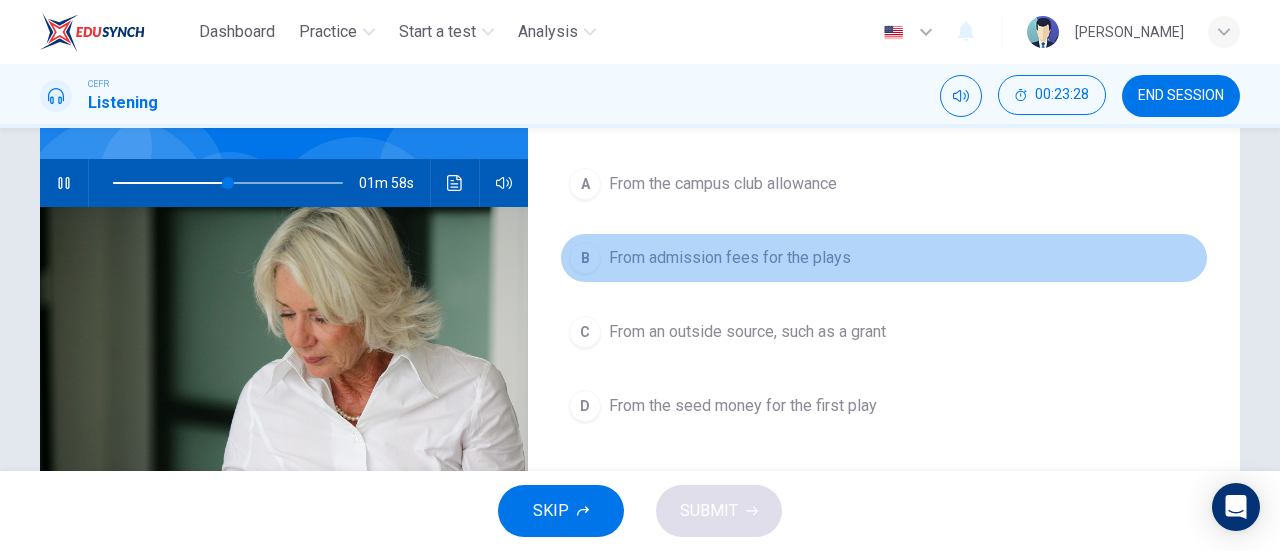 click on "B" at bounding box center [585, 258] 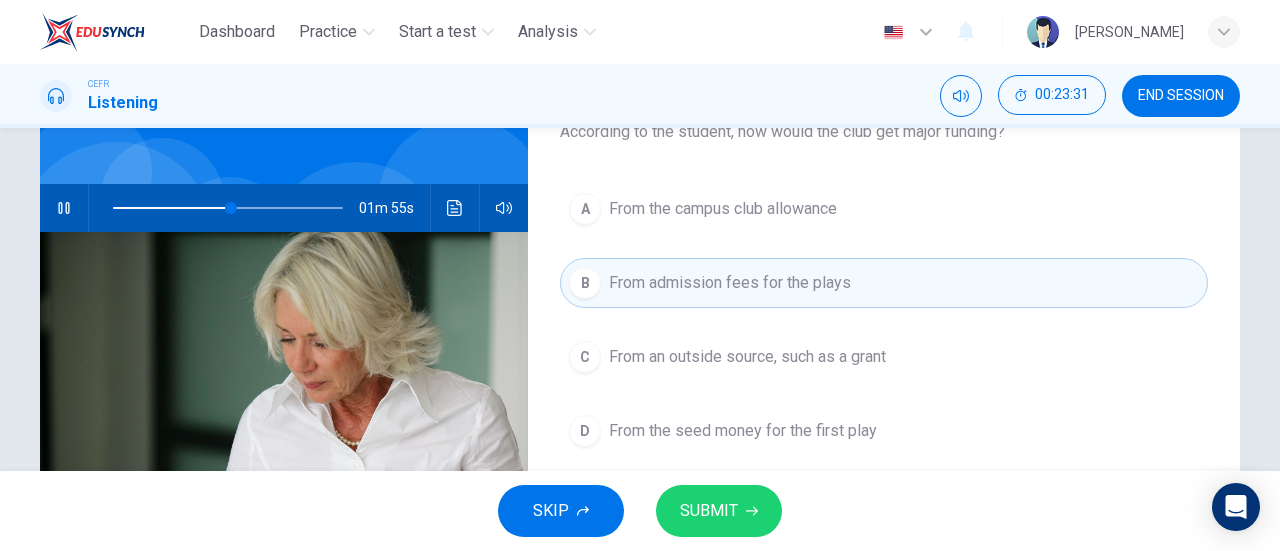 scroll, scrollTop: 143, scrollLeft: 0, axis: vertical 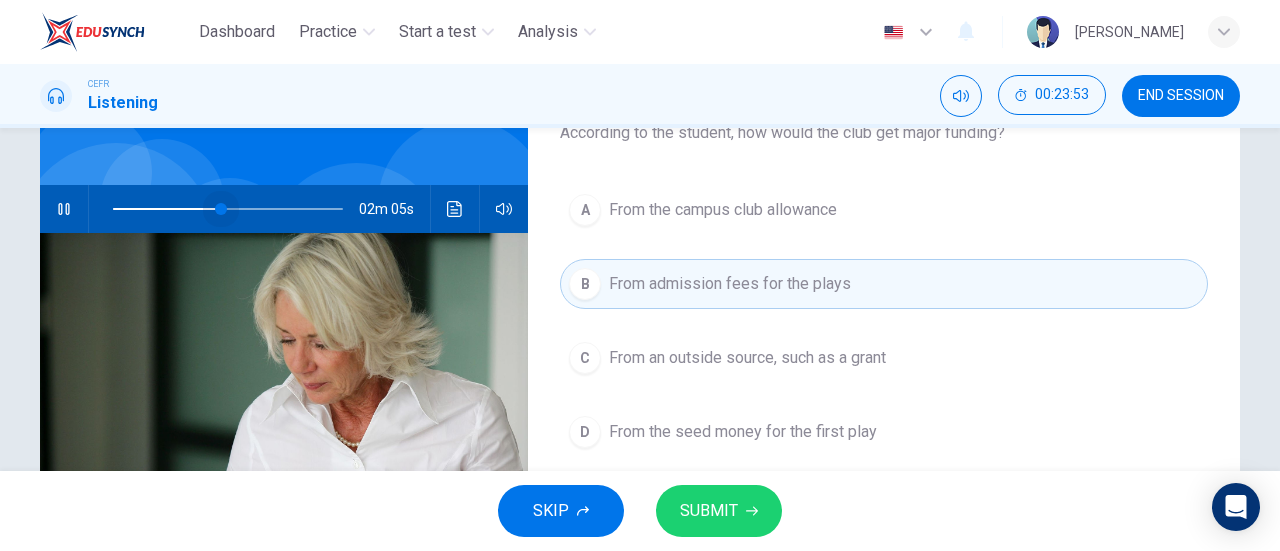 click at bounding box center (228, 209) 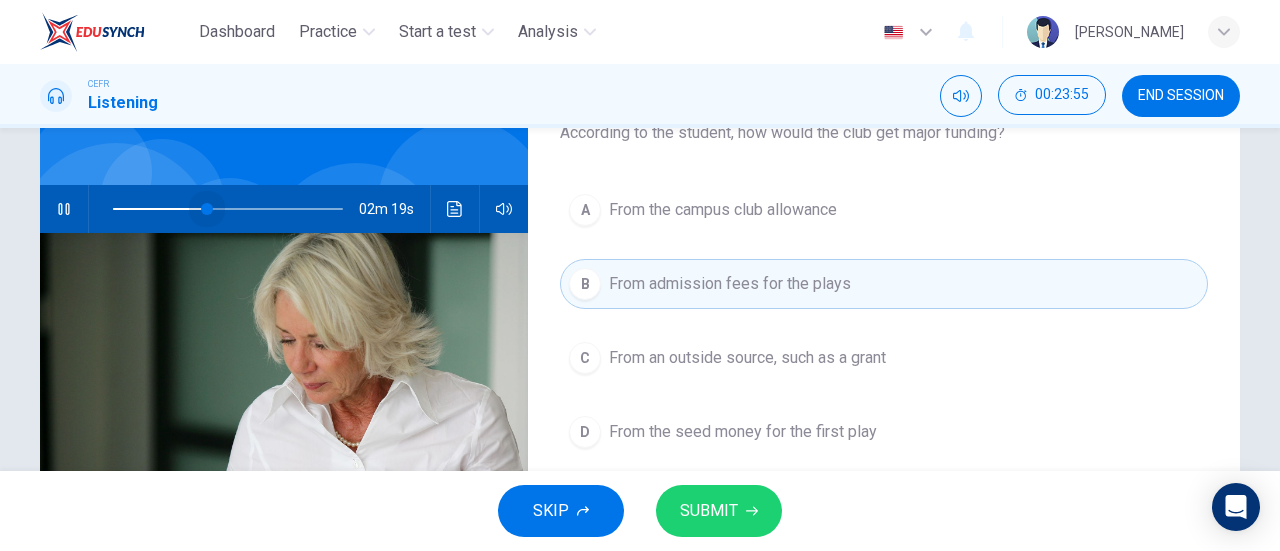 click at bounding box center (207, 209) 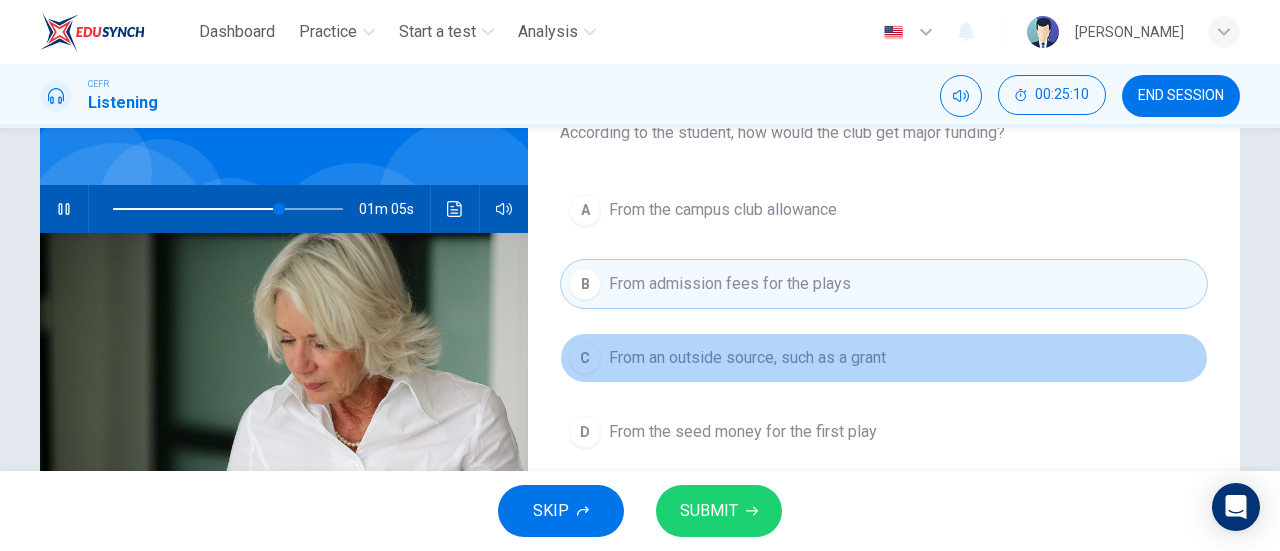 click on "C From an outside source, such as a grant" at bounding box center (884, 358) 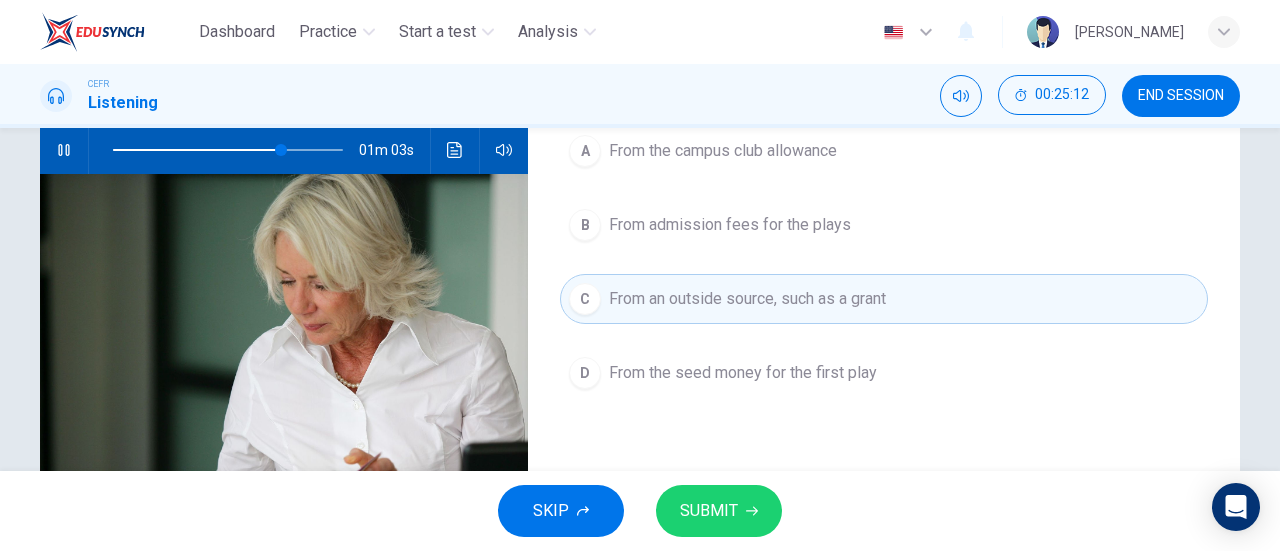 scroll, scrollTop: 200, scrollLeft: 0, axis: vertical 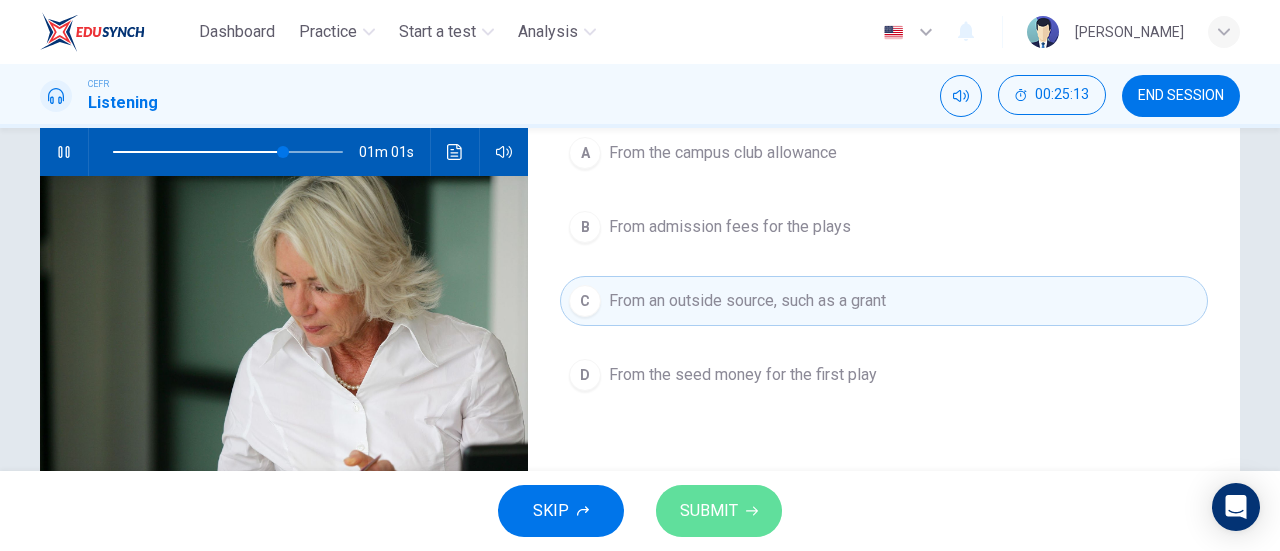 click on "SUBMIT" at bounding box center (709, 511) 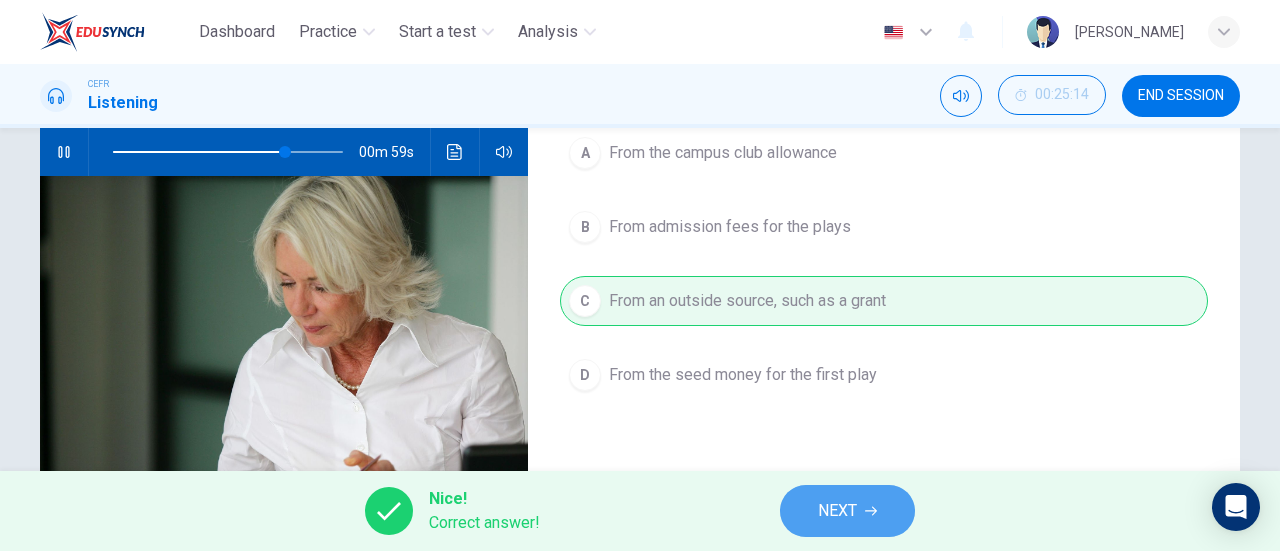click on "NEXT" at bounding box center (847, 511) 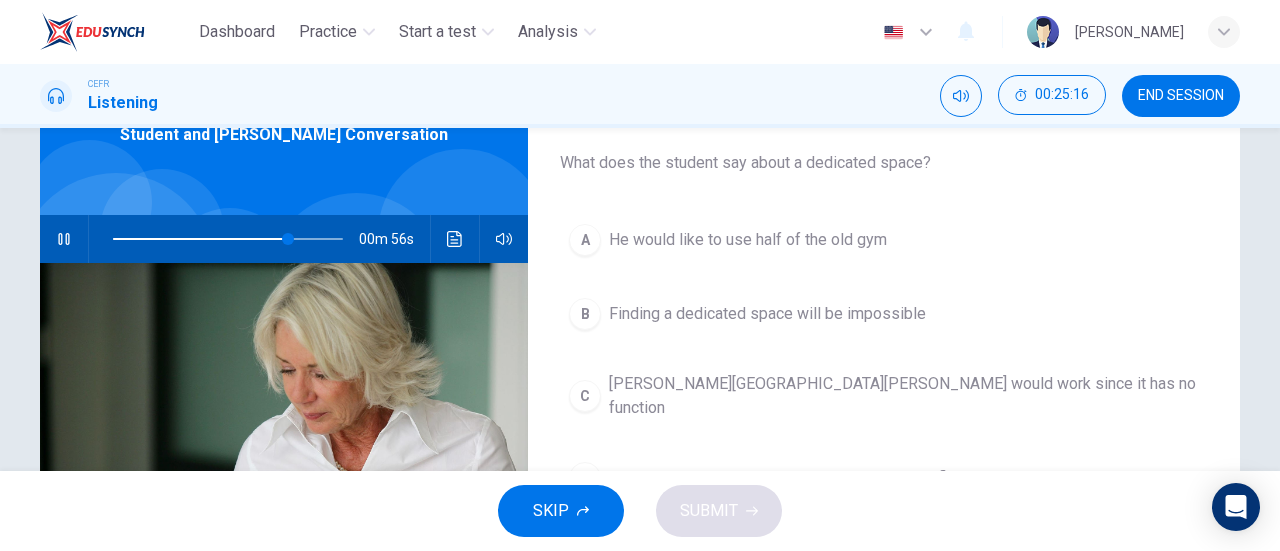 scroll, scrollTop: 134, scrollLeft: 0, axis: vertical 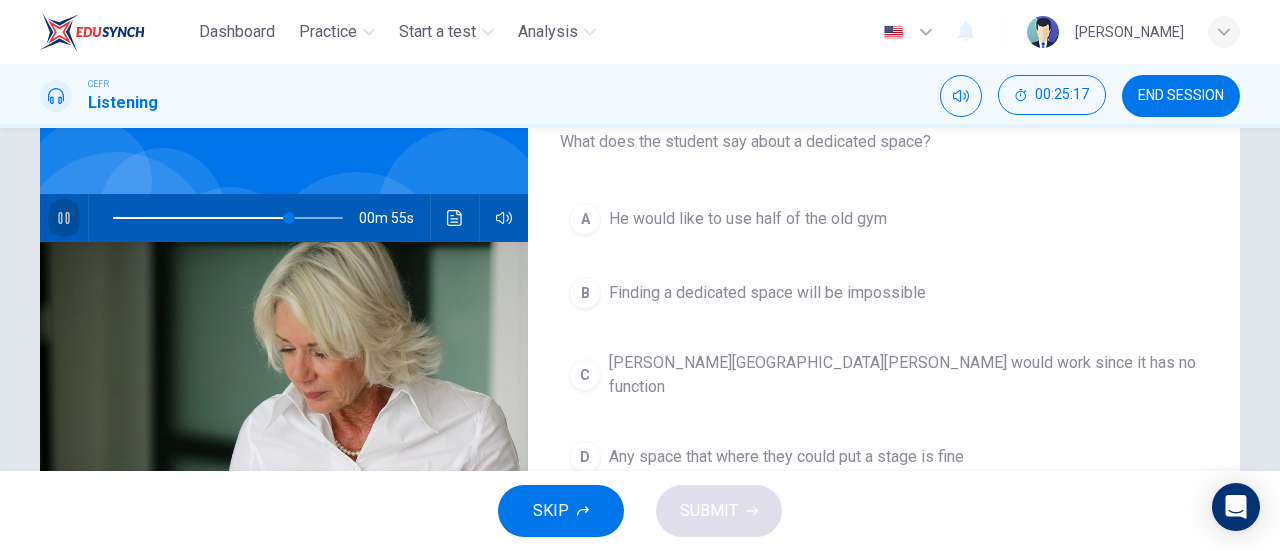 click at bounding box center (64, 218) 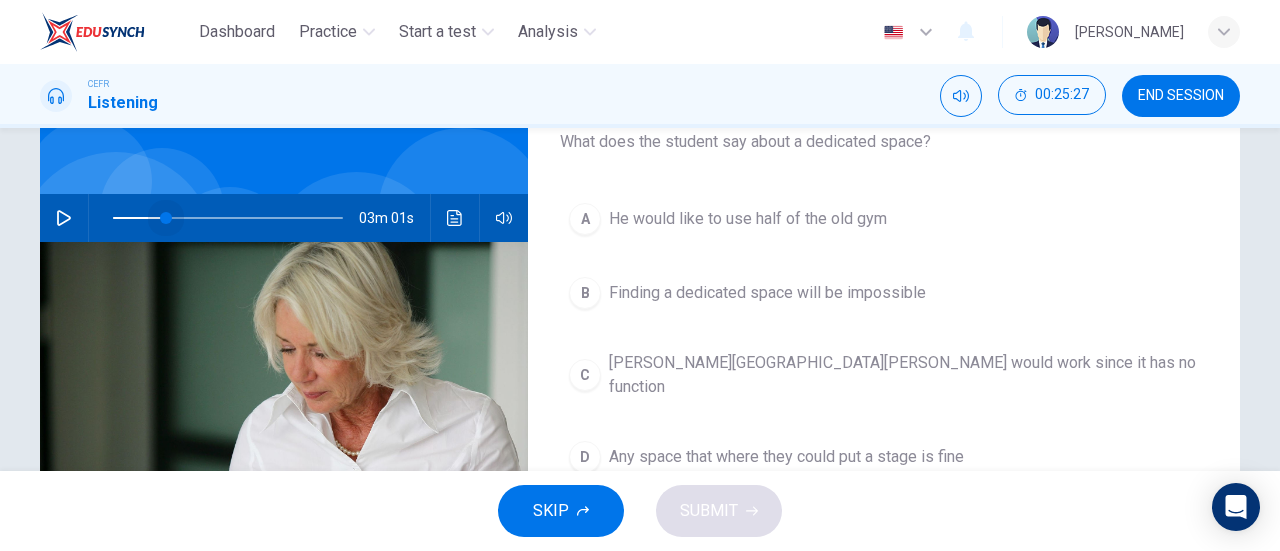 click at bounding box center (228, 218) 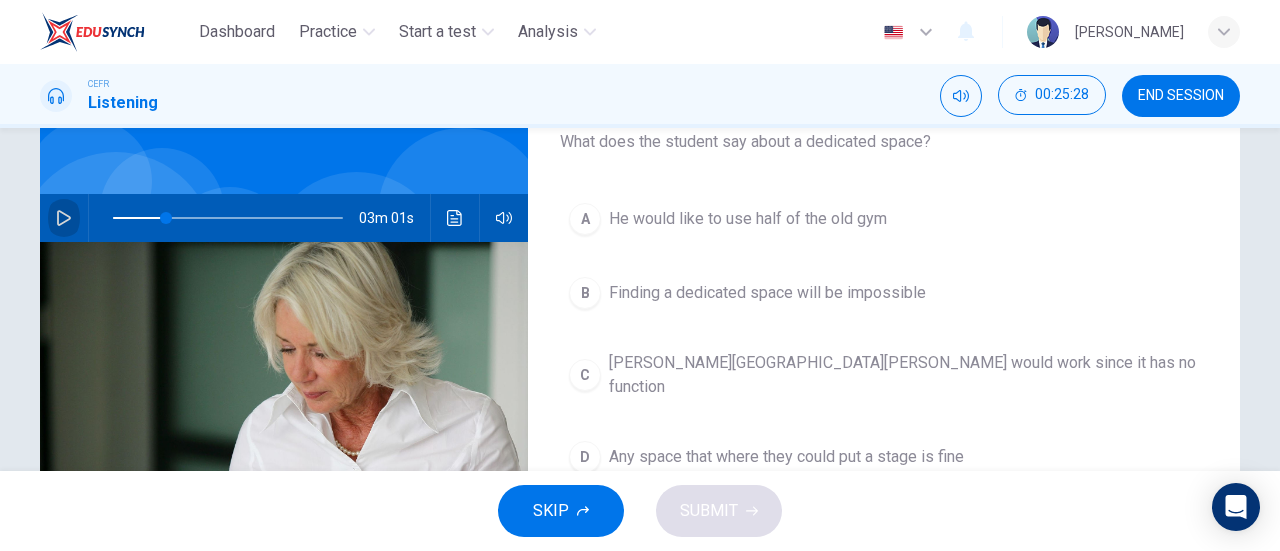 click 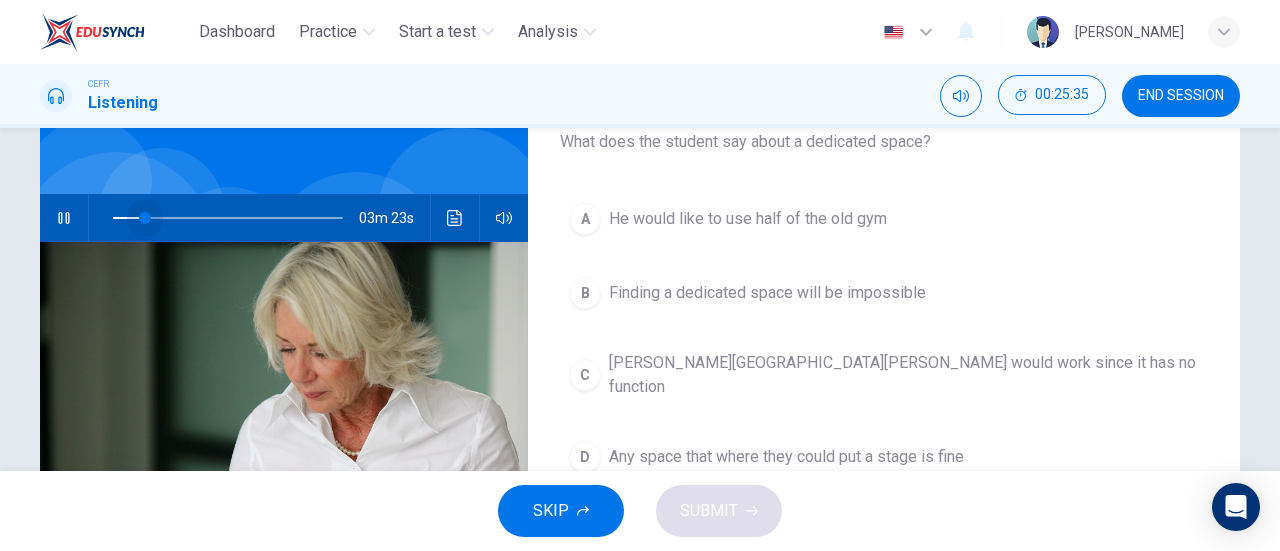 click at bounding box center [228, 218] 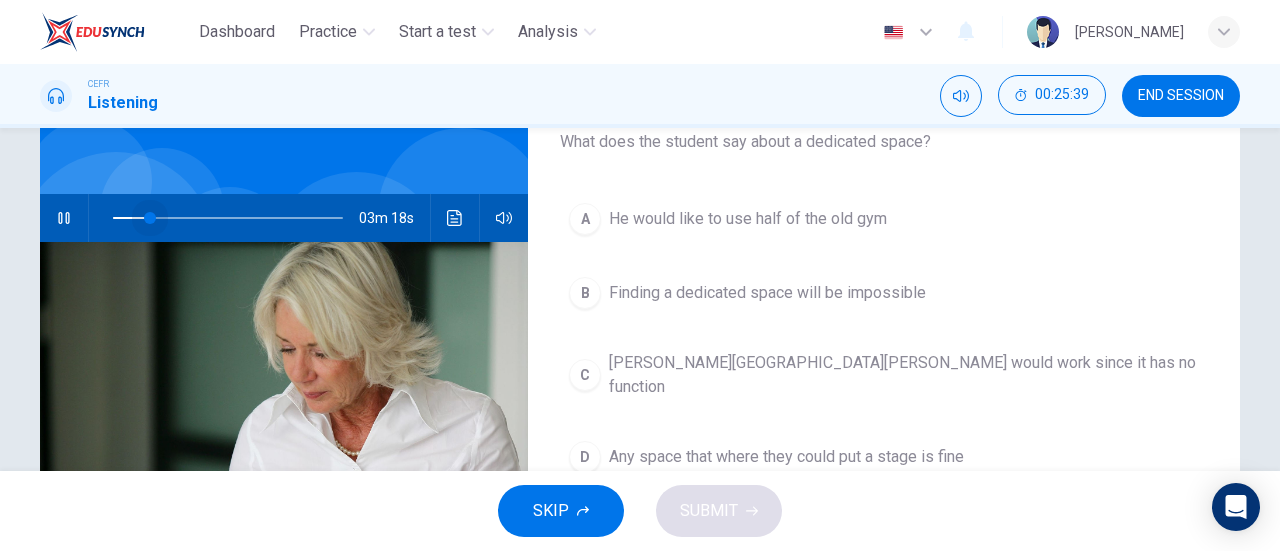 click at bounding box center (150, 218) 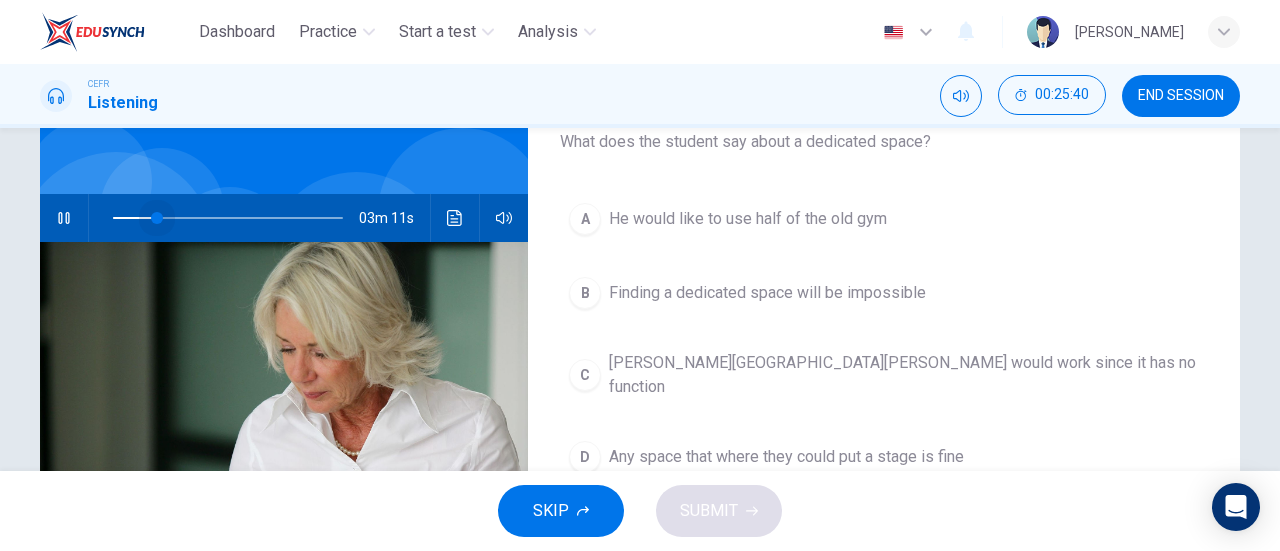 click at bounding box center (157, 218) 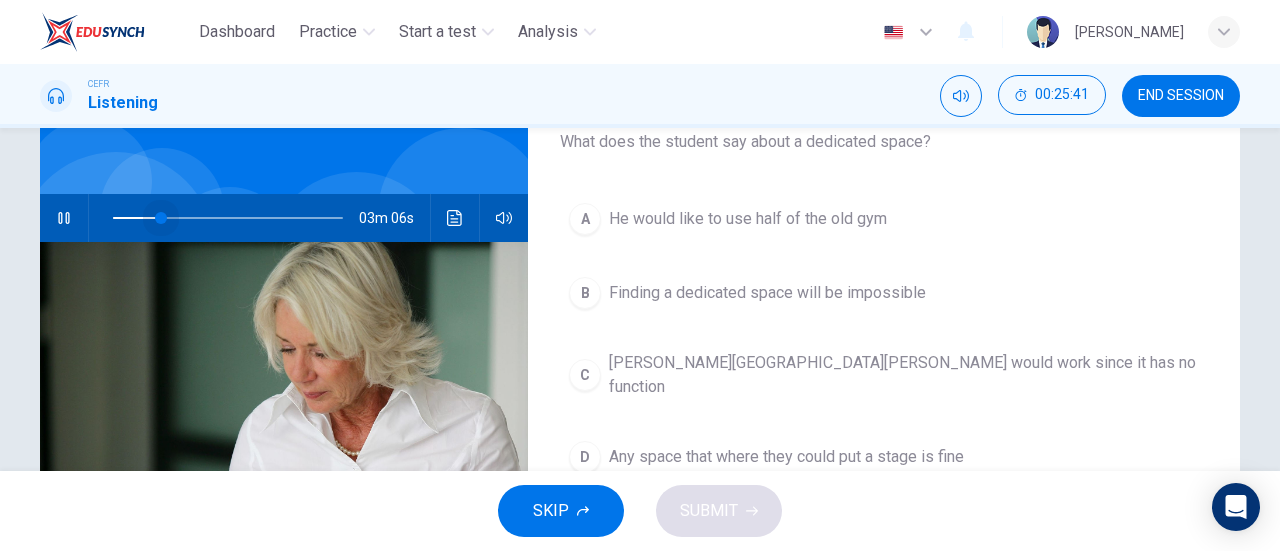 click at bounding box center [161, 218] 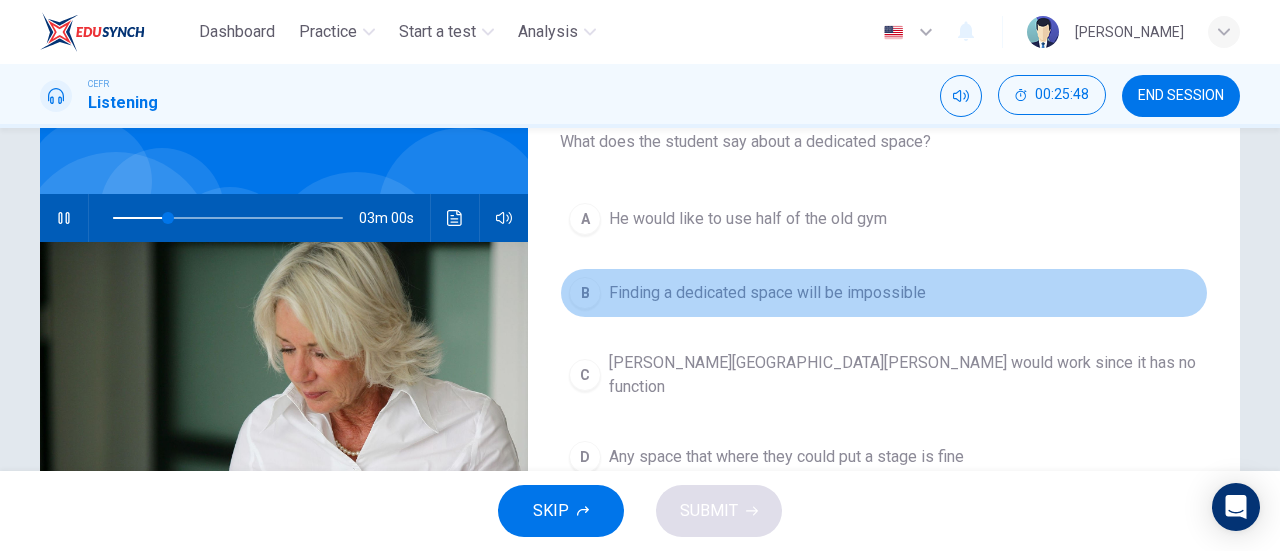 click on "B" at bounding box center [585, 293] 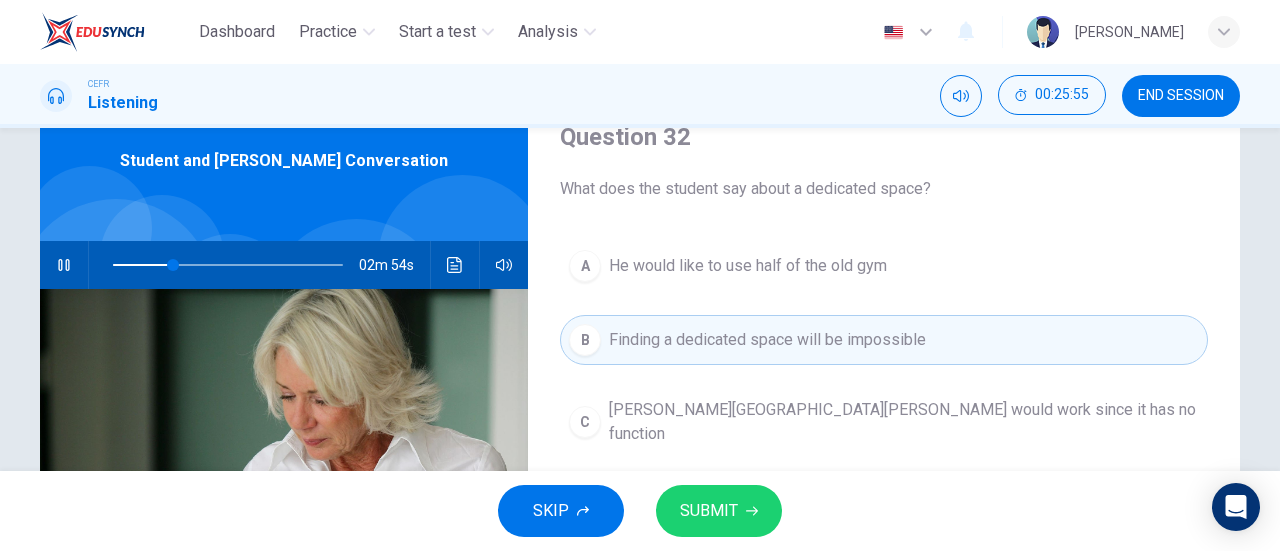 scroll, scrollTop: 86, scrollLeft: 0, axis: vertical 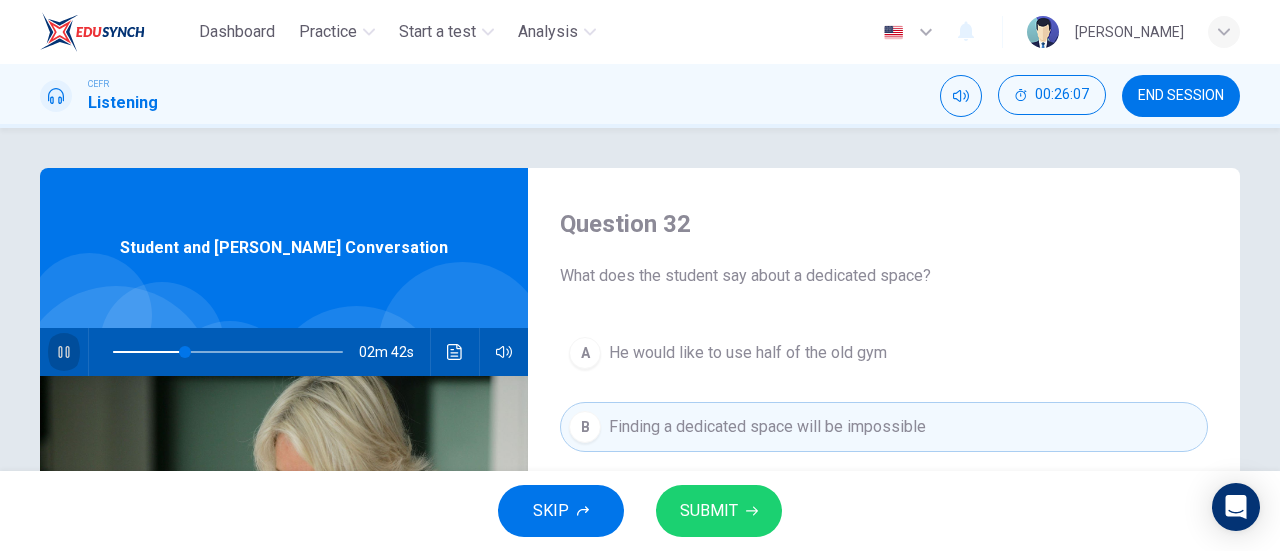click at bounding box center [64, 352] 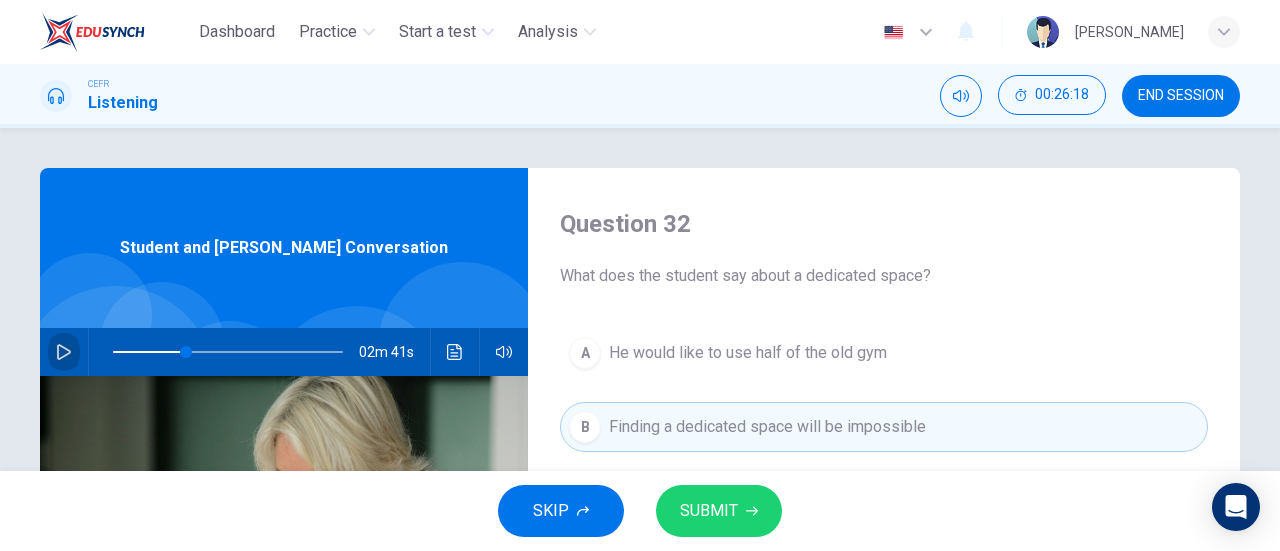 click at bounding box center (64, 352) 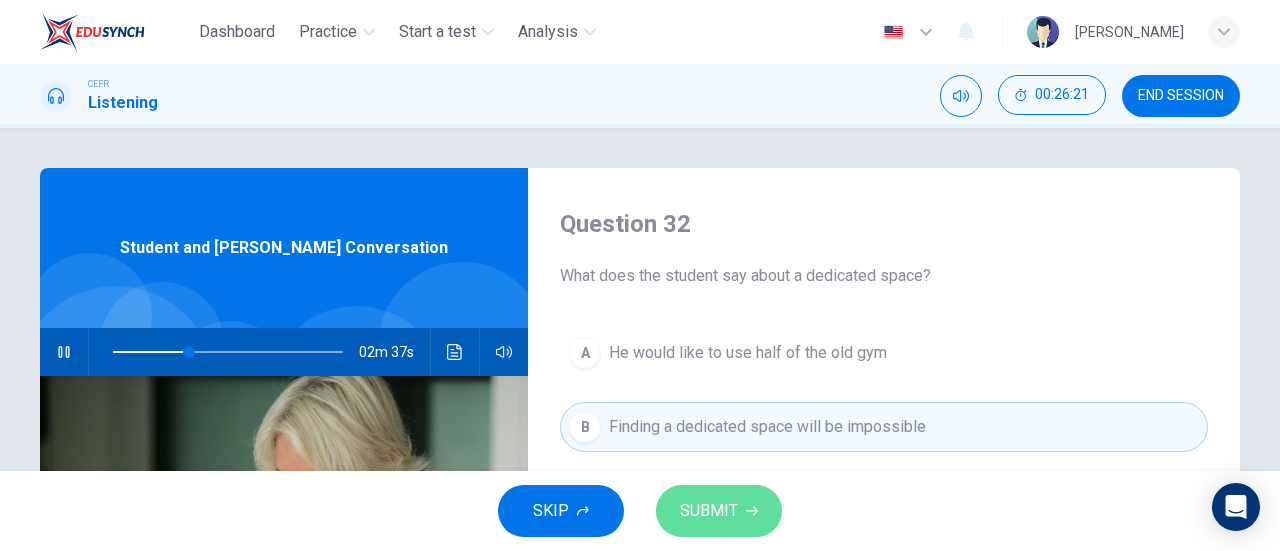 click on "SUBMIT" at bounding box center [709, 511] 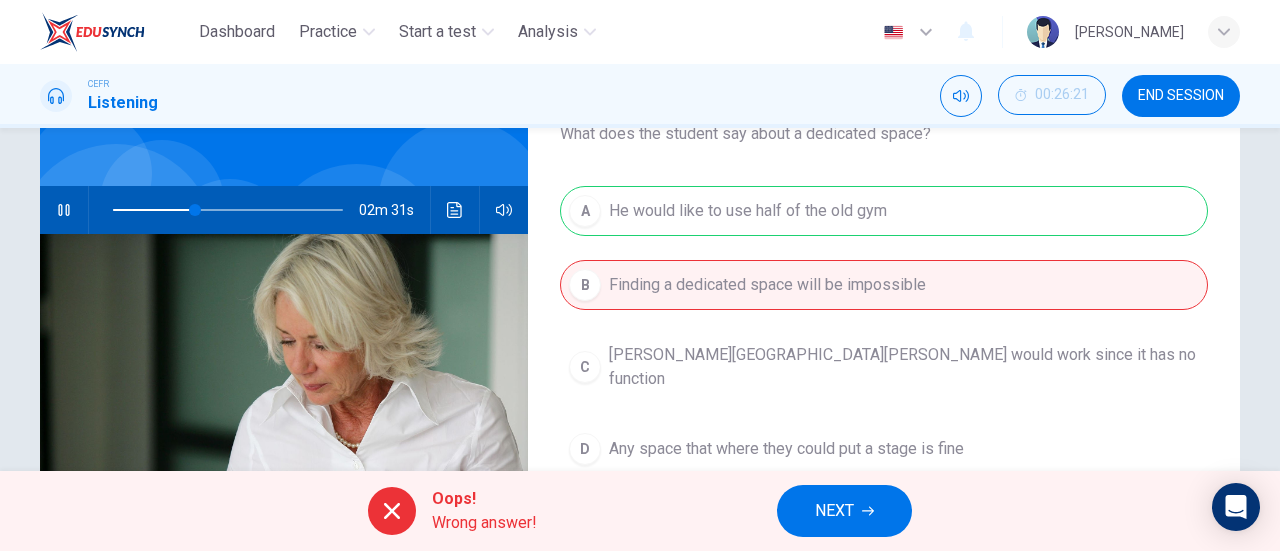 scroll, scrollTop: 143, scrollLeft: 0, axis: vertical 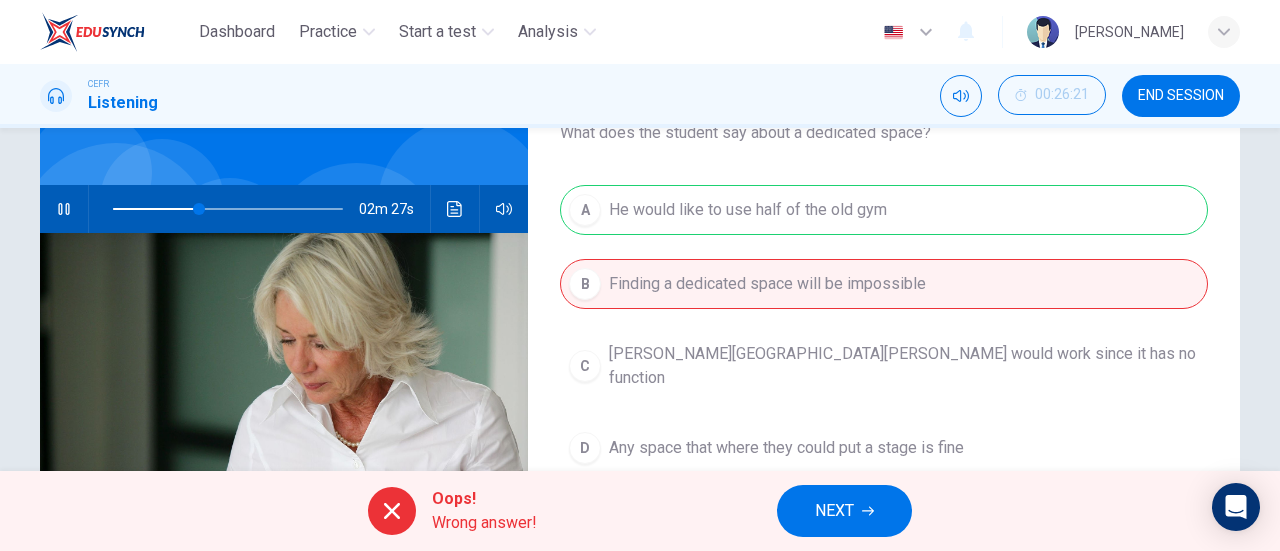 click on "Oops! Wrong answer! NEXT" at bounding box center (640, 511) 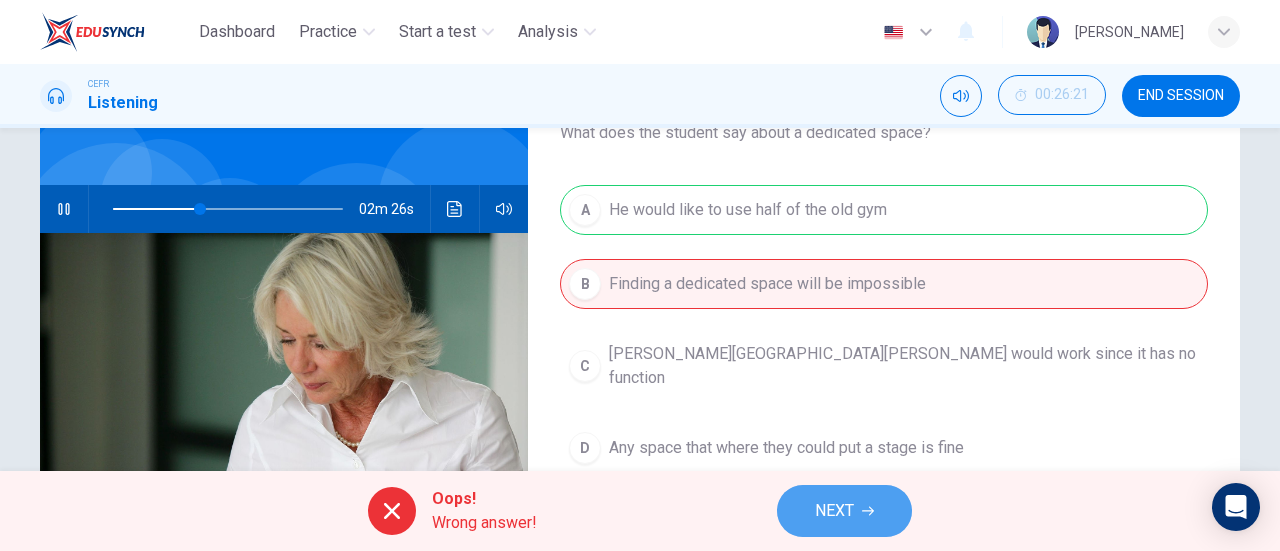 click on "NEXT" at bounding box center [834, 511] 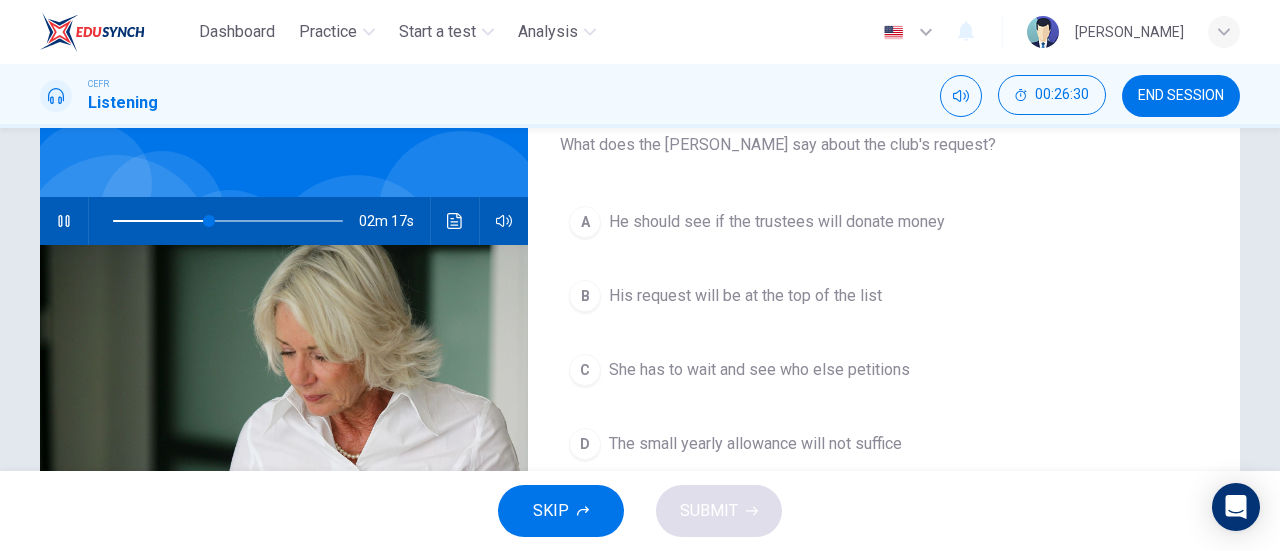 scroll, scrollTop: 132, scrollLeft: 0, axis: vertical 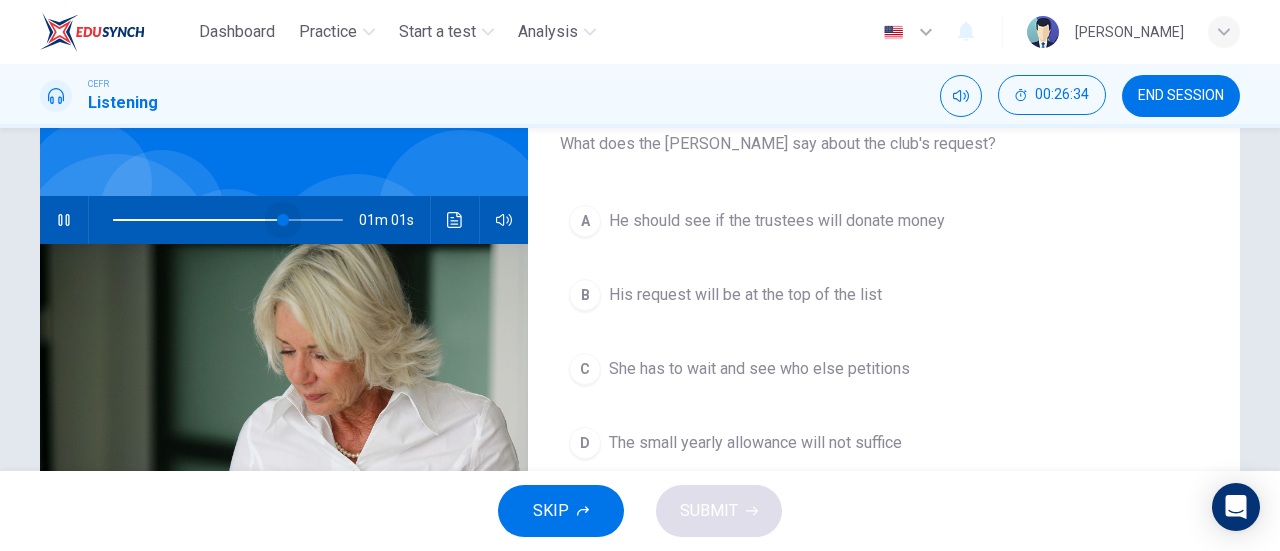 click at bounding box center [228, 220] 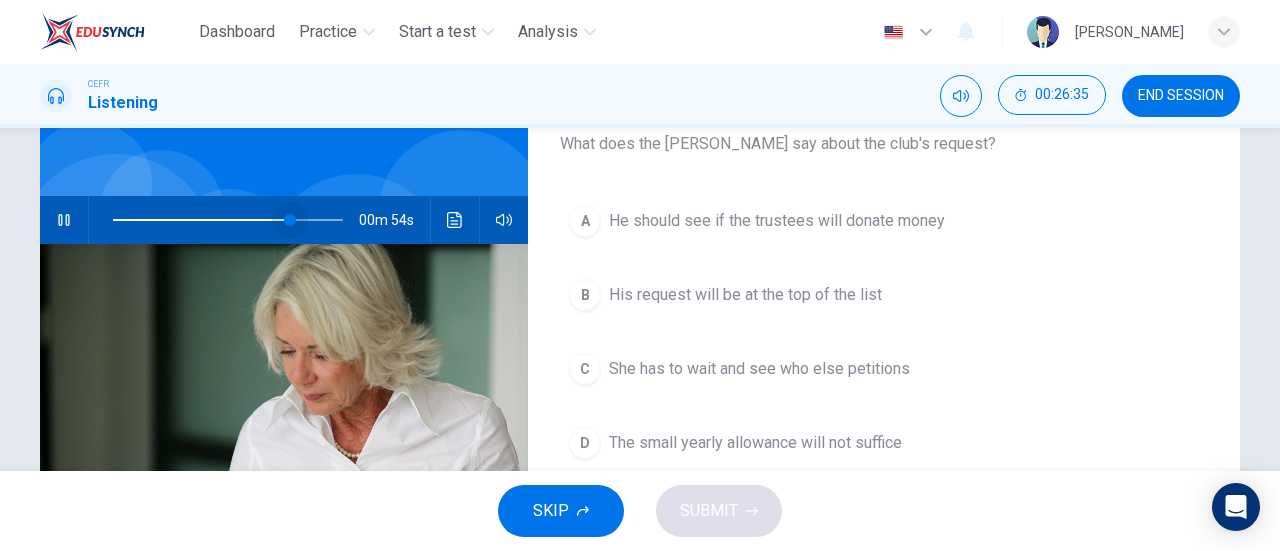 click at bounding box center [290, 220] 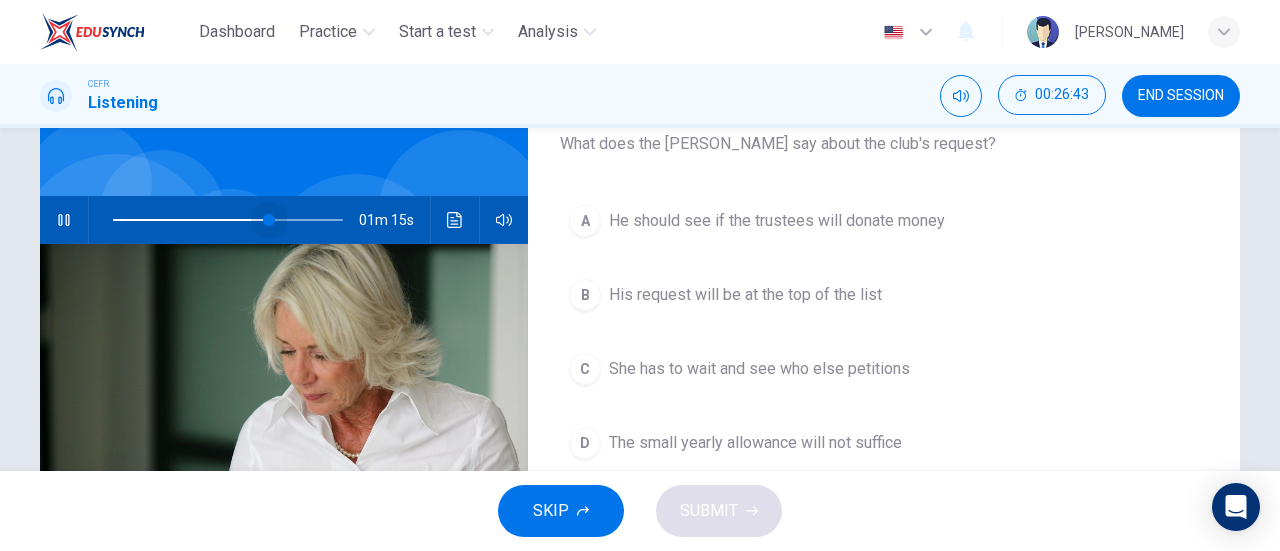 click at bounding box center (228, 220) 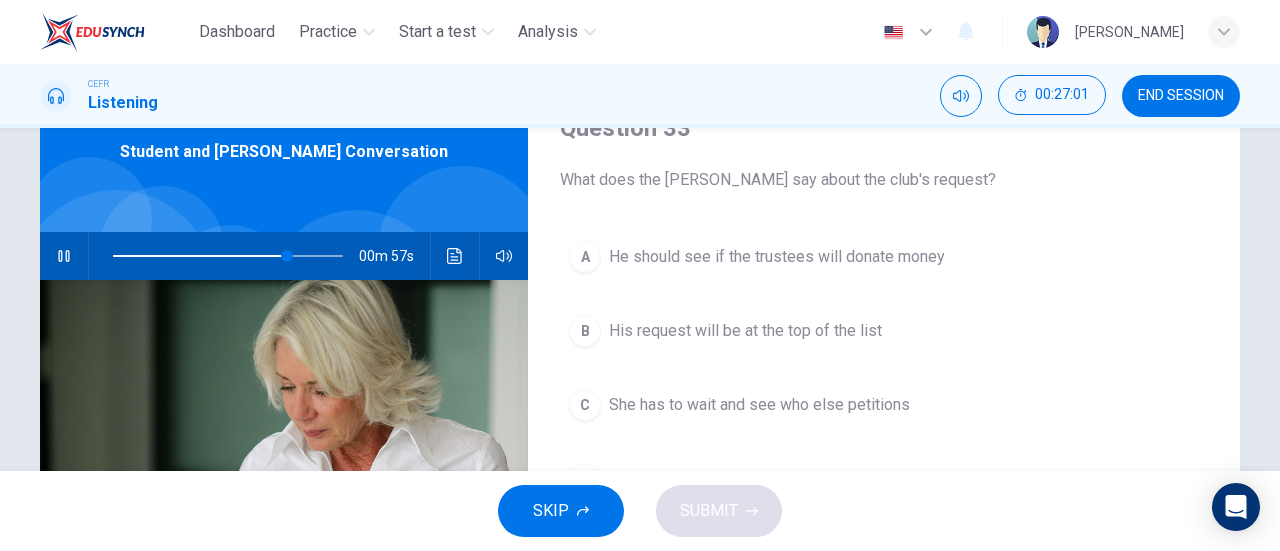 scroll, scrollTop: 97, scrollLeft: 0, axis: vertical 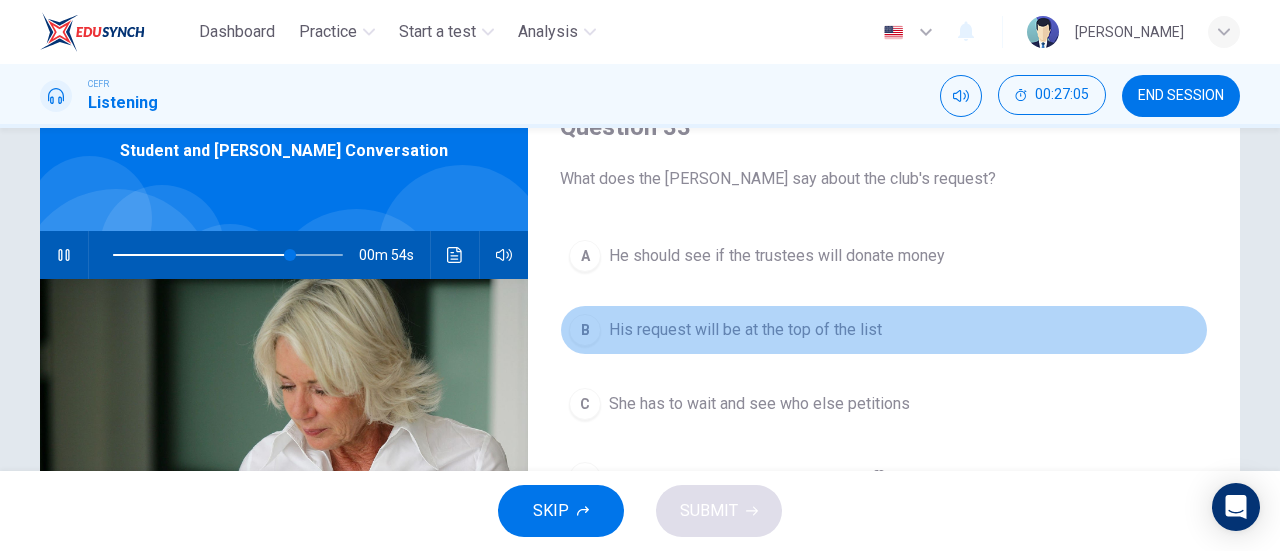 click on "His request will be at the top of the list" at bounding box center [745, 330] 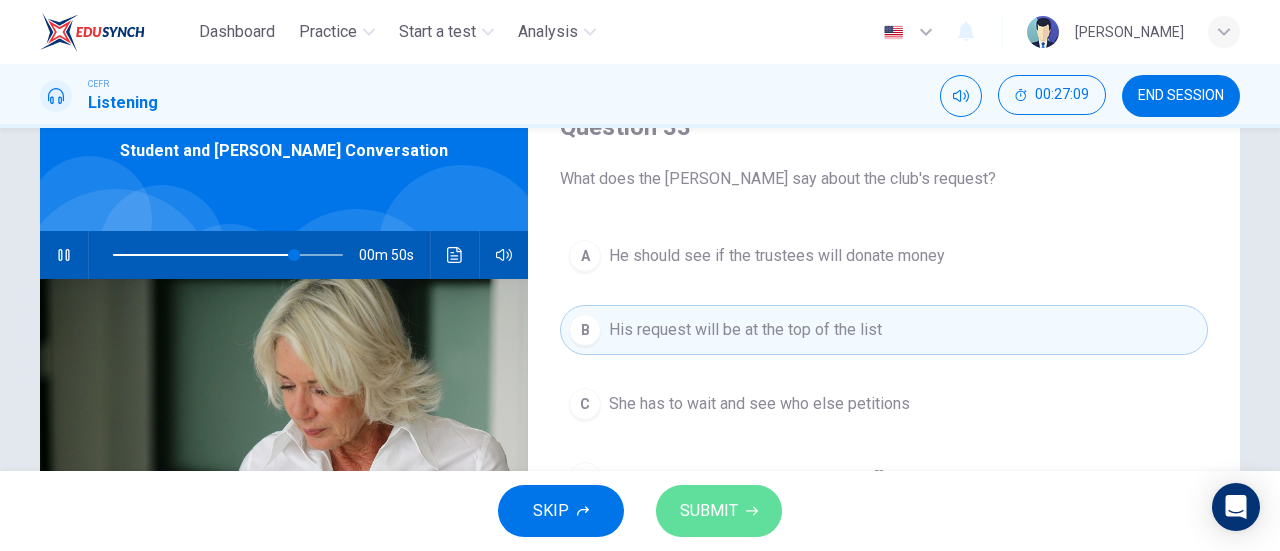click on "SUBMIT" at bounding box center (709, 511) 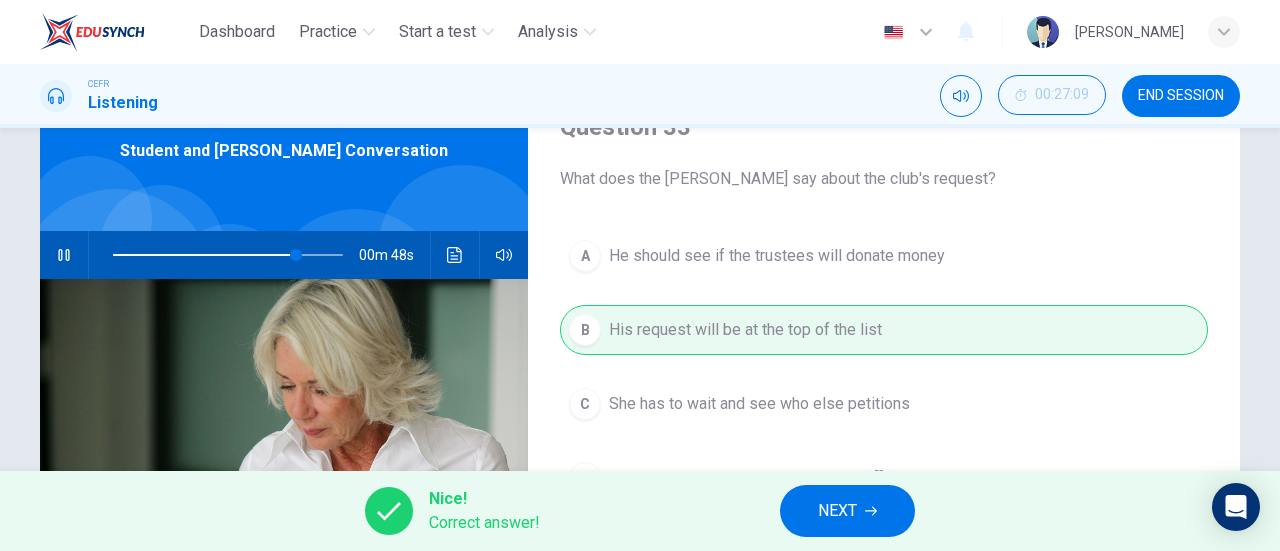click on "NEXT" at bounding box center [847, 511] 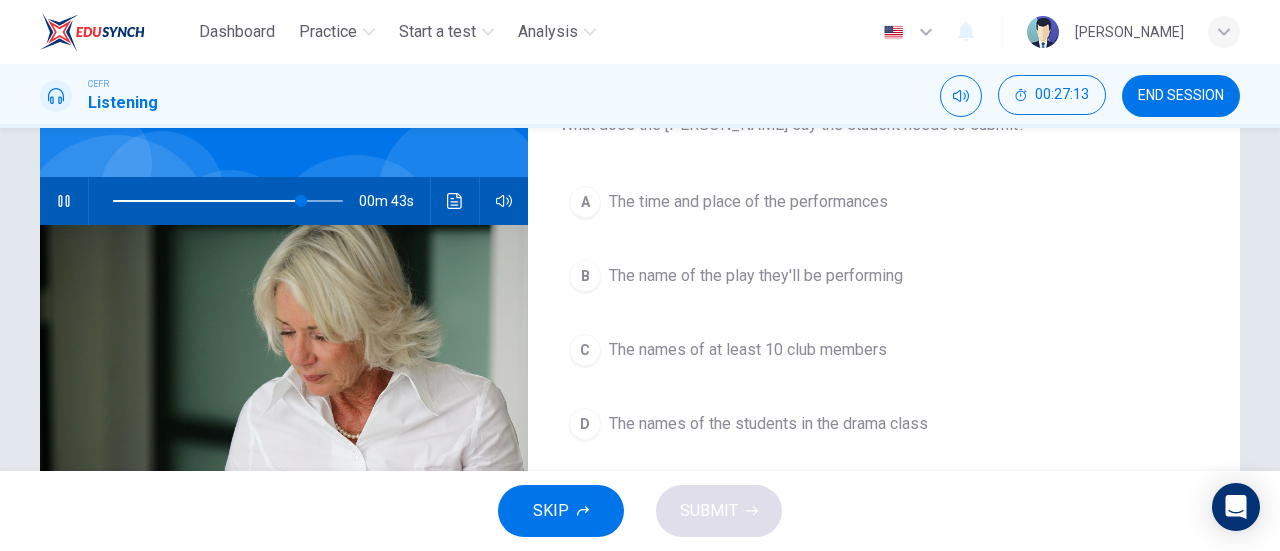 scroll, scrollTop: 153, scrollLeft: 0, axis: vertical 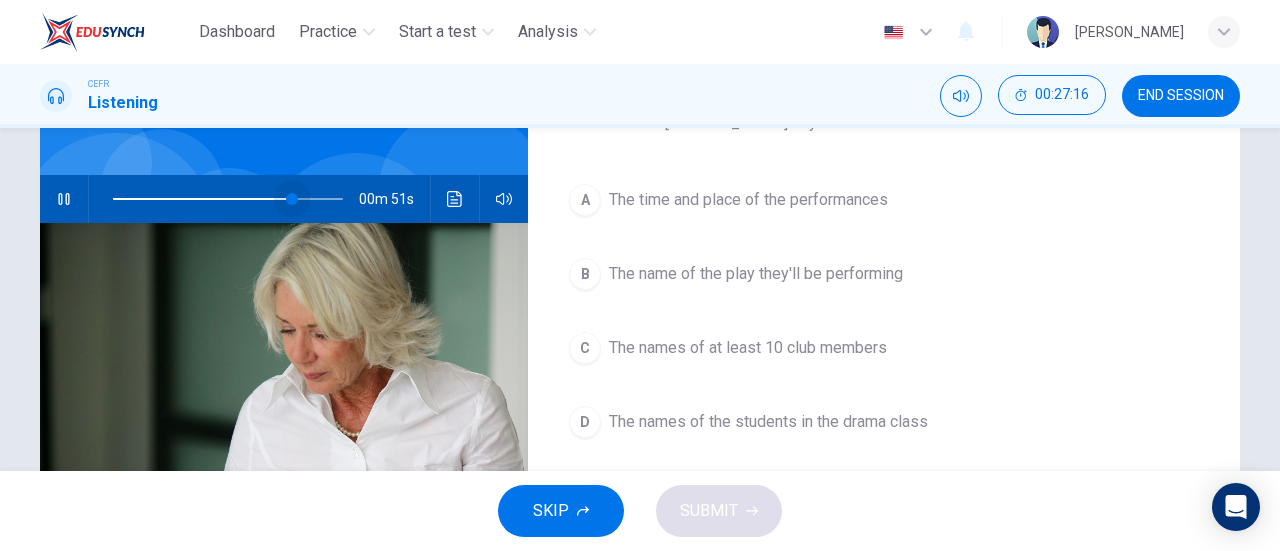 click at bounding box center [292, 199] 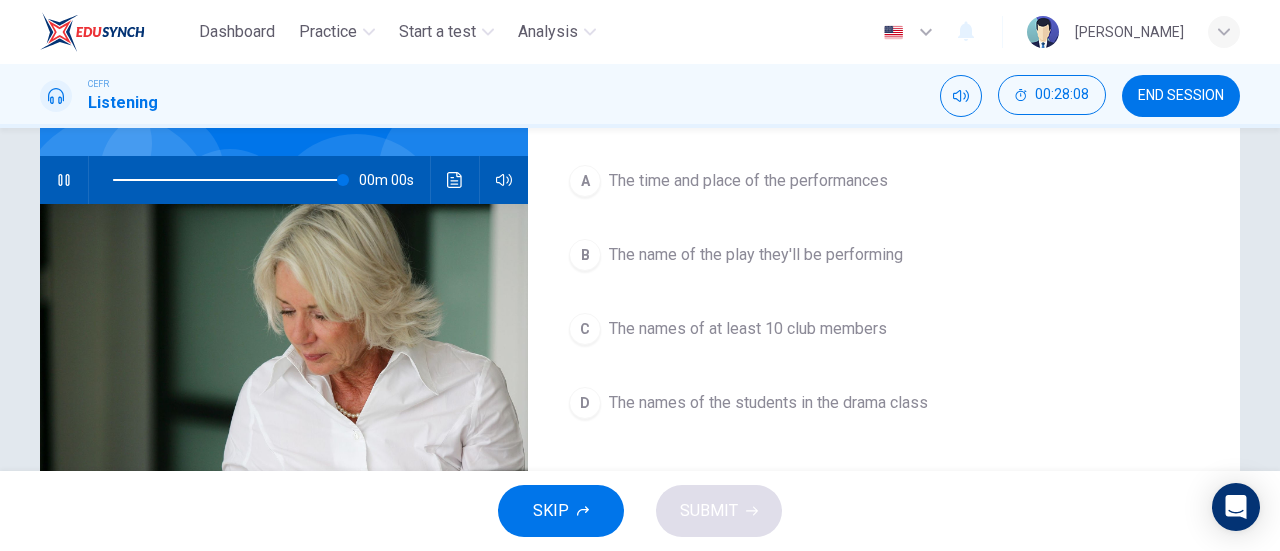 scroll, scrollTop: 196, scrollLeft: 0, axis: vertical 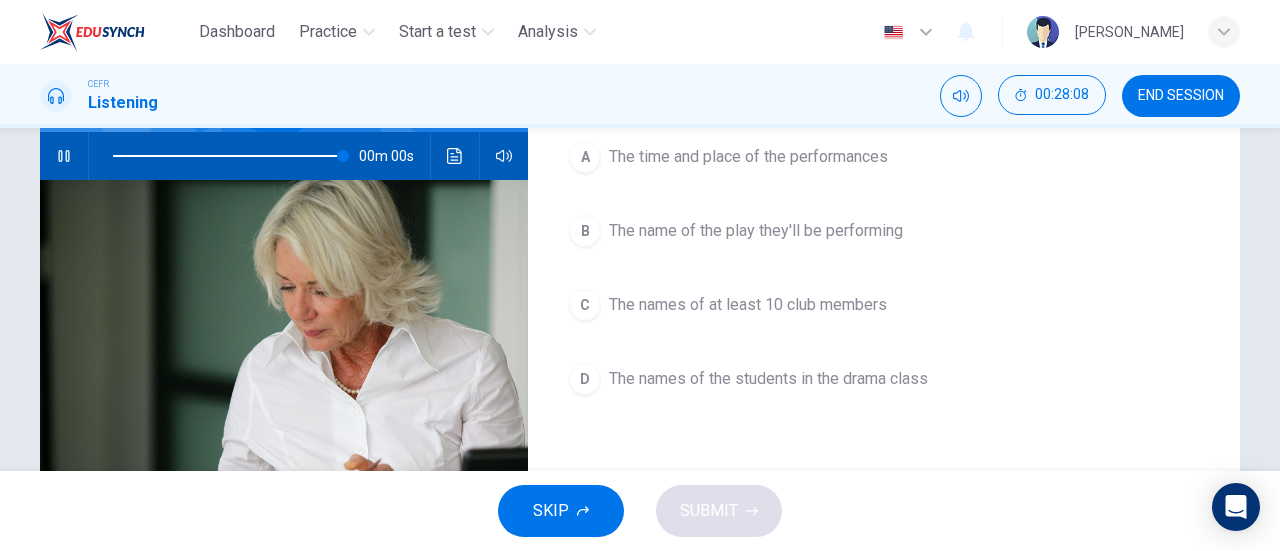 type on "0" 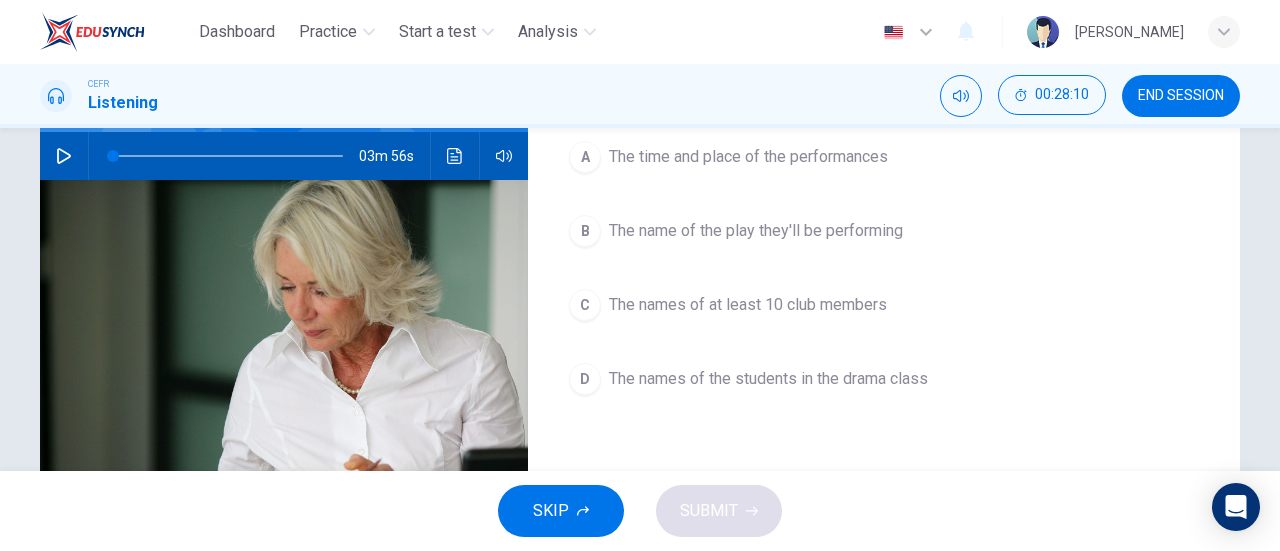click on "A The time and place of the performances B The name of the play they'll be performing C The names of at least 10 club members D The names of the students in the drama class" at bounding box center (884, 288) 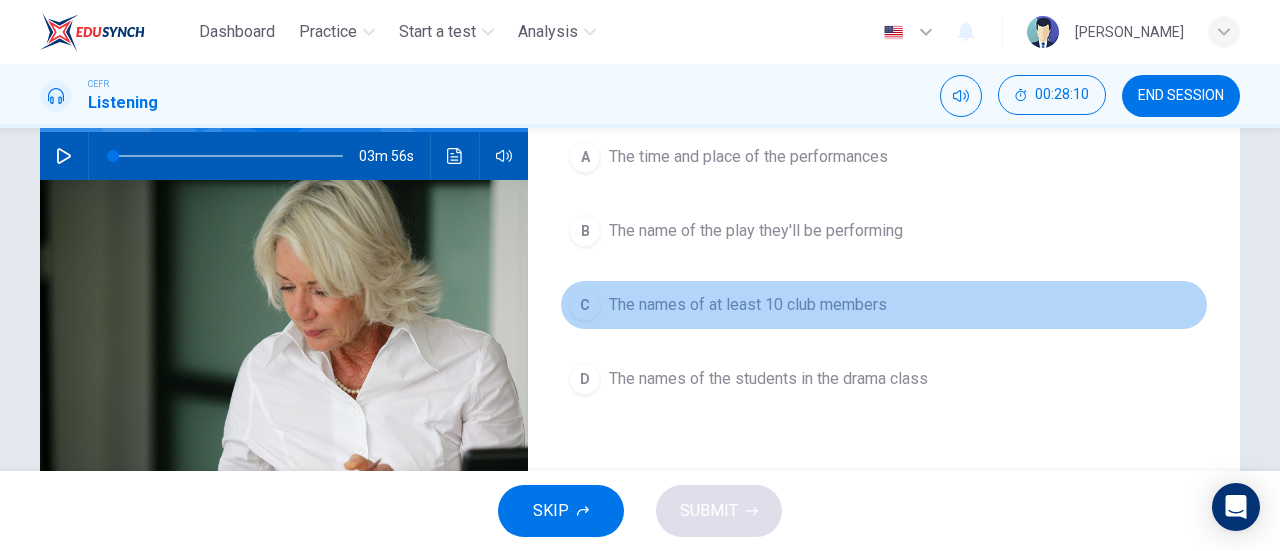 click on "C The names of at least 10 club members" at bounding box center (884, 305) 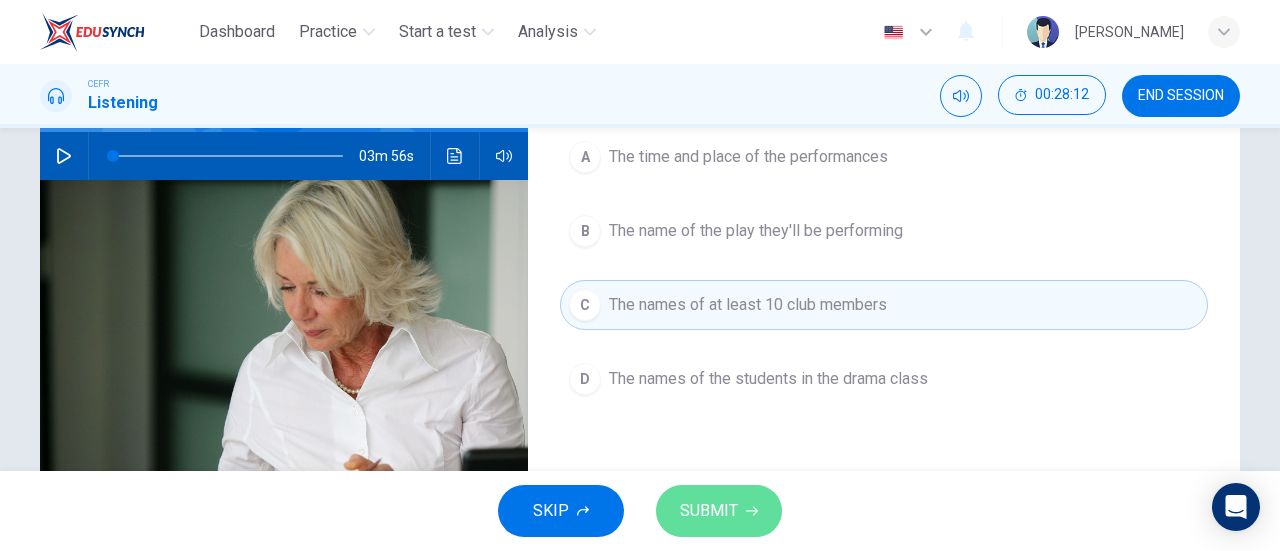 click on "SUBMIT" at bounding box center (709, 511) 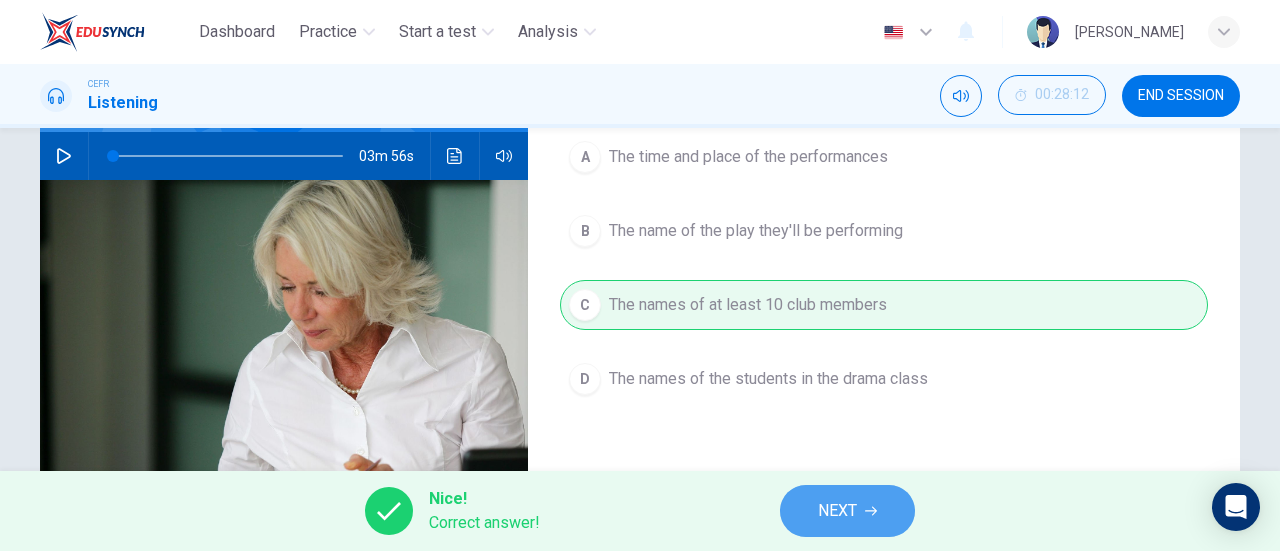 click on "NEXT" at bounding box center (847, 511) 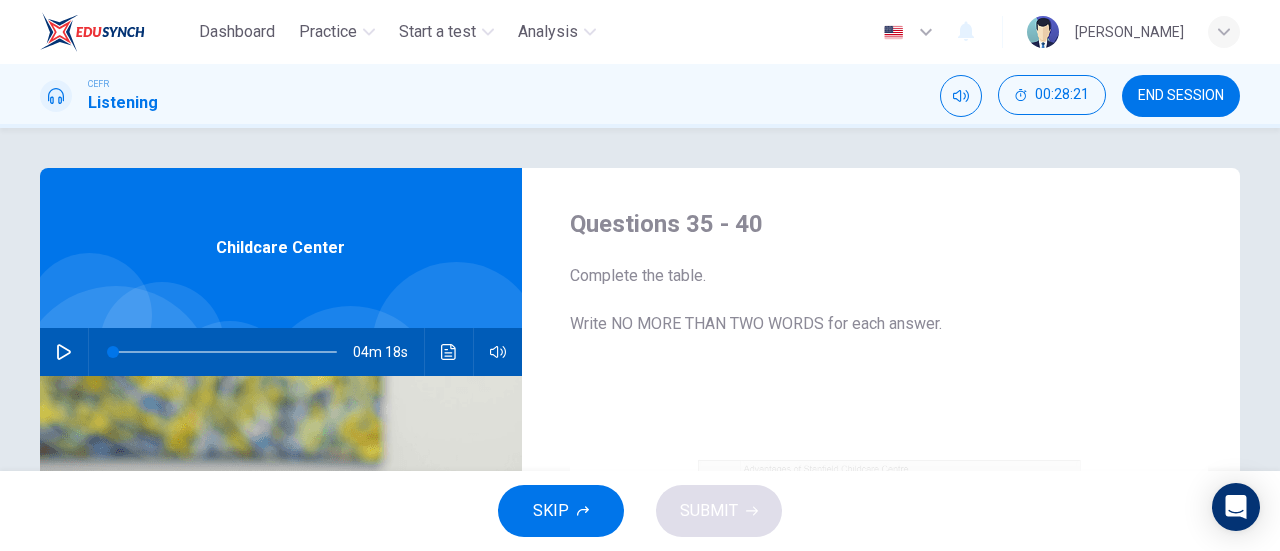 scroll, scrollTop: 286, scrollLeft: 0, axis: vertical 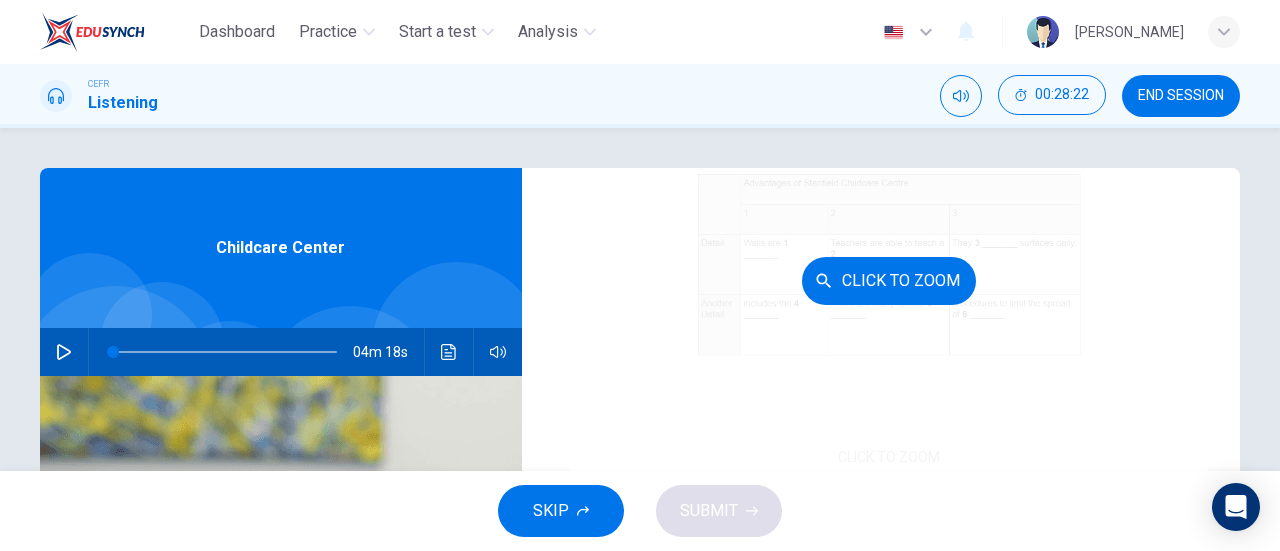 click on "Click to Zoom" at bounding box center (889, 280) 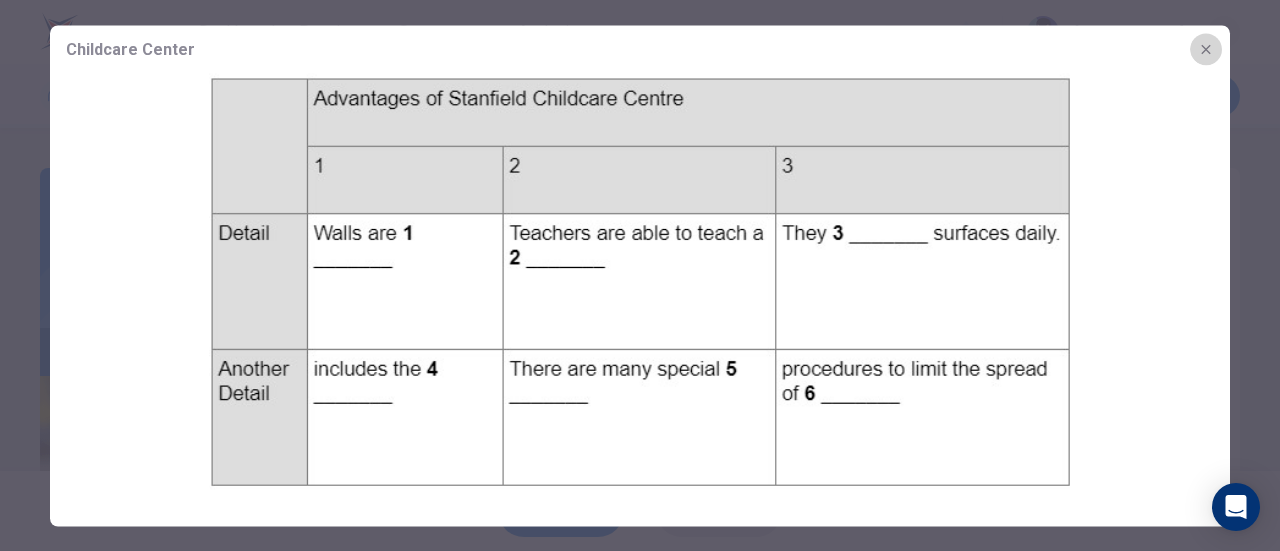 click 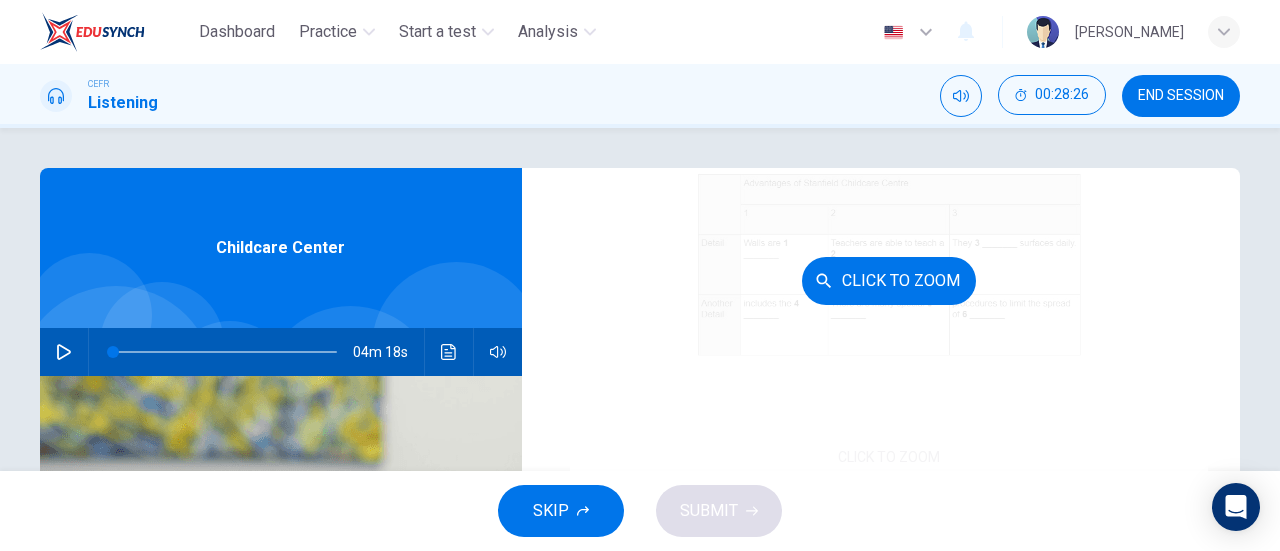 scroll, scrollTop: 432, scrollLeft: 0, axis: vertical 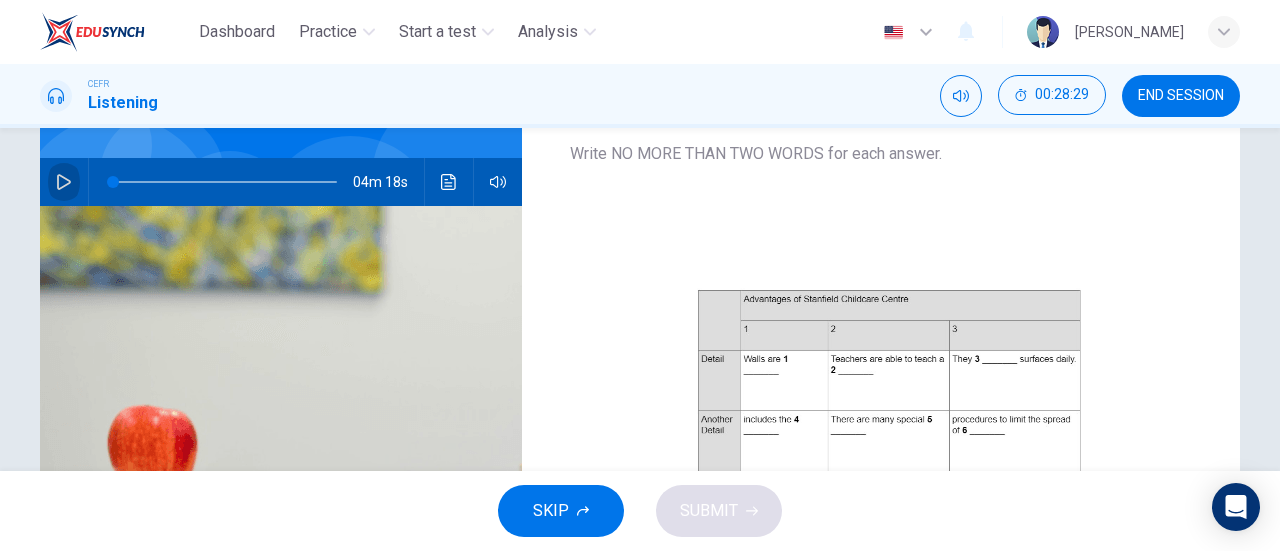 click 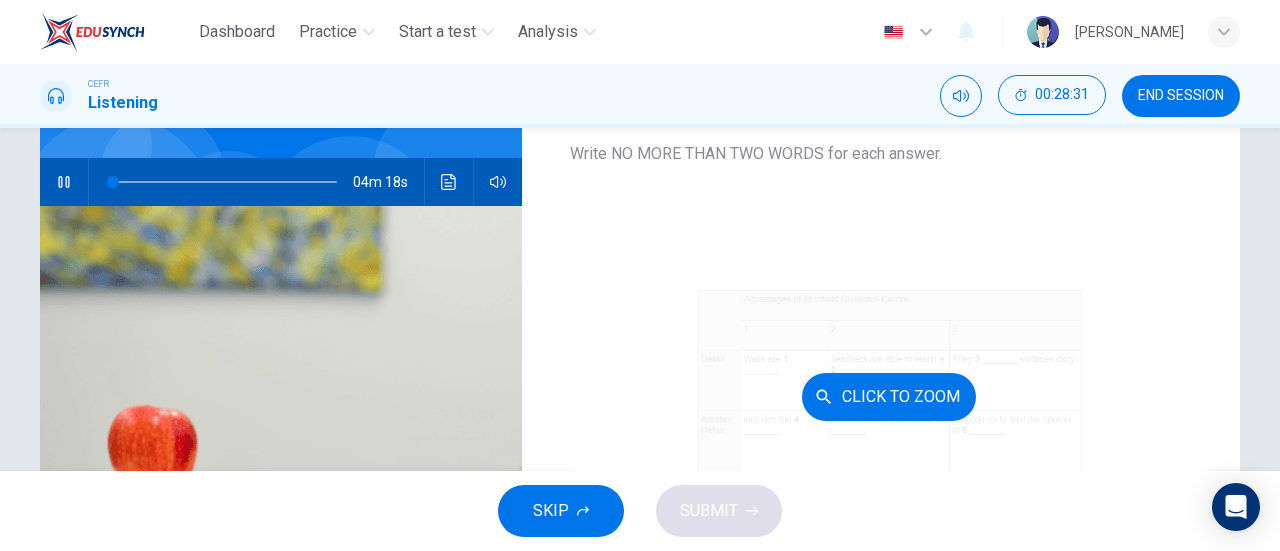 click on "Click to Zoom" at bounding box center (889, 397) 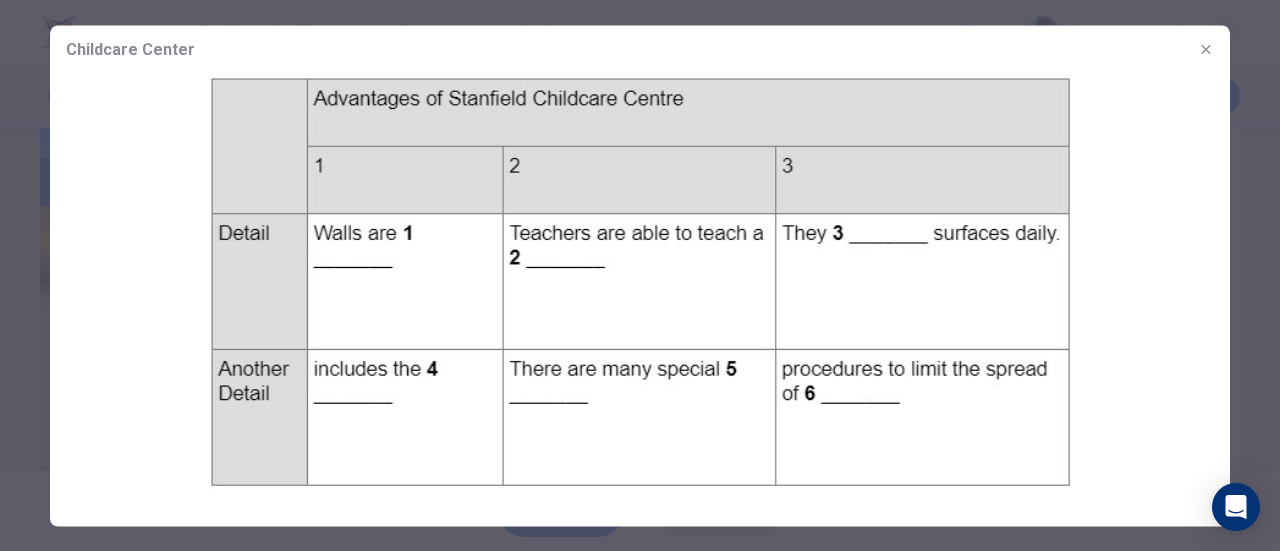 click at bounding box center (640, 281) 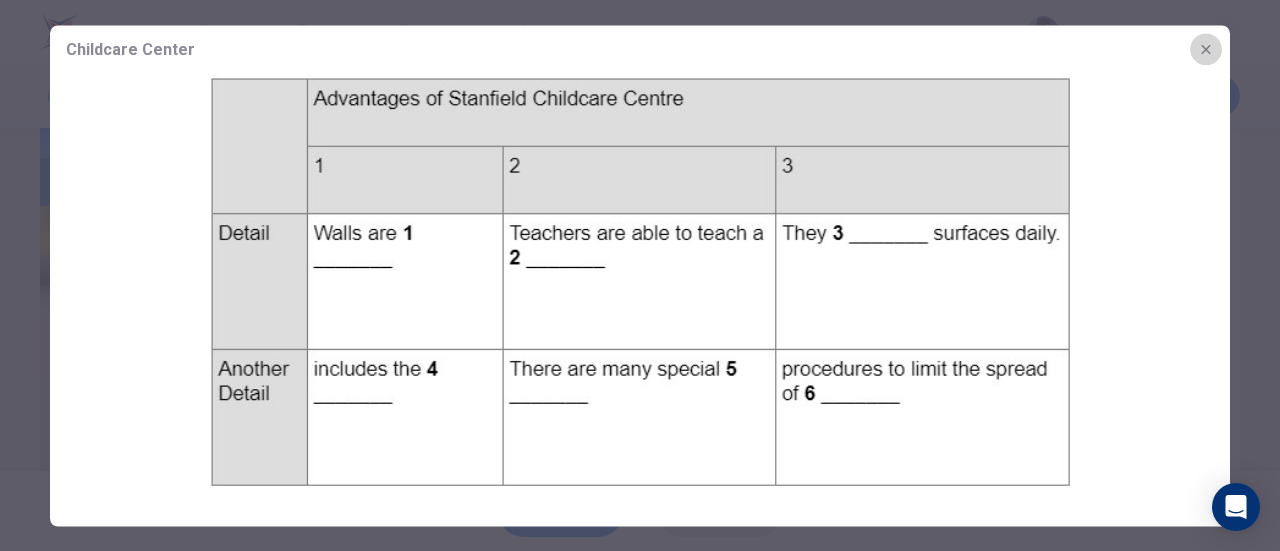 click 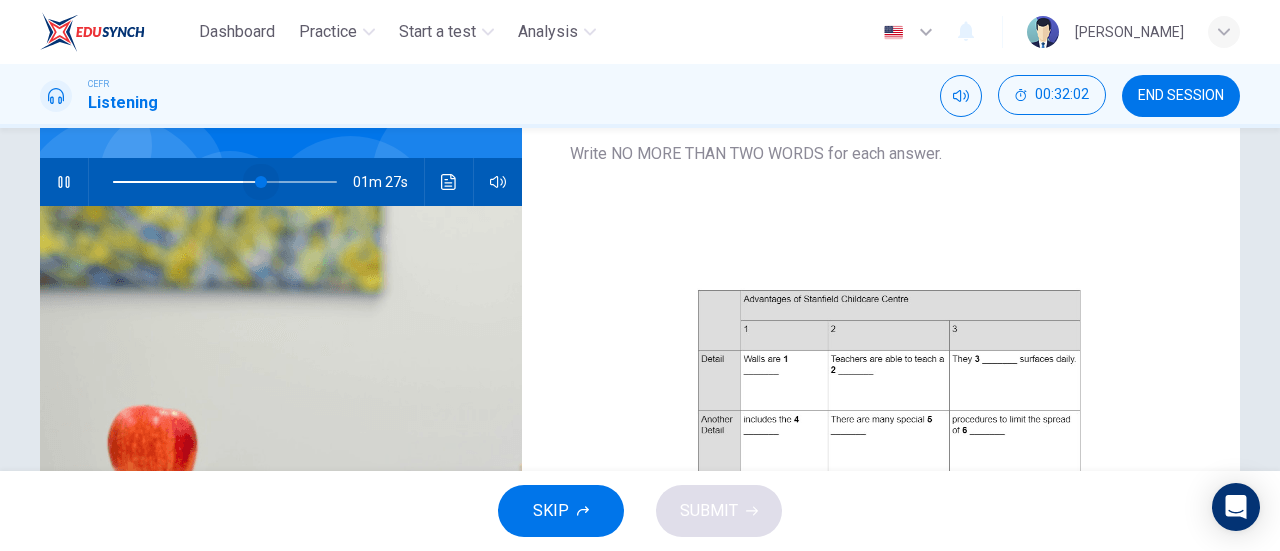 click at bounding box center [225, 182] 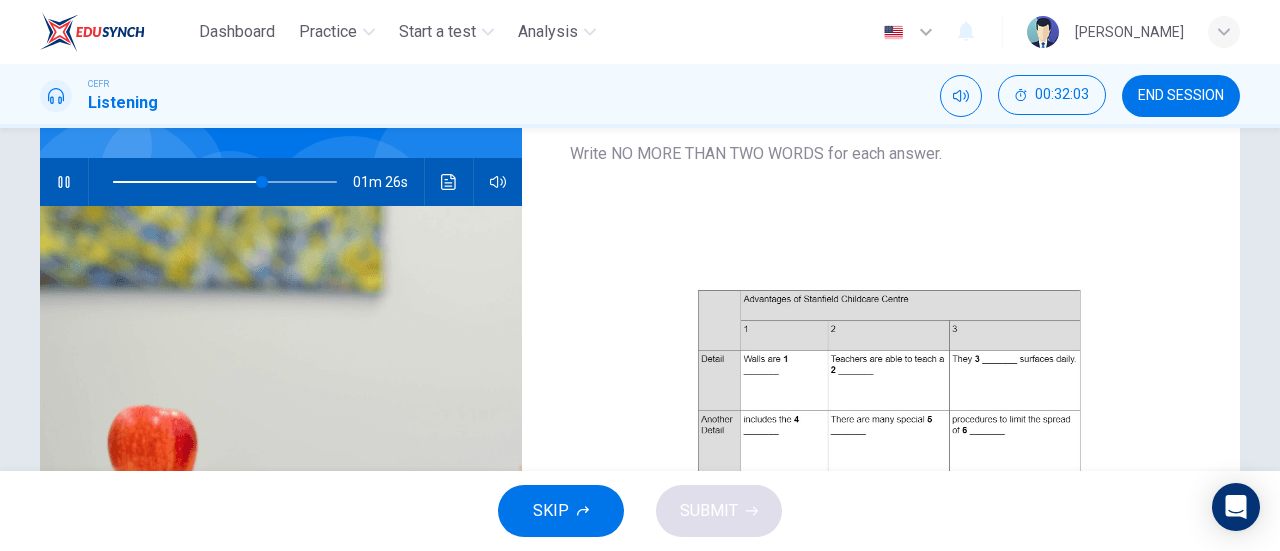 click at bounding box center [225, 182] 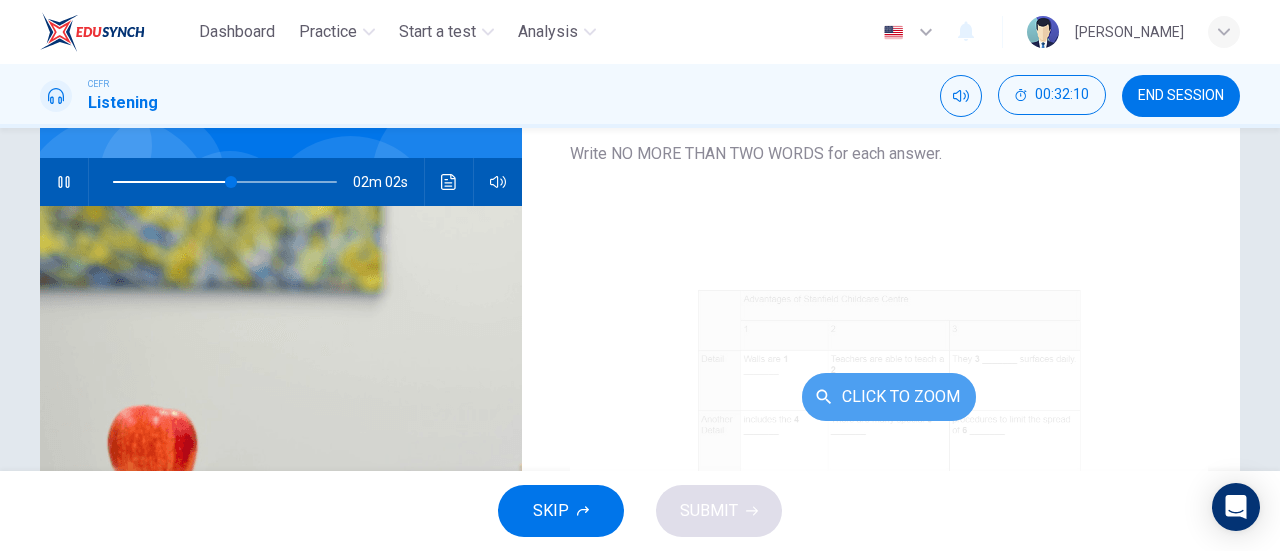 click on "Click to Zoom" at bounding box center [889, 397] 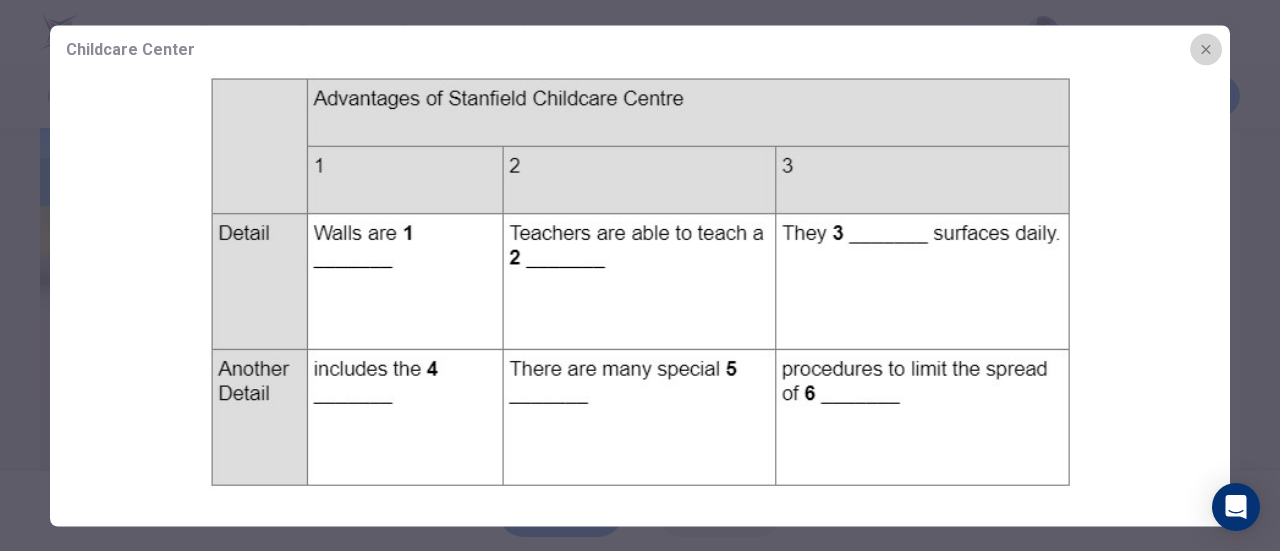 click 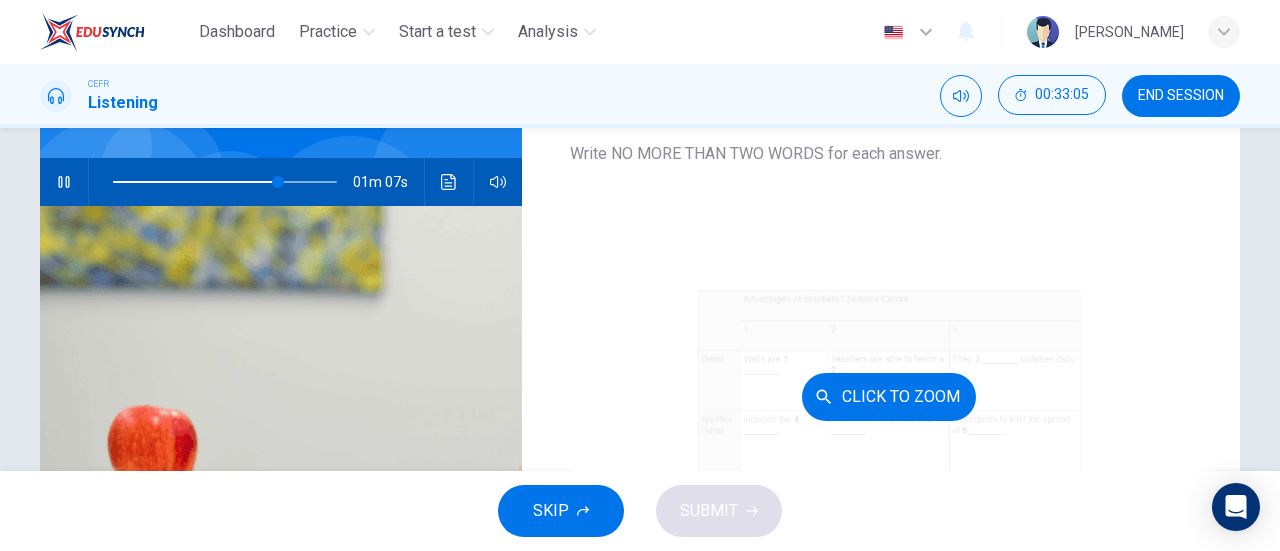 scroll, scrollTop: 286, scrollLeft: 0, axis: vertical 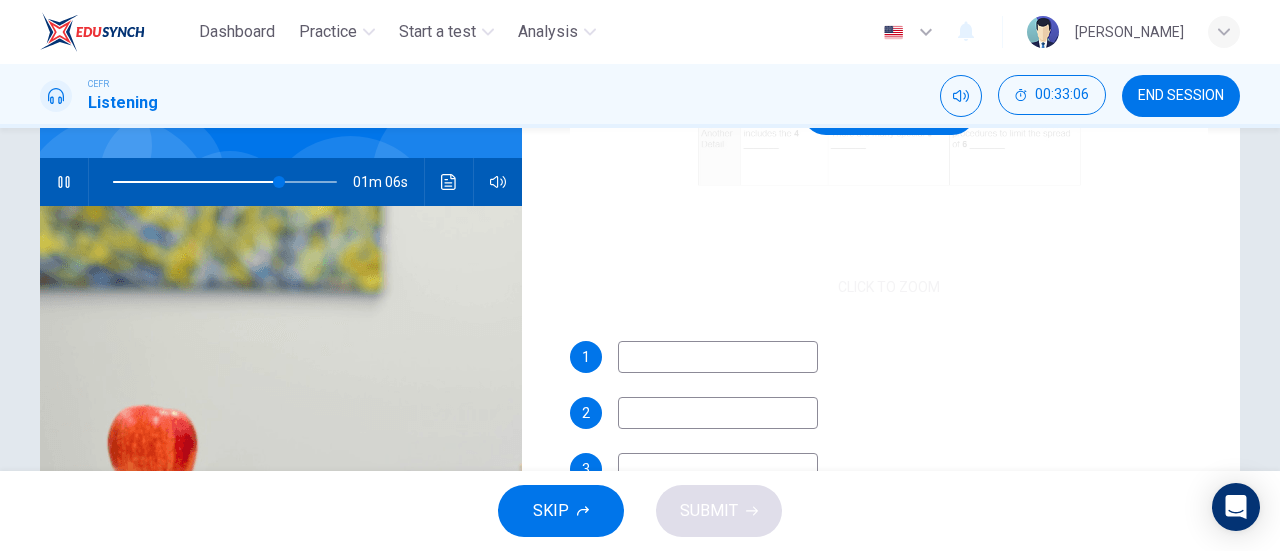 click at bounding box center [718, 357] 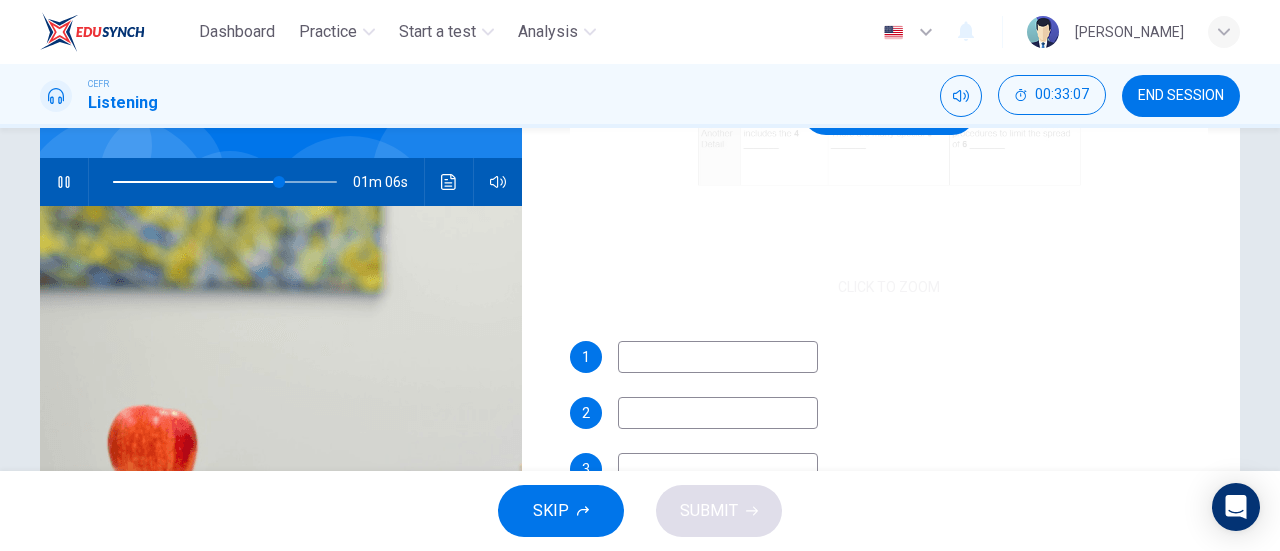 type on "75" 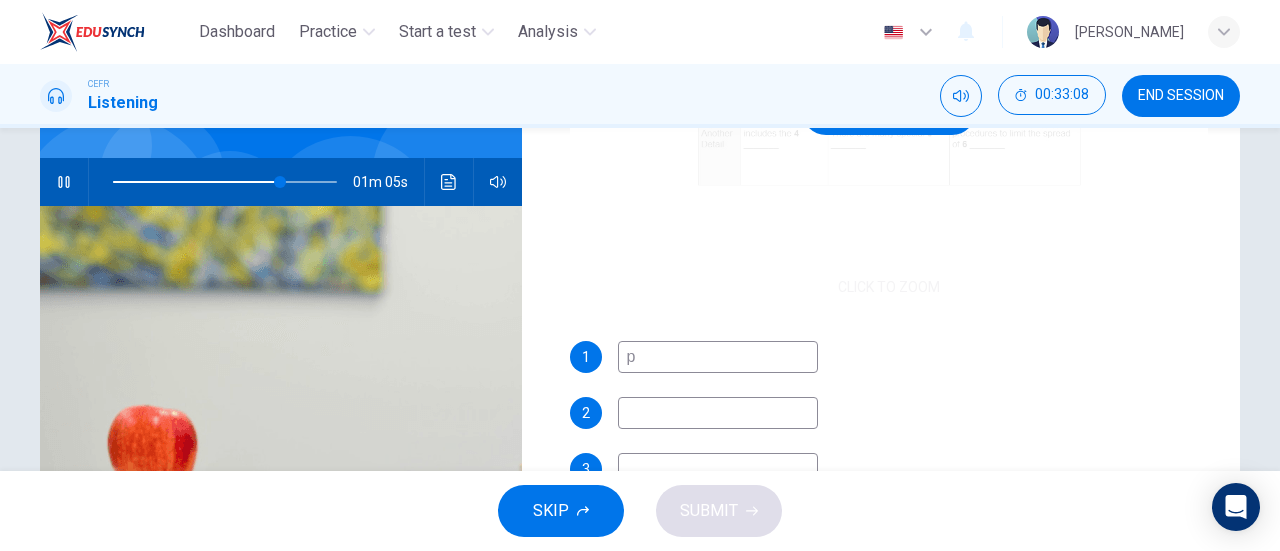 type on "pa" 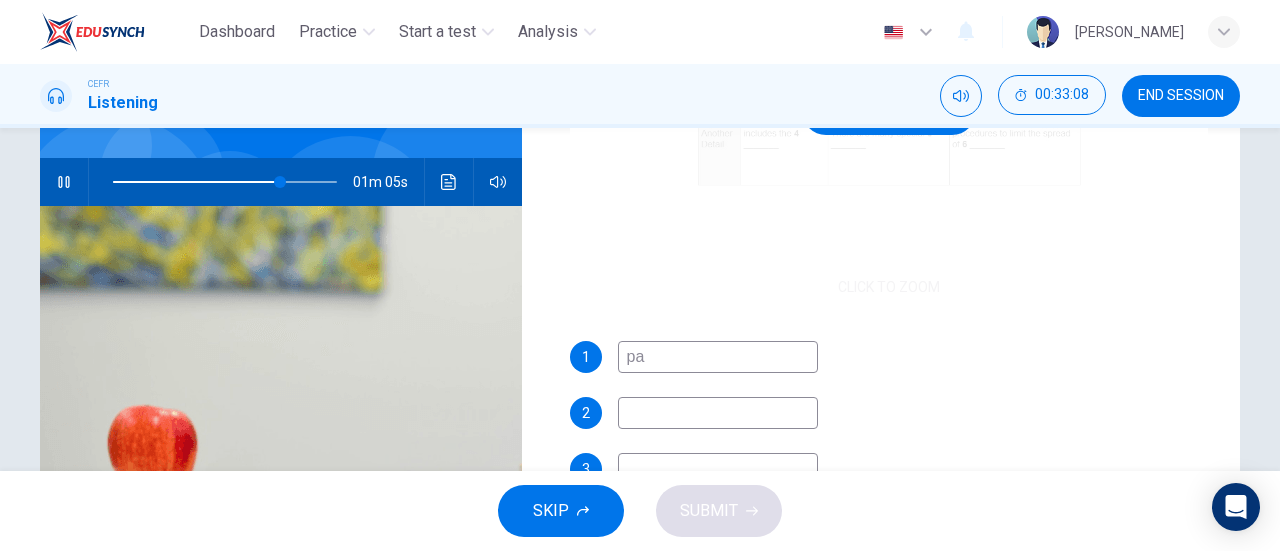 type on "75" 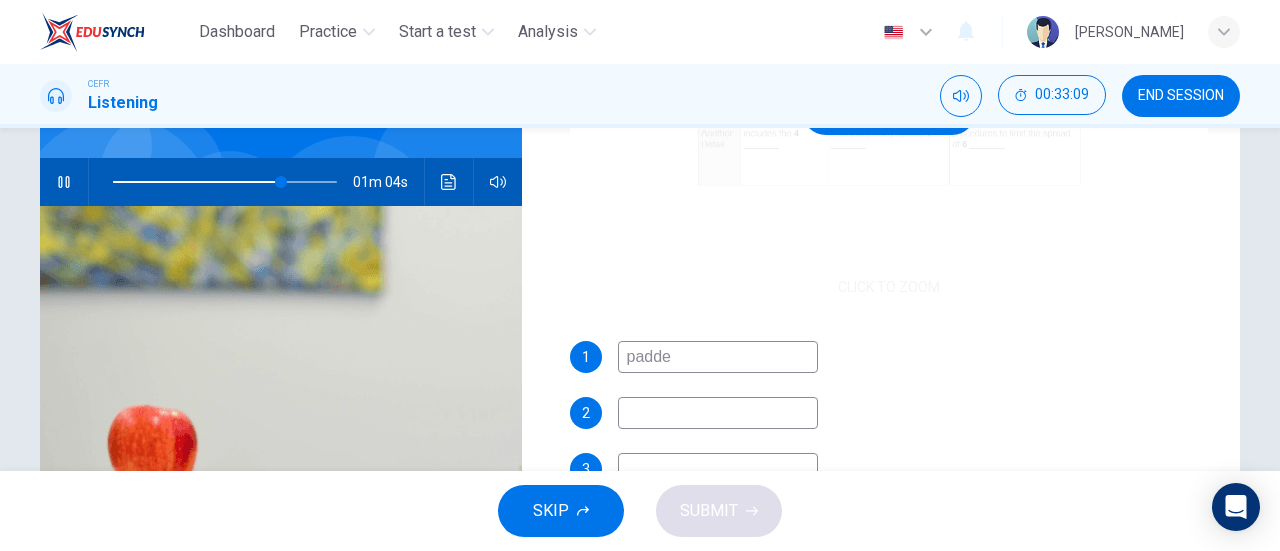 type on "padded" 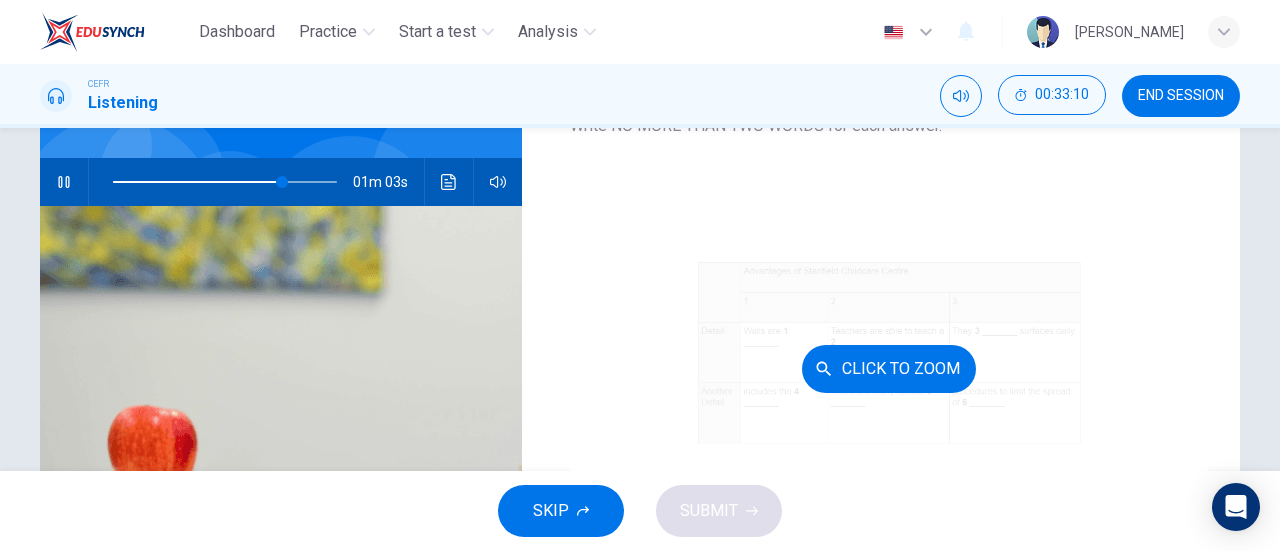 scroll, scrollTop: 27, scrollLeft: 0, axis: vertical 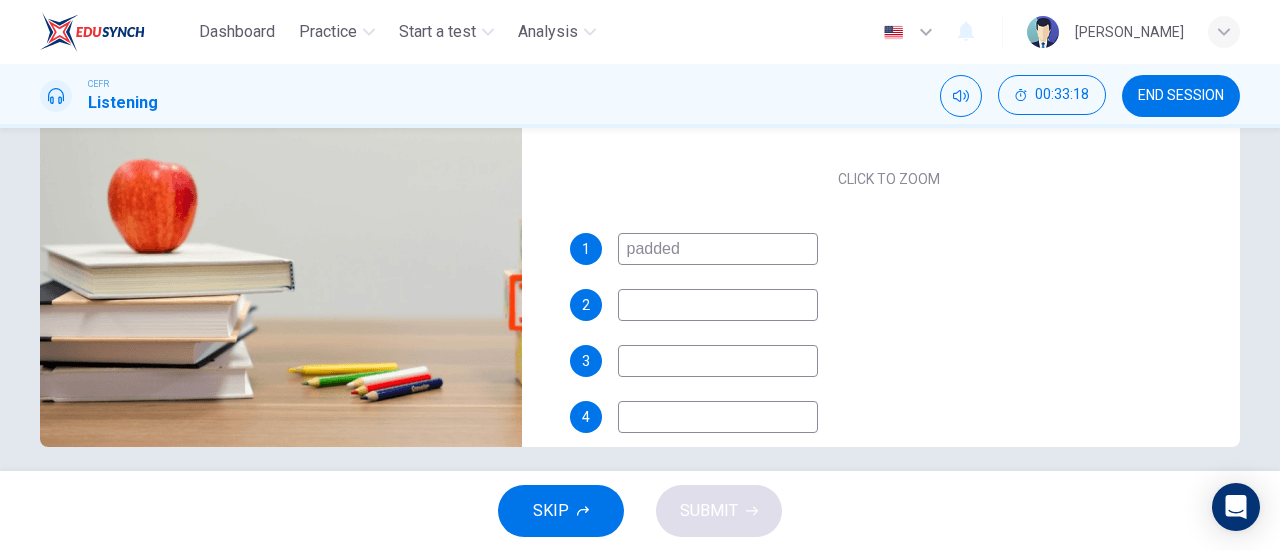 type on "79" 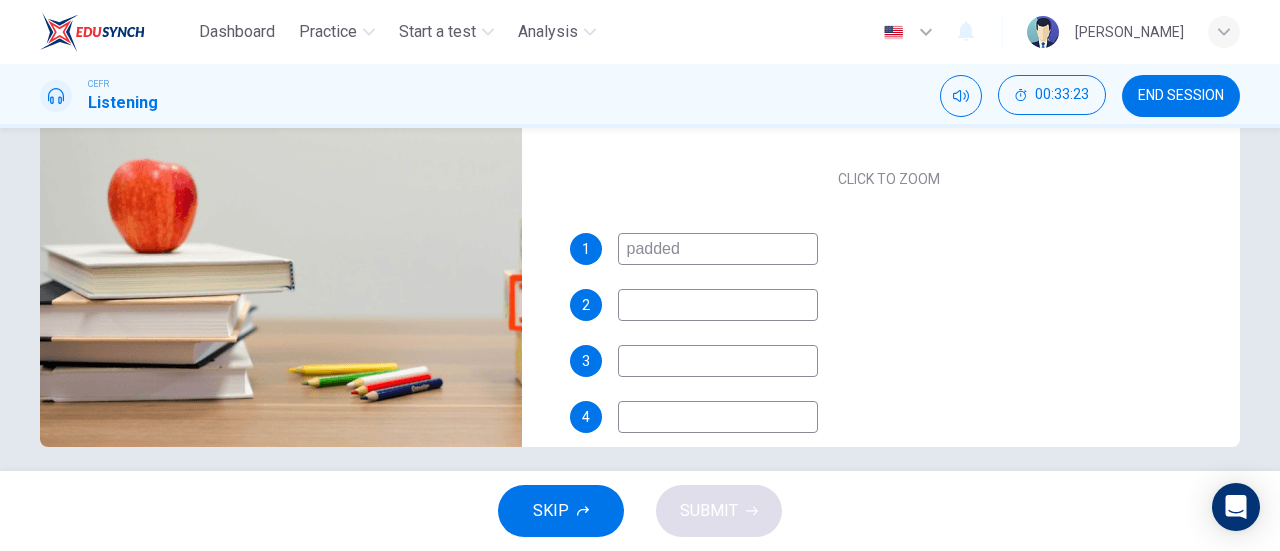 type on "81" 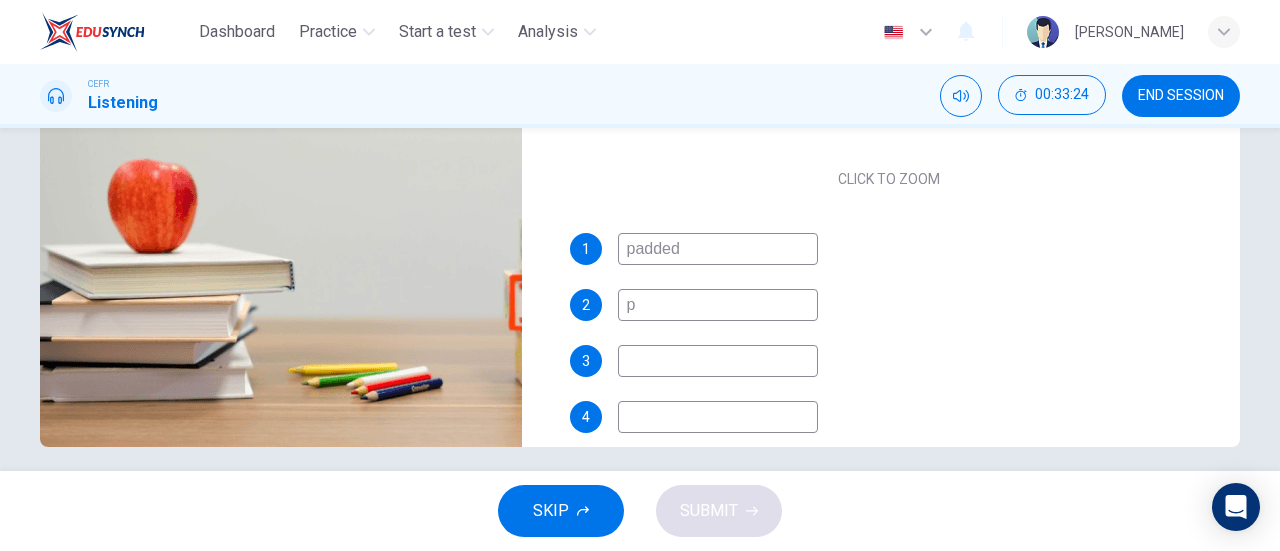 type on "pr" 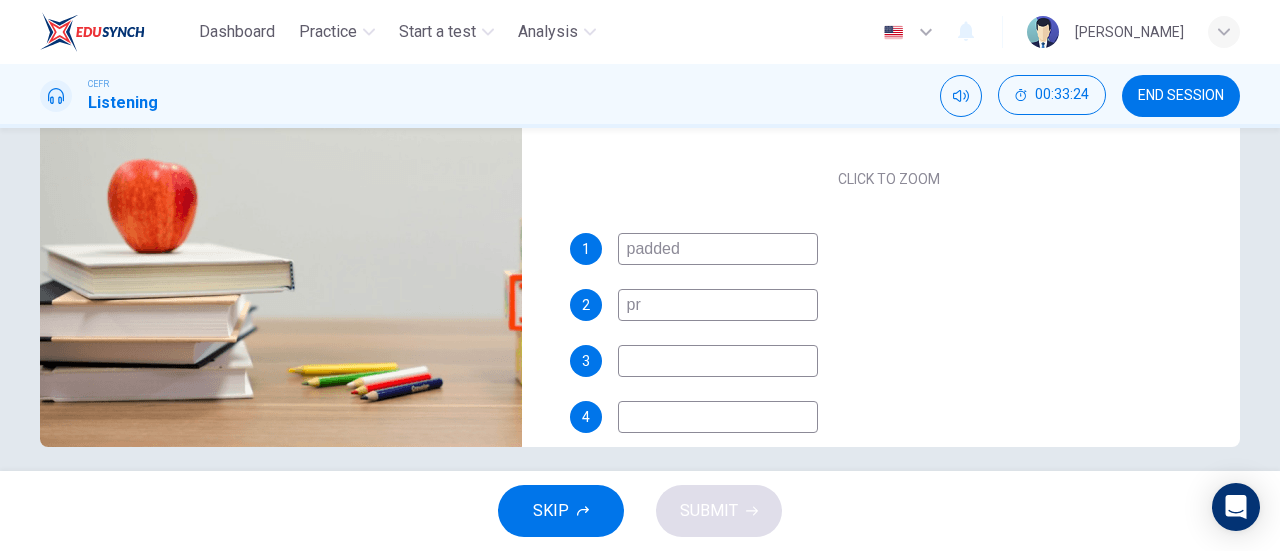 type on "81" 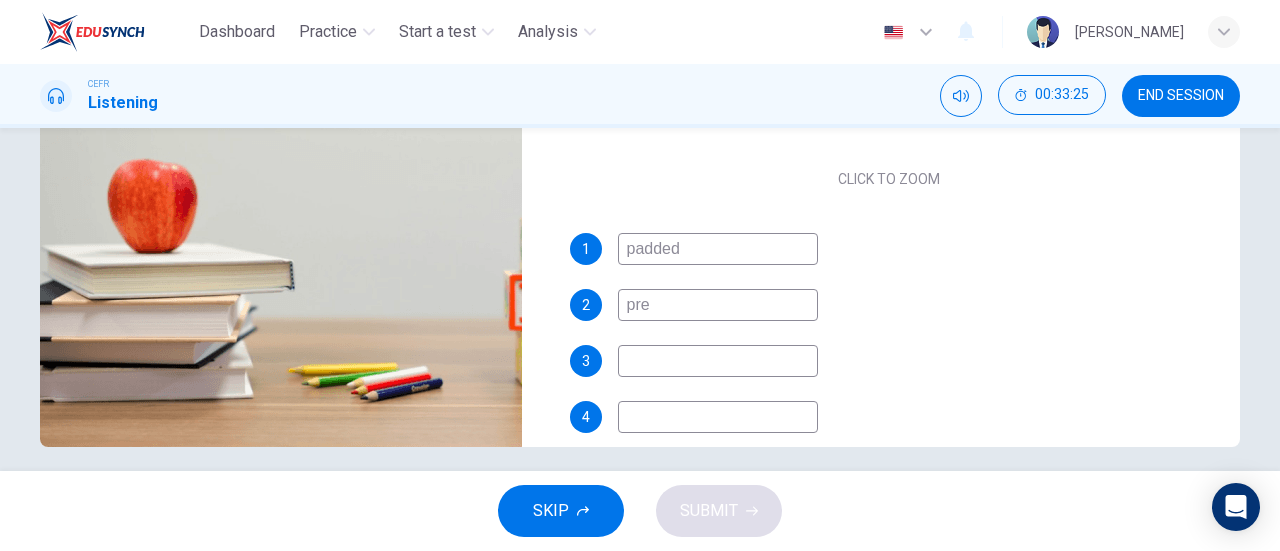 type on "82" 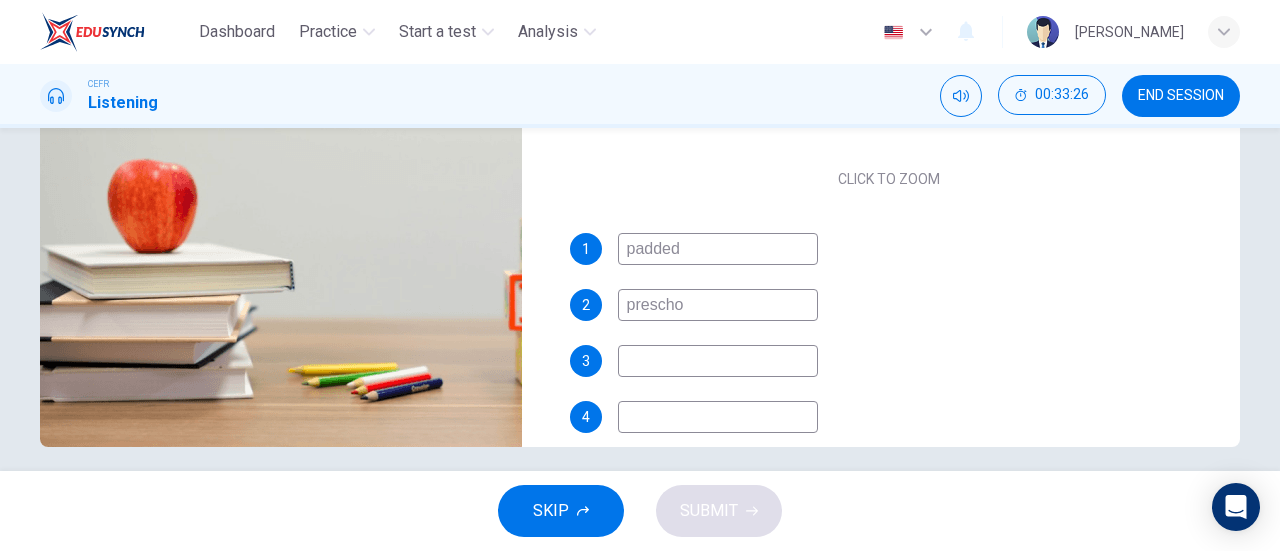 type on "preschoo" 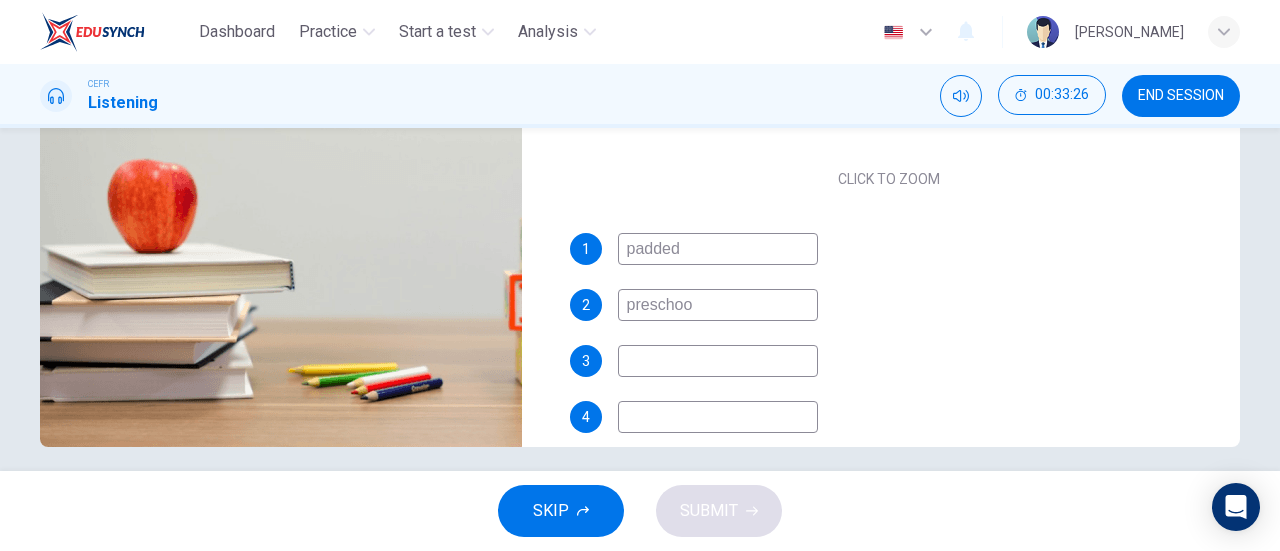 type on "82" 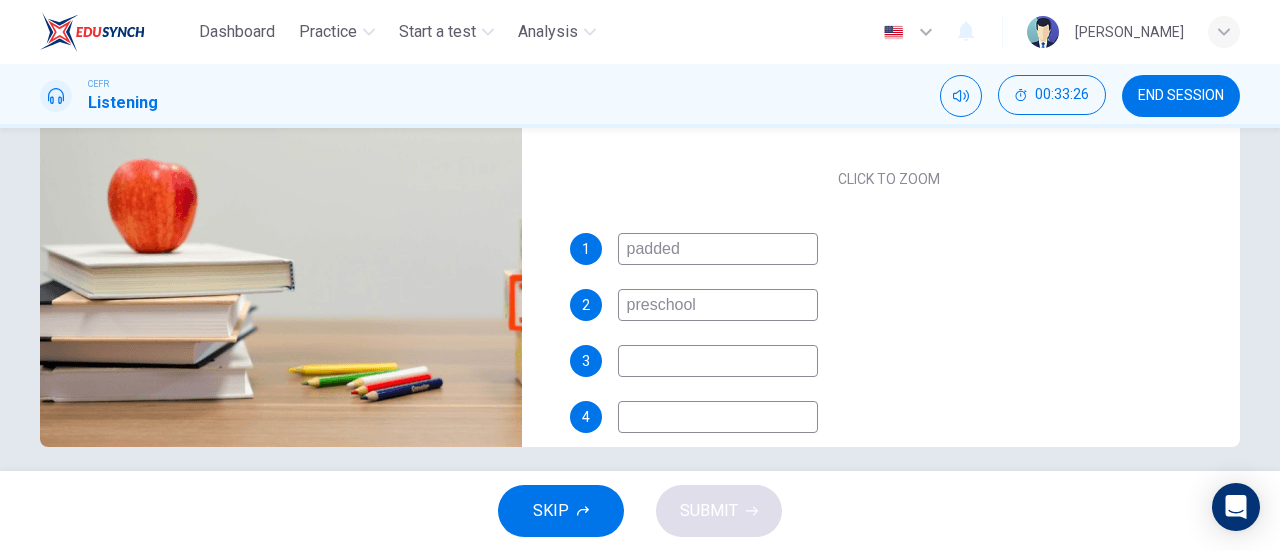type on "preschool" 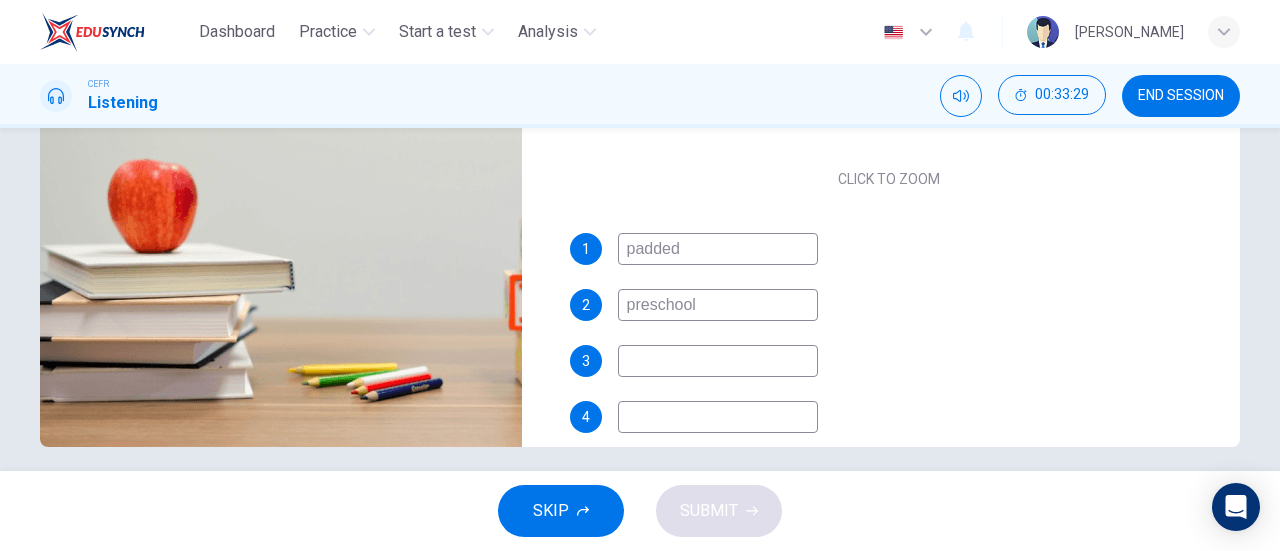 type on "83" 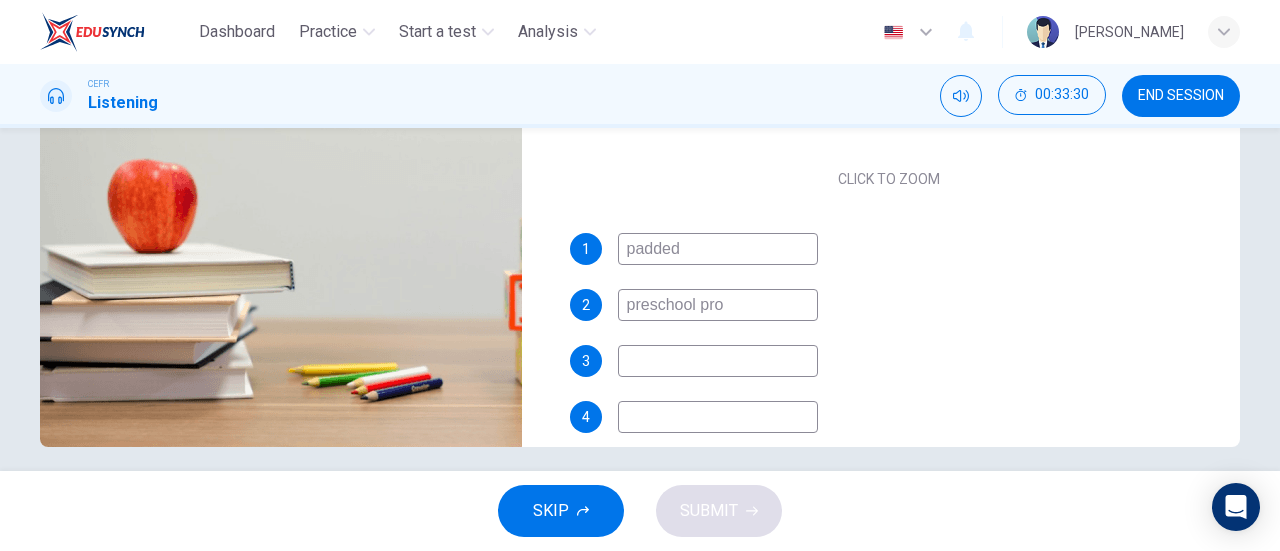 type on "preschool prog" 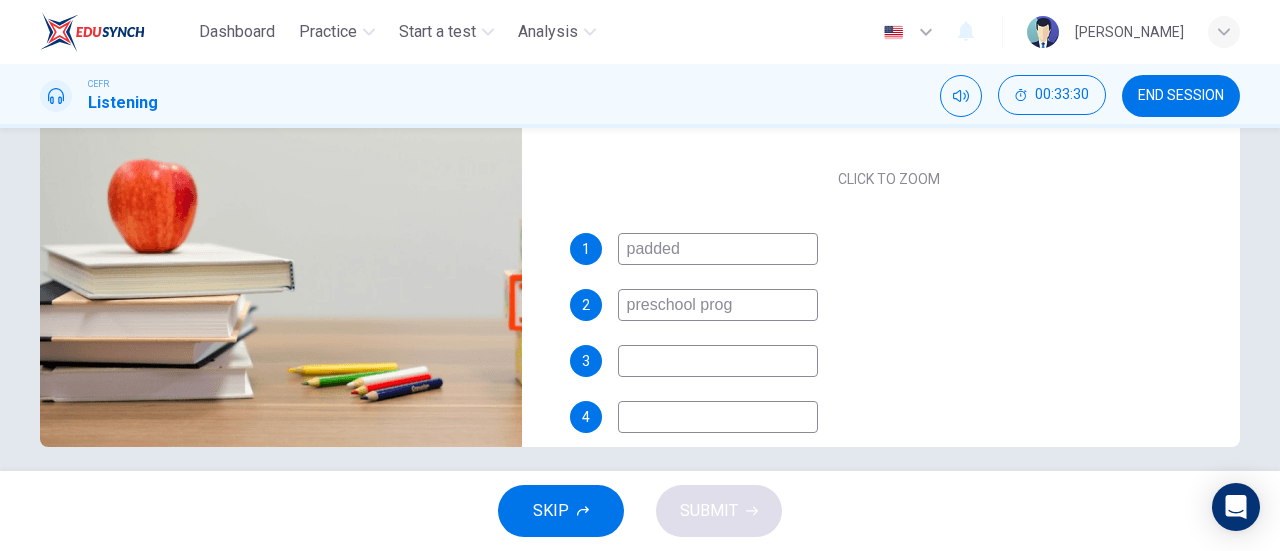 type on "84" 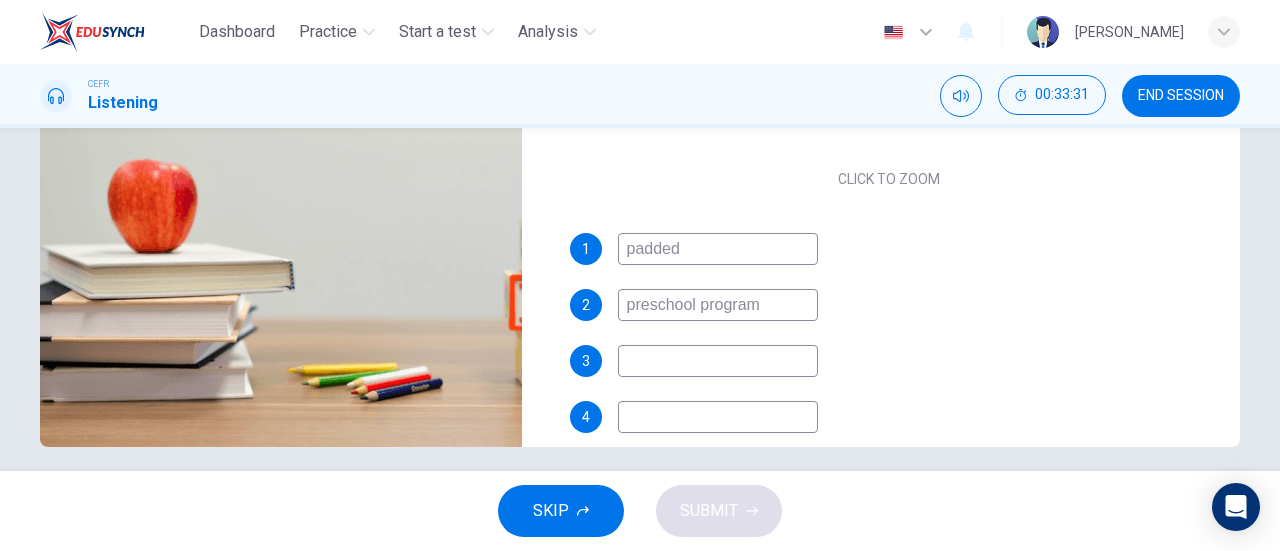type on "preschool programs" 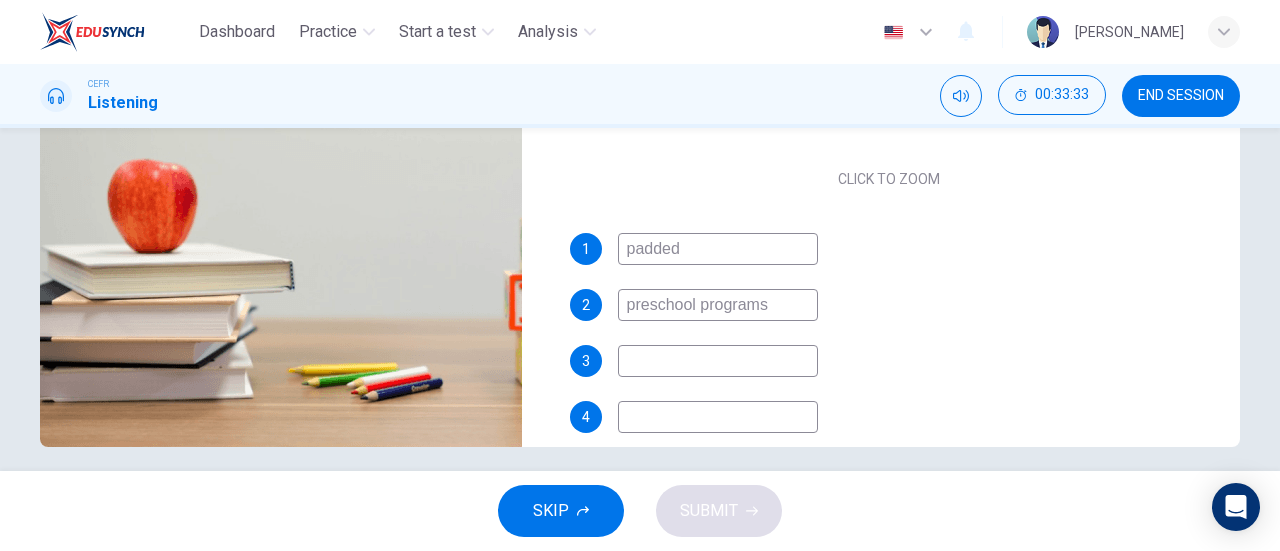 type on "85" 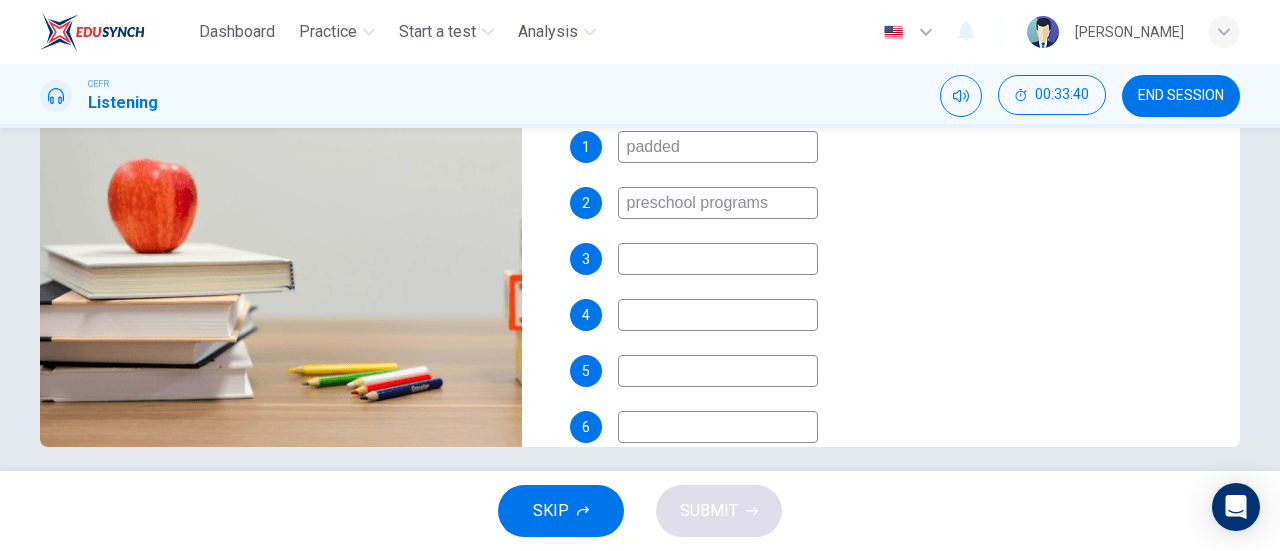 scroll, scrollTop: 247, scrollLeft: 0, axis: vertical 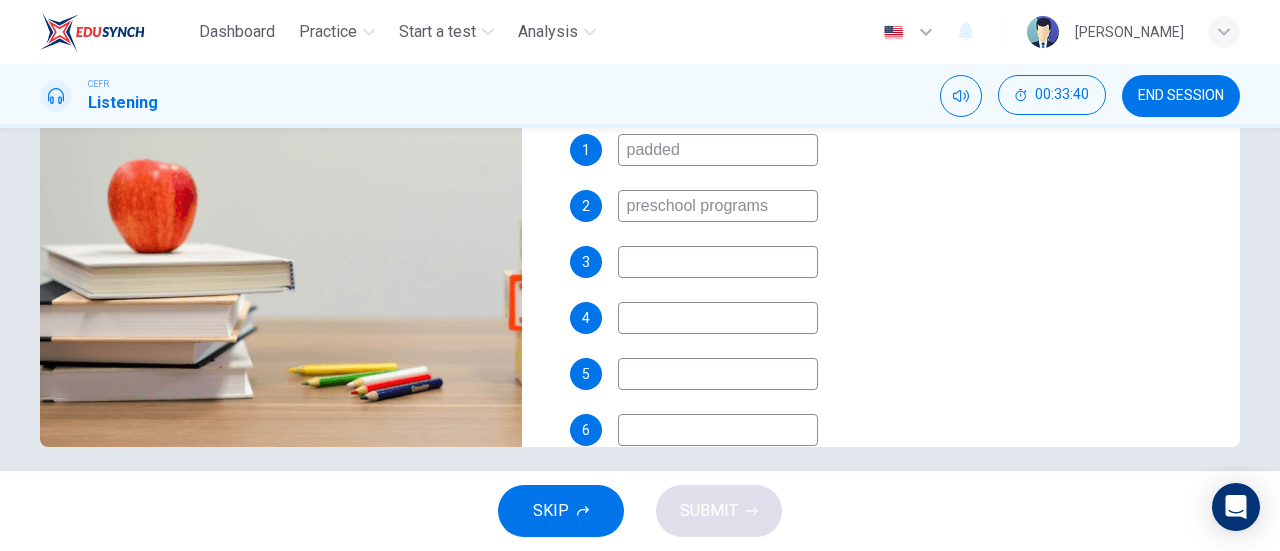 type on "87" 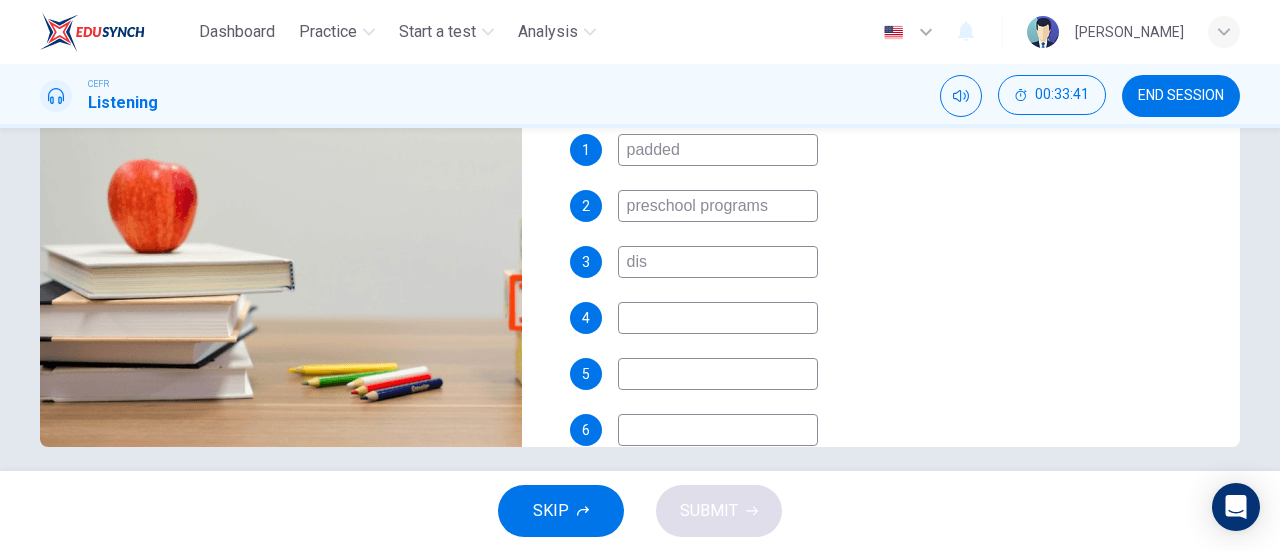 type on "disi" 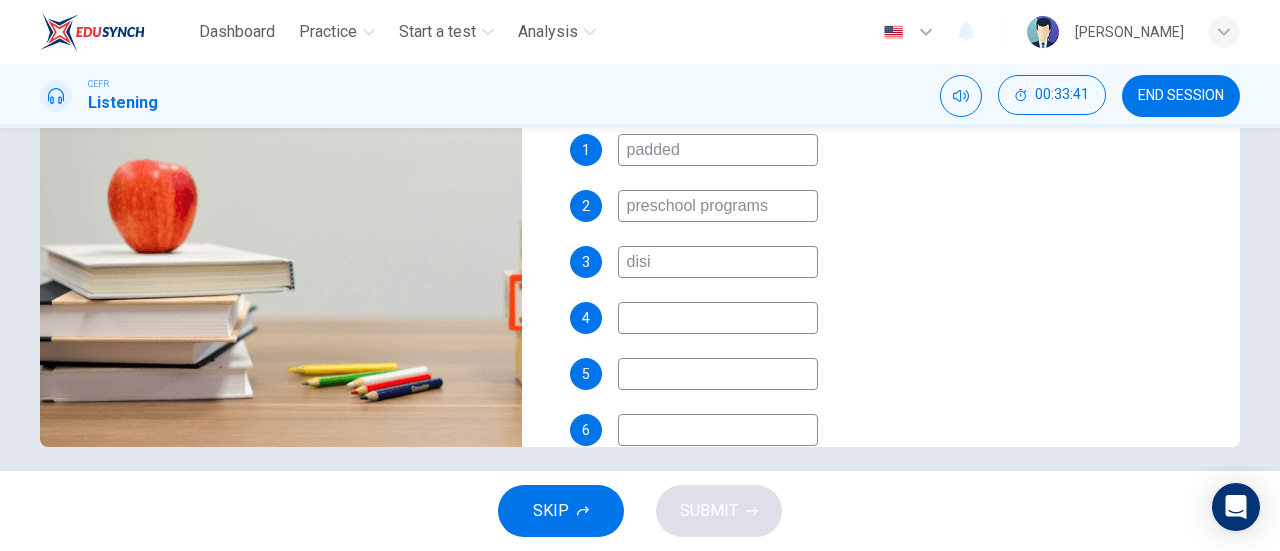 type on "88" 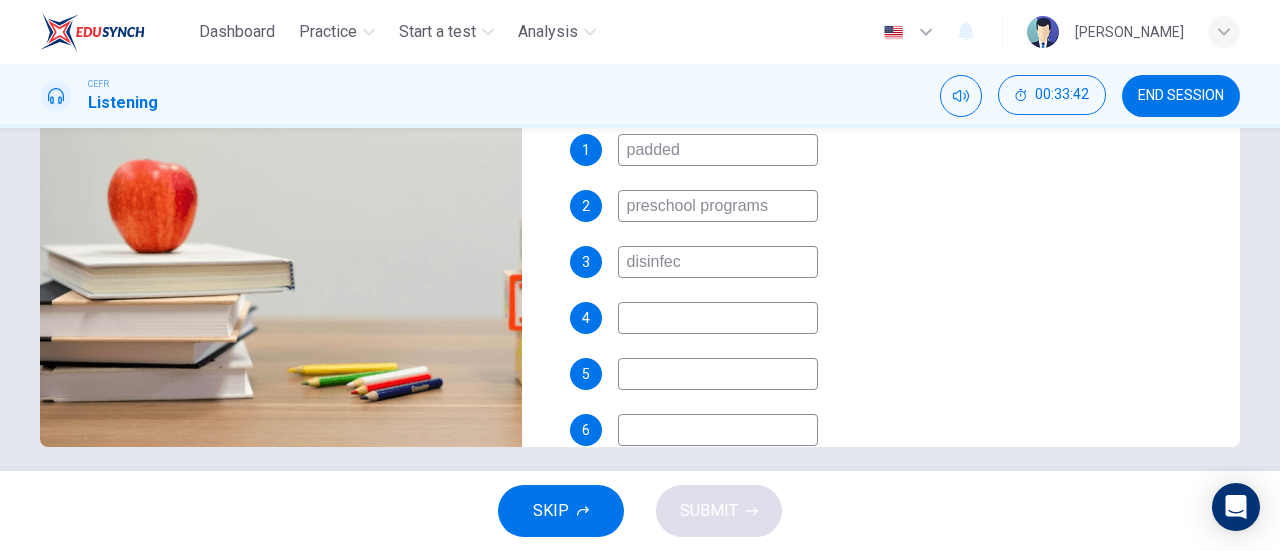 type on "disinfect" 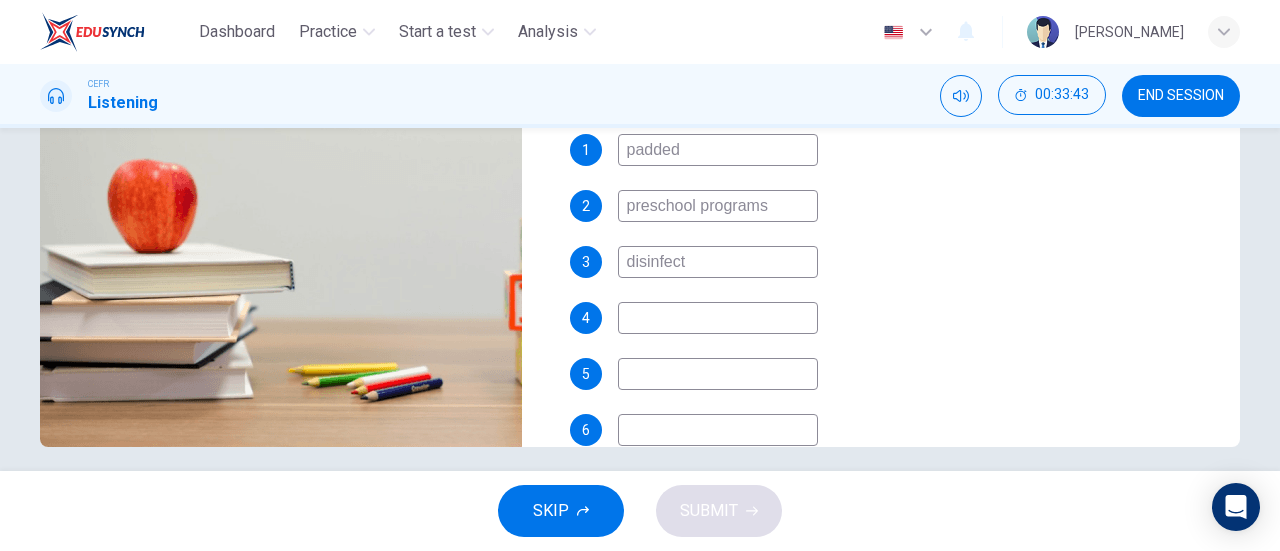 type on "89" 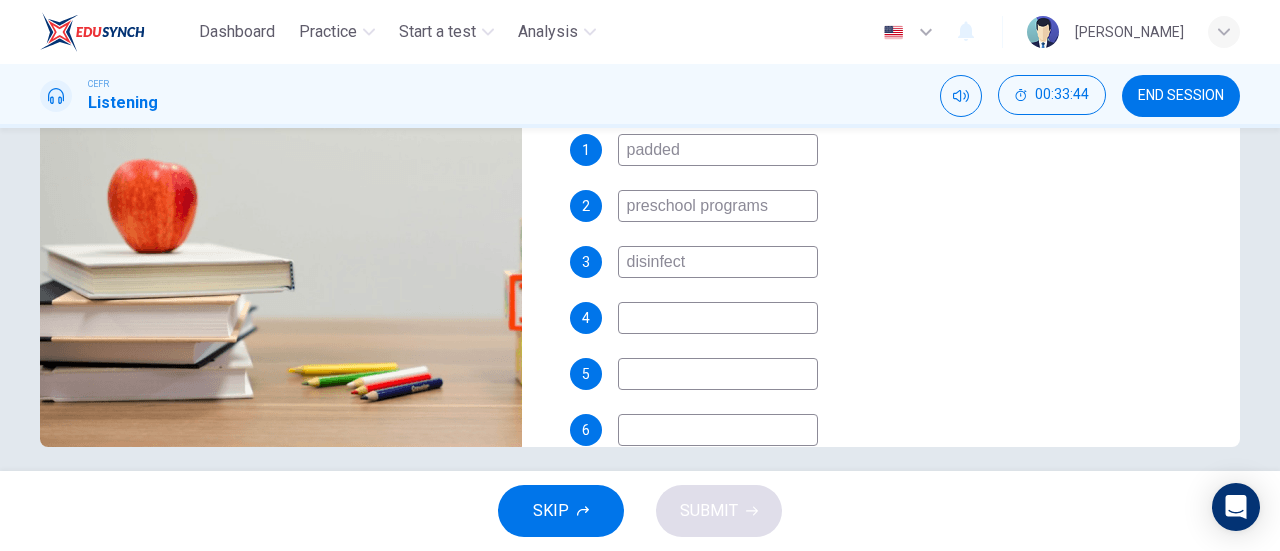 type on "disinfect" 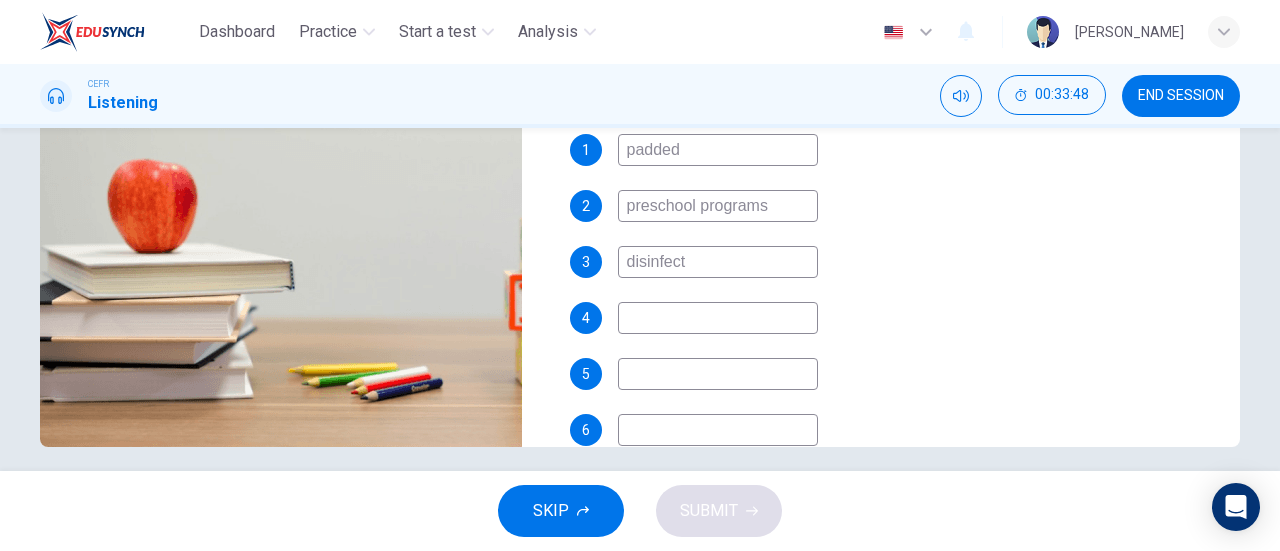 type on "91" 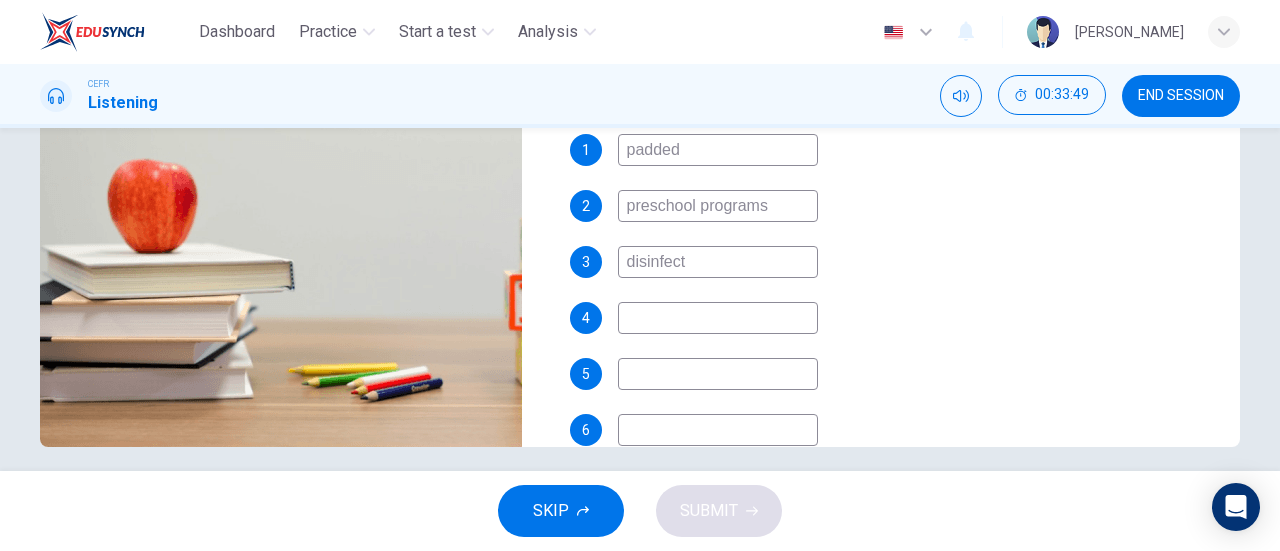 type on "p" 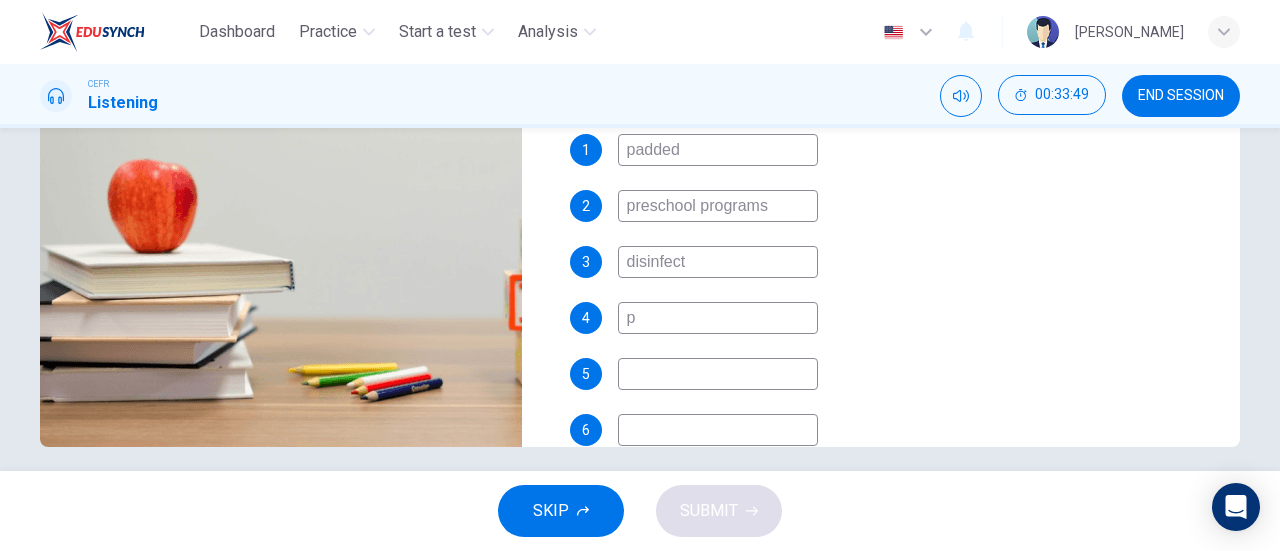 type on "91" 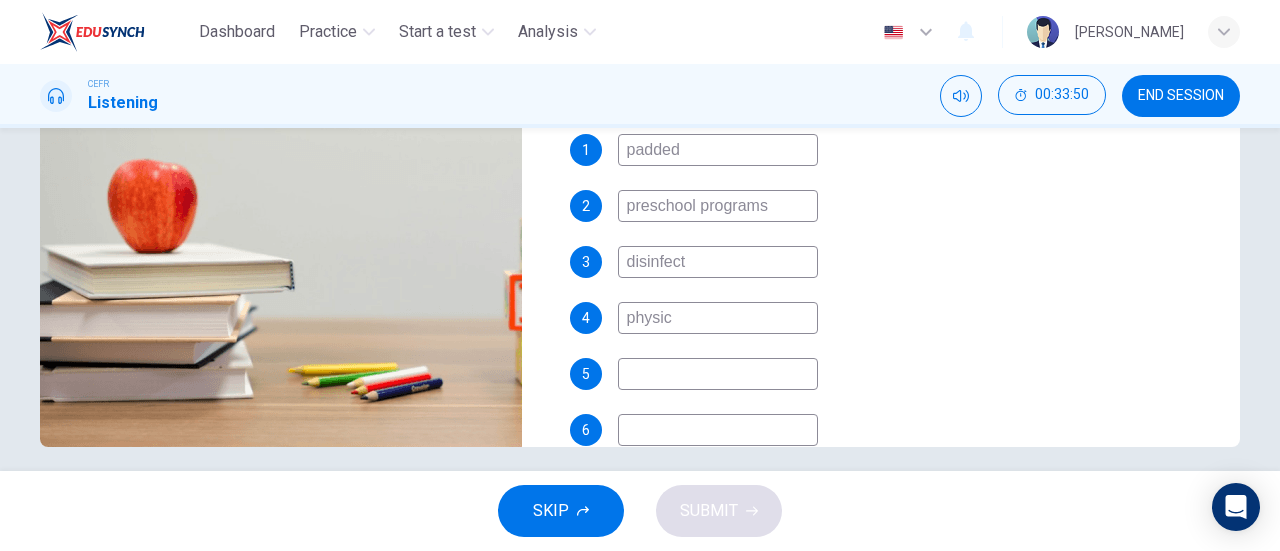 type on "physica" 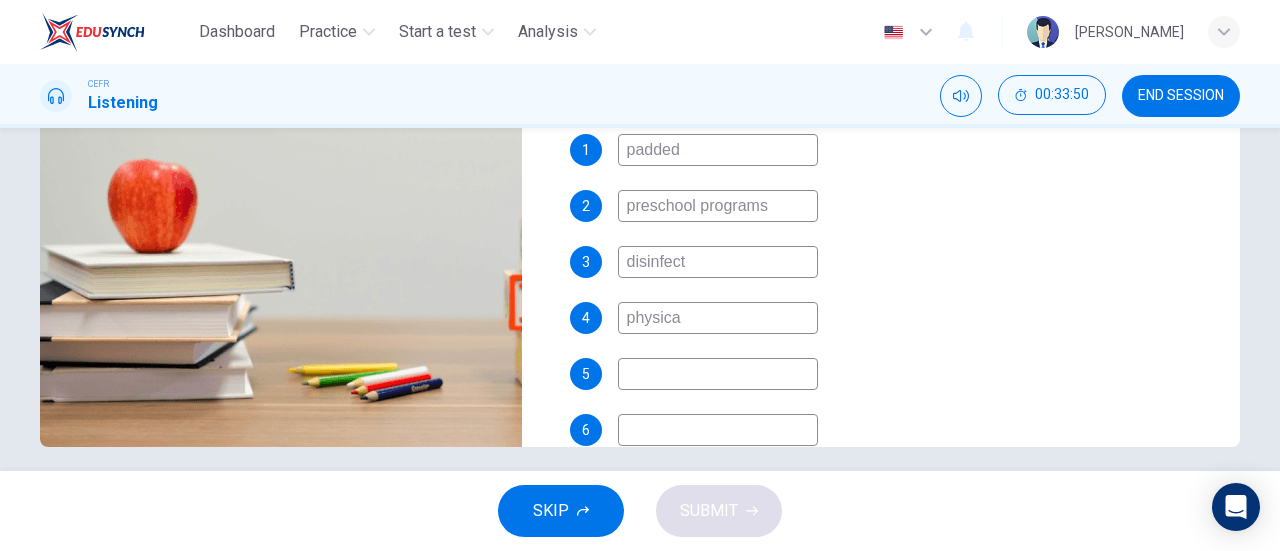 type on "91" 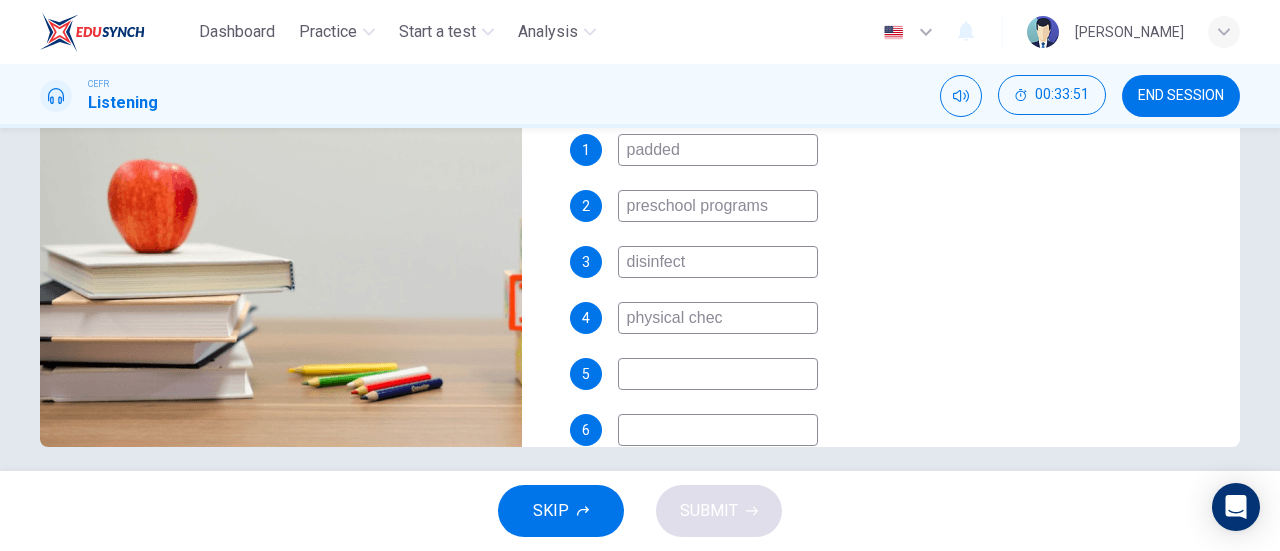 type on "physical check" 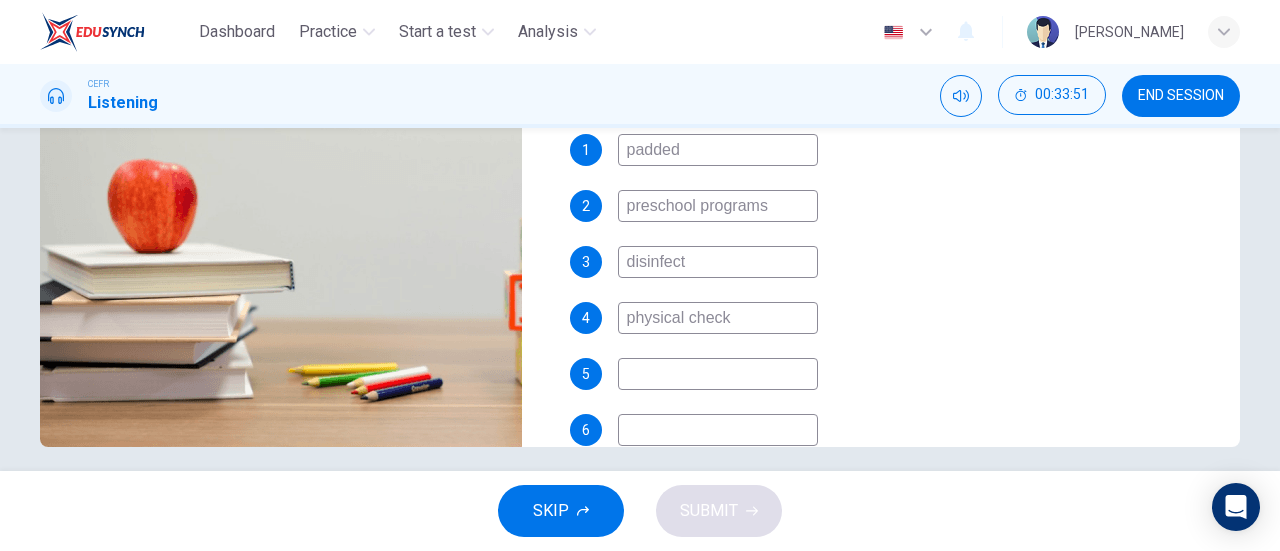type on "92" 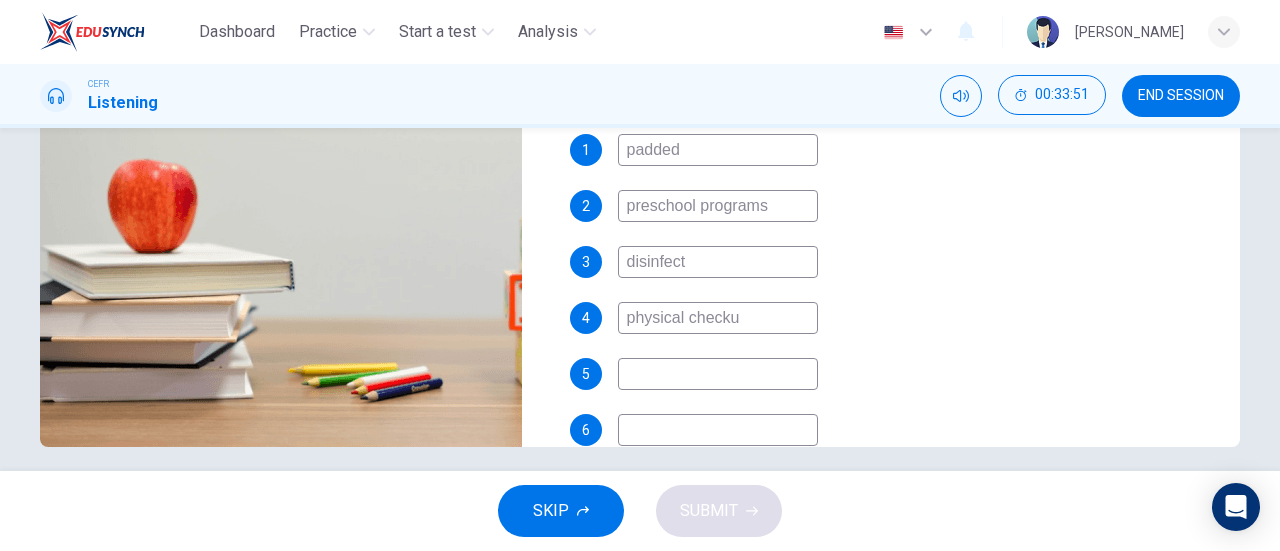 type on "physical checkup" 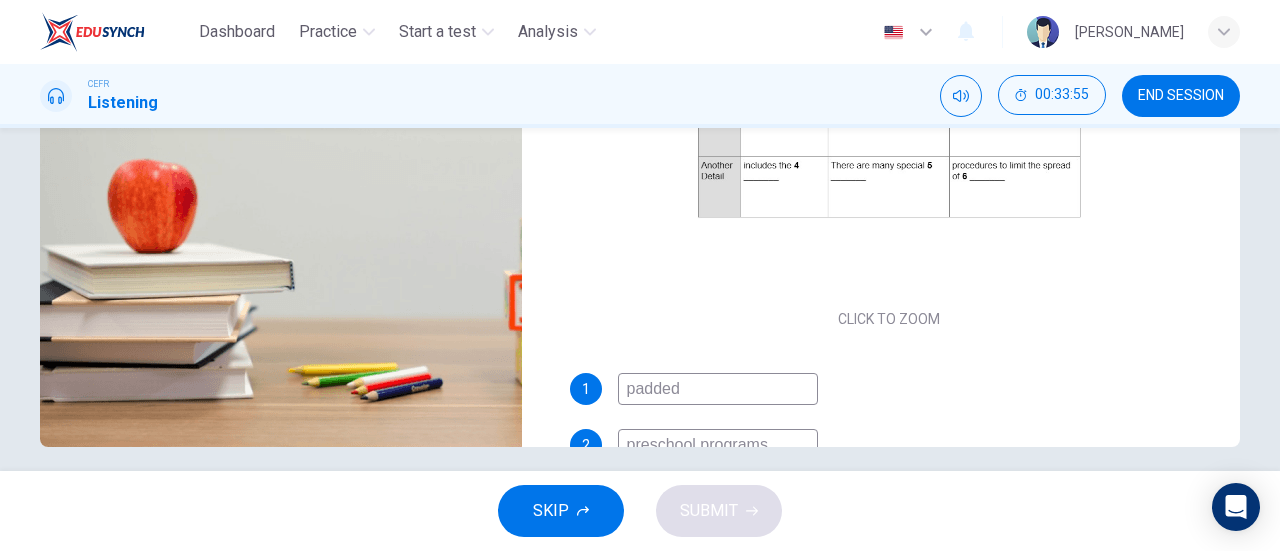 scroll, scrollTop: 0, scrollLeft: 0, axis: both 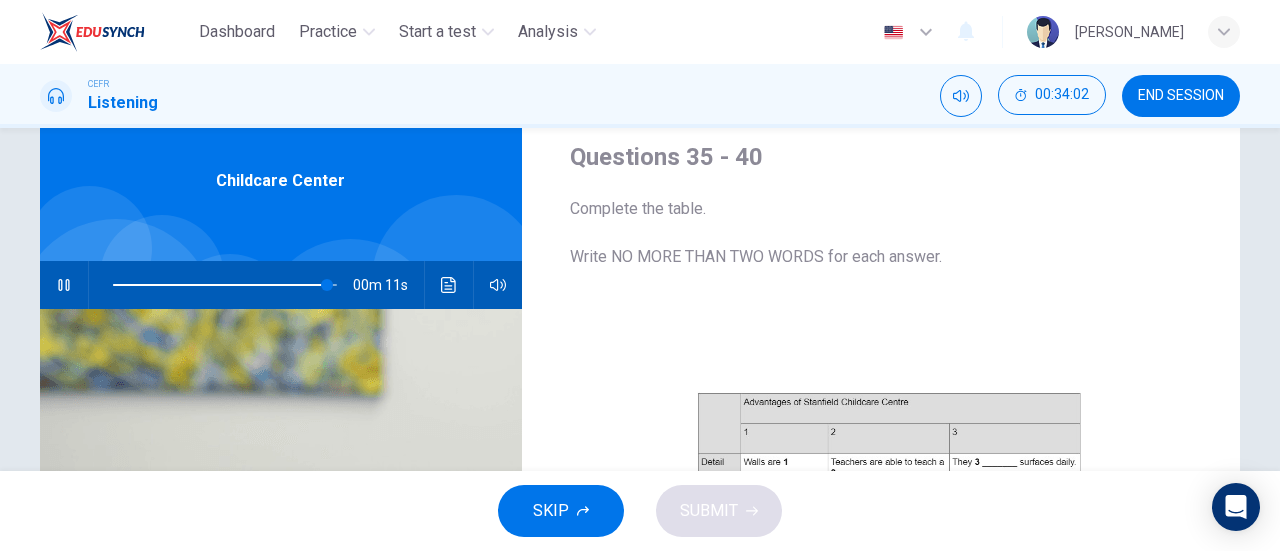 type on "96" 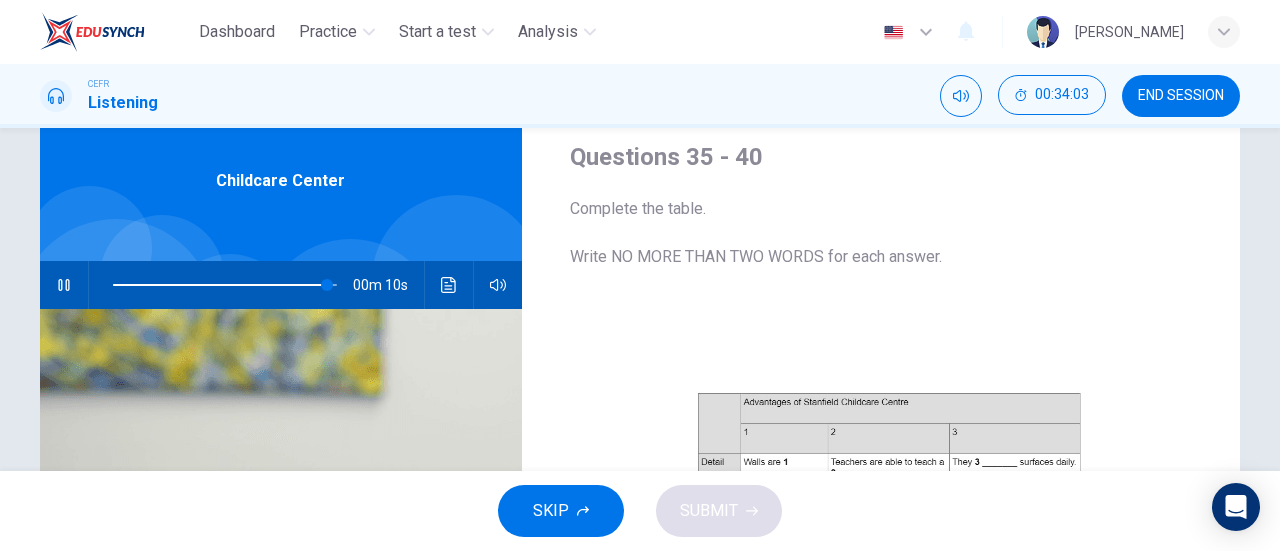 type on "physical checkup" 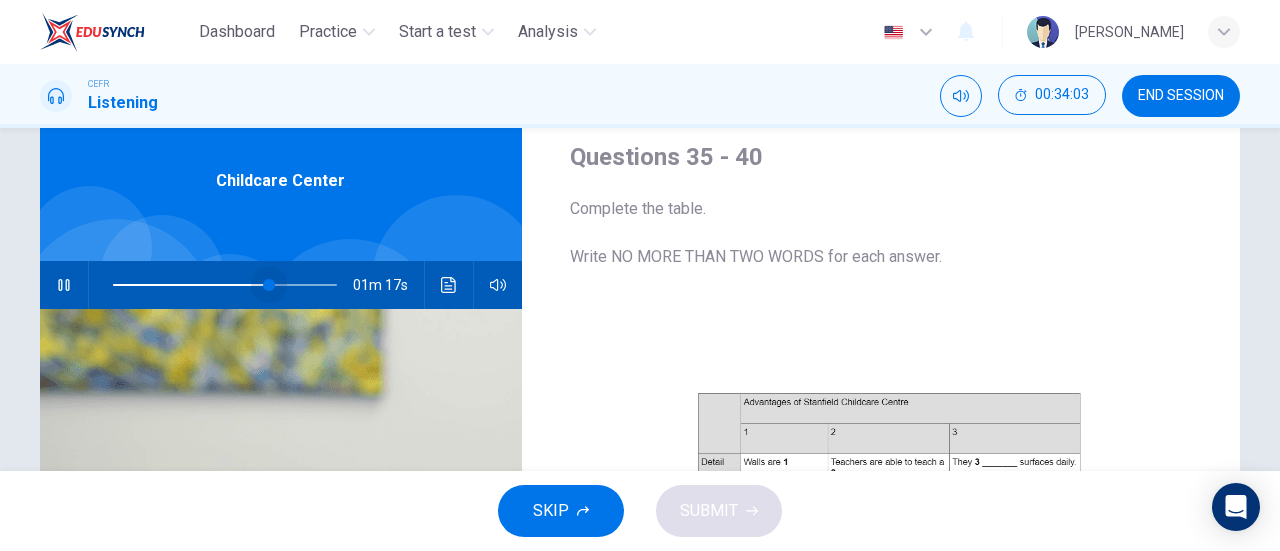 click at bounding box center (225, 285) 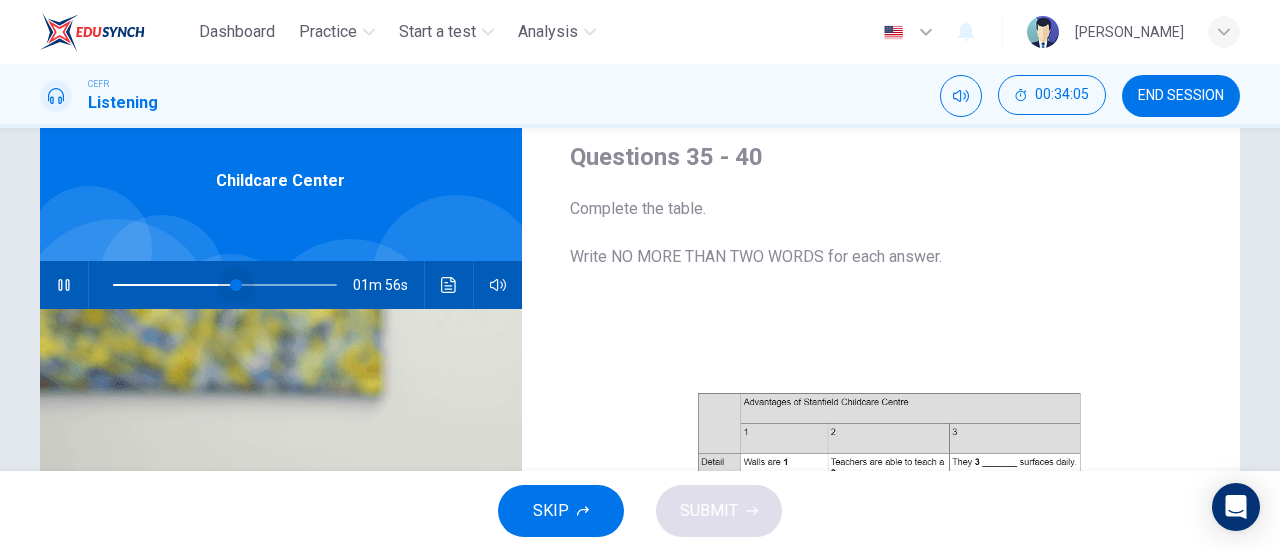 click at bounding box center (225, 285) 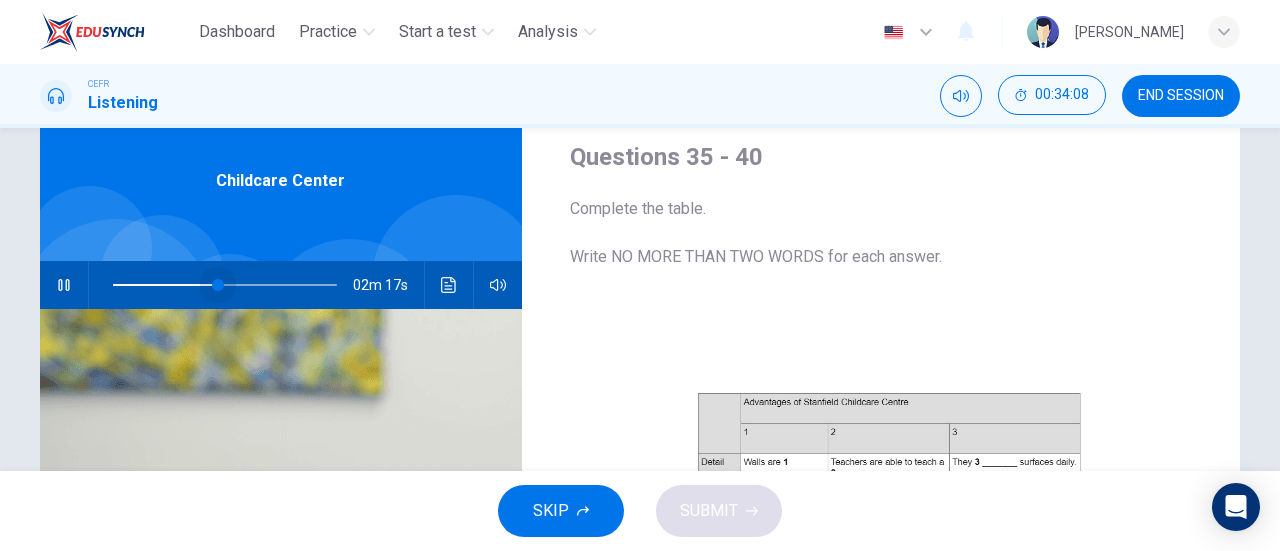 click at bounding box center [218, 285] 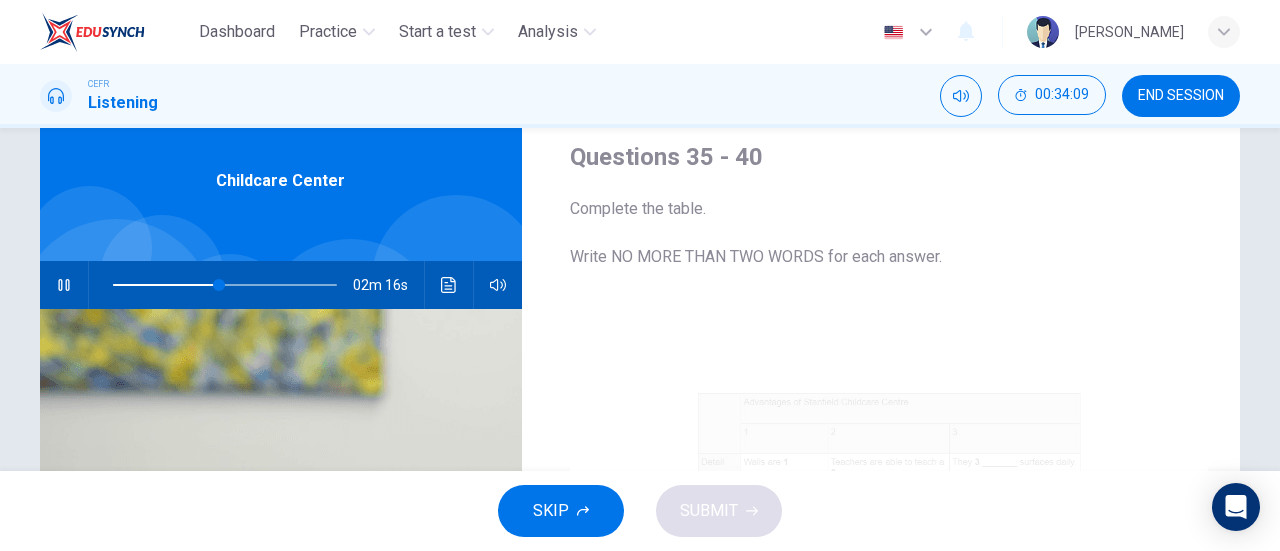 scroll, scrollTop: 286, scrollLeft: 0, axis: vertical 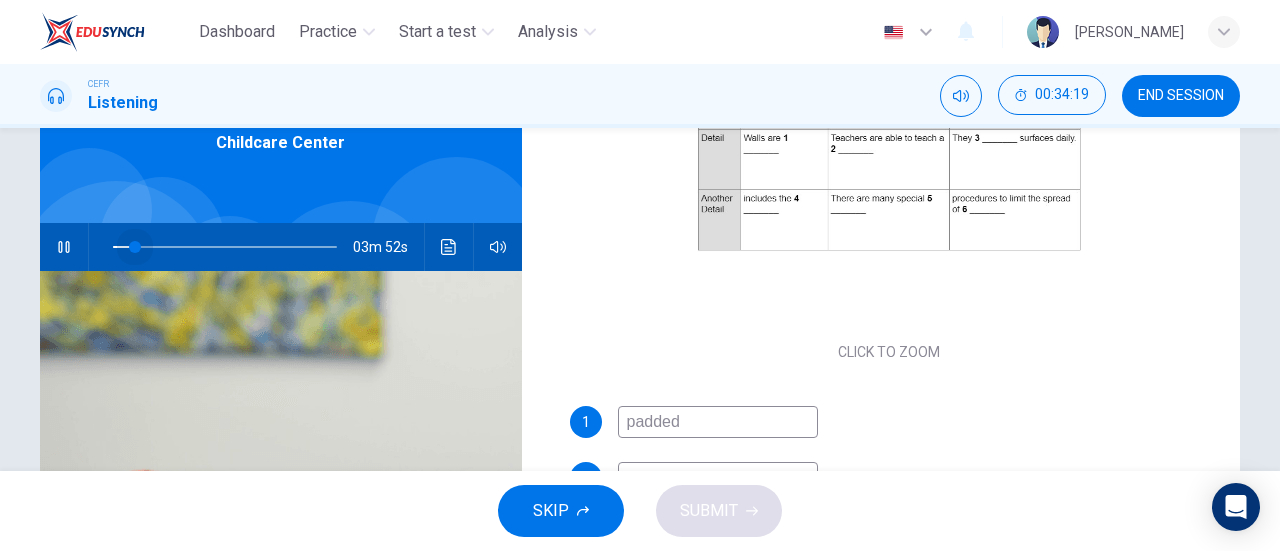 click at bounding box center (225, 247) 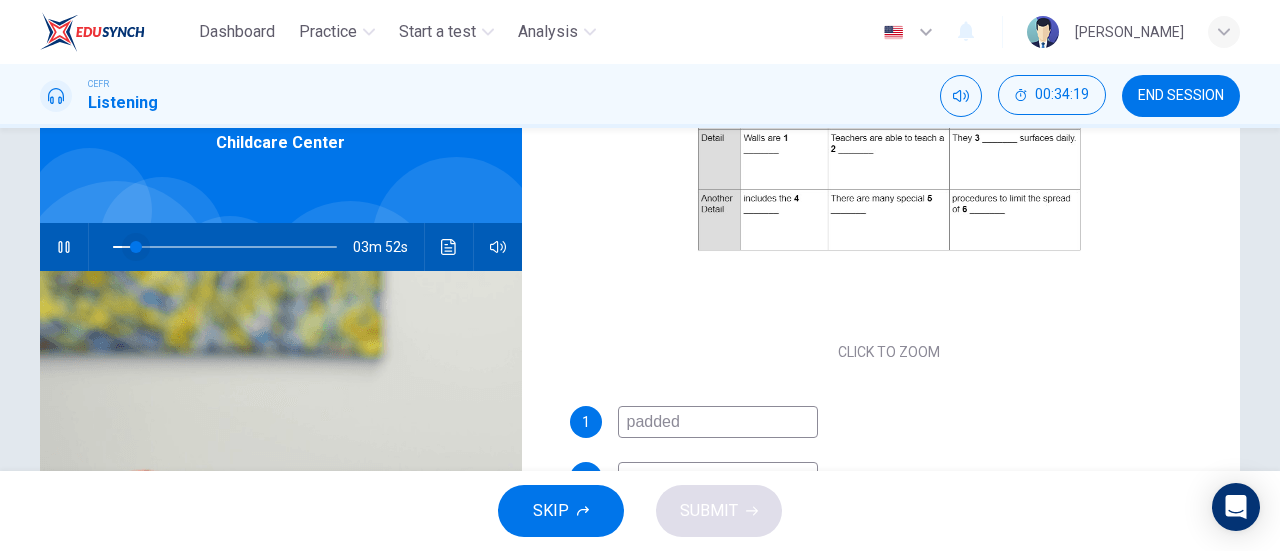 click at bounding box center (136, 247) 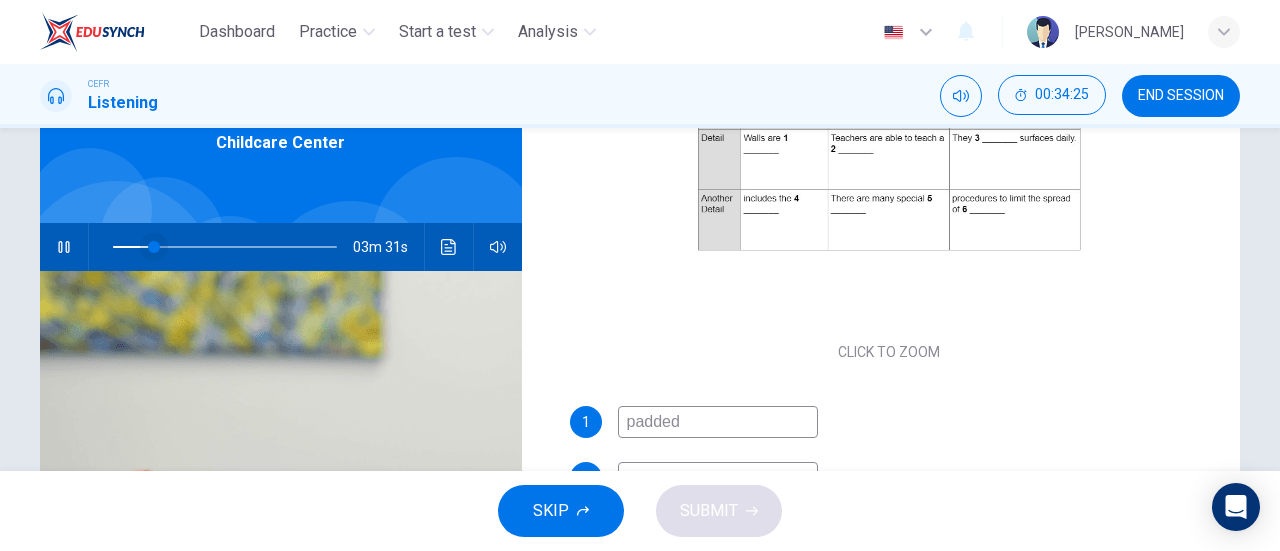 click at bounding box center (154, 247) 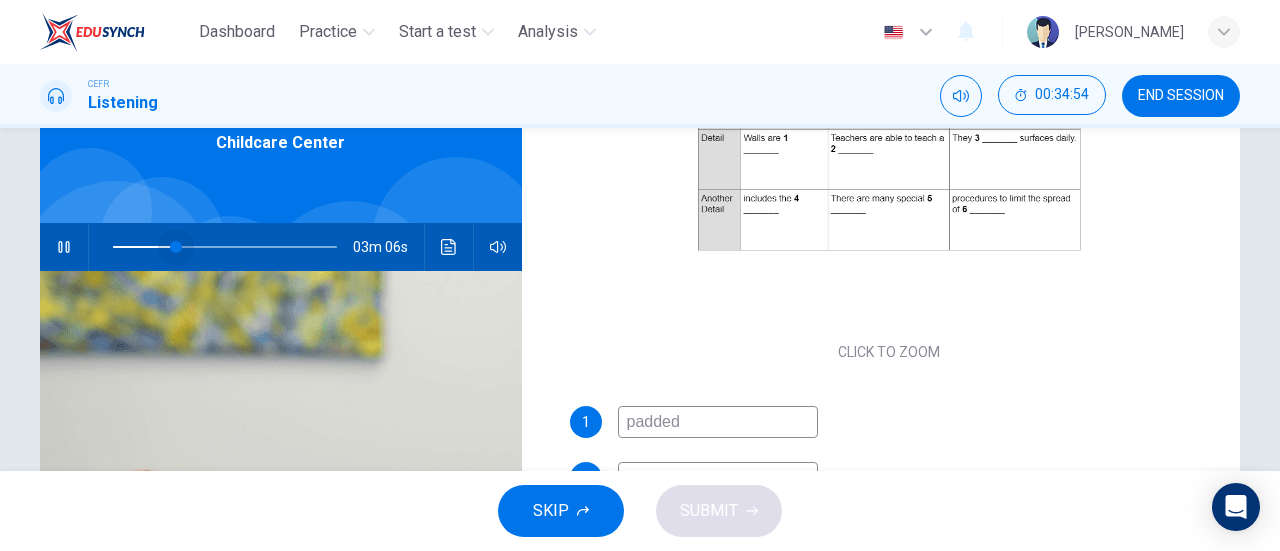 click at bounding box center [176, 247] 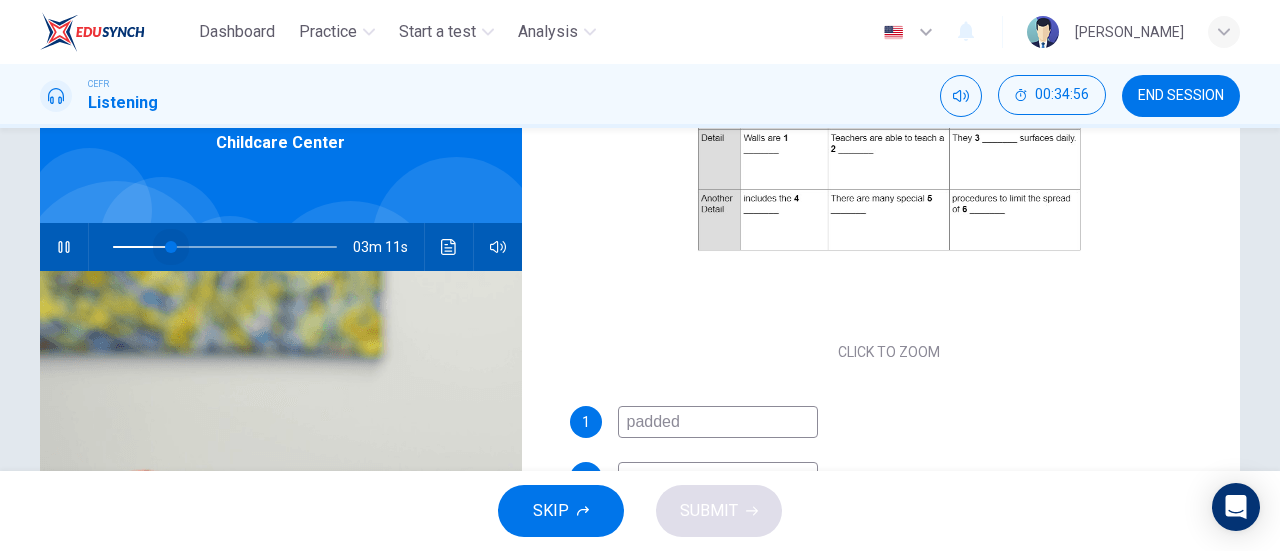 click at bounding box center [171, 247] 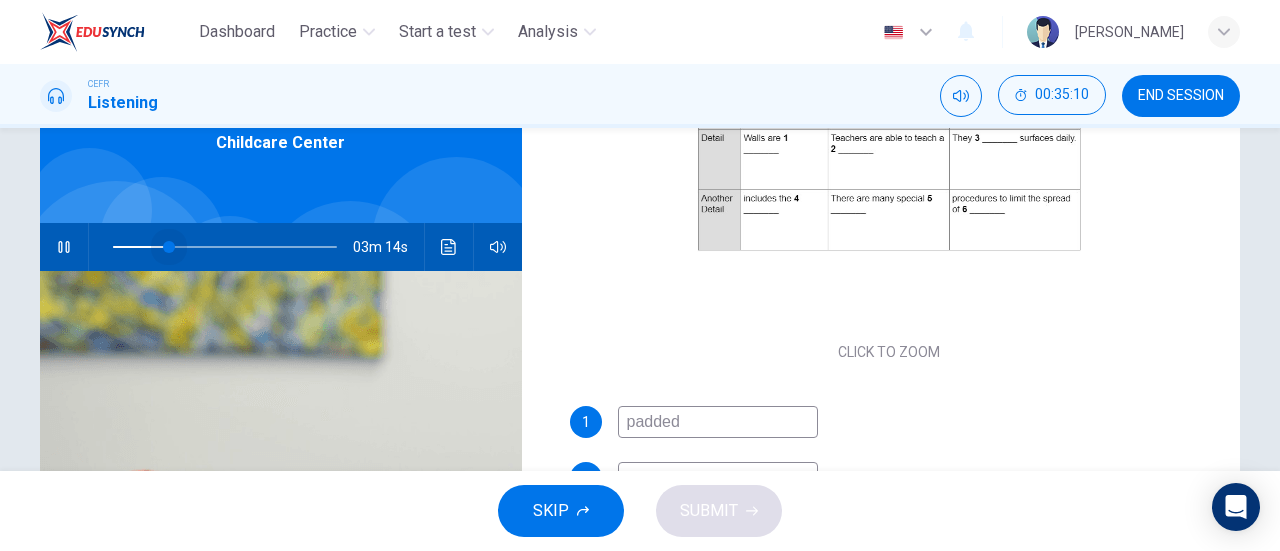 click at bounding box center (169, 247) 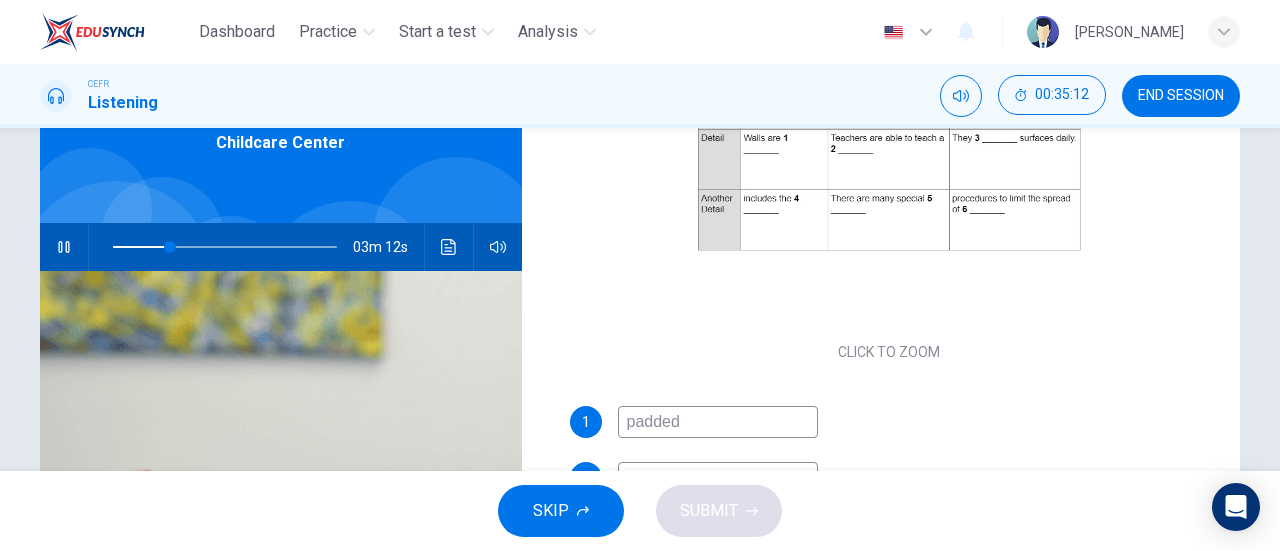 scroll, scrollTop: 288, scrollLeft: 0, axis: vertical 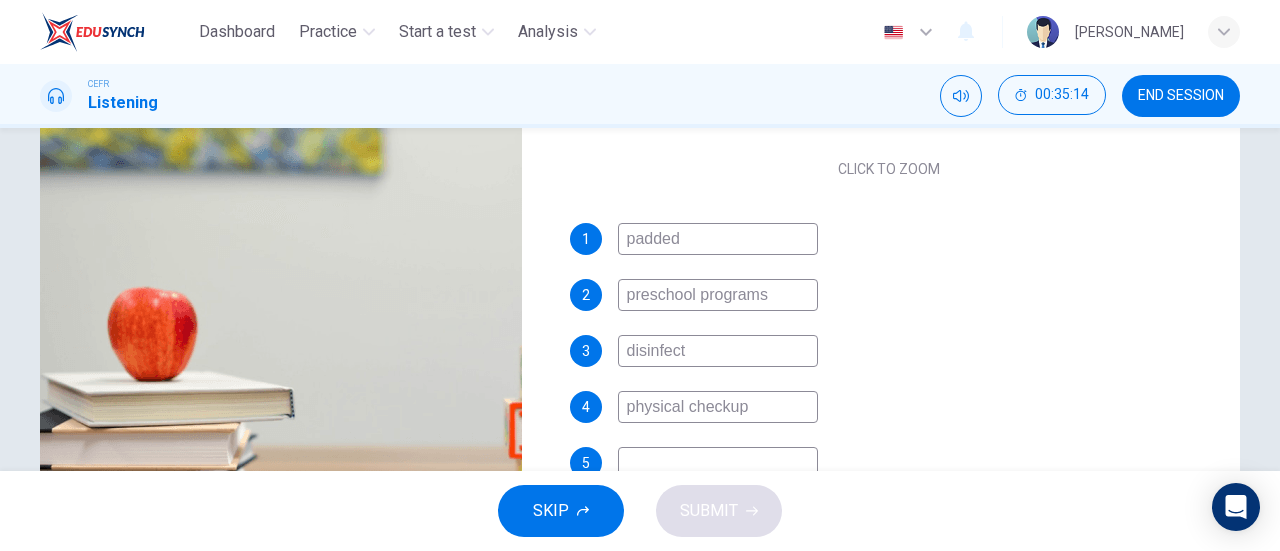 click on "preschool programs" at bounding box center (718, 295) 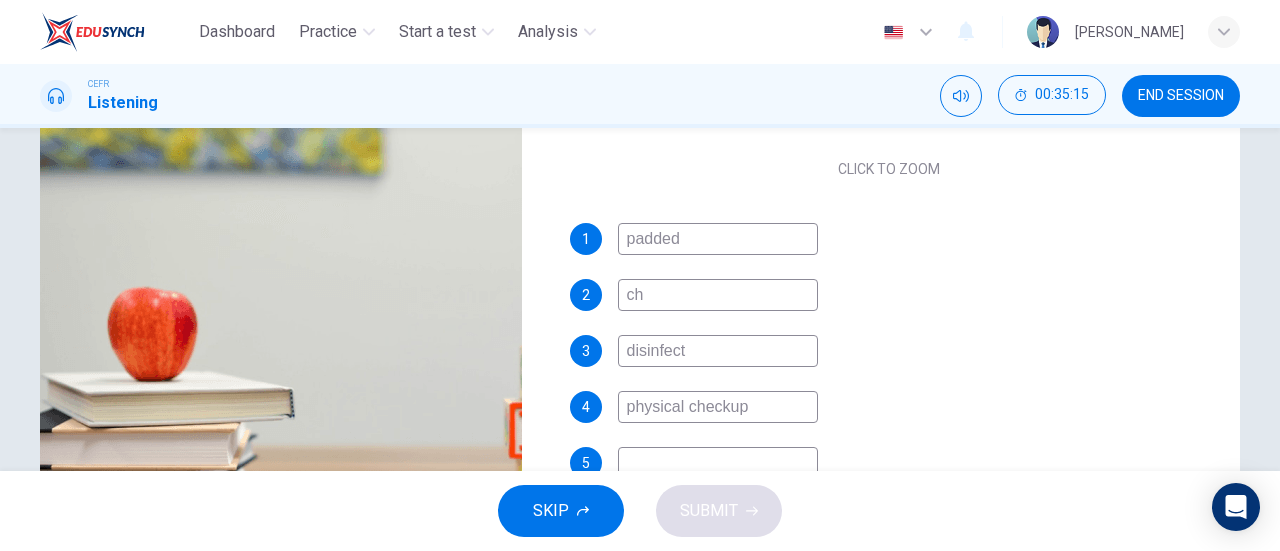 type on "chi" 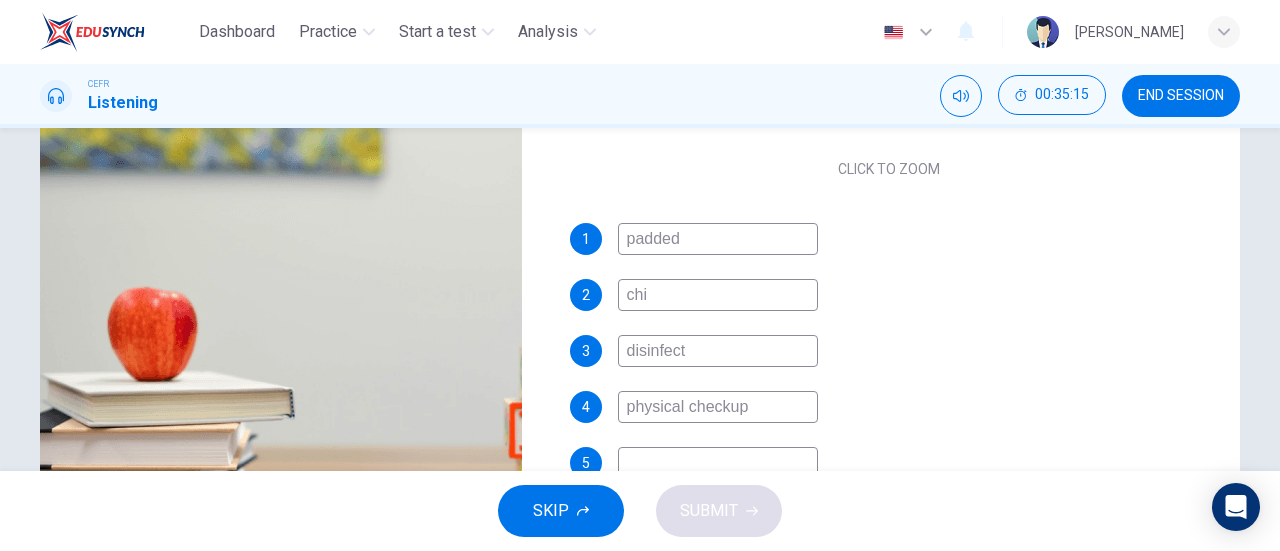 type on "27" 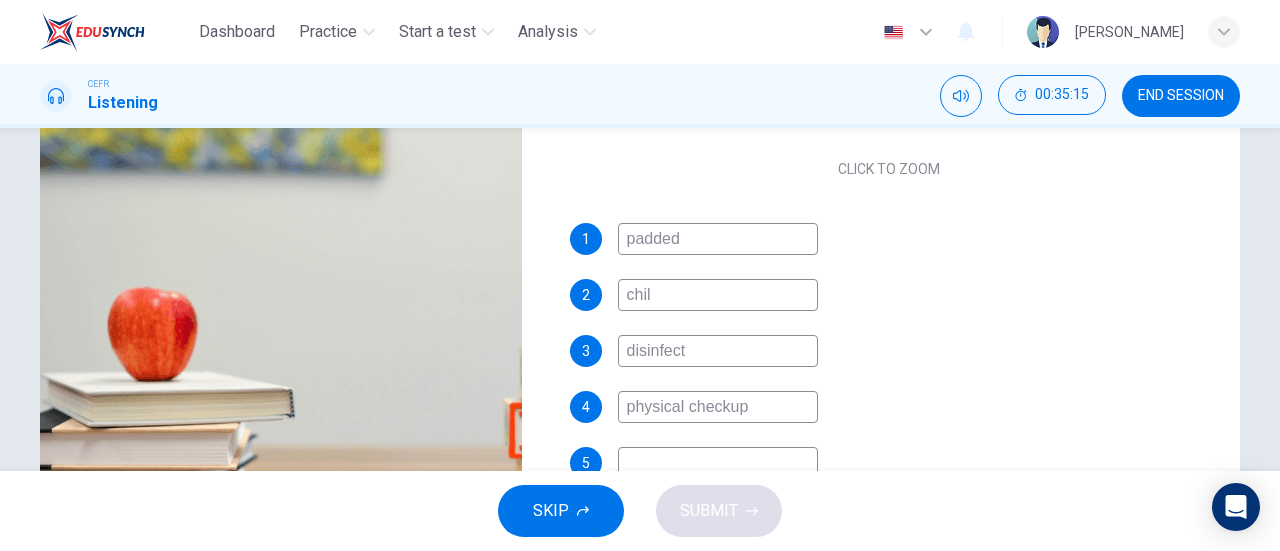 type on "child" 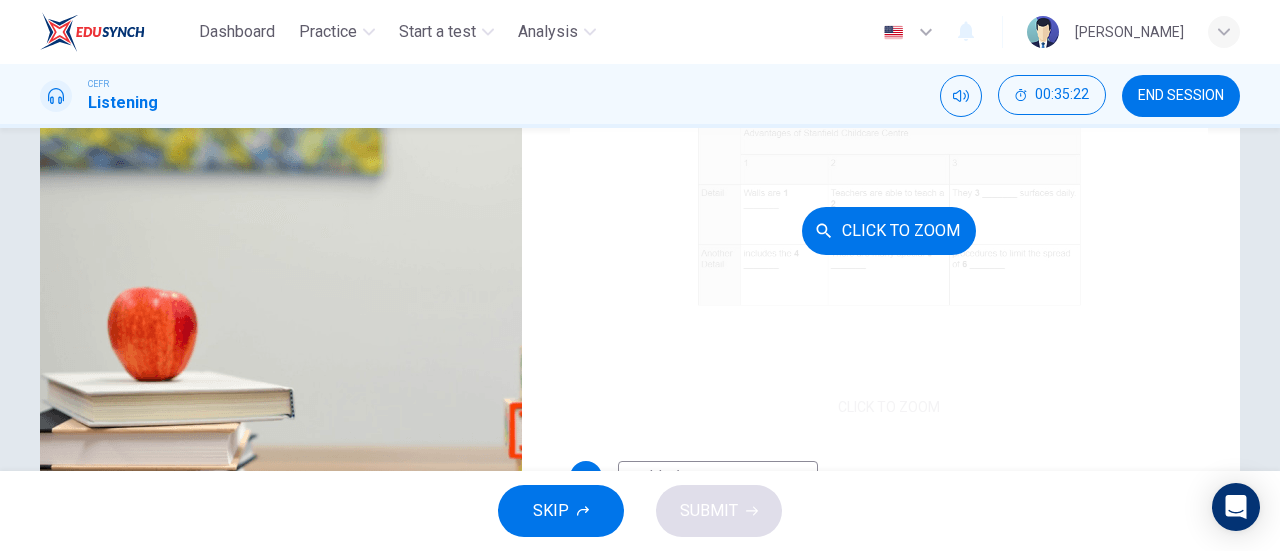 scroll, scrollTop: 286, scrollLeft: 0, axis: vertical 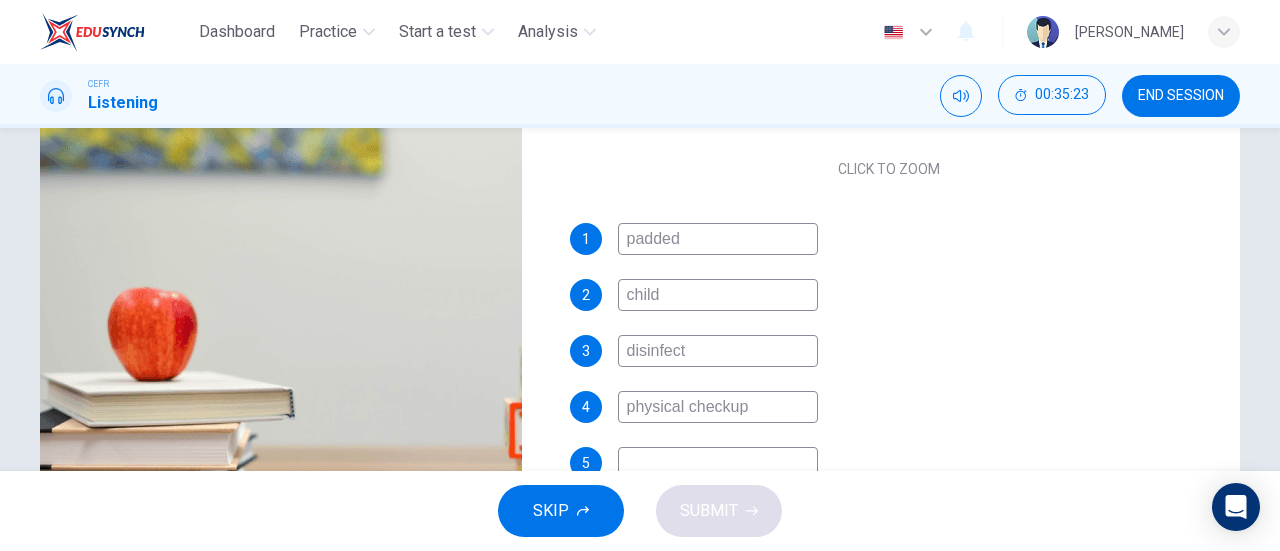 click on "child" at bounding box center (718, 295) 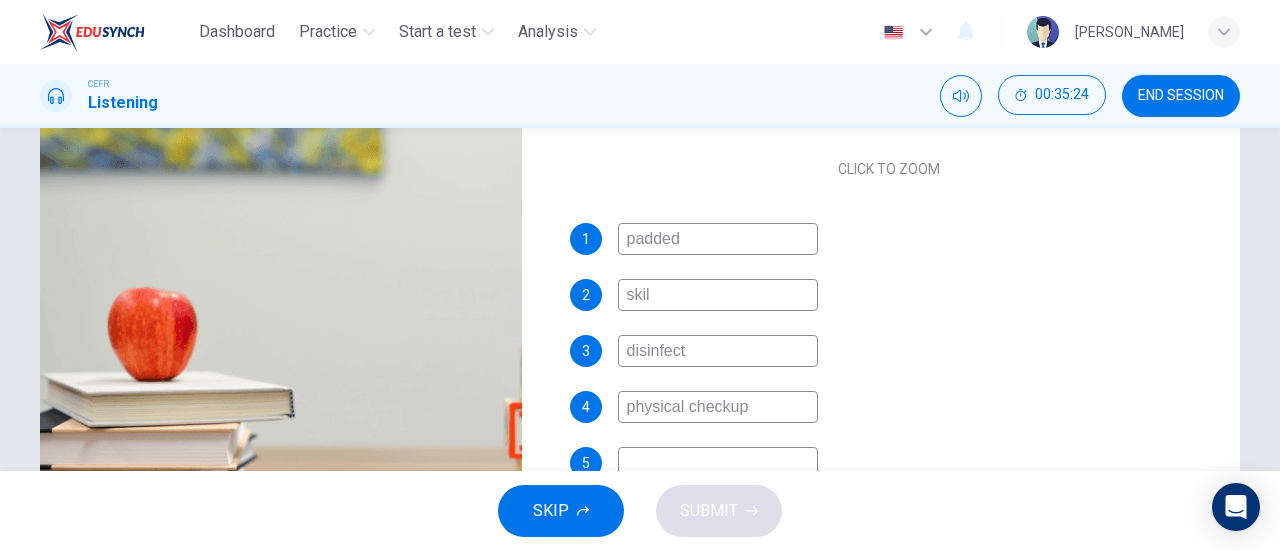 type on "skill" 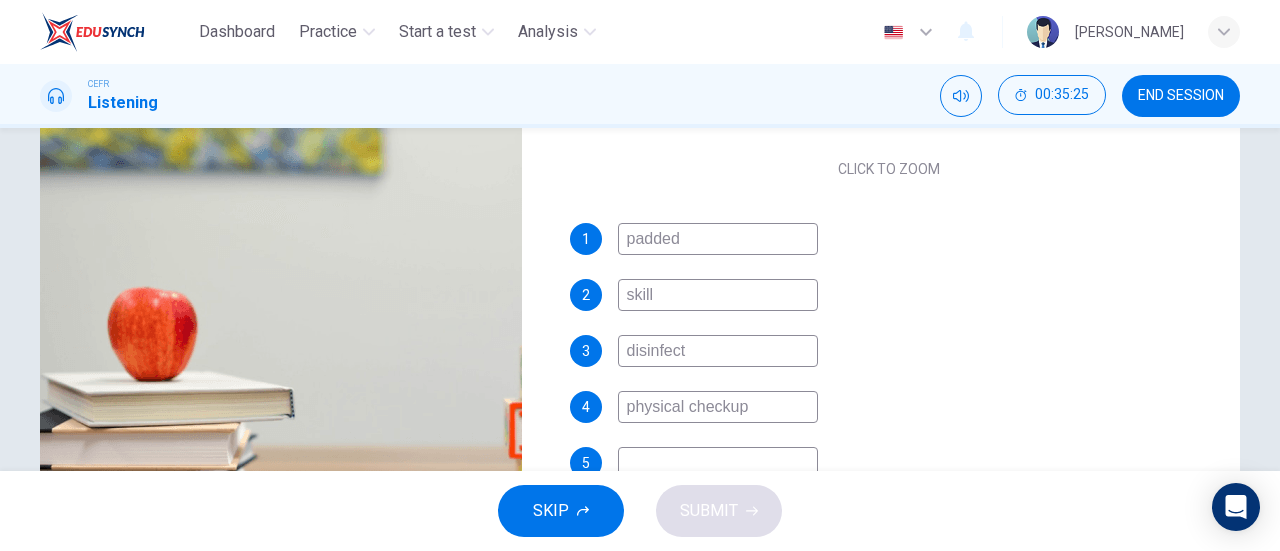 scroll, scrollTop: 428, scrollLeft: 0, axis: vertical 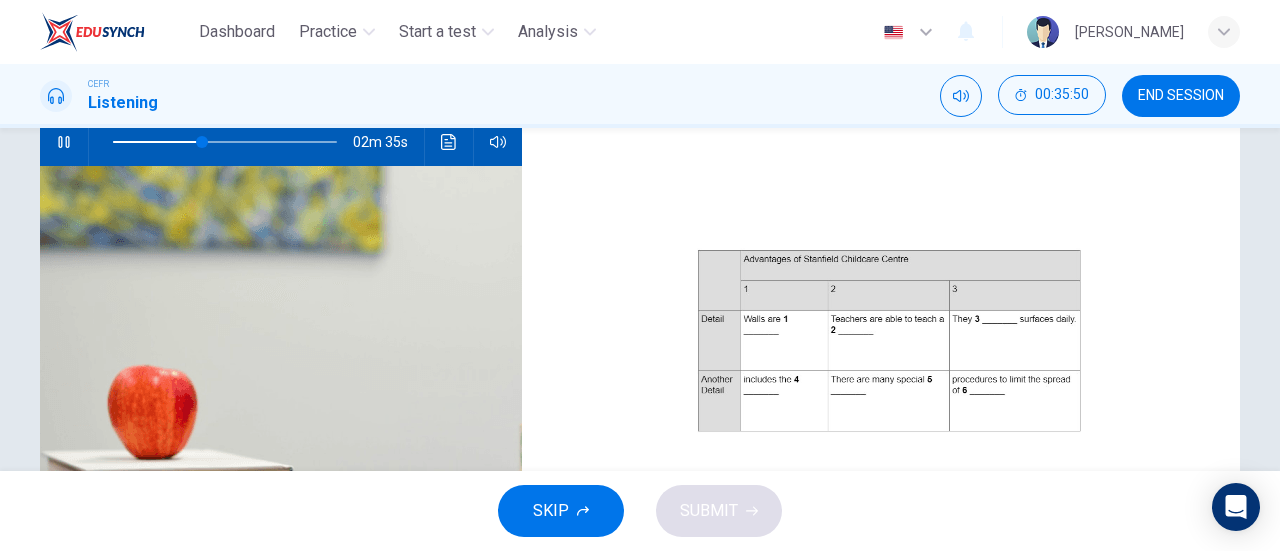 type on "40" 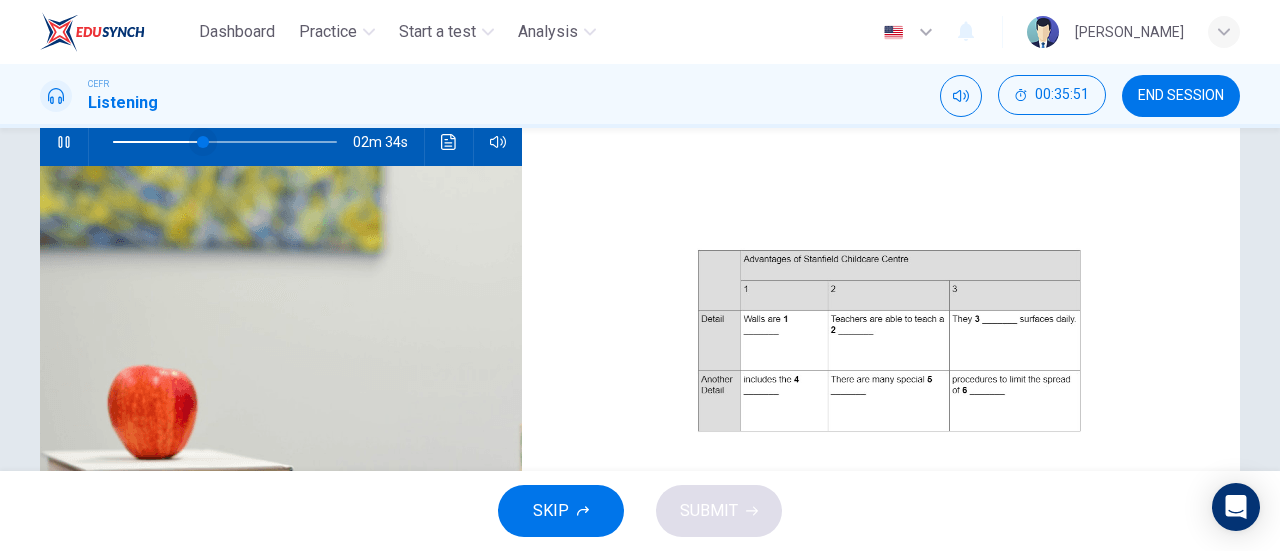 type on "skill" 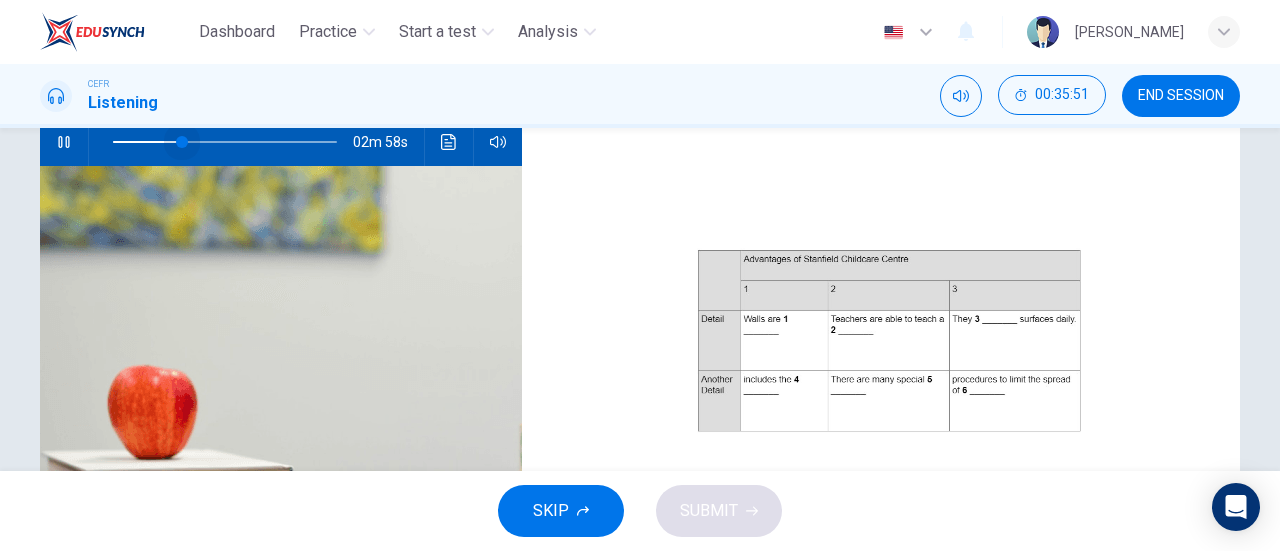 click at bounding box center [182, 142] 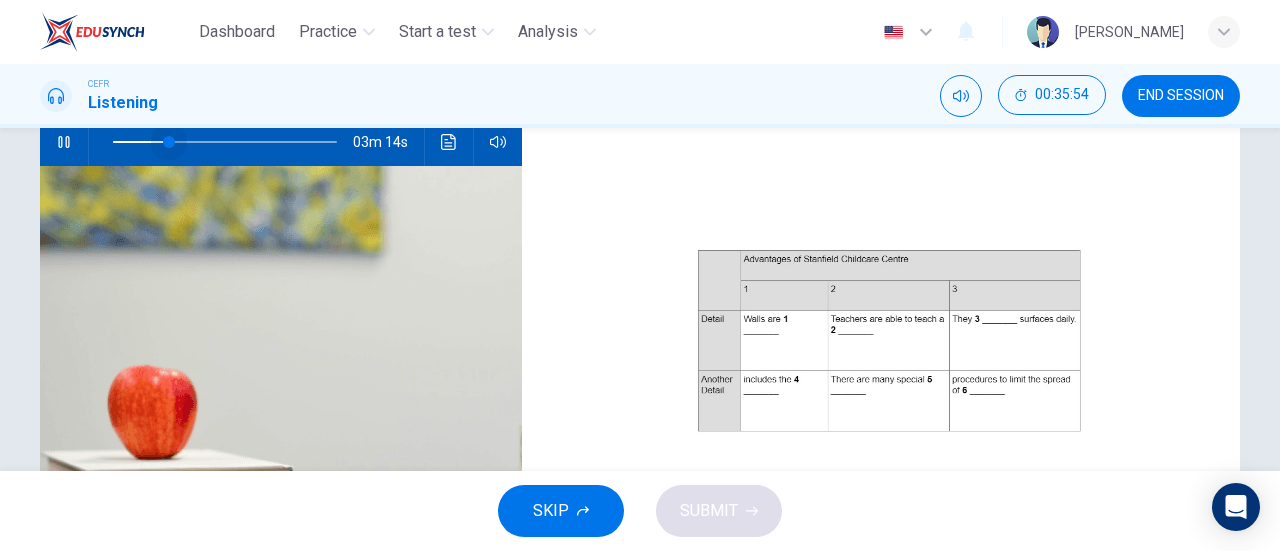 click at bounding box center [169, 142] 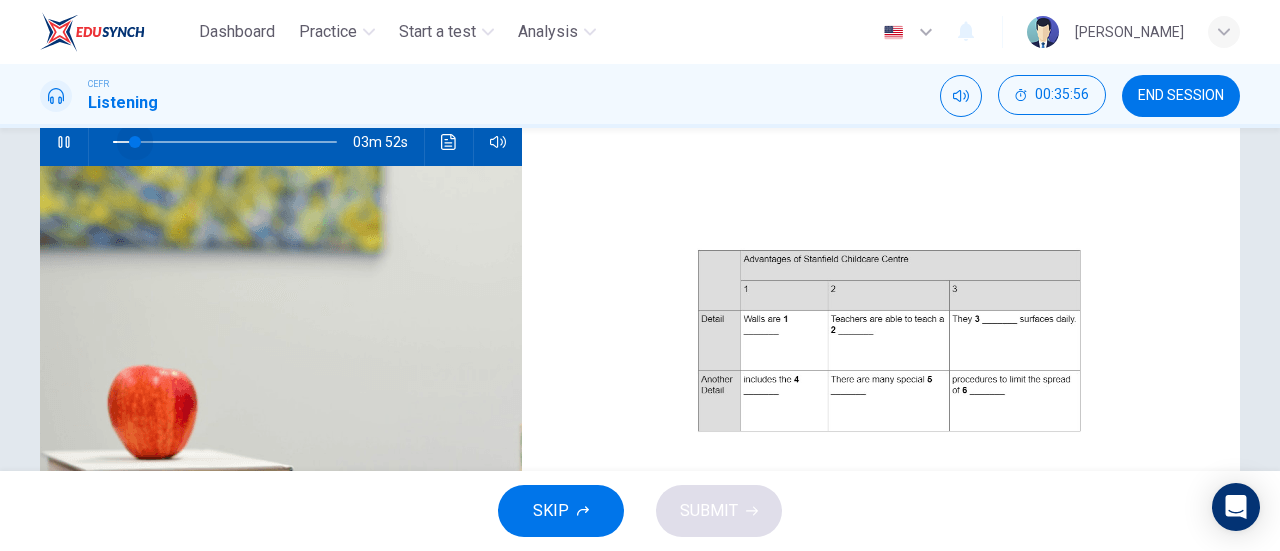 click at bounding box center [225, 142] 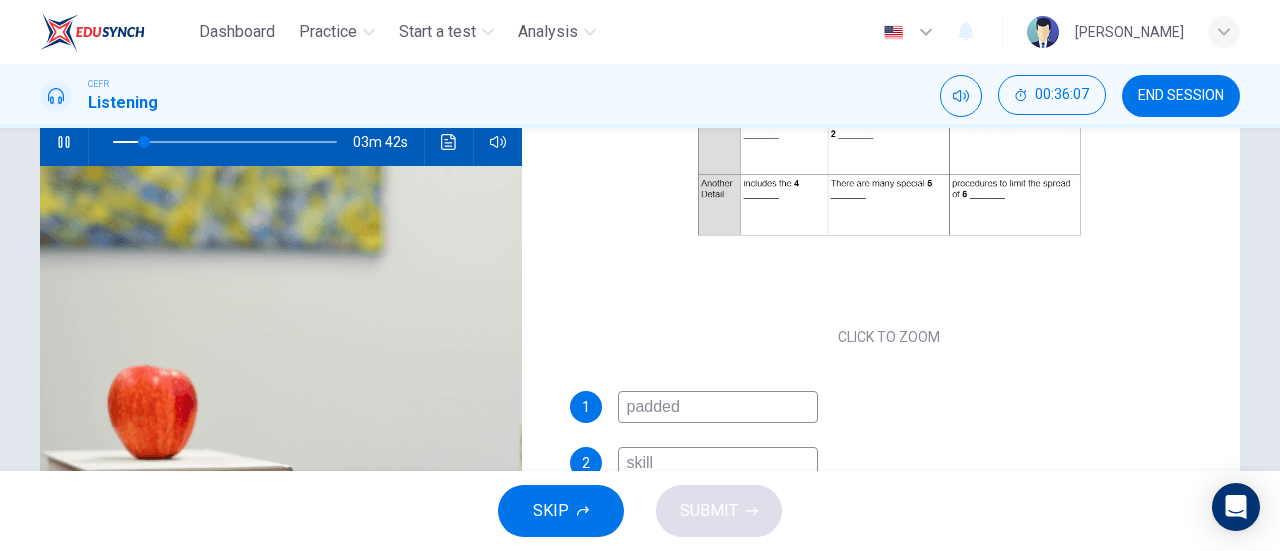 scroll, scrollTop: 286, scrollLeft: 0, axis: vertical 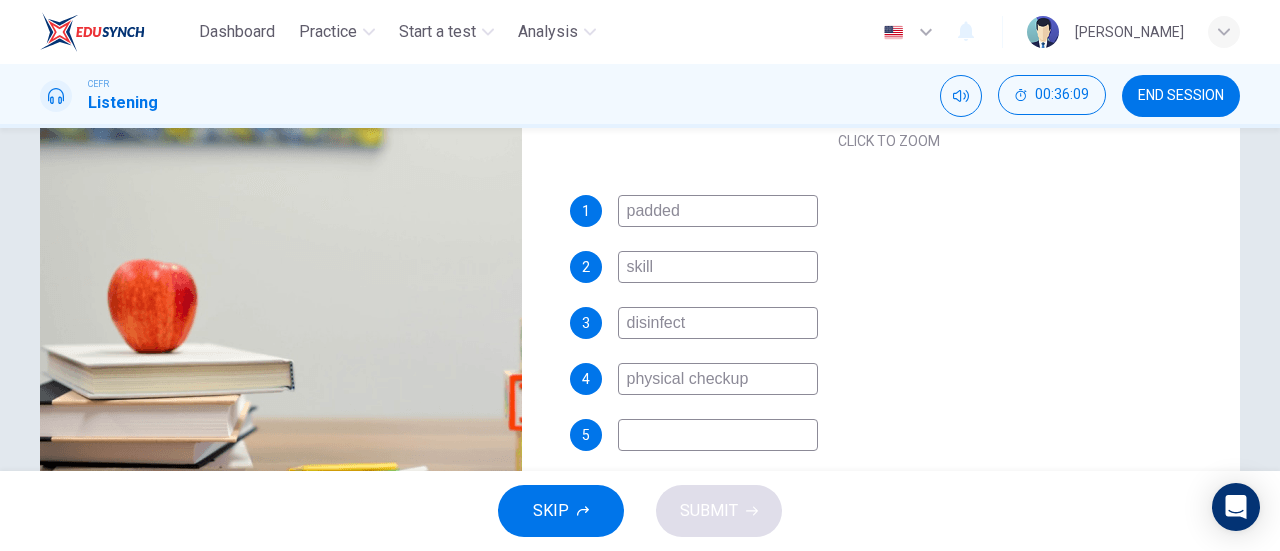 click on "physical checkup" at bounding box center (718, 379) 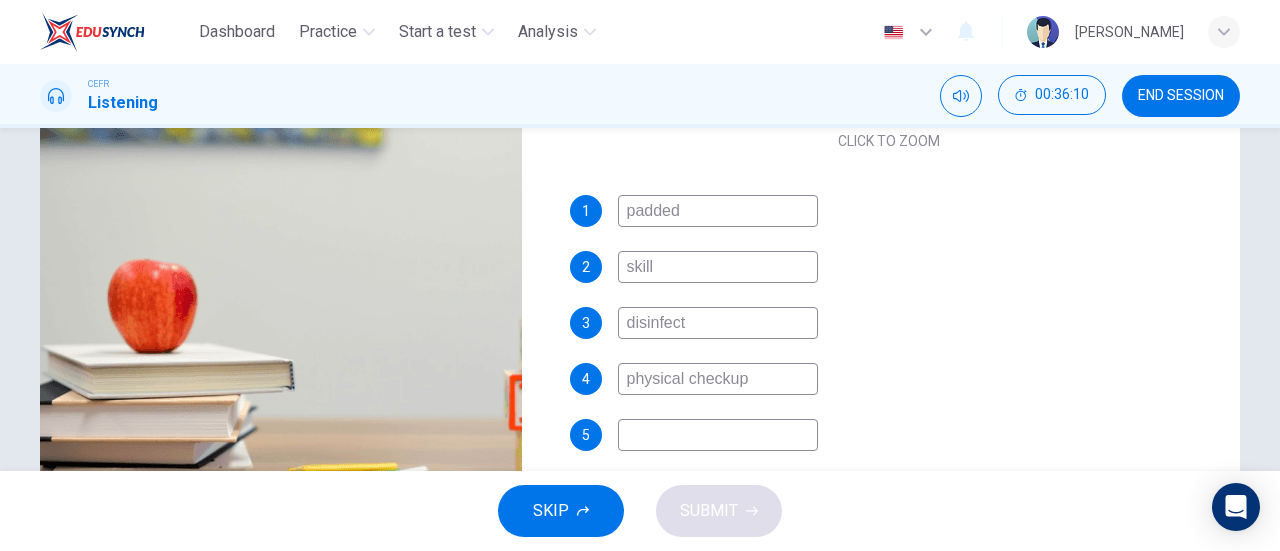 type 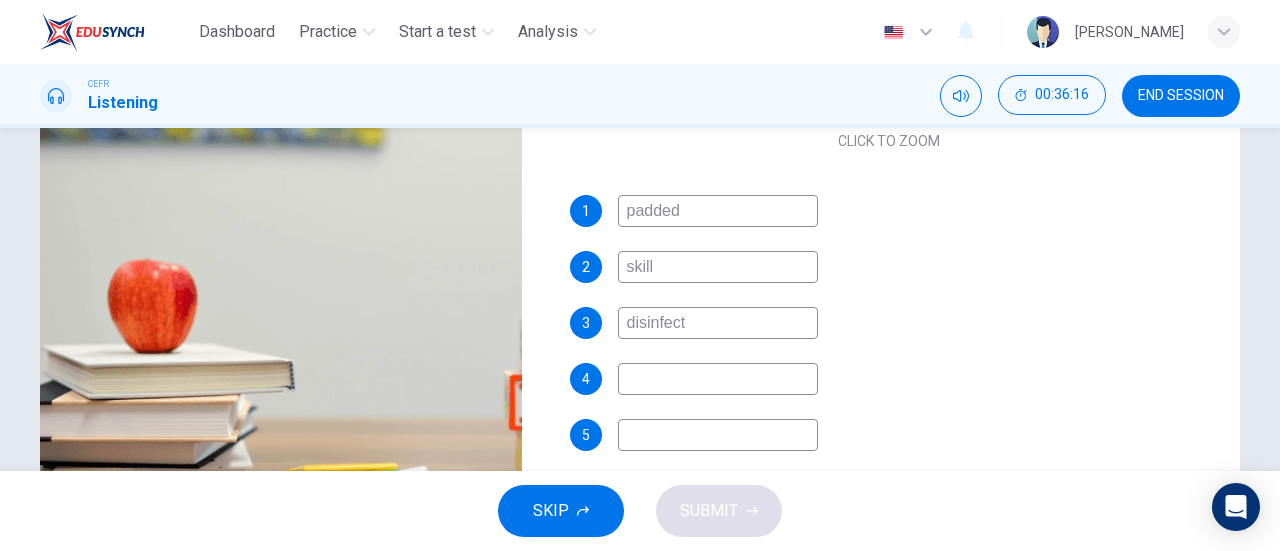 type 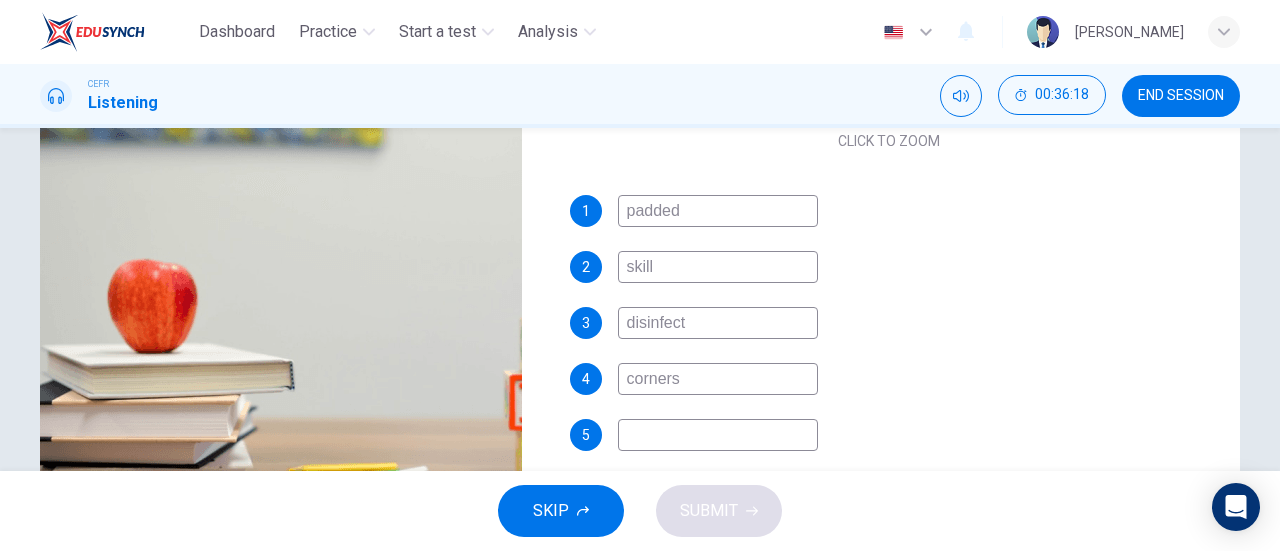 scroll, scrollTop: 0, scrollLeft: 0, axis: both 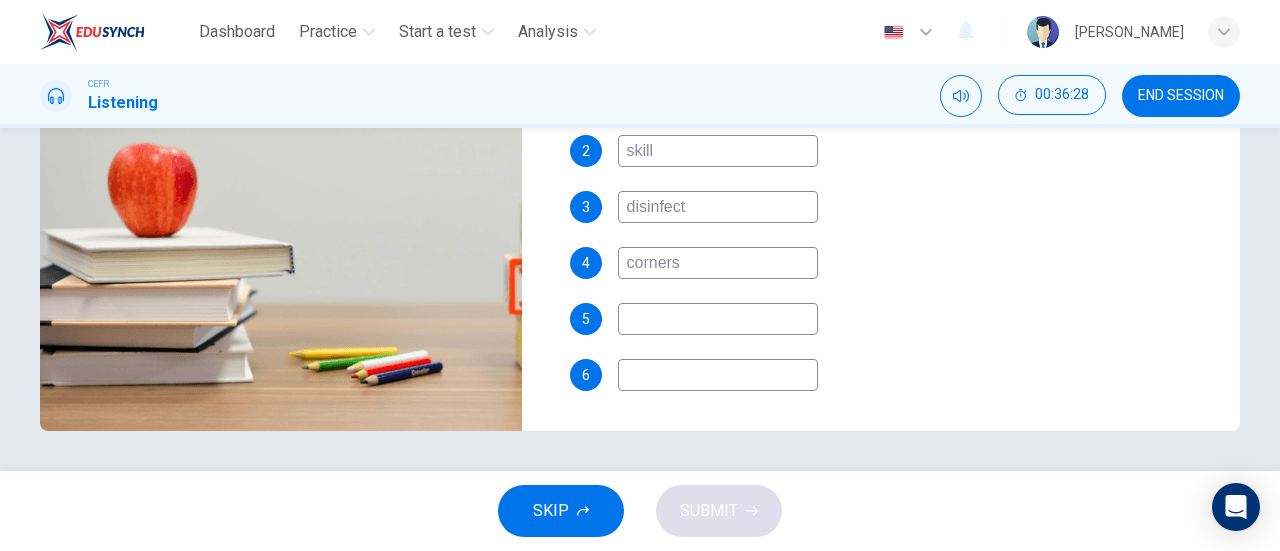 click at bounding box center (718, 319) 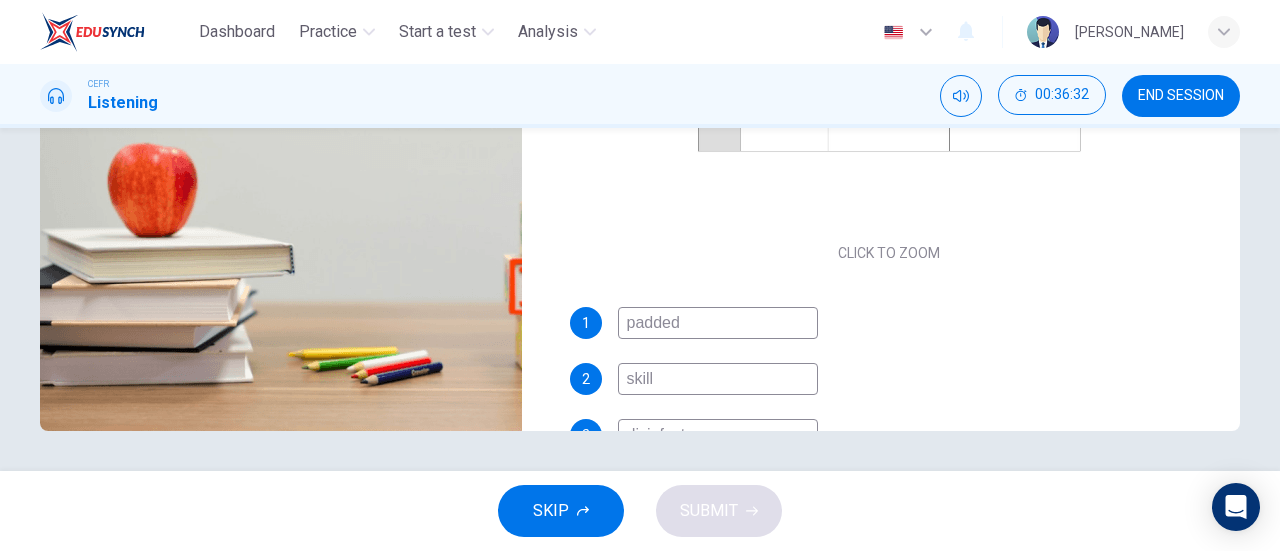 scroll, scrollTop: 0, scrollLeft: 0, axis: both 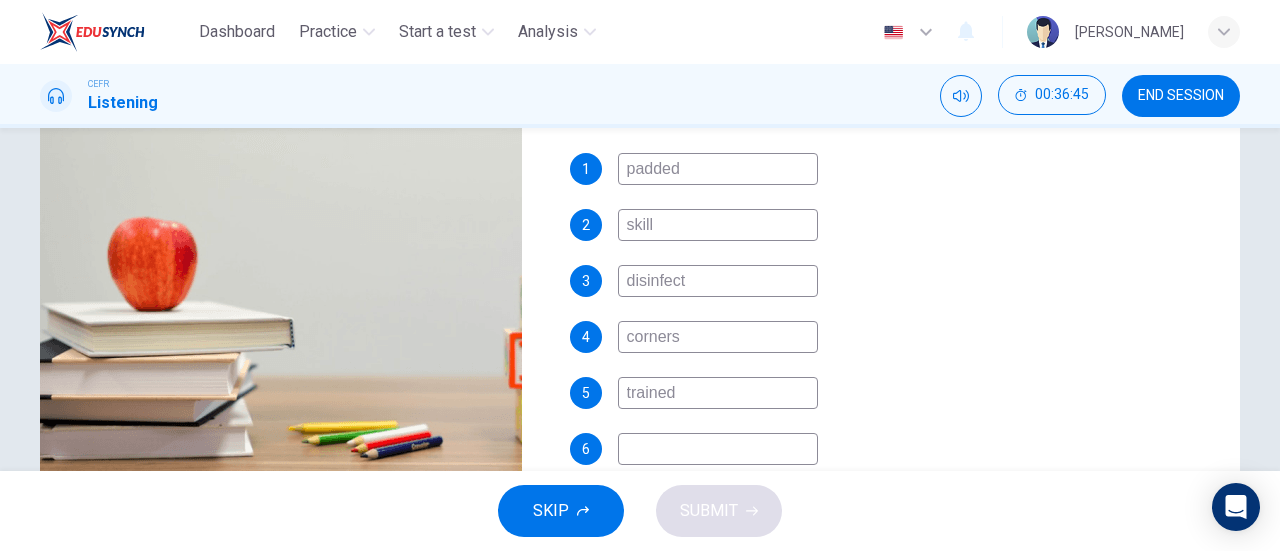 click on "trained" at bounding box center [718, 393] 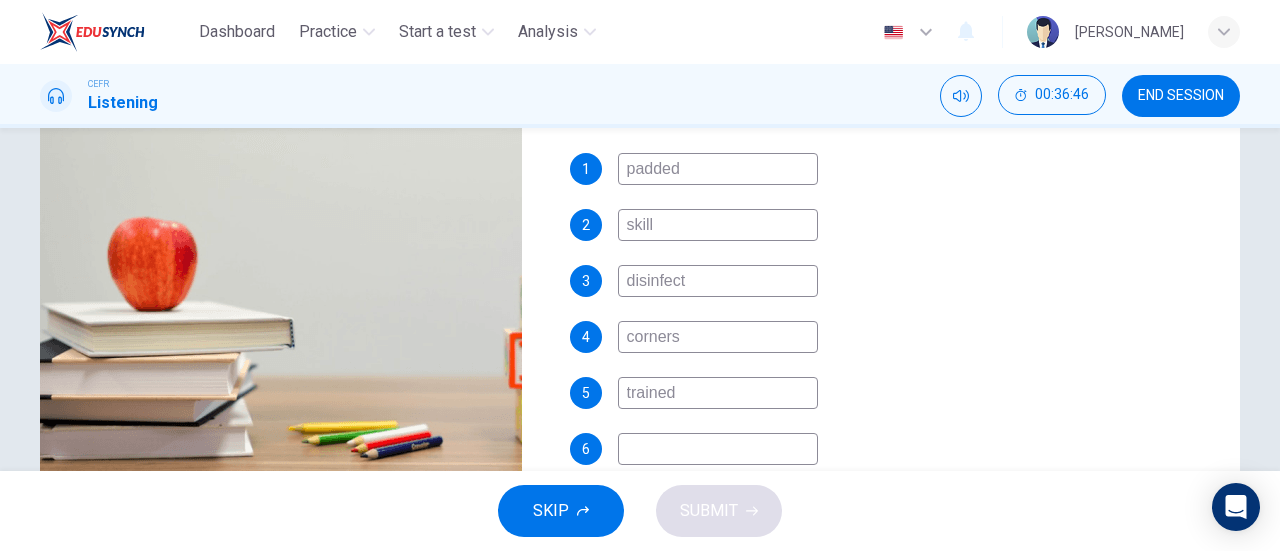 click on "trained" at bounding box center [718, 393] 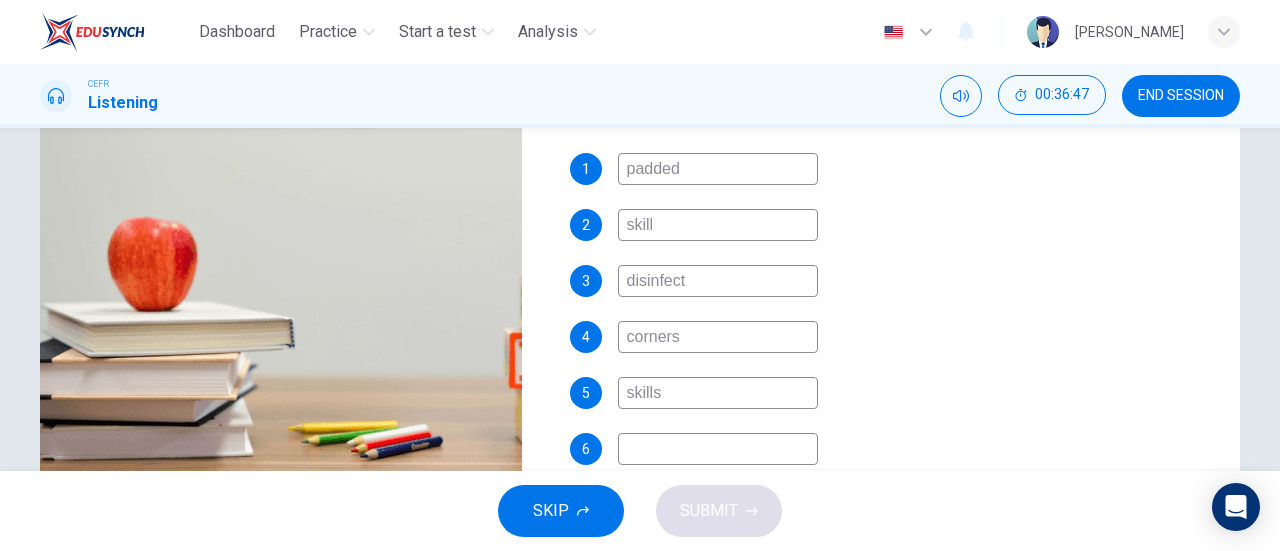 scroll, scrollTop: 0, scrollLeft: 0, axis: both 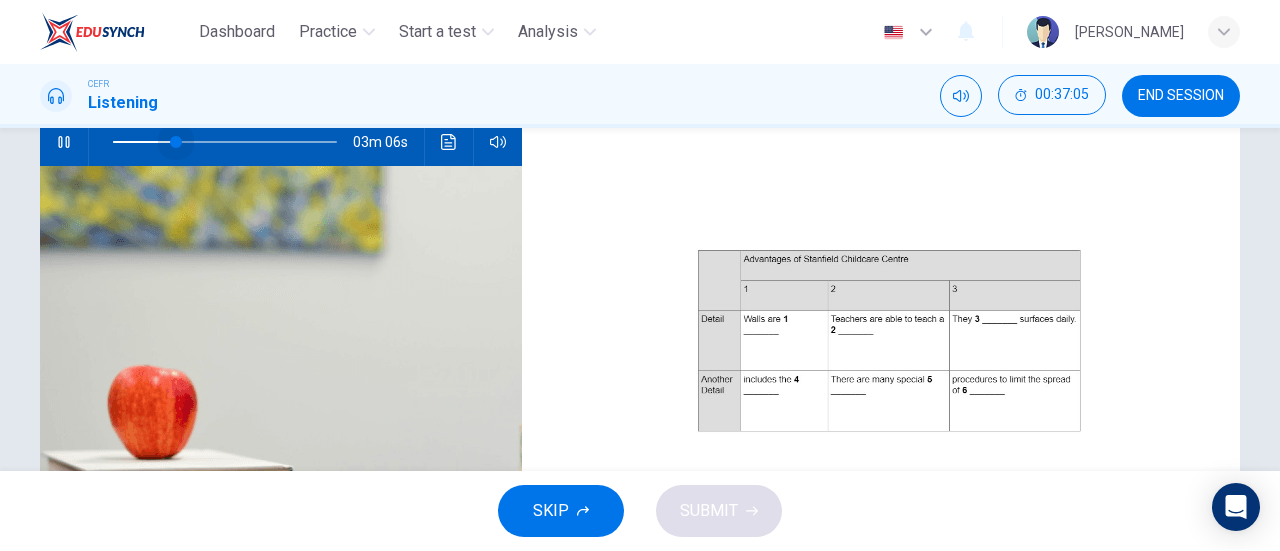 click at bounding box center (176, 142) 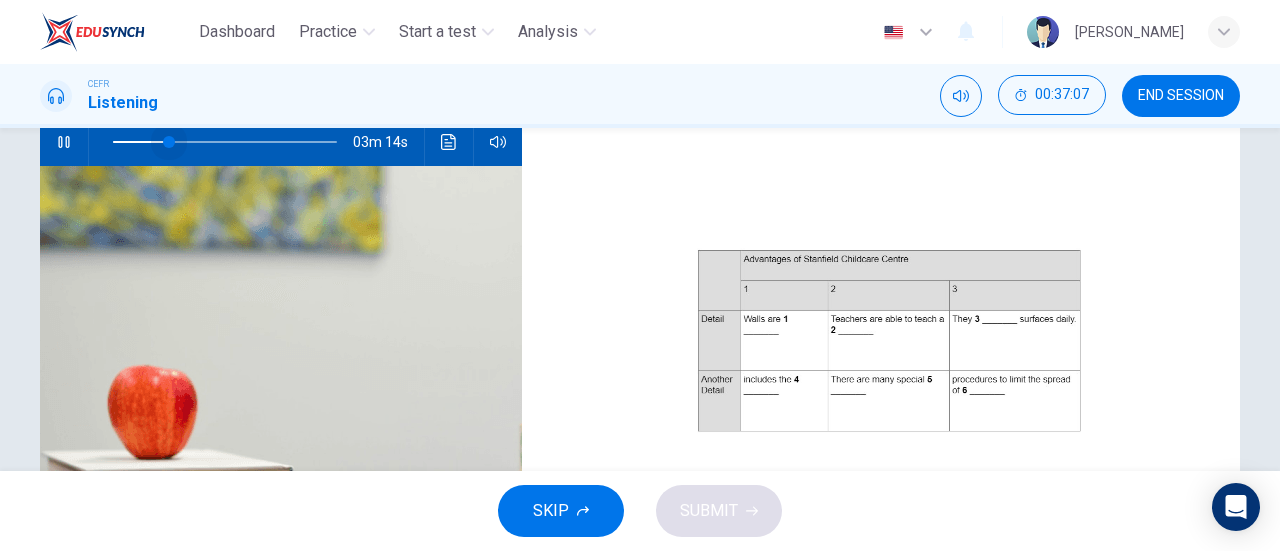 click at bounding box center (169, 142) 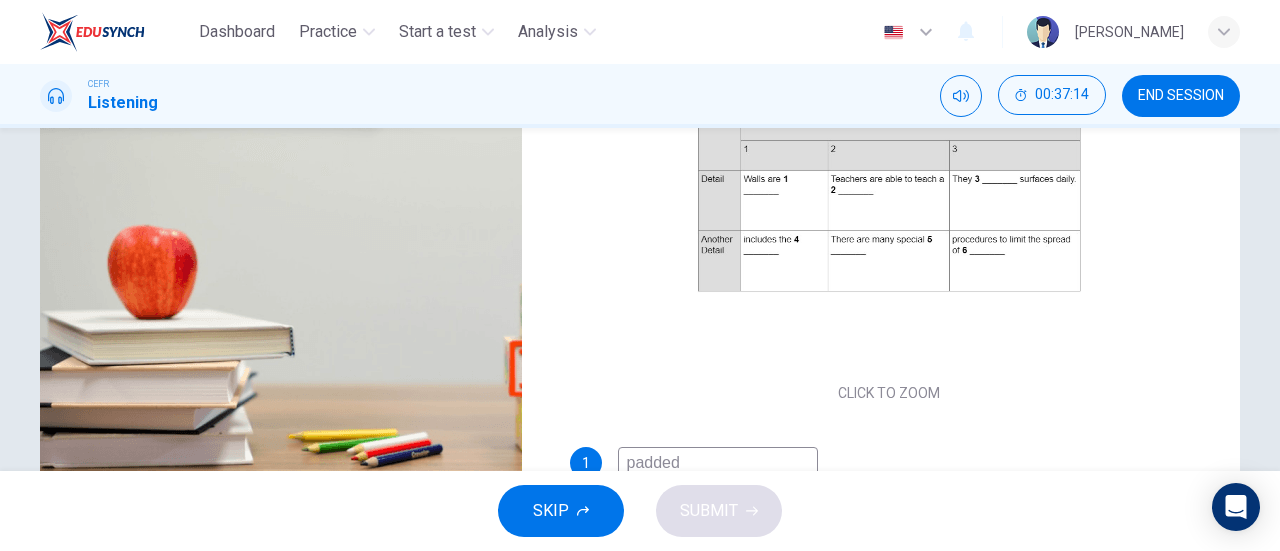 scroll, scrollTop: 432, scrollLeft: 0, axis: vertical 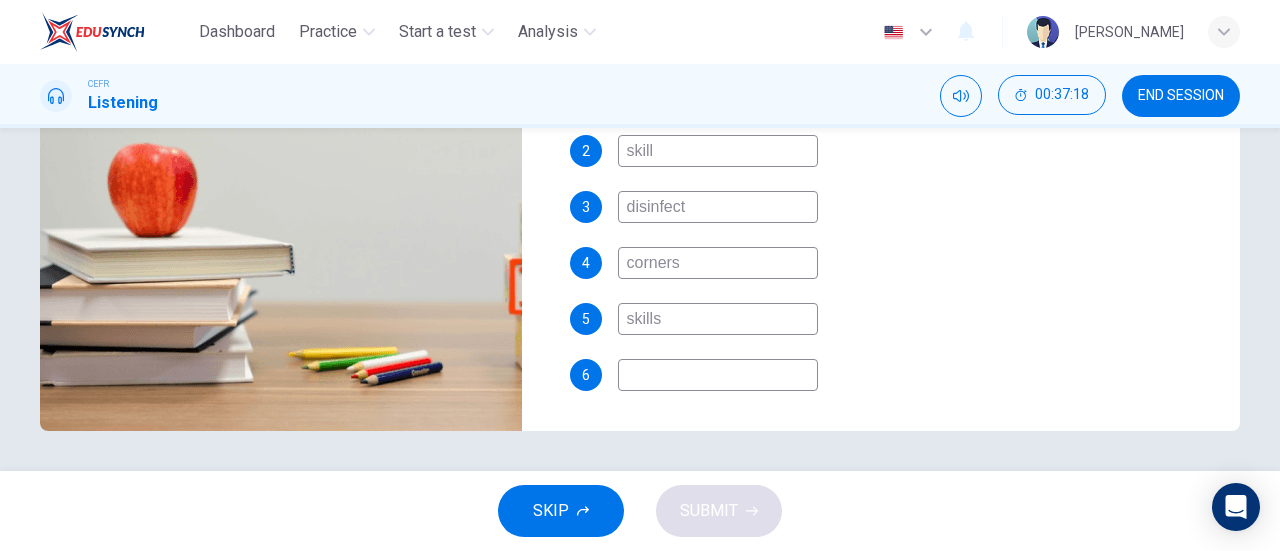 click on "skill" at bounding box center [718, 151] 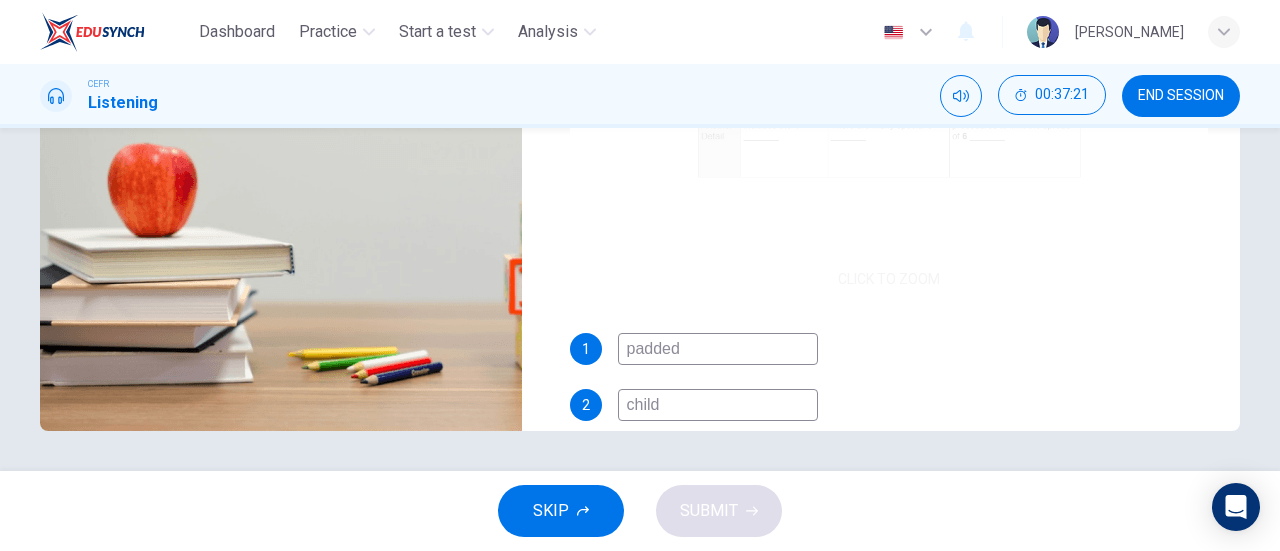 scroll, scrollTop: 0, scrollLeft: 0, axis: both 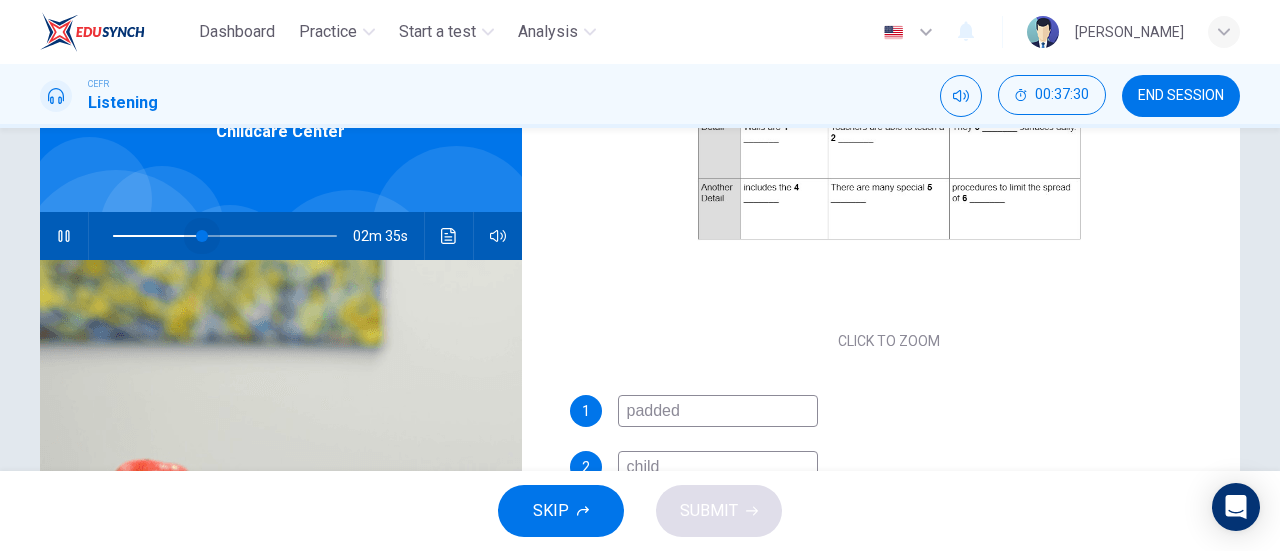 click at bounding box center [202, 236] 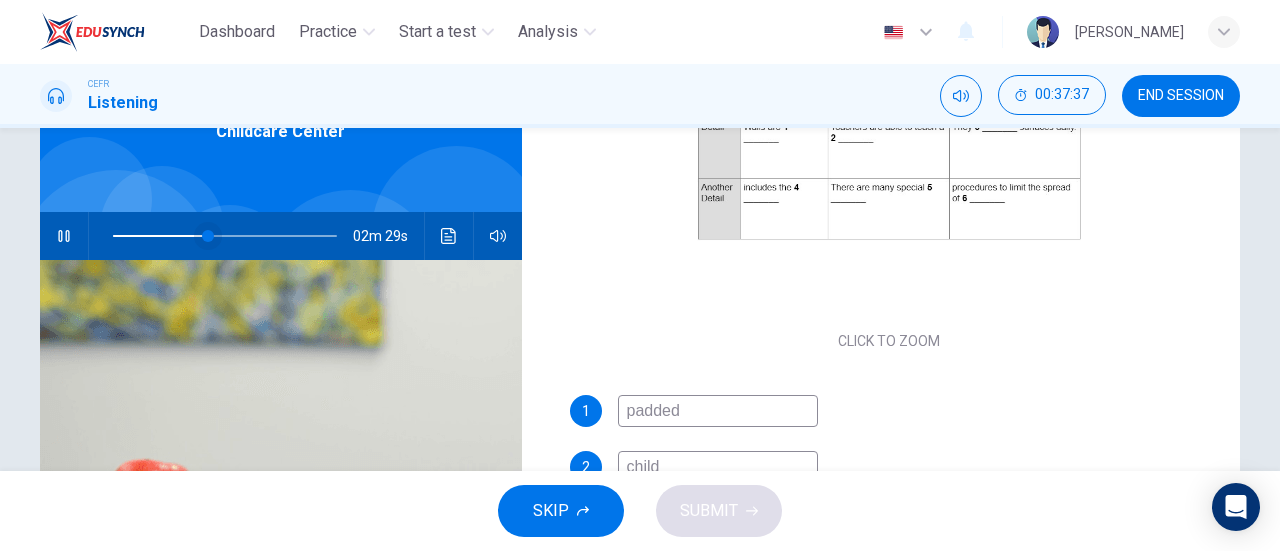 click at bounding box center [208, 236] 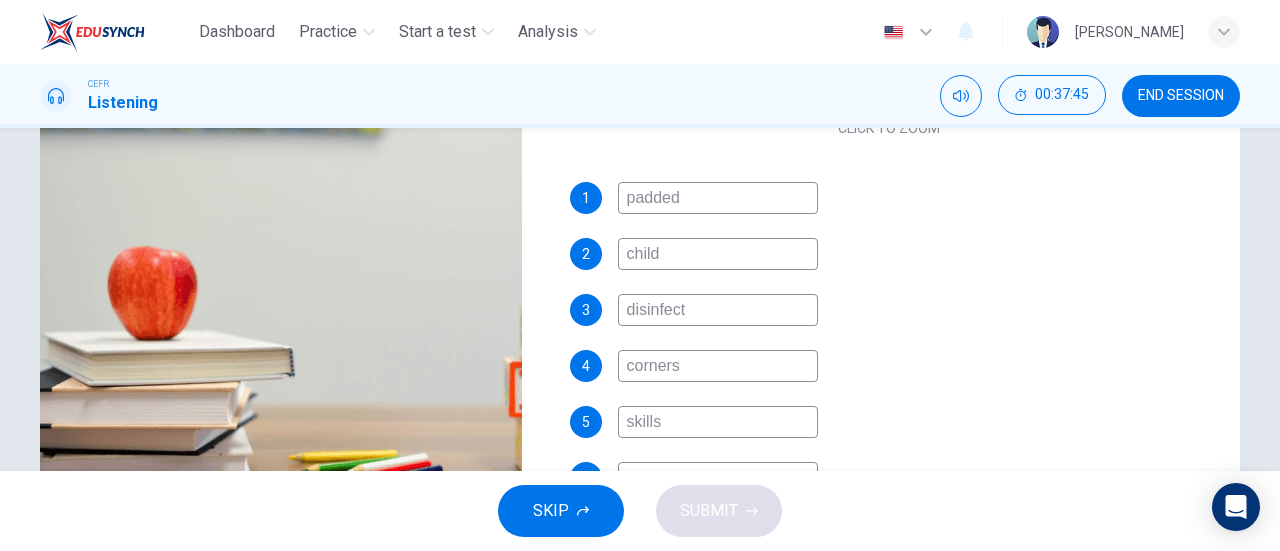 scroll, scrollTop: 432, scrollLeft: 0, axis: vertical 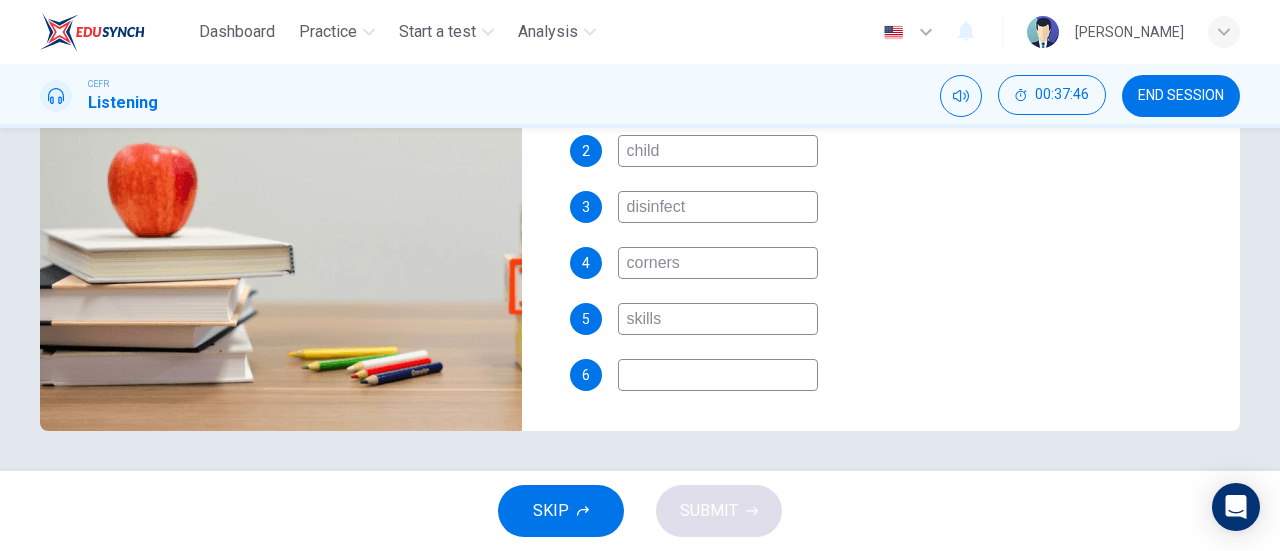 click at bounding box center [718, 375] 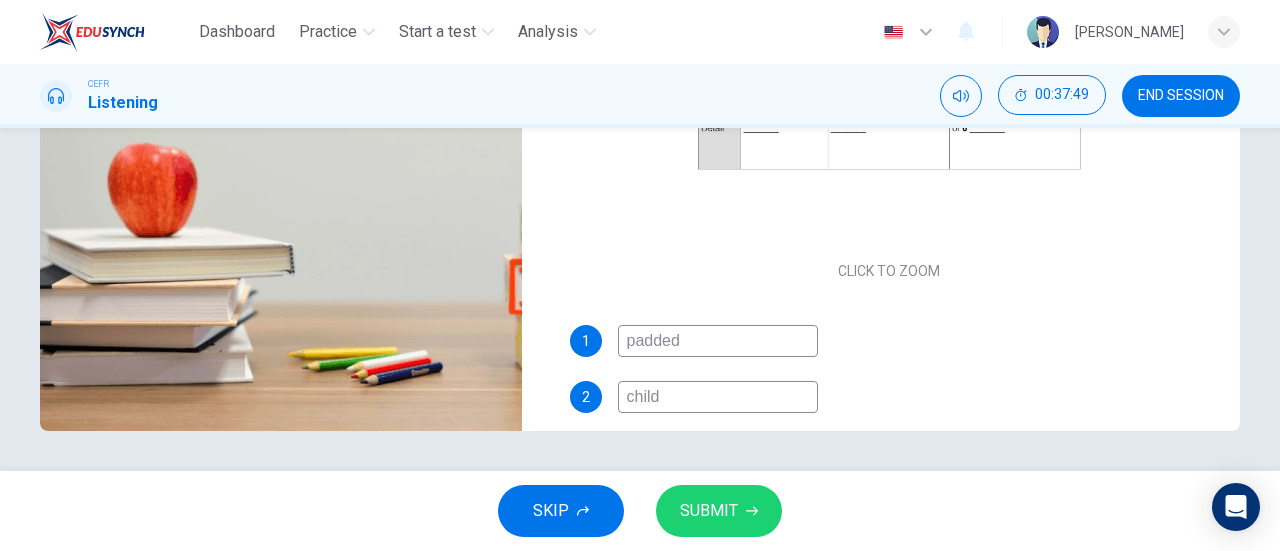 scroll, scrollTop: 0, scrollLeft: 0, axis: both 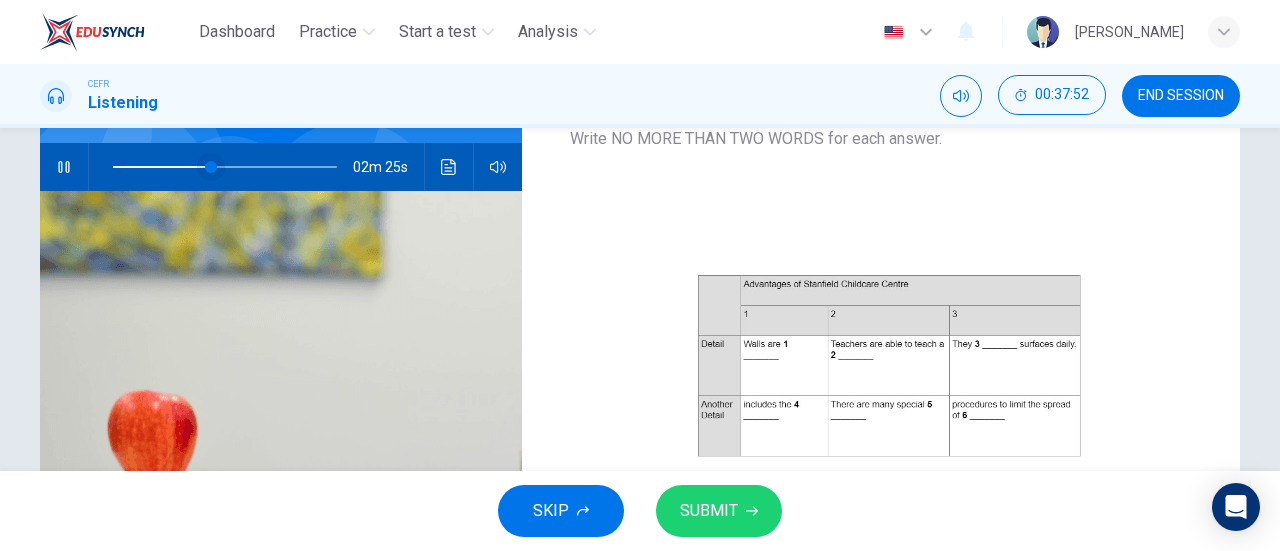 click at bounding box center (211, 167) 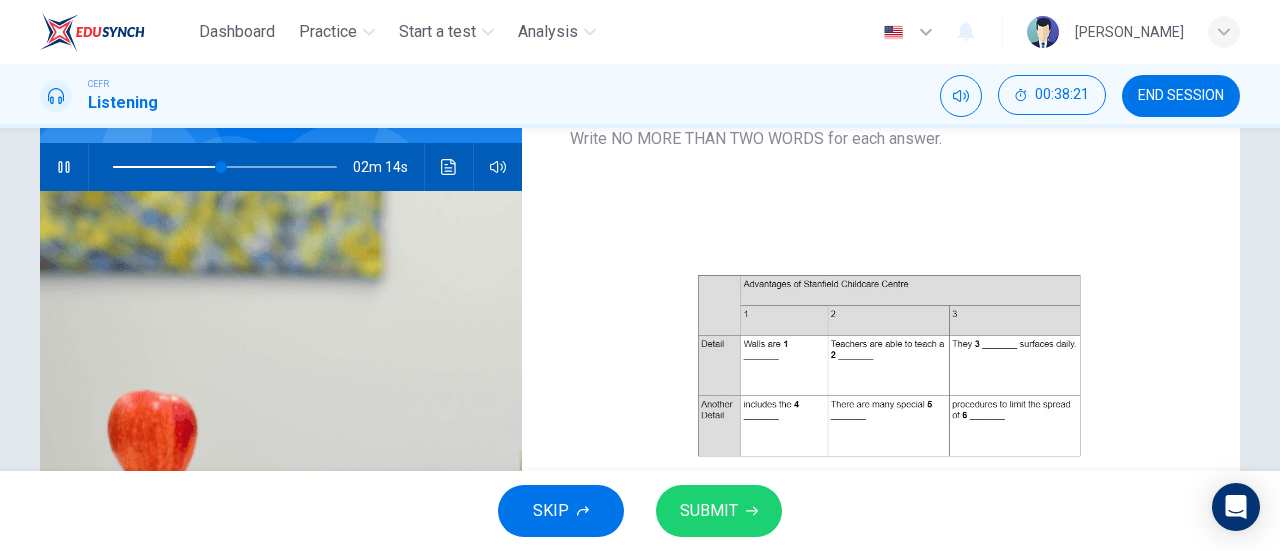 scroll, scrollTop: 286, scrollLeft: 0, axis: vertical 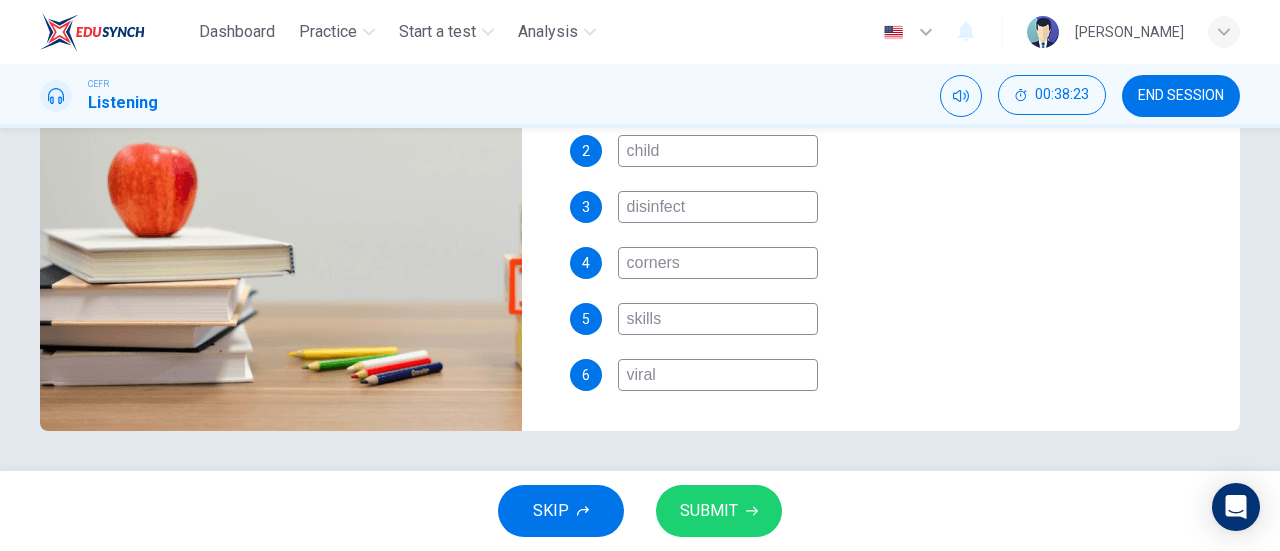 click on "viral" at bounding box center (718, 375) 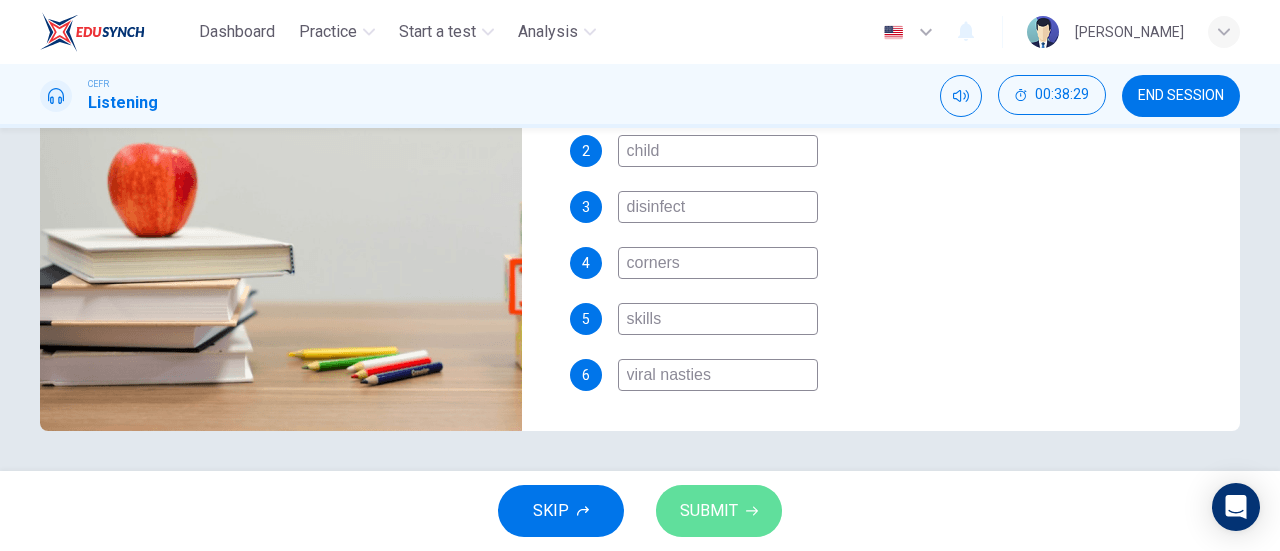 click on "SUBMIT" at bounding box center (719, 511) 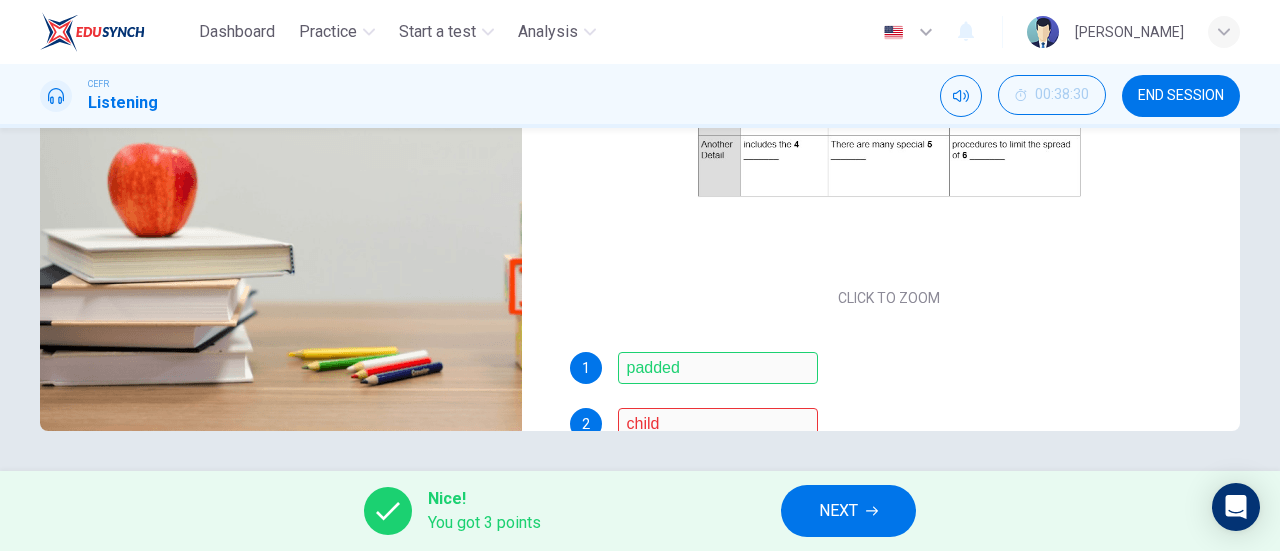 scroll, scrollTop: 0, scrollLeft: 0, axis: both 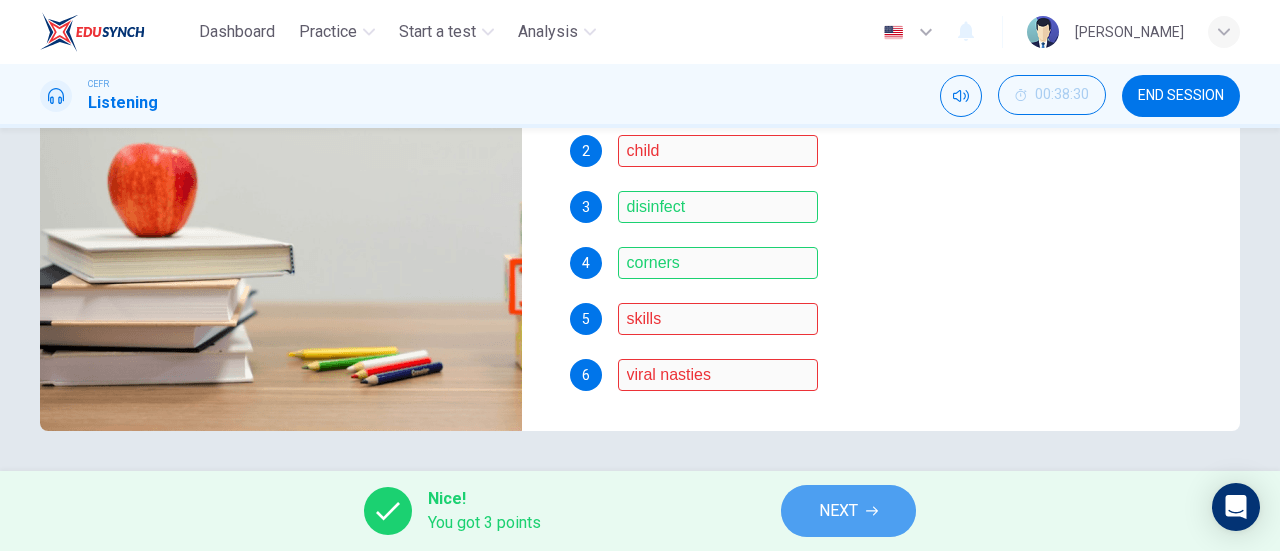 click on "NEXT" at bounding box center (838, 511) 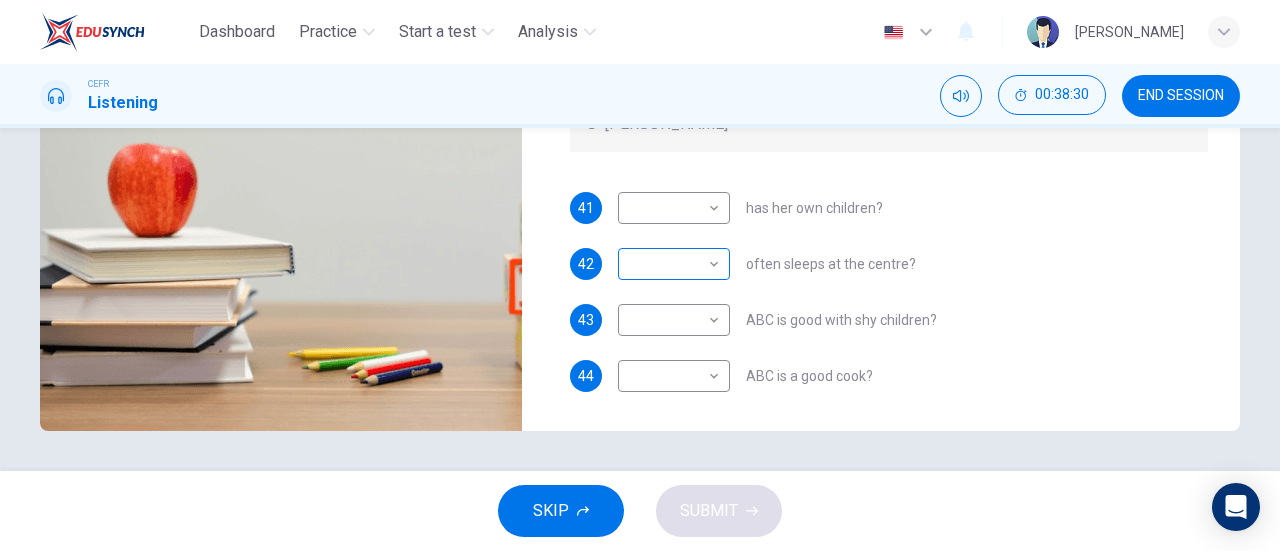 scroll, scrollTop: 0, scrollLeft: 0, axis: both 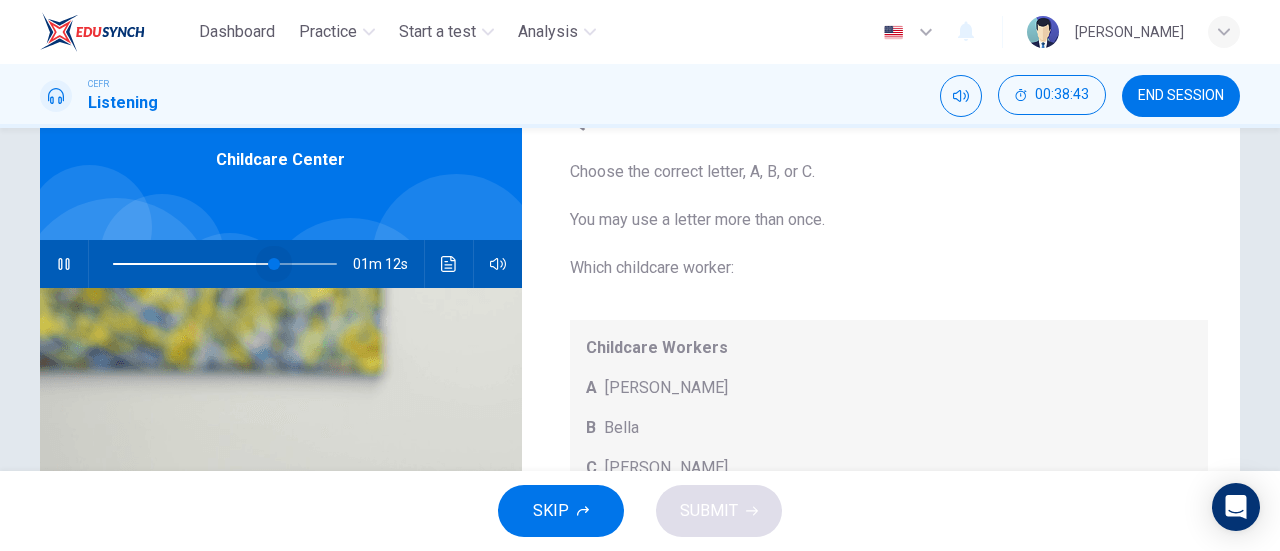 click at bounding box center [225, 264] 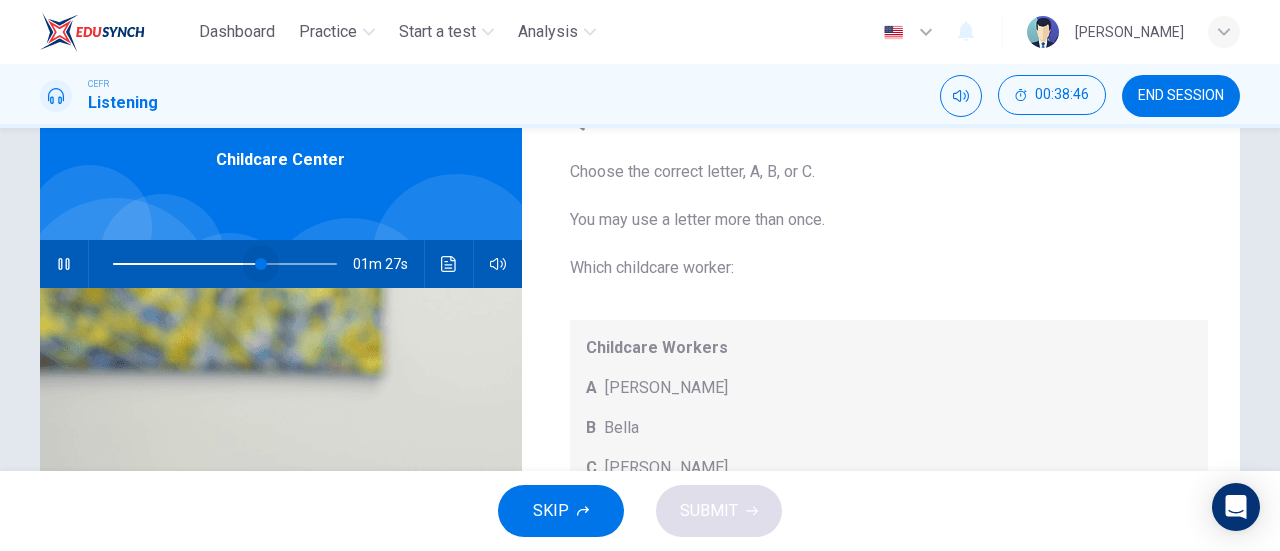 click at bounding box center (261, 264) 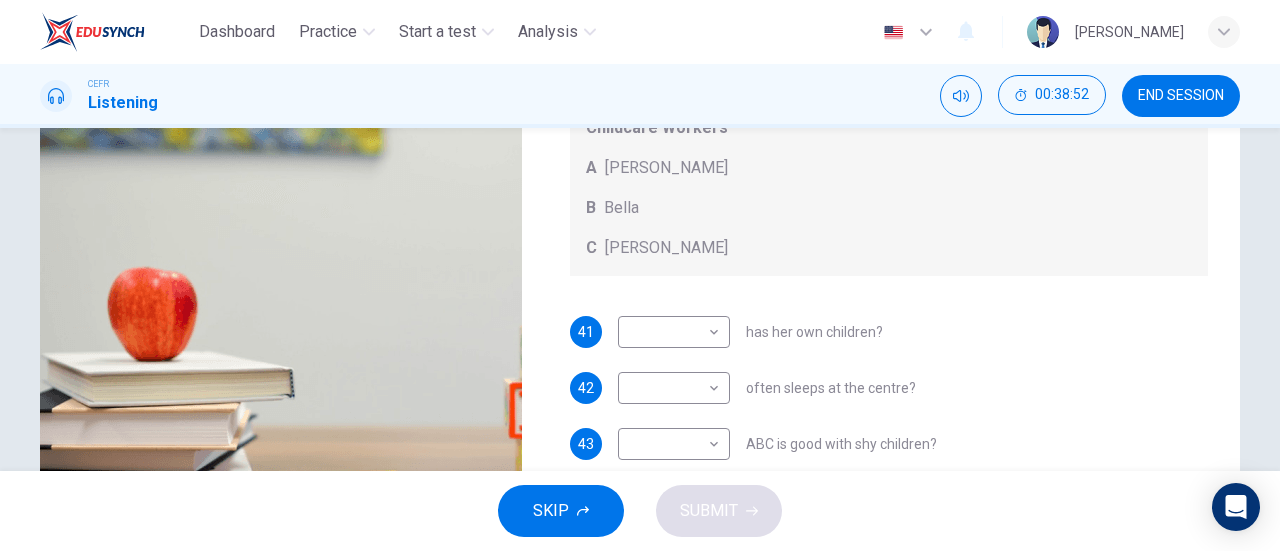 scroll, scrollTop: 432, scrollLeft: 0, axis: vertical 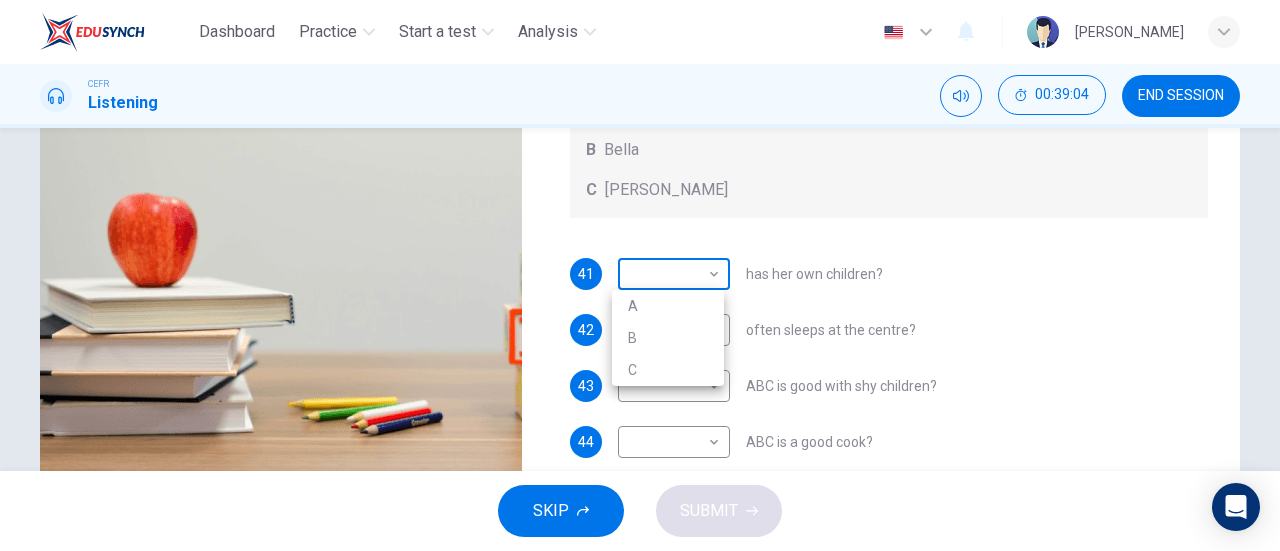 click on "Dashboard Practice Start a test Analysis English en ​ FATEHA AISYA BINTI ABD HALIM CEFR Listening 00:39:04 END SESSION Questions 41 - 44 Choose the correct letter, A, B, or C. You may use a letter more than once. Which childcare worker:
Childcare Workers A Andrea B Bella C Cathy 41 ​ ​ has her own children? 42 ​ ​ often sleeps at the centre? 43 ​ ​ ABC is good with shy children? 44 ​ ​ ABC is a good cook?
Childcare Center 01m 10s SKIP SUBMIT EduSynch - Online Language Proficiency Testing
Dashboard Practice Start a test Analysis Notifications © Copyright  2025 A B C" at bounding box center (640, 275) 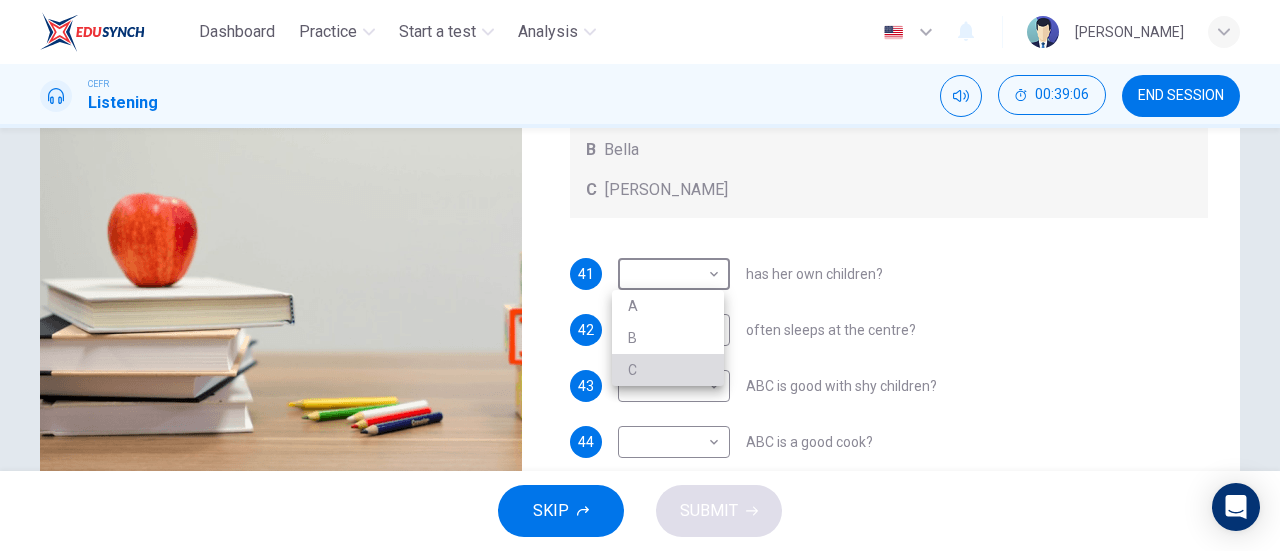 click on "C" at bounding box center [668, 370] 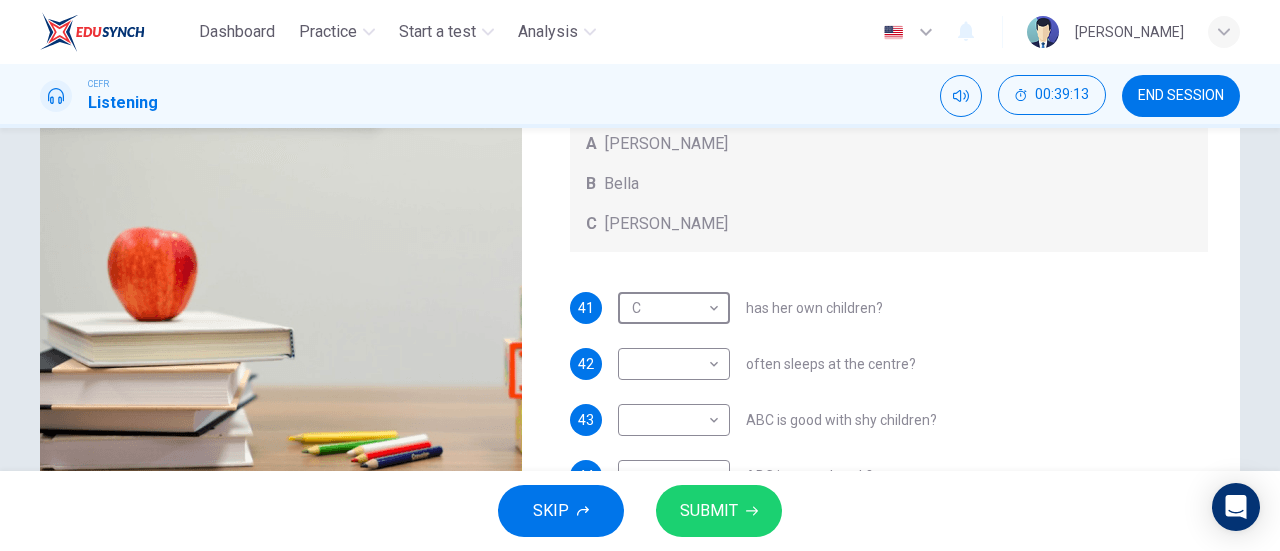 scroll, scrollTop: 350, scrollLeft: 0, axis: vertical 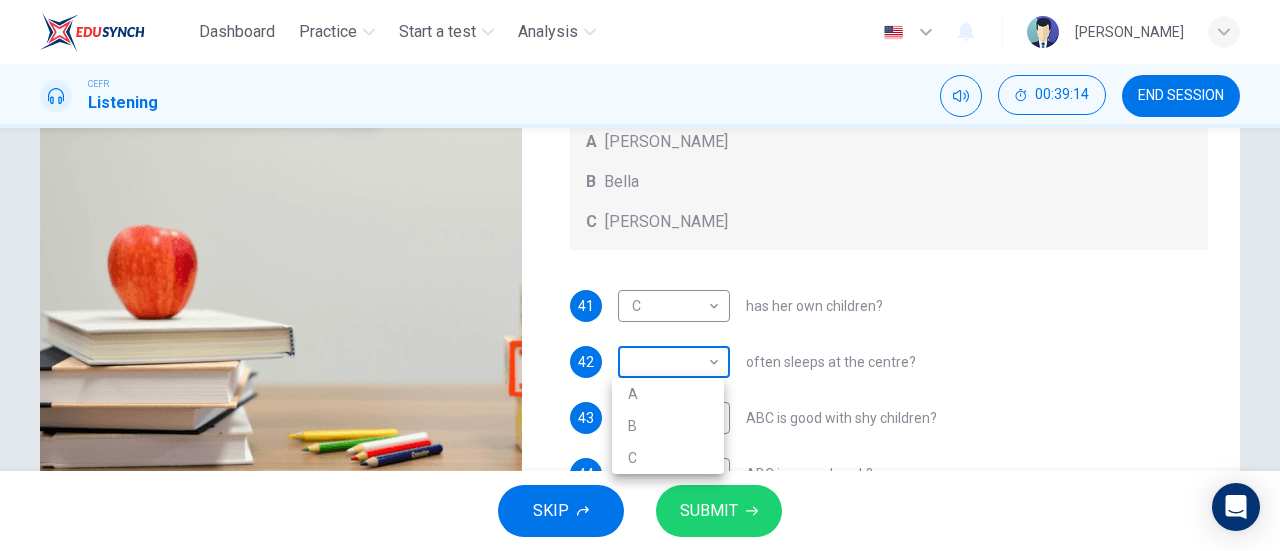 click on "Dashboard Practice Start a test Analysis English en ​ FATEHA AISYA BINTI ABD HALIM CEFR Listening 00:39:14 END SESSION Questions 41 - 44 Choose the correct letter, A, B, or C. You may use a letter more than once. Which childcare worker:
Childcare Workers A Andrea B Bella C Cathy 41 C C ​ has her own children? 42 ​ ​ often sleeps at the centre? 43 ​ ​ ABC is good with shy children? 44 ​ ​ ABC is a good cook?
Childcare Center 01m 00s SKIP SUBMIT EduSynch - Online Language Proficiency Testing
Dashboard Practice Start a test Analysis Notifications © Copyright  2025 A B C" at bounding box center (640, 275) 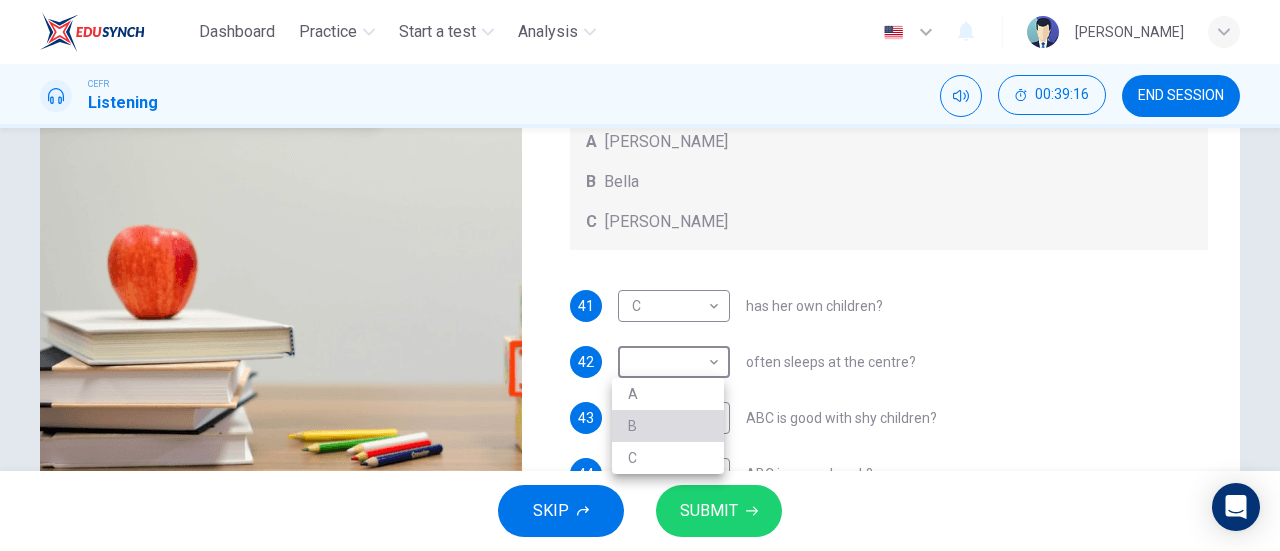 click on "B" at bounding box center [668, 426] 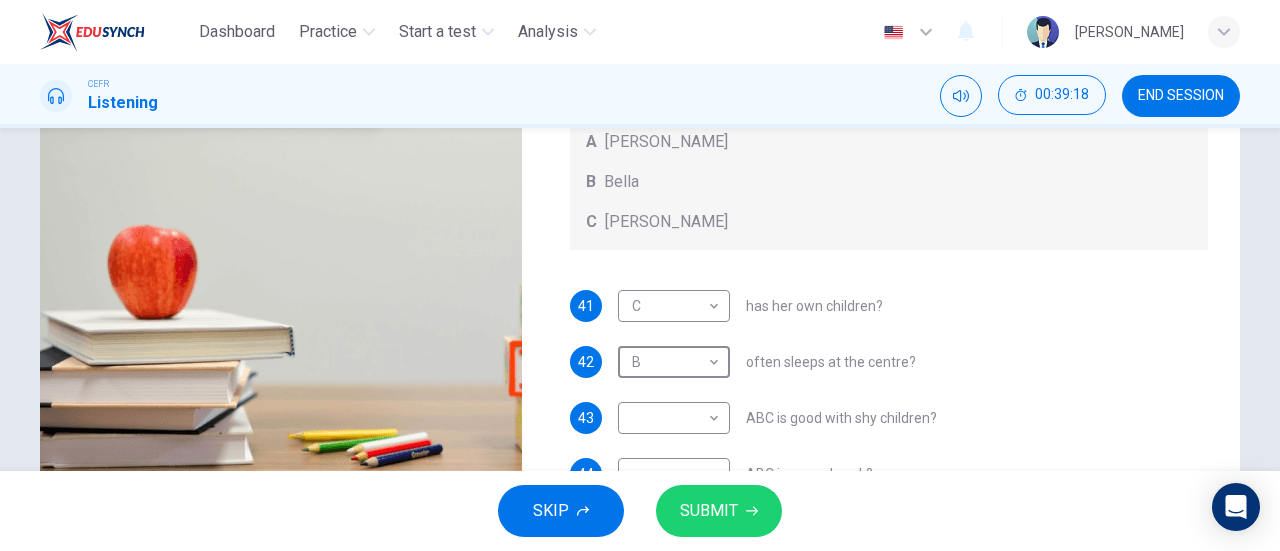 scroll, scrollTop: 16, scrollLeft: 0, axis: vertical 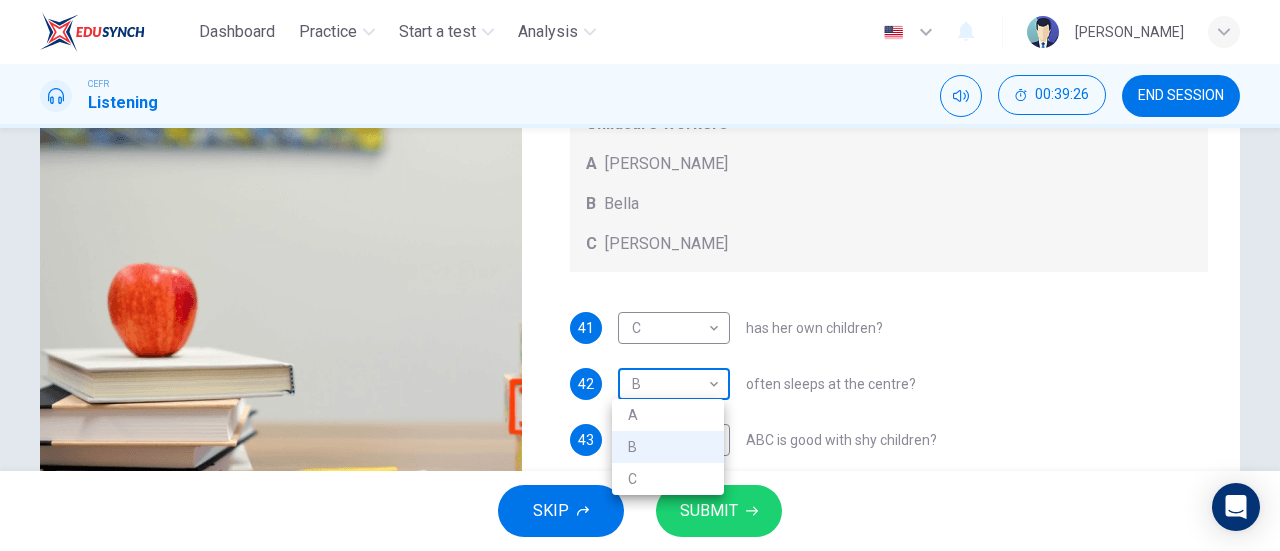click on "Dashboard Practice Start a test Analysis English en ​ FATEHA AISYA BINTI ABD HALIM CEFR Listening 00:39:26 END SESSION Questions 41 - 44 Choose the correct letter, A, B, or C. You may use a letter more than once. Which childcare worker:
Childcare Workers A Andrea B Bella C Cathy 41 C C ​ has her own children? 42 B B ​ often sleeps at the centre? 43 ​ ​ ABC is good with shy children? 44 ​ ​ ABC is a good cook?
Childcare Center 00m 48s SKIP SUBMIT EduSynch - Online Language Proficiency Testing
Dashboard Practice Start a test Analysis Notifications © Copyright  2025 A B C" at bounding box center [640, 275] 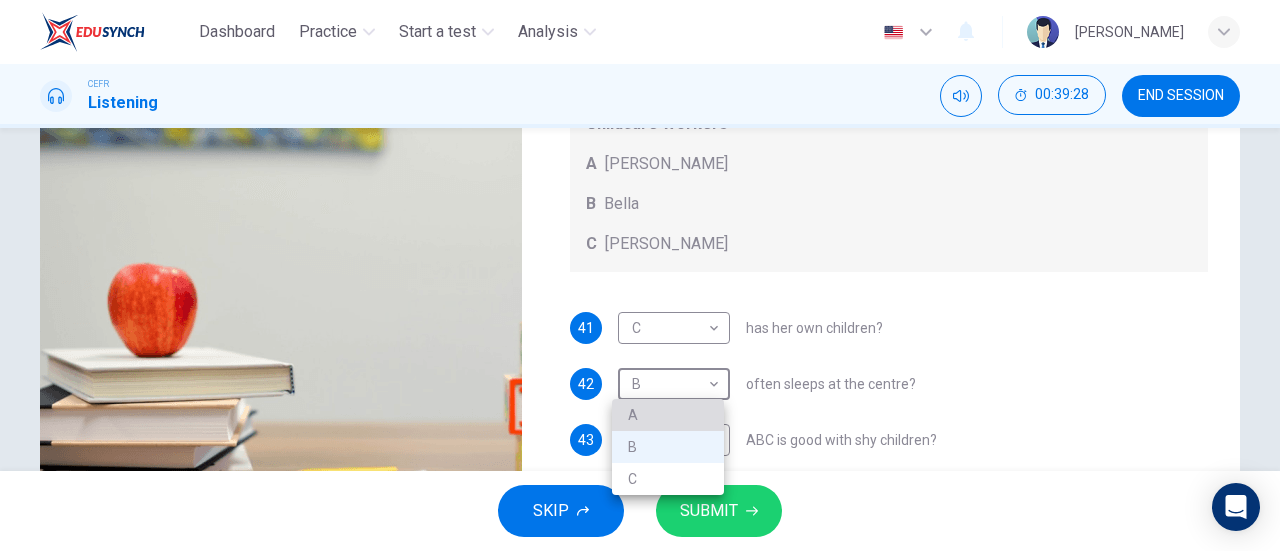 click on "A" at bounding box center [668, 415] 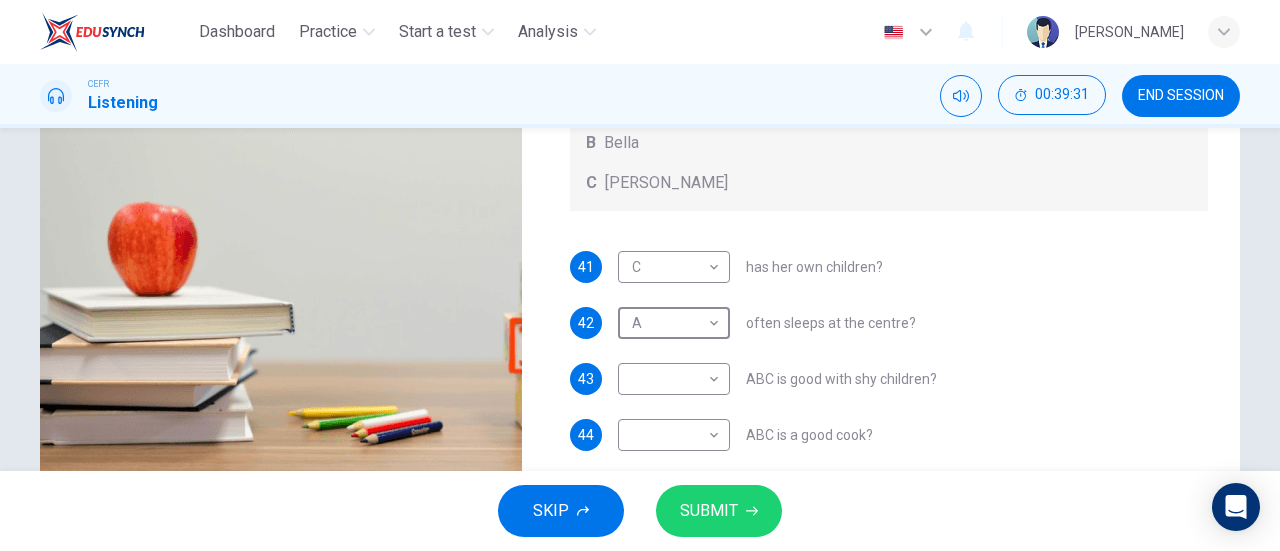 scroll, scrollTop: 416, scrollLeft: 0, axis: vertical 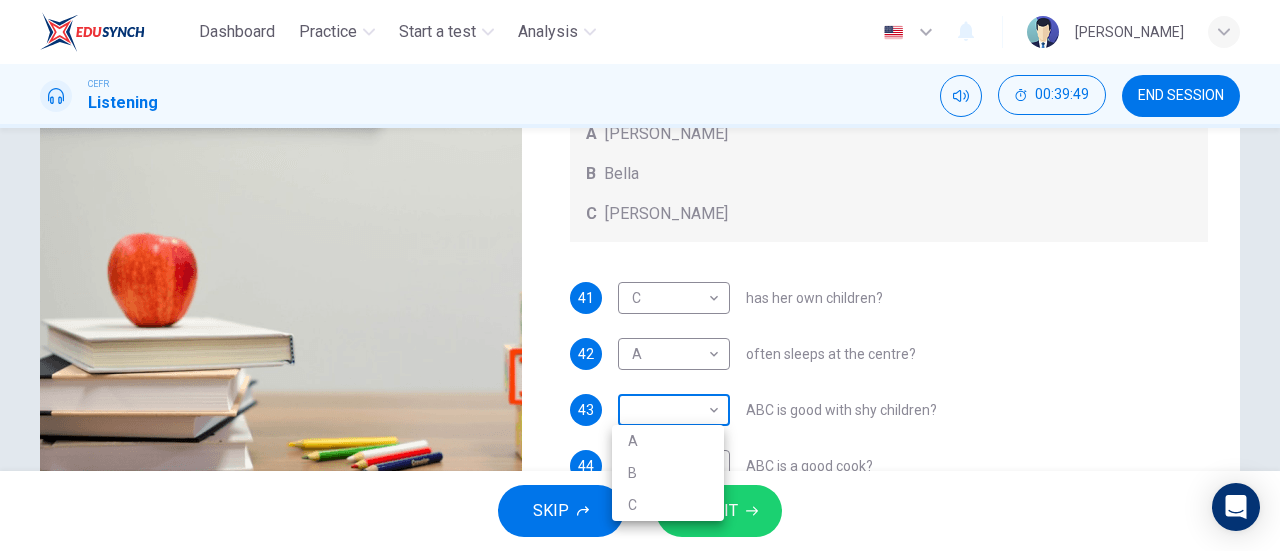 click on "Dashboard Practice Start a test Analysis English en ​ FATEHA AISYA BINTI ABD HALIM CEFR Listening 00:39:49 END SESSION Questions 41 - 44 Choose the correct letter, A, B, or C. You may use a letter more than once. Which childcare worker:
Childcare Workers A Andrea B Bella C Cathy 41 C C ​ has her own children? 42 A A ​ often sleeps at the centre? 43 ​ ​ ABC is good with shy children? 44 ​ ​ ABC is a good cook?
Childcare Center 00m 25s SKIP SUBMIT EduSynch - Online Language Proficiency Testing
Dashboard Practice Start a test Analysis Notifications © Copyright  2025 A B C" at bounding box center (640, 275) 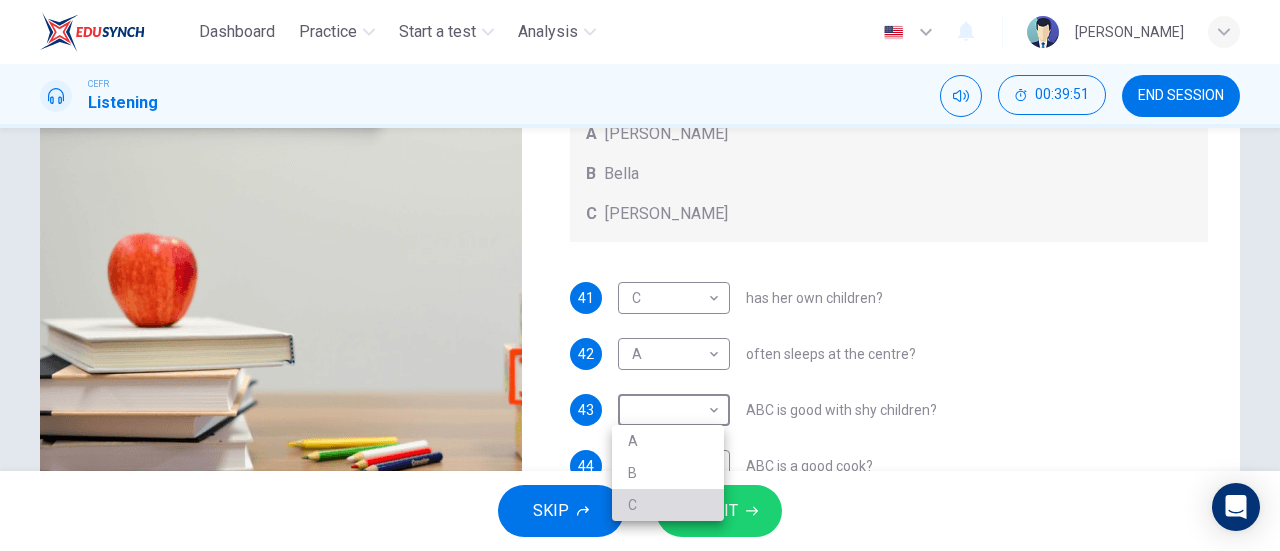 click on "C" at bounding box center (668, 505) 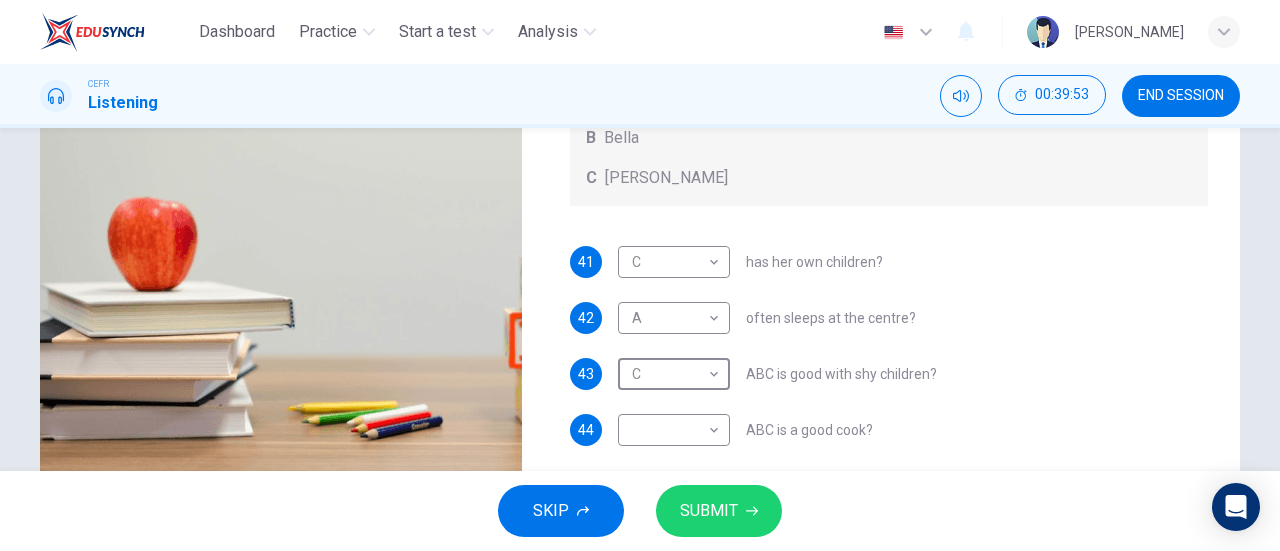 scroll, scrollTop: 387, scrollLeft: 0, axis: vertical 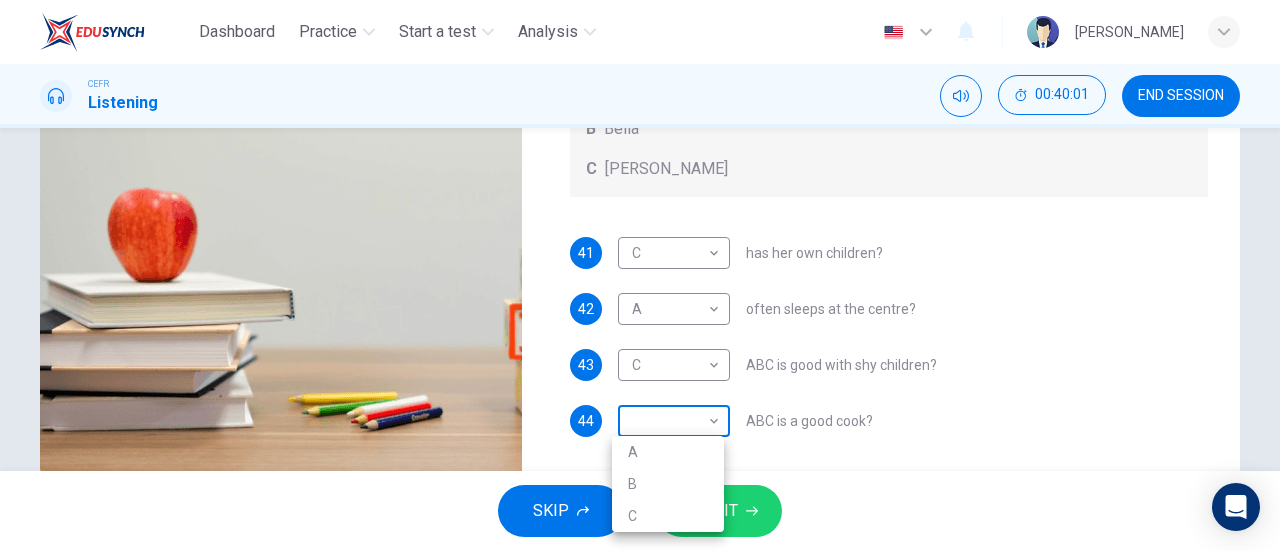 click on "Dashboard Practice Start a test Analysis English en ​ FATEHA AISYA BINTI ABD HALIM CEFR Listening 00:40:01 END SESSION Questions 41 - 44 Choose the correct letter, A, B, or C. You may use a letter more than once. Which childcare worker:
Childcare Workers A Andrea B Bella C Cathy 41 C C ​ has her own children? 42 A A ​ often sleeps at the centre? 43 C C ​ ABC is good with shy children? 44 ​ ​ ABC is a good cook?
Childcare Center 00m 13s SKIP SUBMIT EduSynch - Online Language Proficiency Testing
Dashboard Practice Start a test Analysis Notifications © Copyright  2025 A B C" at bounding box center (640, 275) 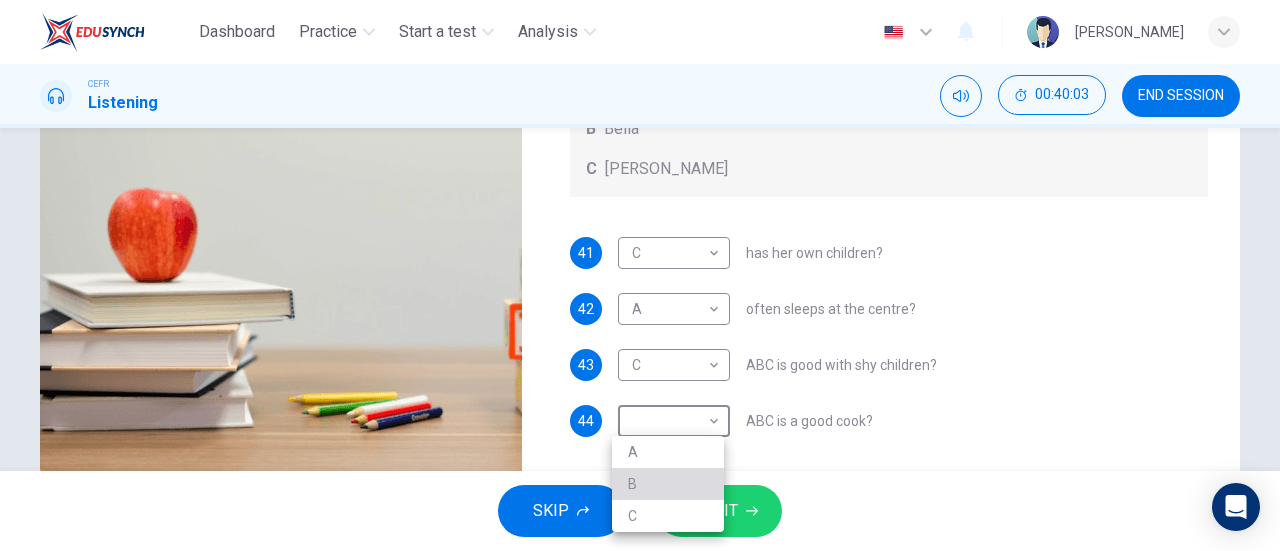 click on "B" at bounding box center (668, 484) 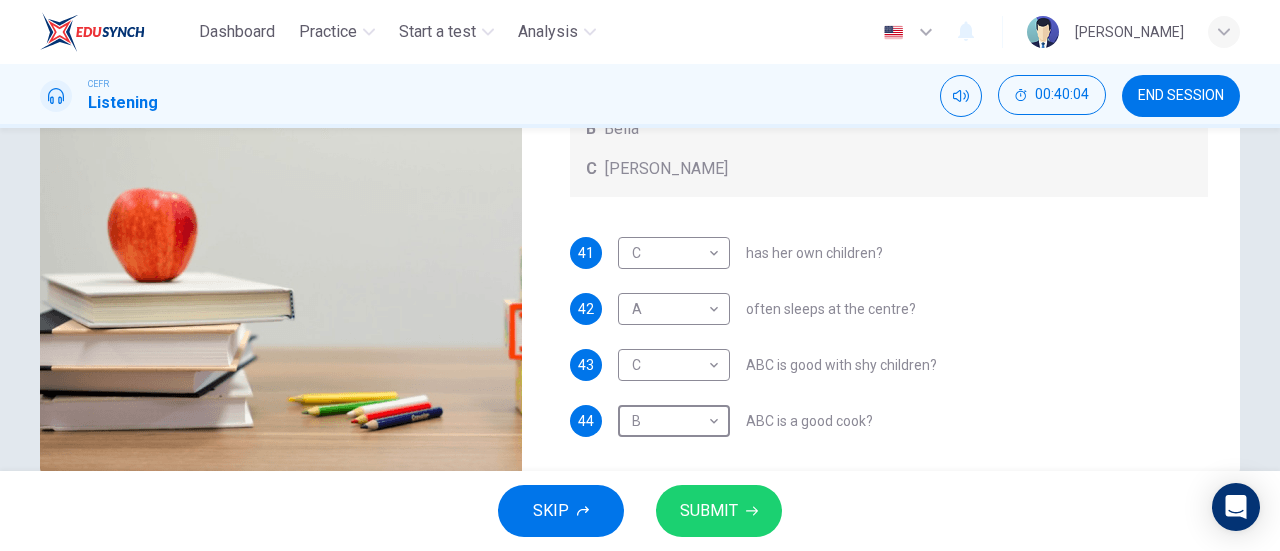 scroll, scrollTop: 0, scrollLeft: 0, axis: both 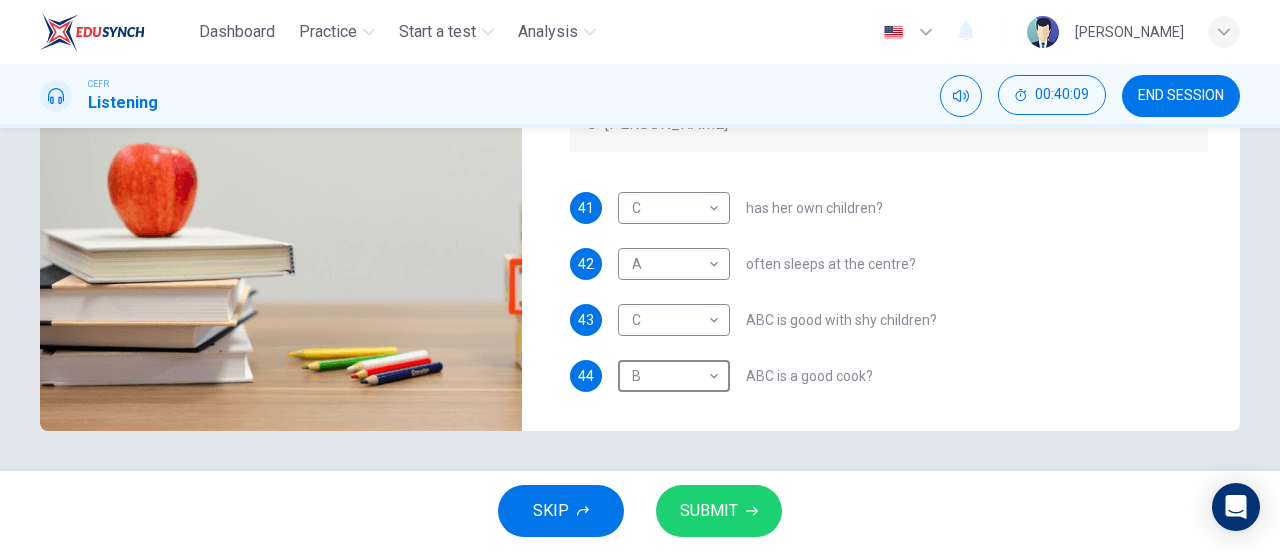 click on "SUBMIT" at bounding box center (709, 511) 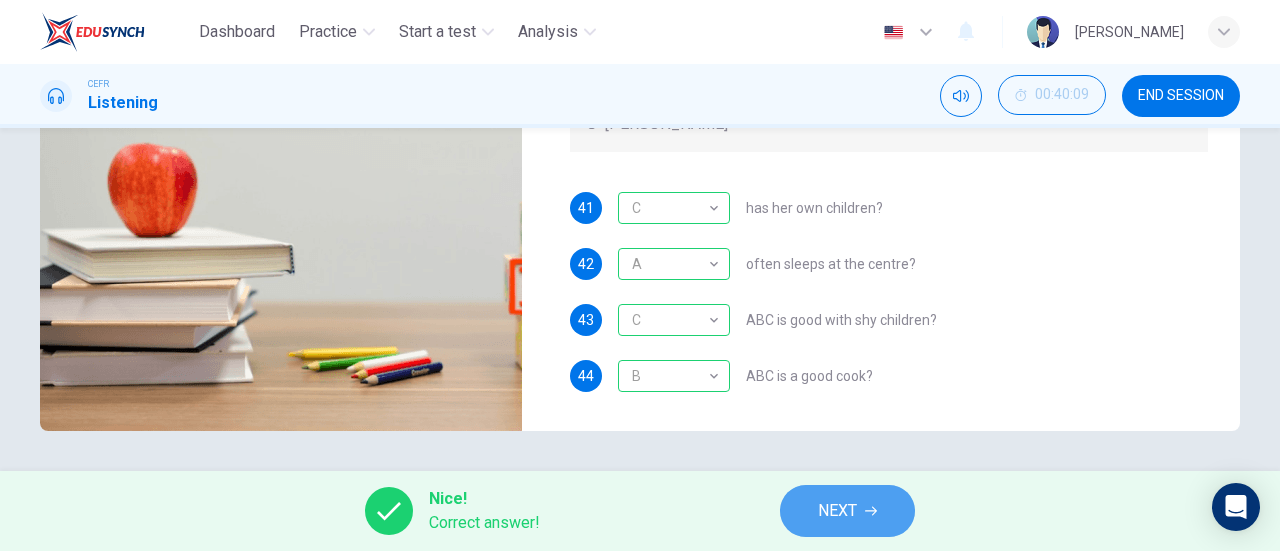 click on "NEXT" at bounding box center [847, 511] 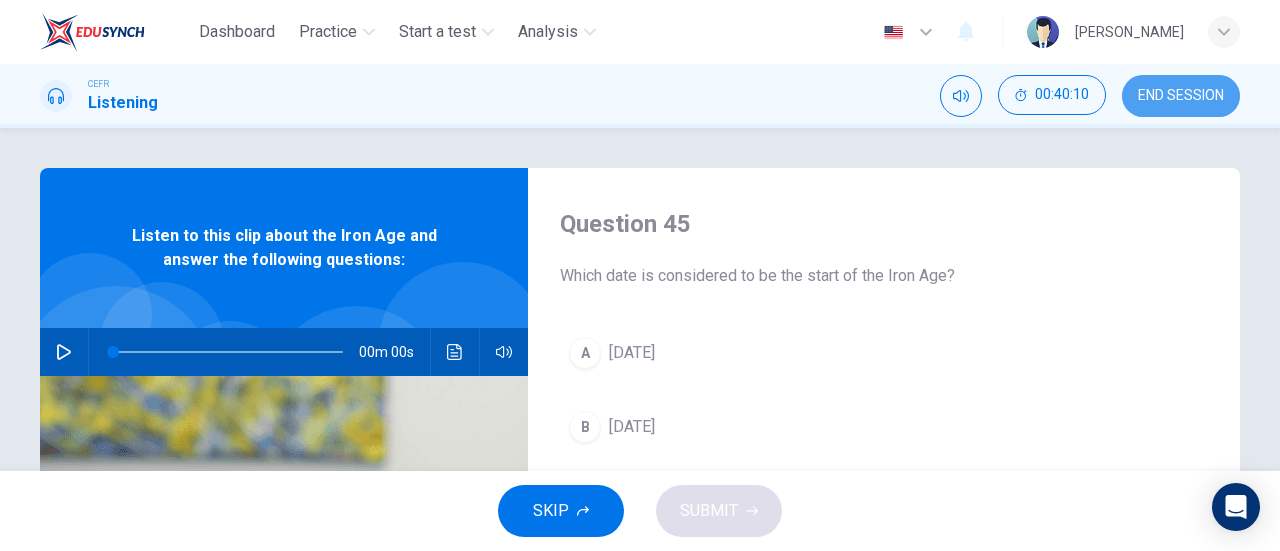 click on "END SESSION" at bounding box center (1181, 96) 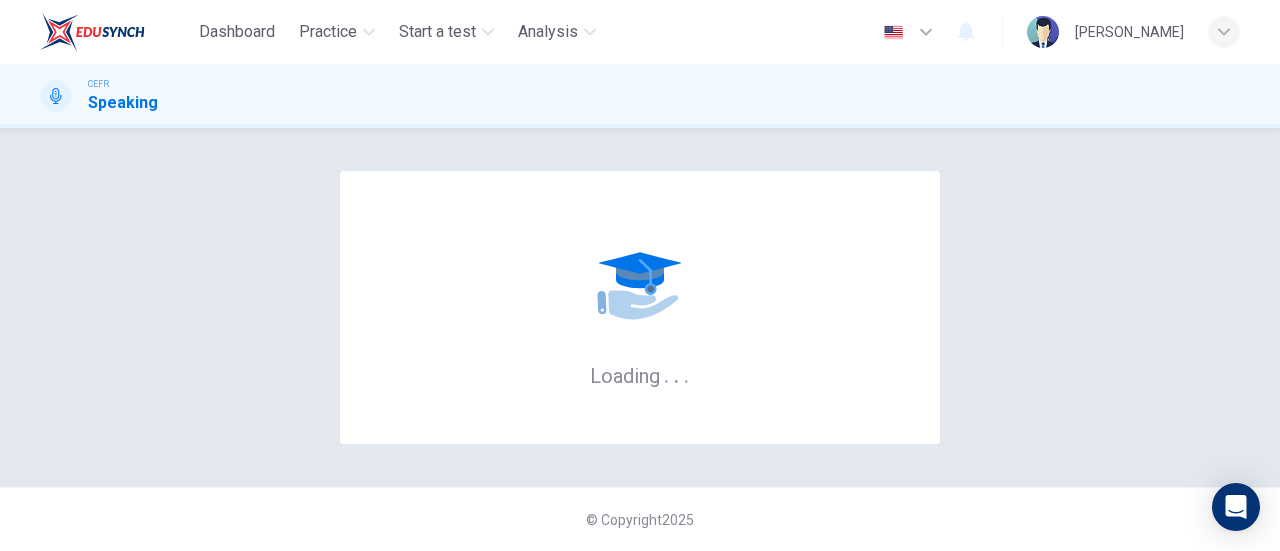 scroll, scrollTop: 0, scrollLeft: 0, axis: both 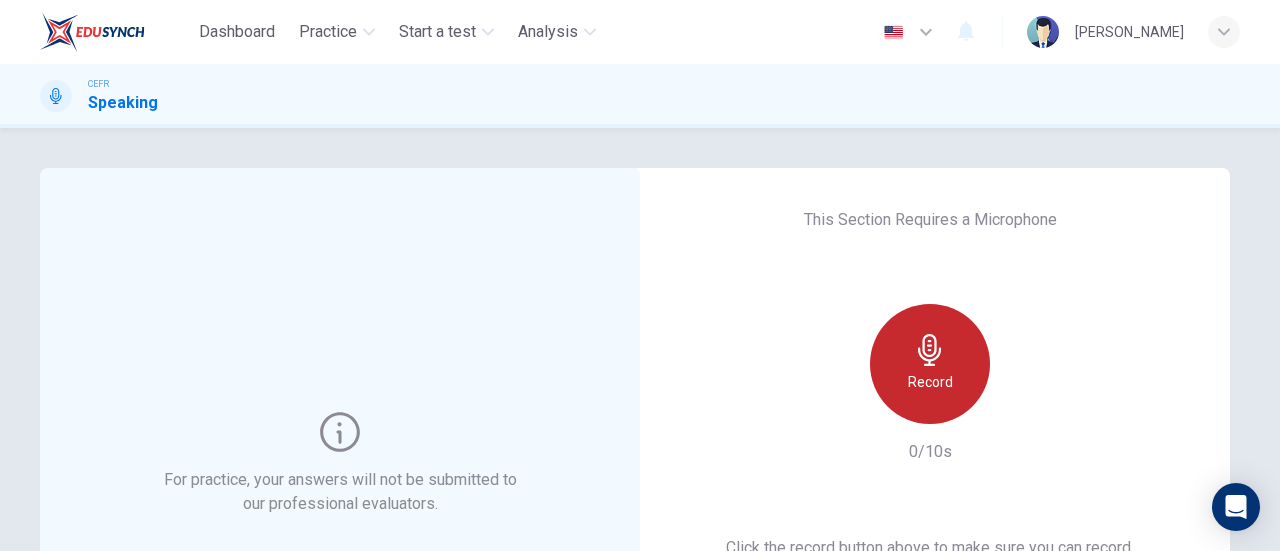click on "Record" at bounding box center (930, 364) 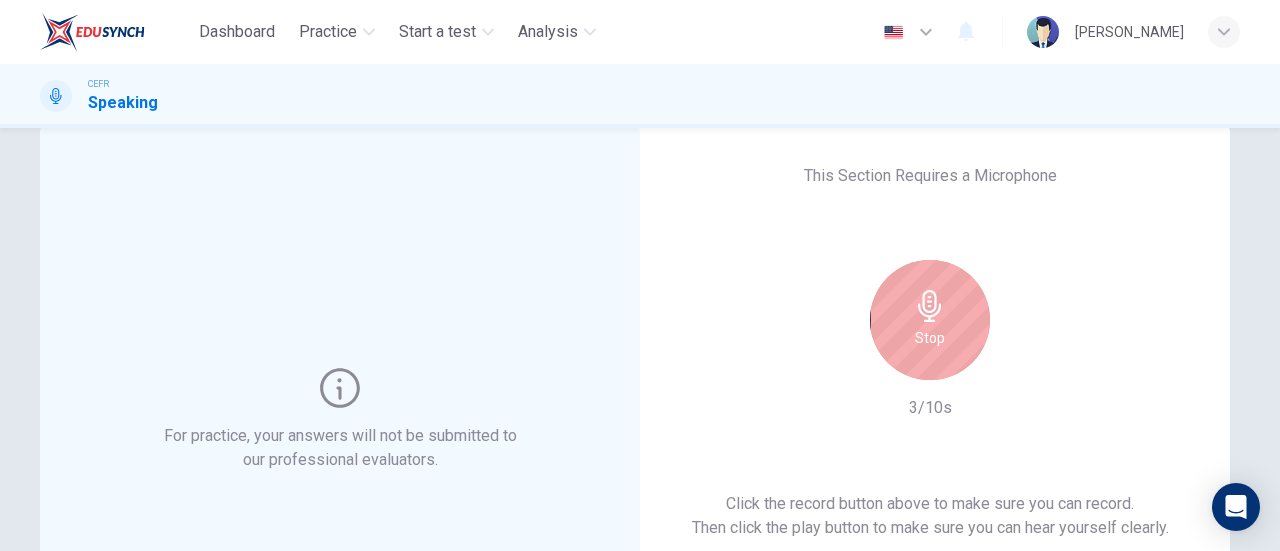 scroll, scrollTop: 37, scrollLeft: 0, axis: vertical 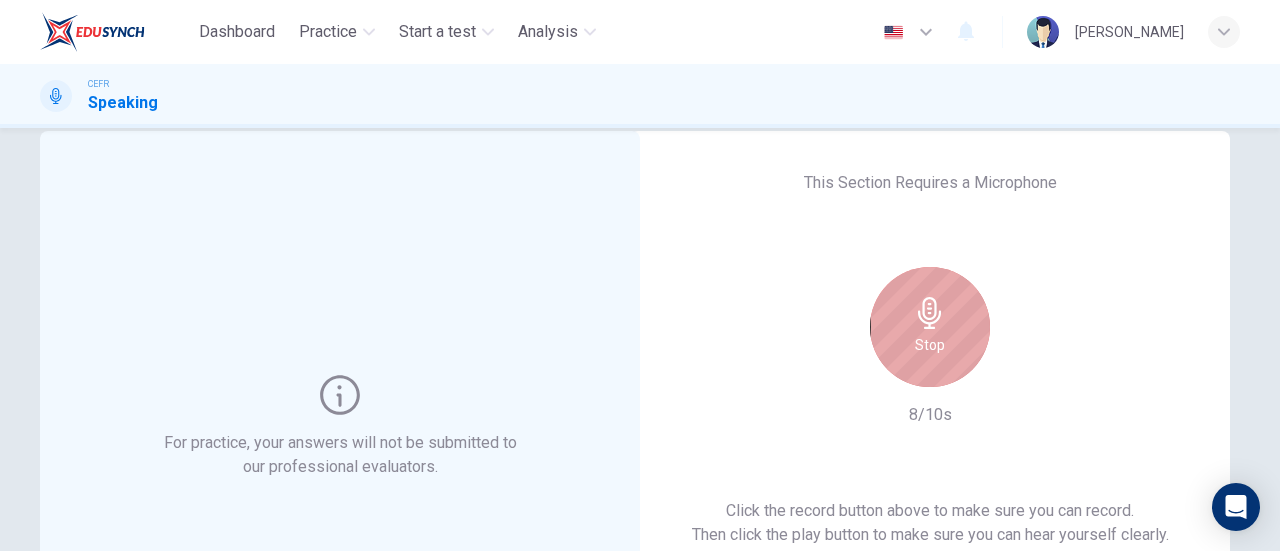 click on "Stop" at bounding box center (930, 345) 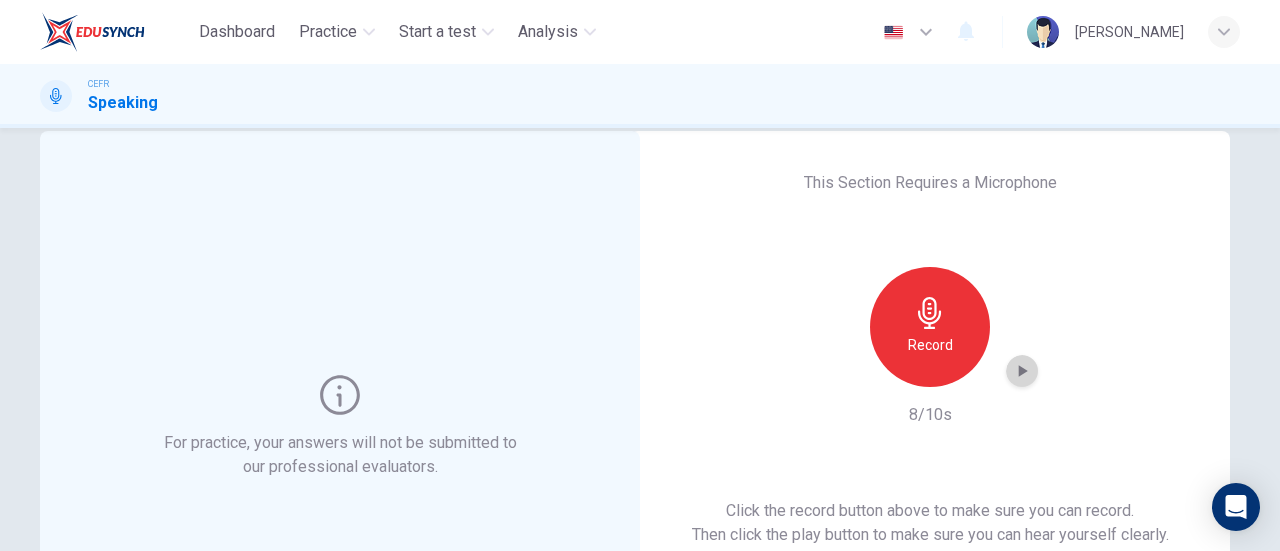 click 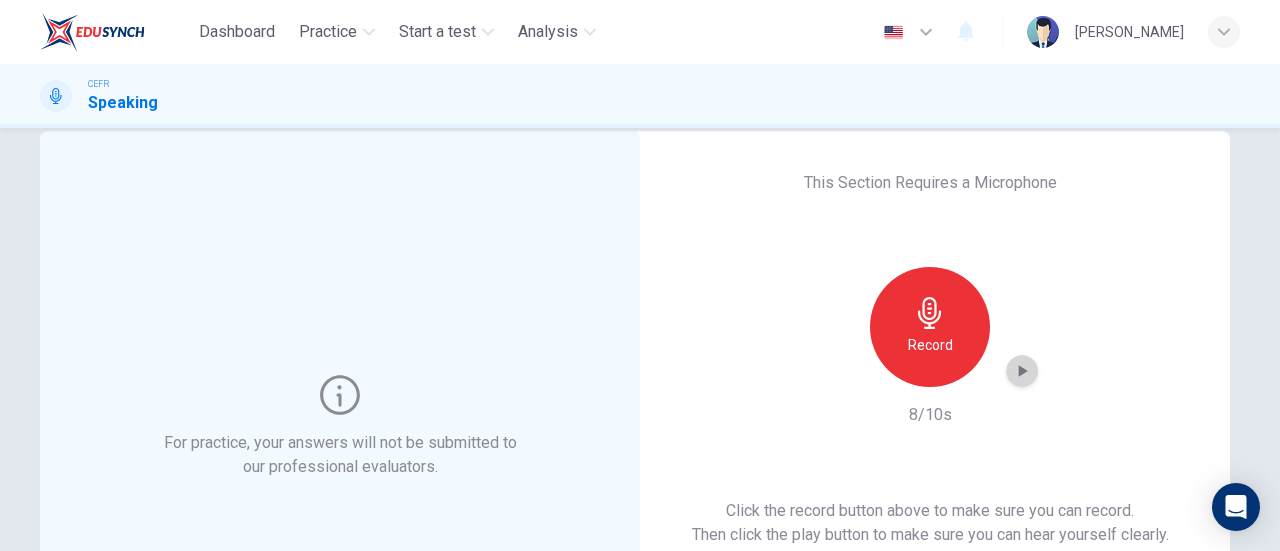 click 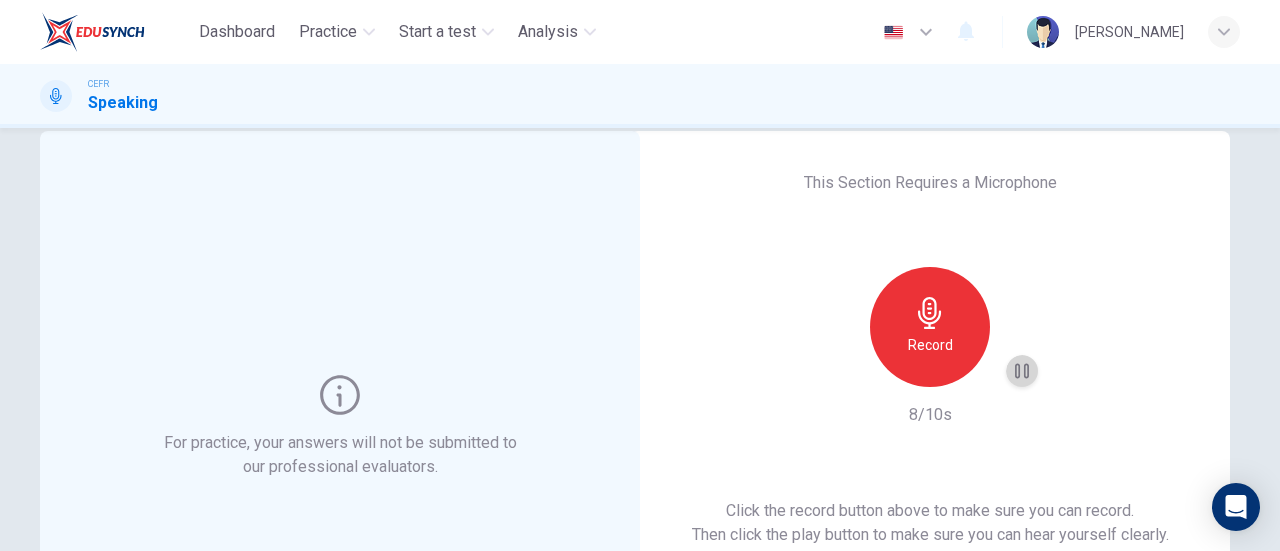 click 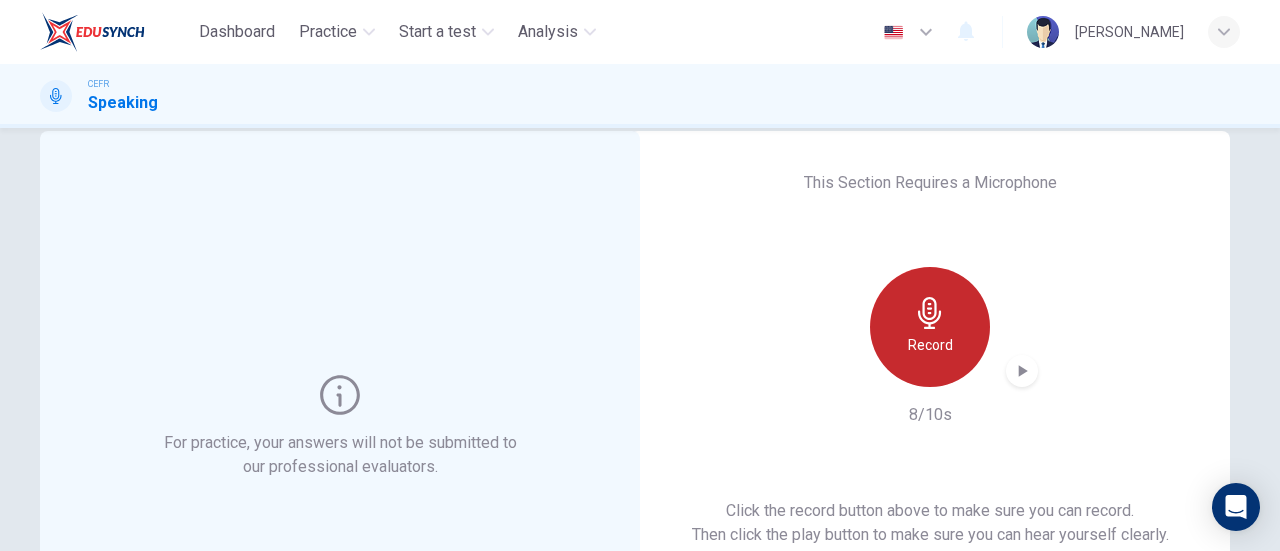 click on "Record" at bounding box center (930, 345) 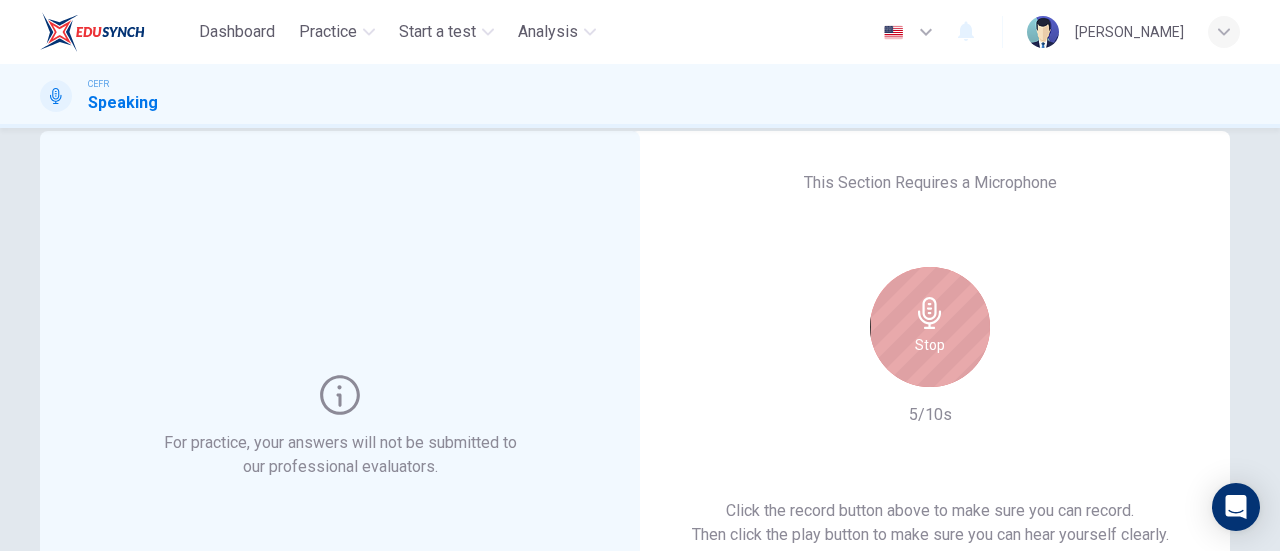 click on "Stop" at bounding box center (930, 327) 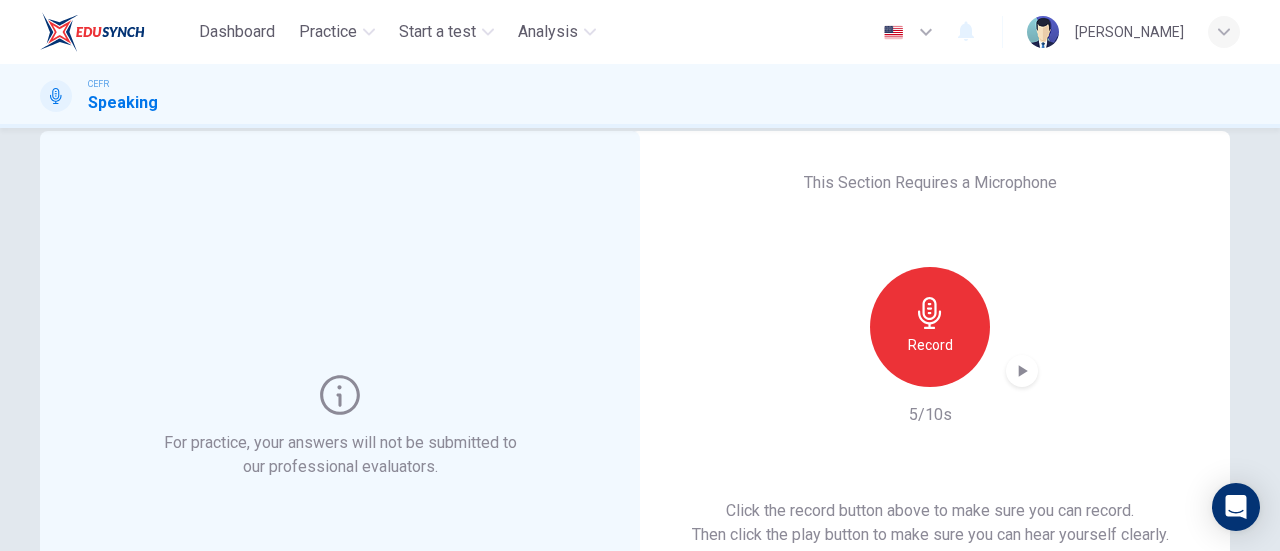 click 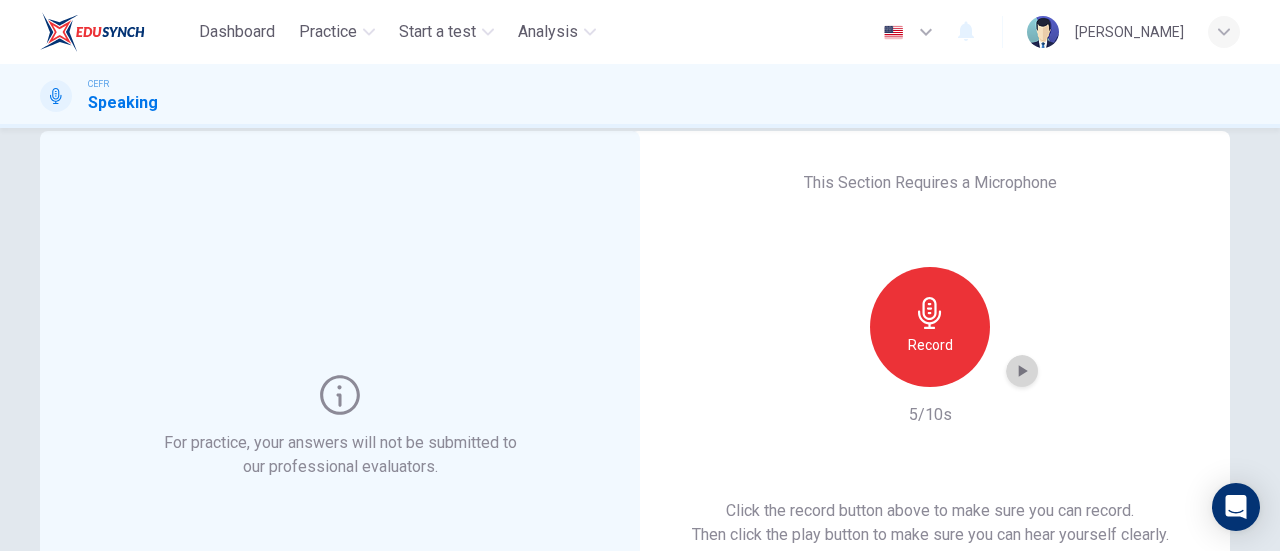 click 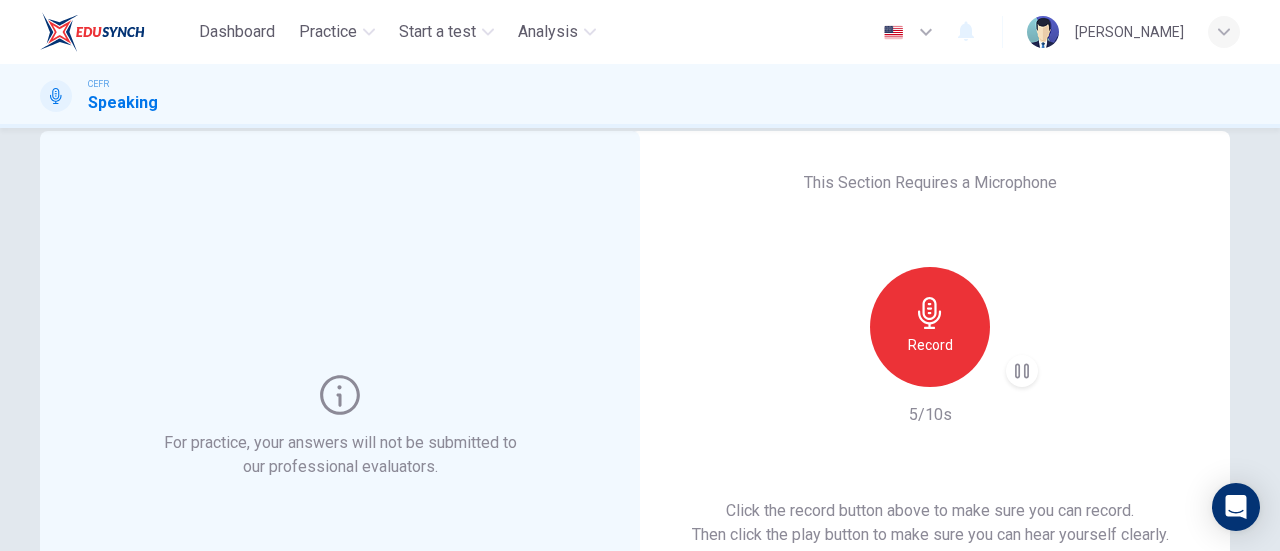 scroll, scrollTop: 416, scrollLeft: 0, axis: vertical 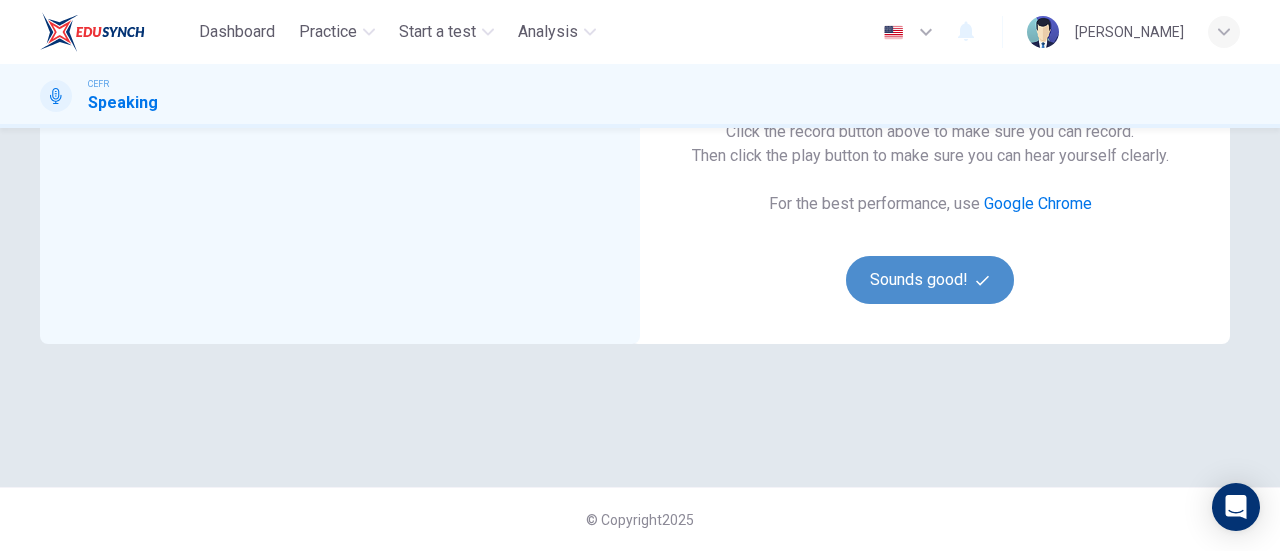 click on "Sounds good!" at bounding box center [930, 280] 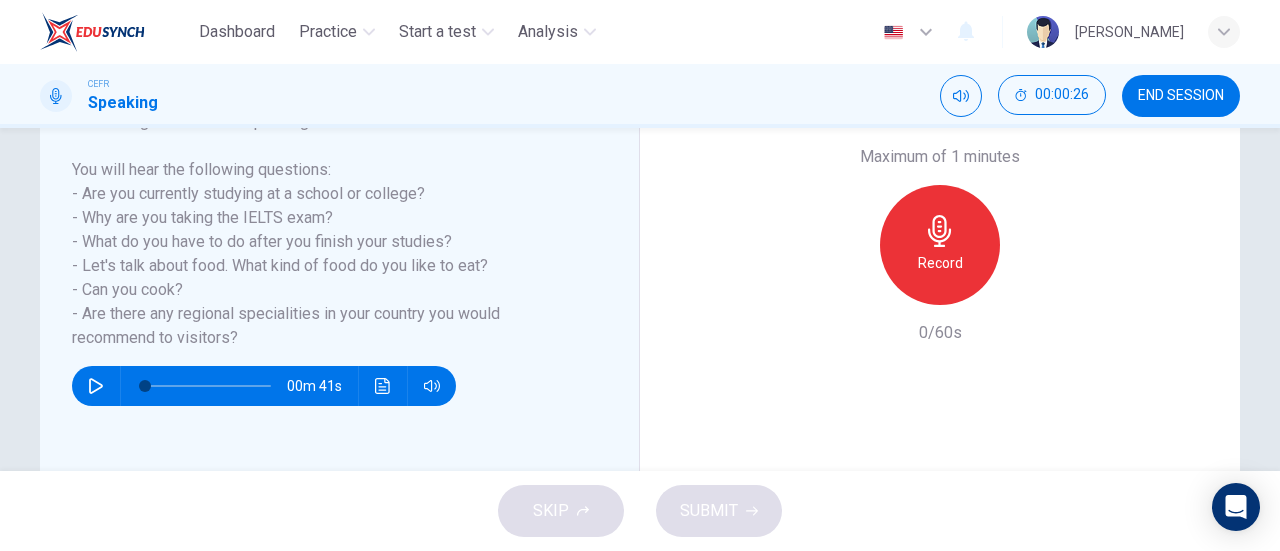 scroll, scrollTop: 372, scrollLeft: 0, axis: vertical 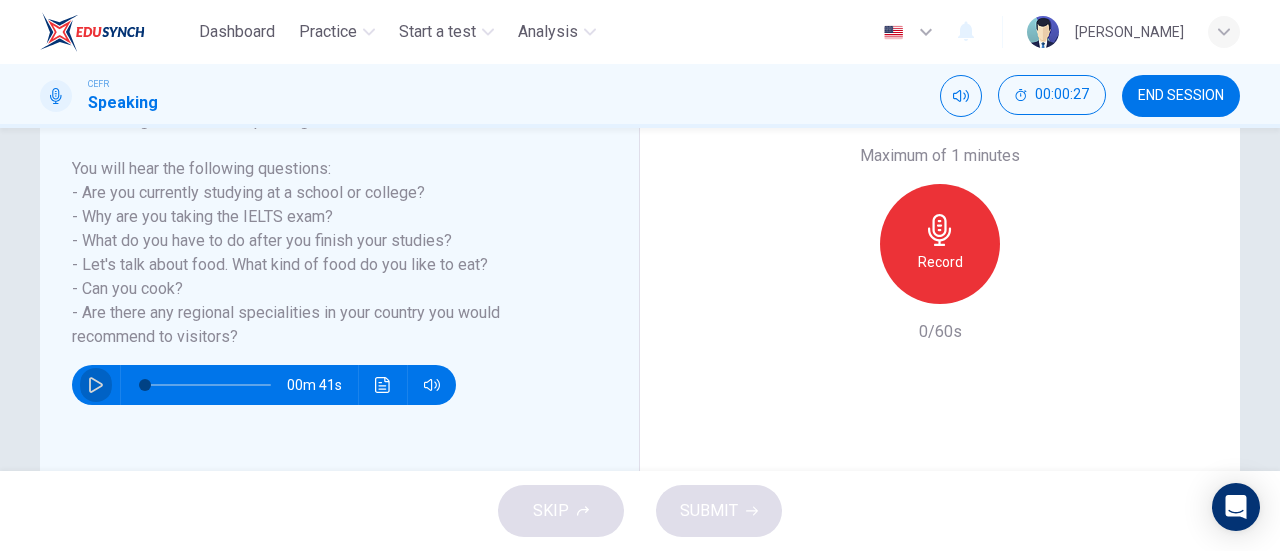 click 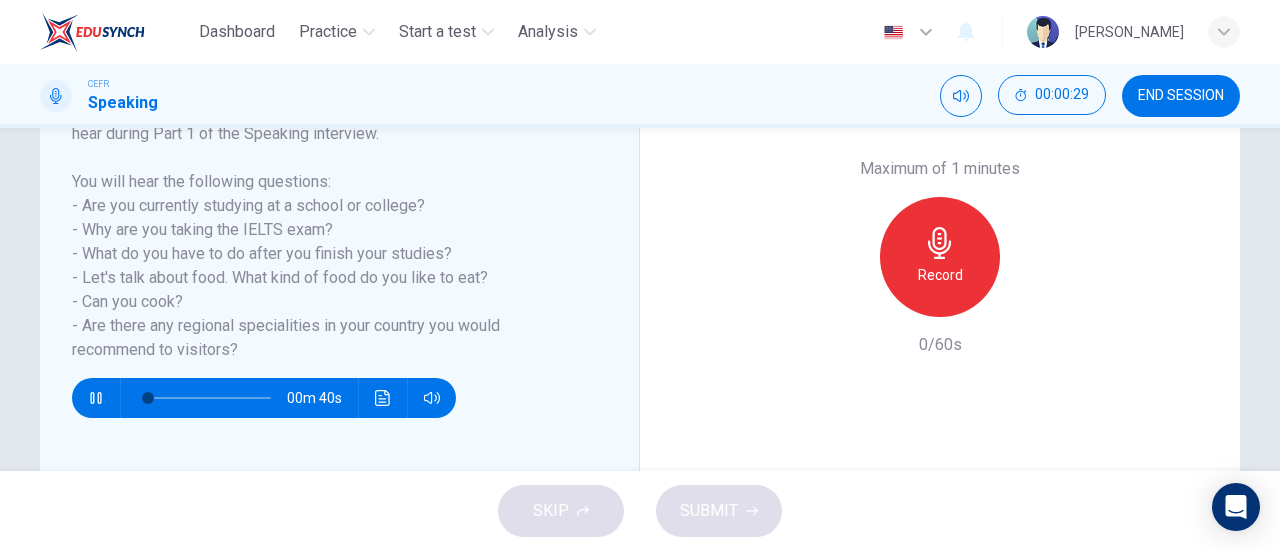 scroll, scrollTop: 358, scrollLeft: 0, axis: vertical 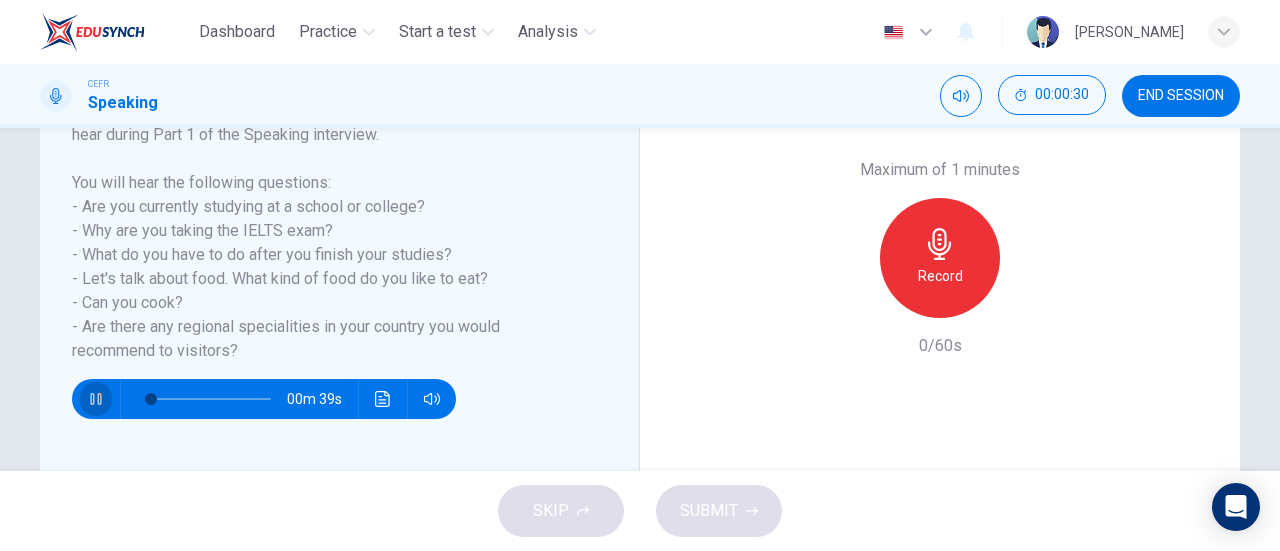 click at bounding box center [96, 399] 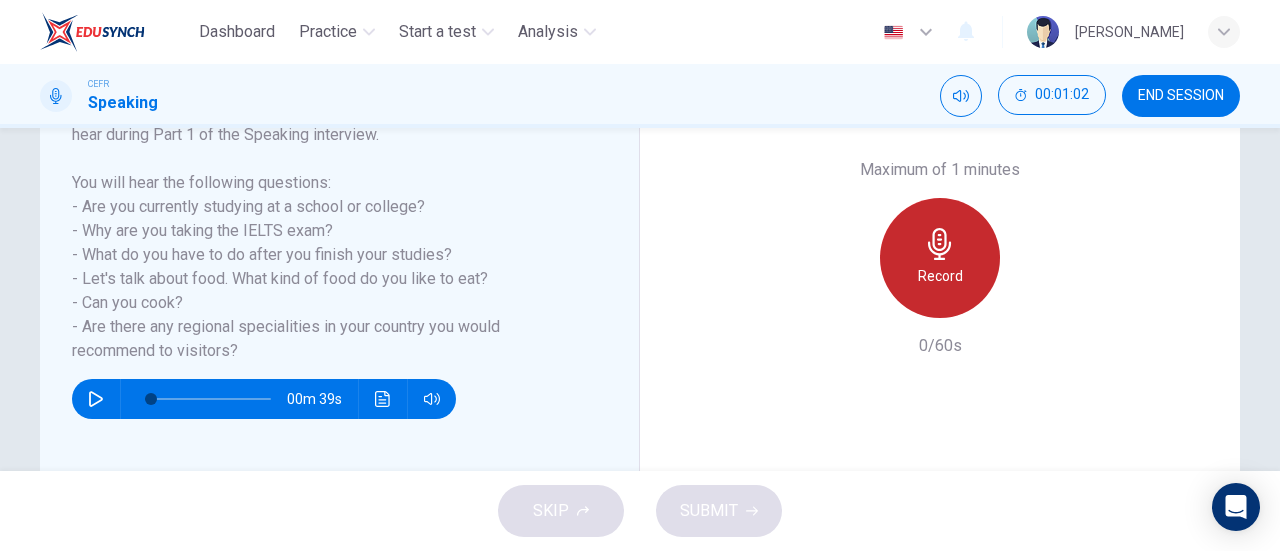 click 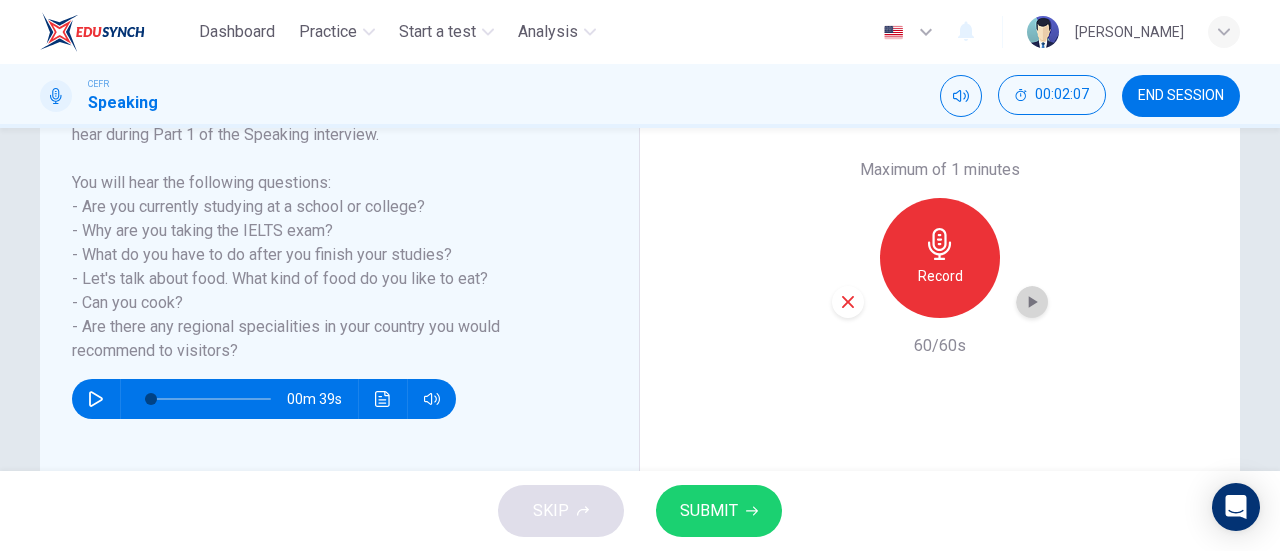 click at bounding box center (1032, 302) 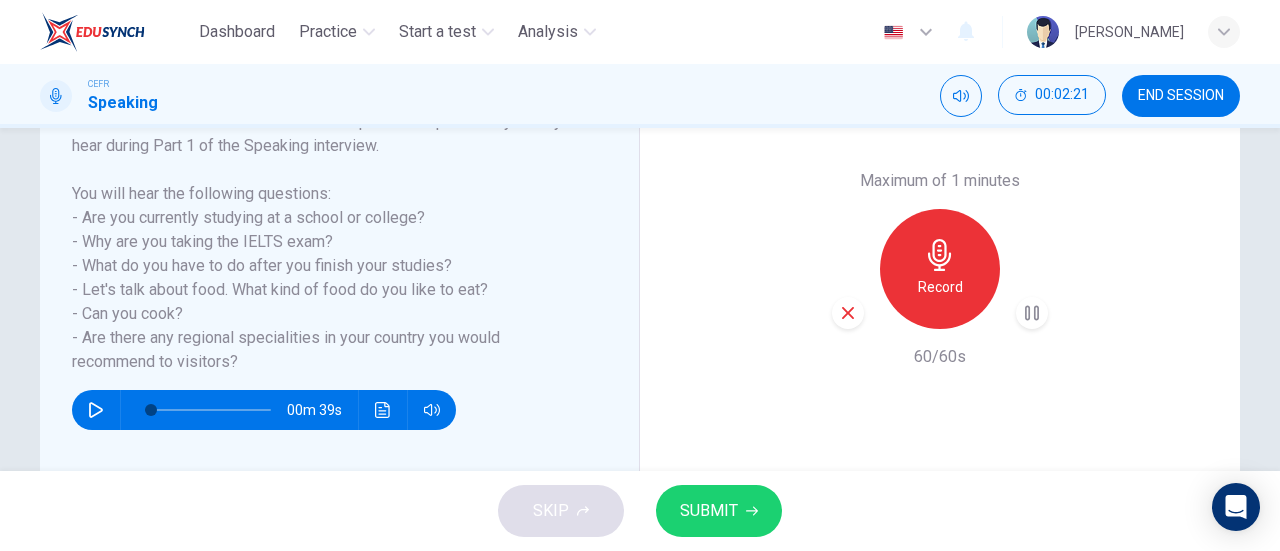 scroll, scrollTop: 348, scrollLeft: 0, axis: vertical 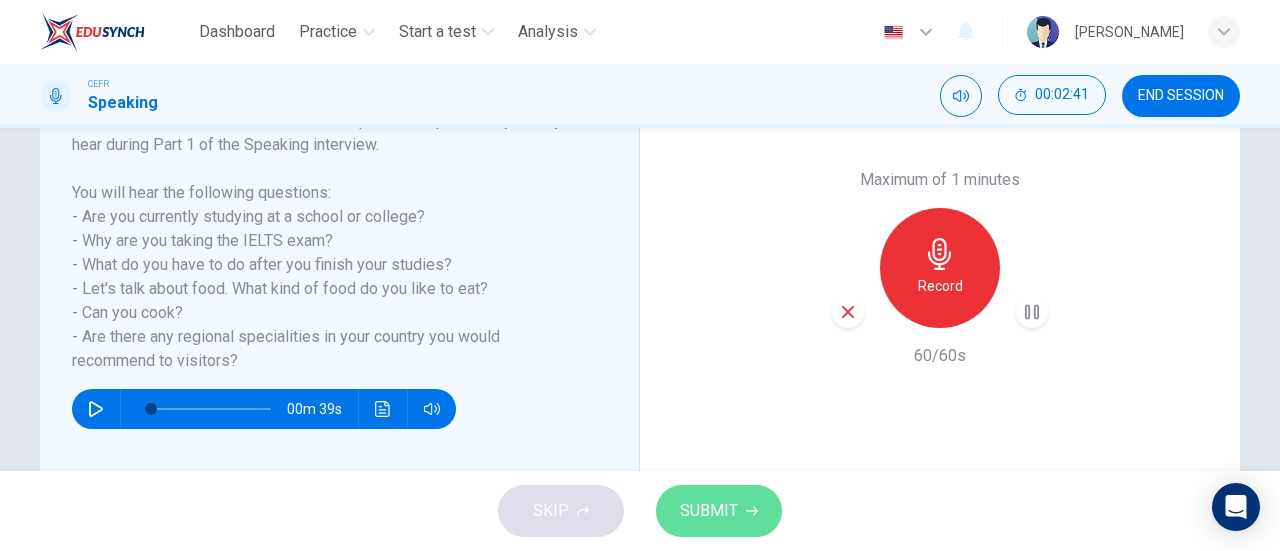 click on "SUBMIT" at bounding box center [709, 511] 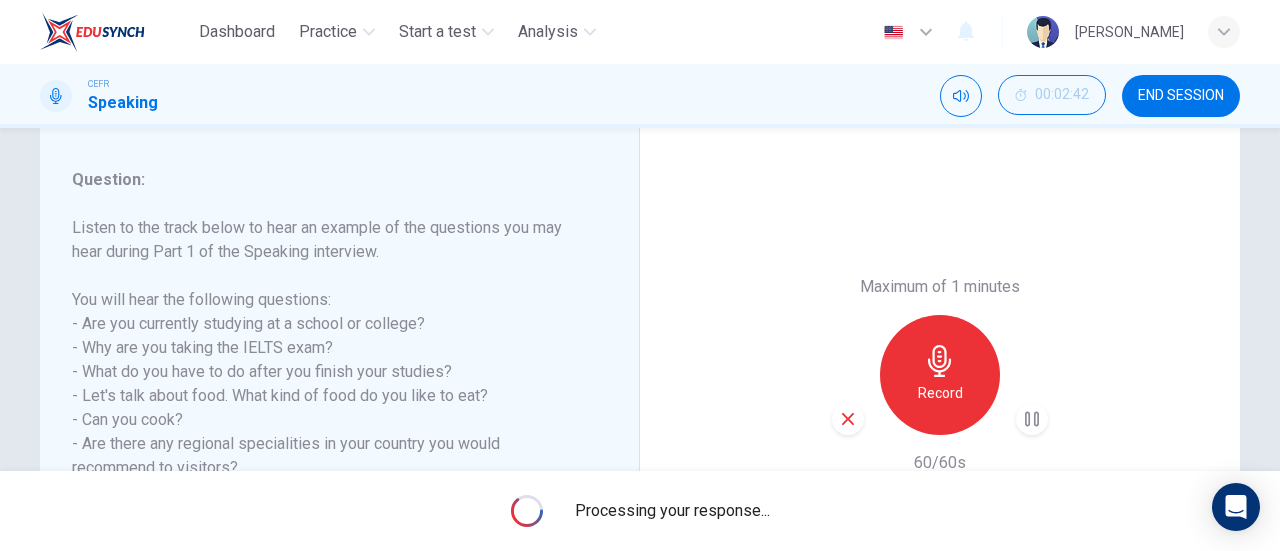 scroll, scrollTop: 234, scrollLeft: 0, axis: vertical 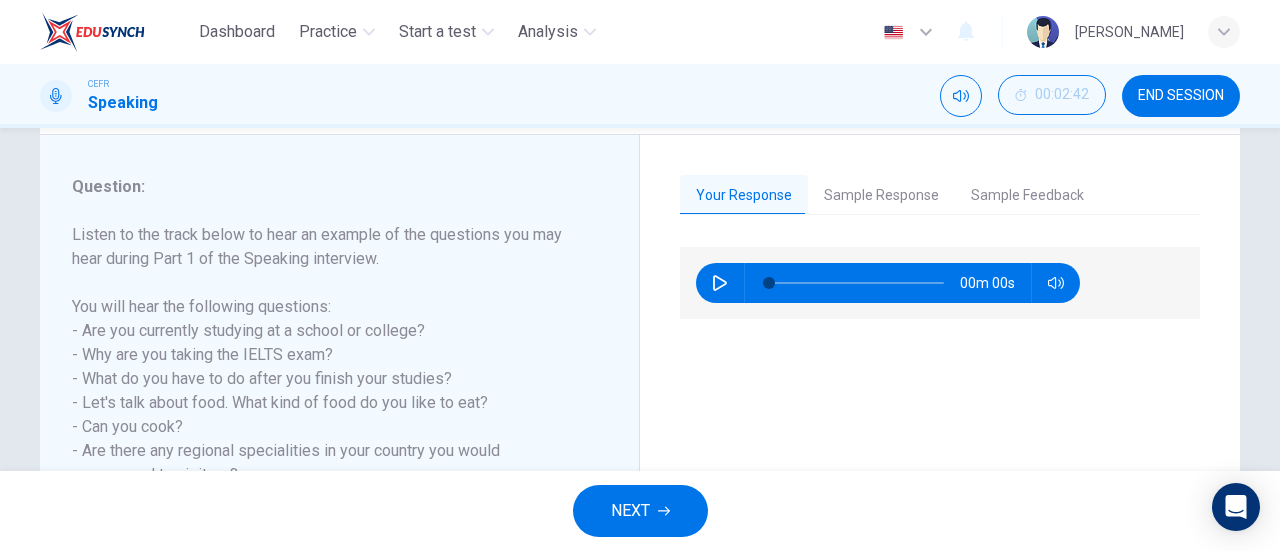 type on "0" 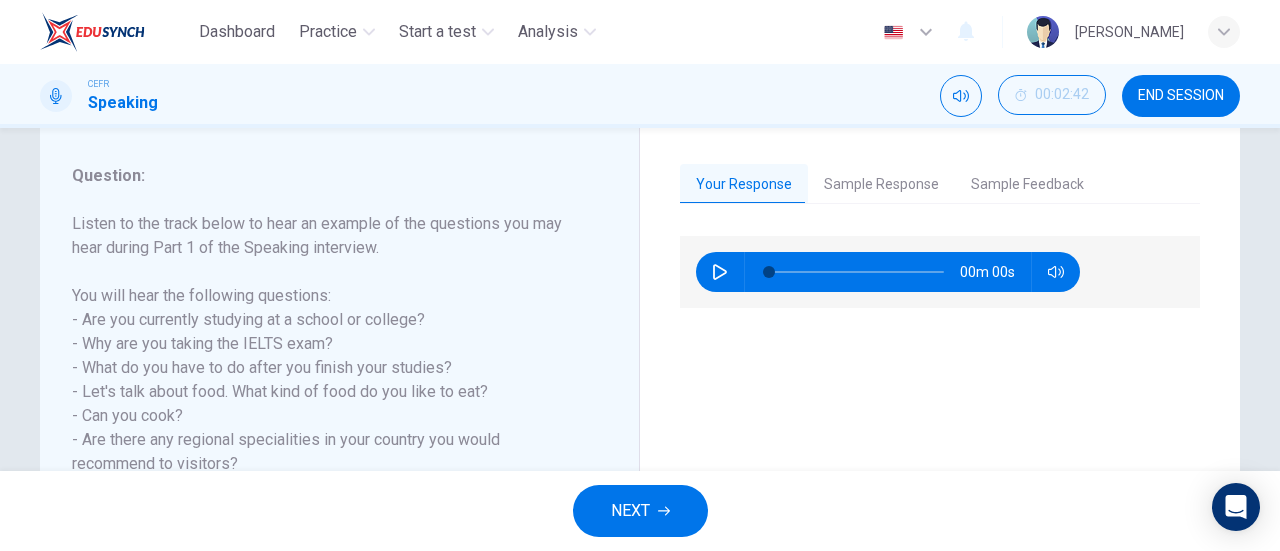 scroll, scrollTop: 253, scrollLeft: 0, axis: vertical 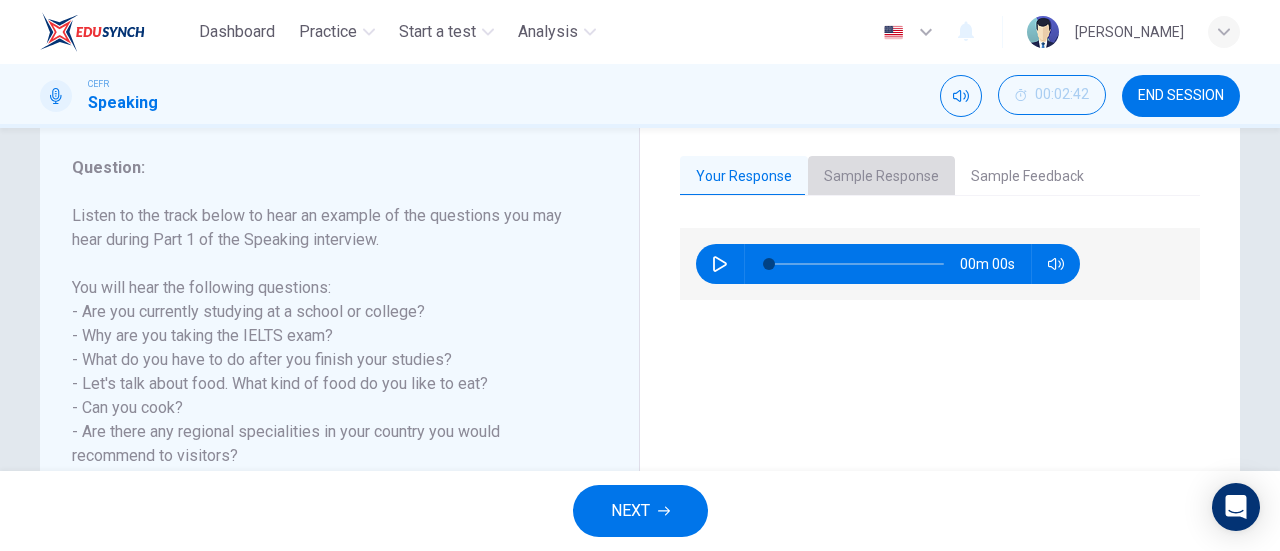 click on "Sample Response" at bounding box center (881, 177) 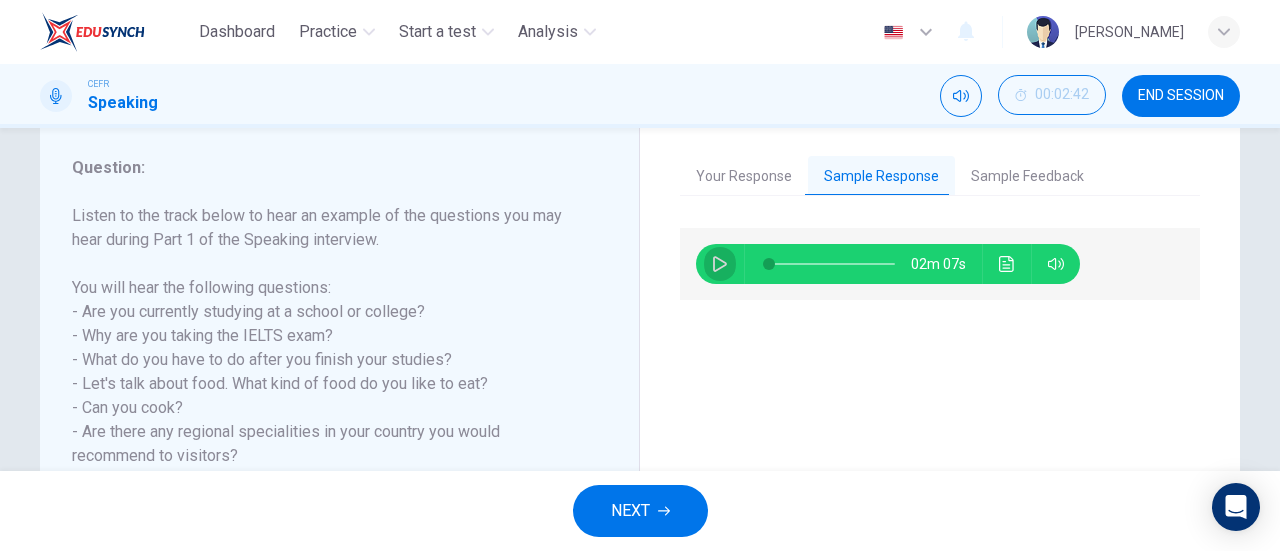 click at bounding box center [720, 264] 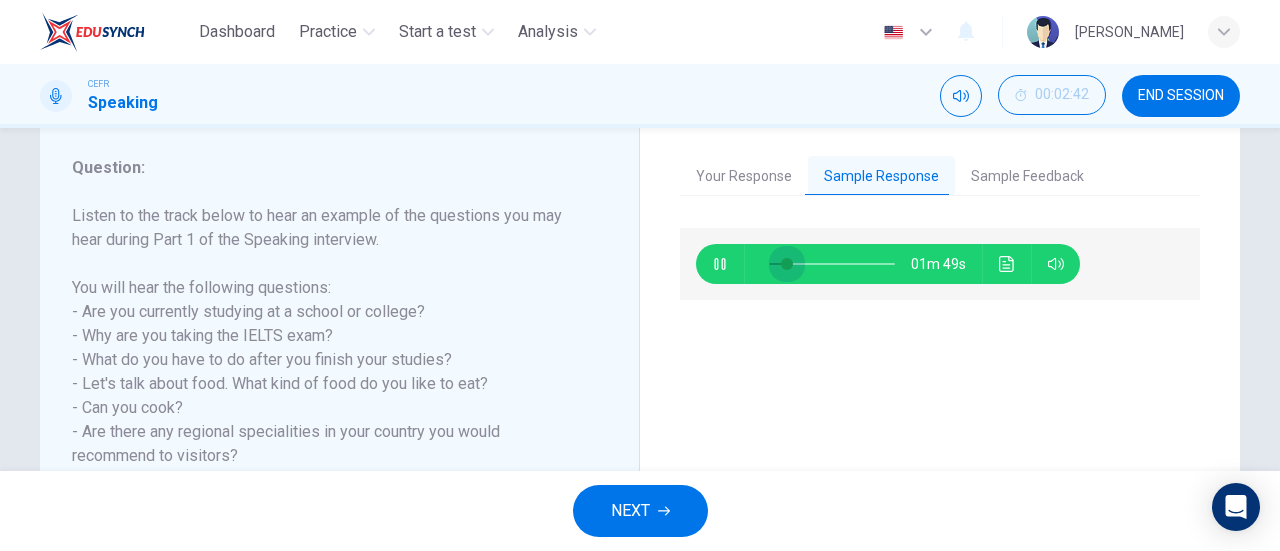 click at bounding box center [787, 264] 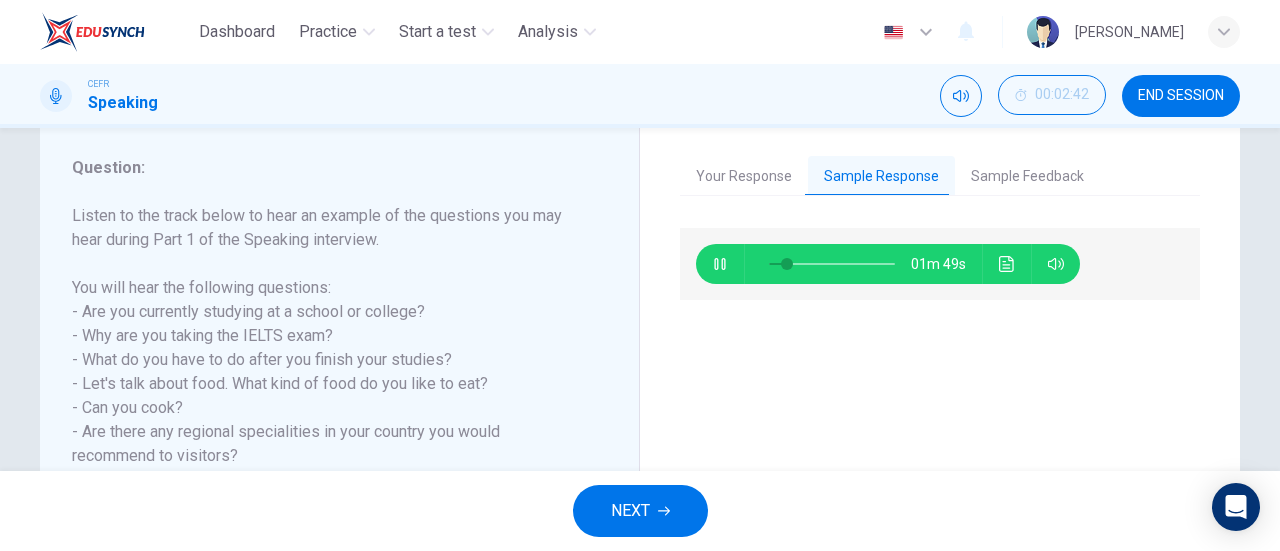 type on "15" 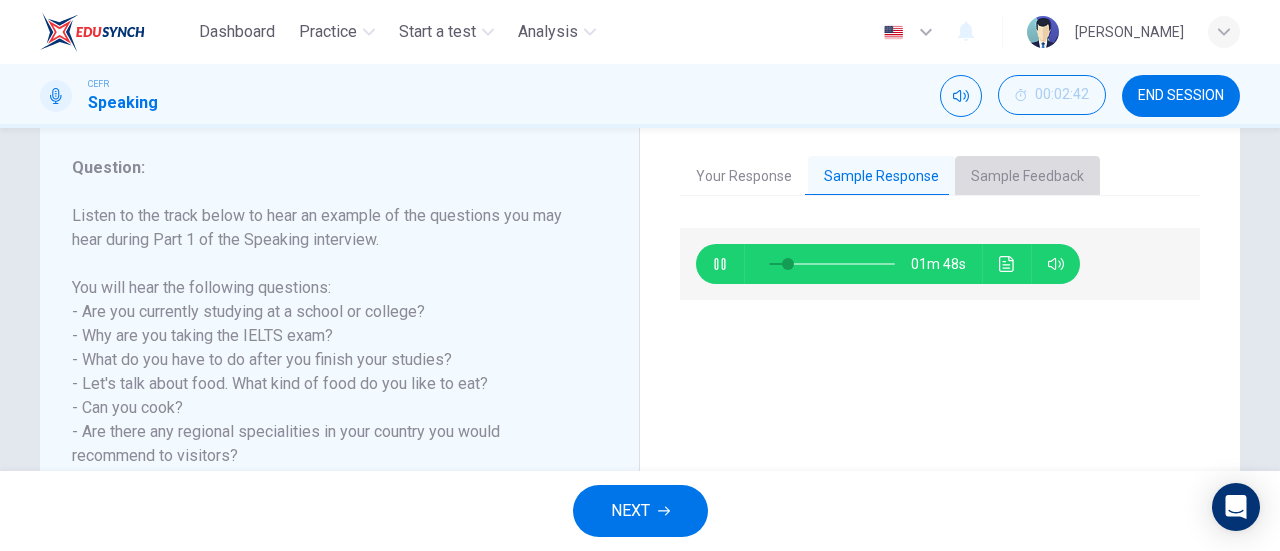 click on "Sample Feedback" at bounding box center (1027, 177) 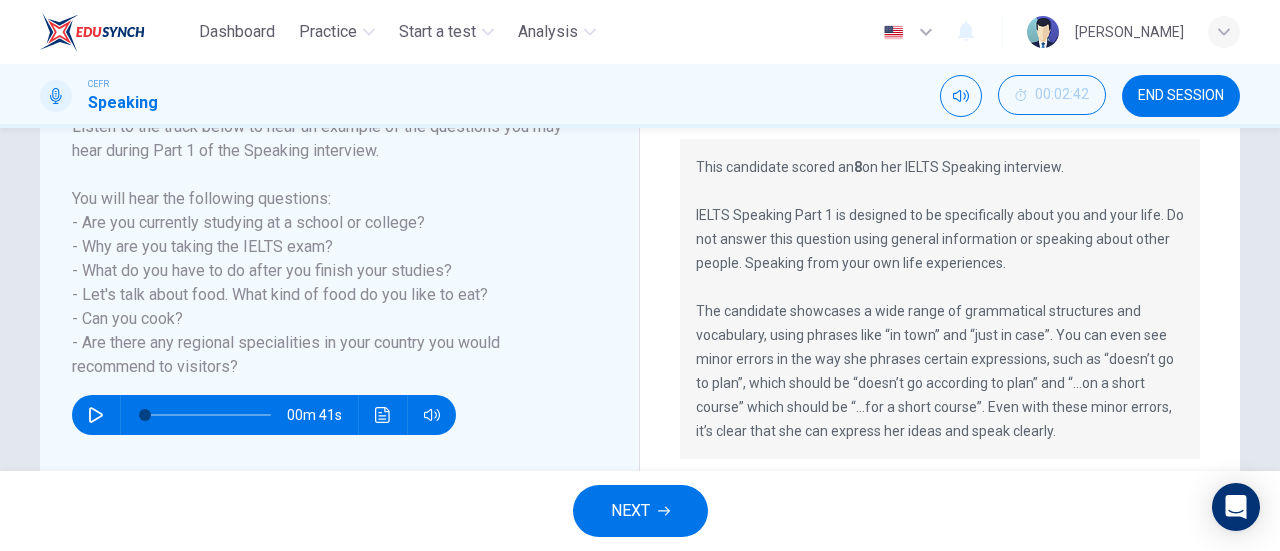 scroll, scrollTop: 432, scrollLeft: 0, axis: vertical 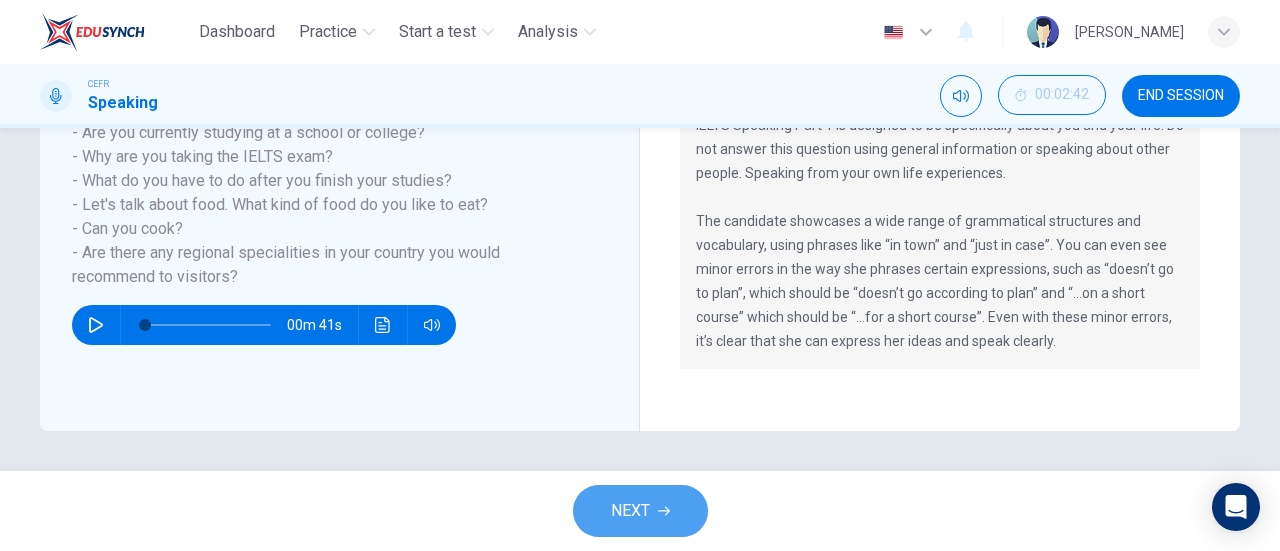 click on "NEXT" at bounding box center (630, 511) 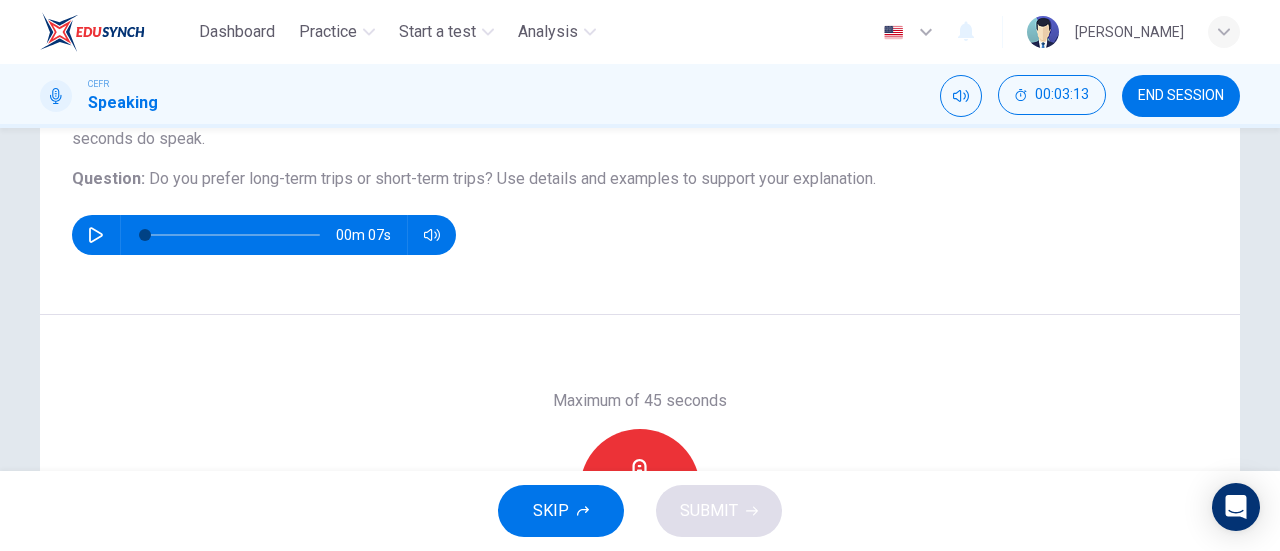 scroll, scrollTop: 207, scrollLeft: 0, axis: vertical 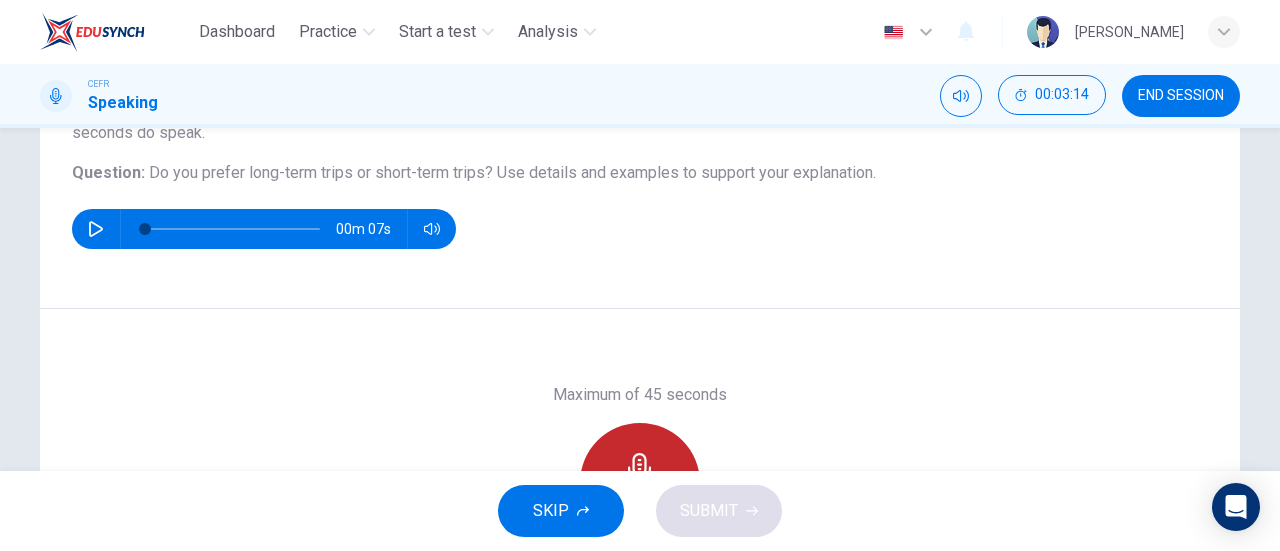 click on "Record" at bounding box center [640, 483] 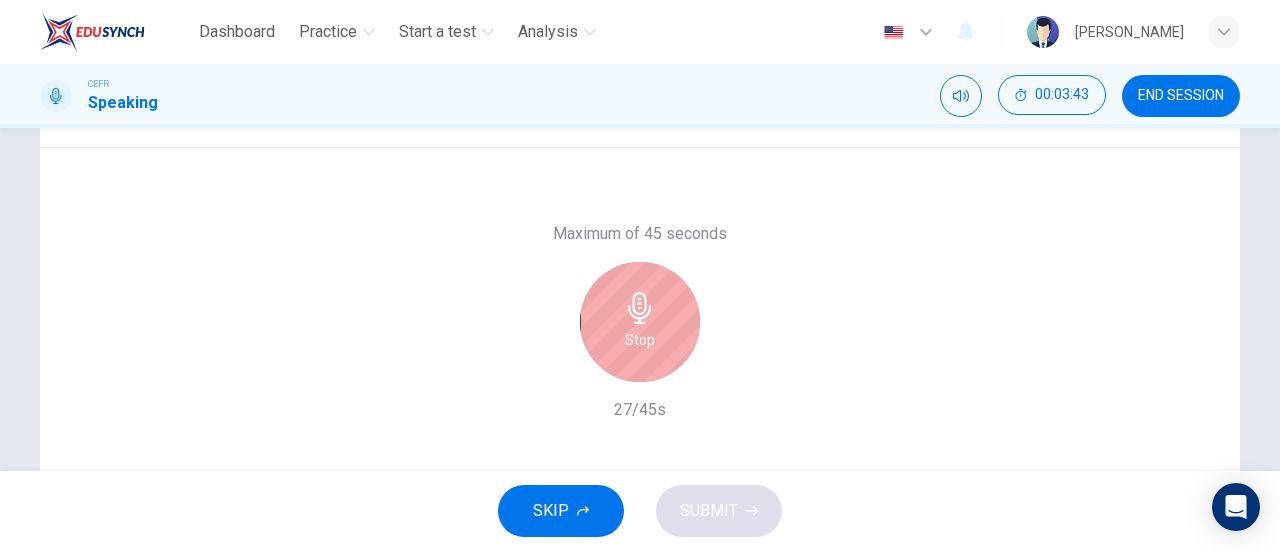 scroll, scrollTop: 432, scrollLeft: 0, axis: vertical 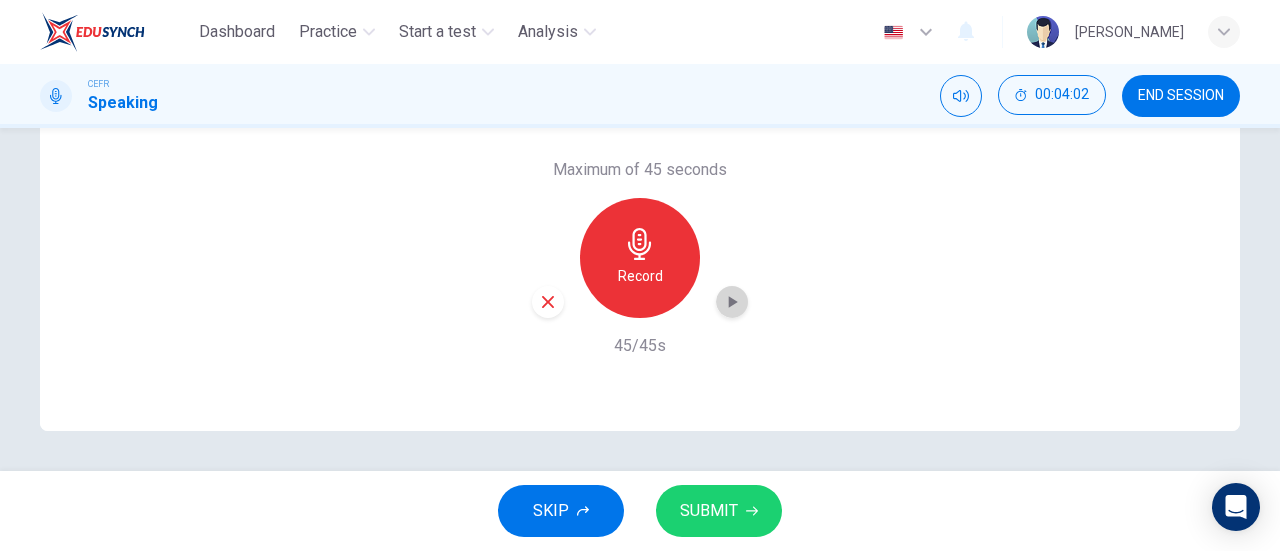 click 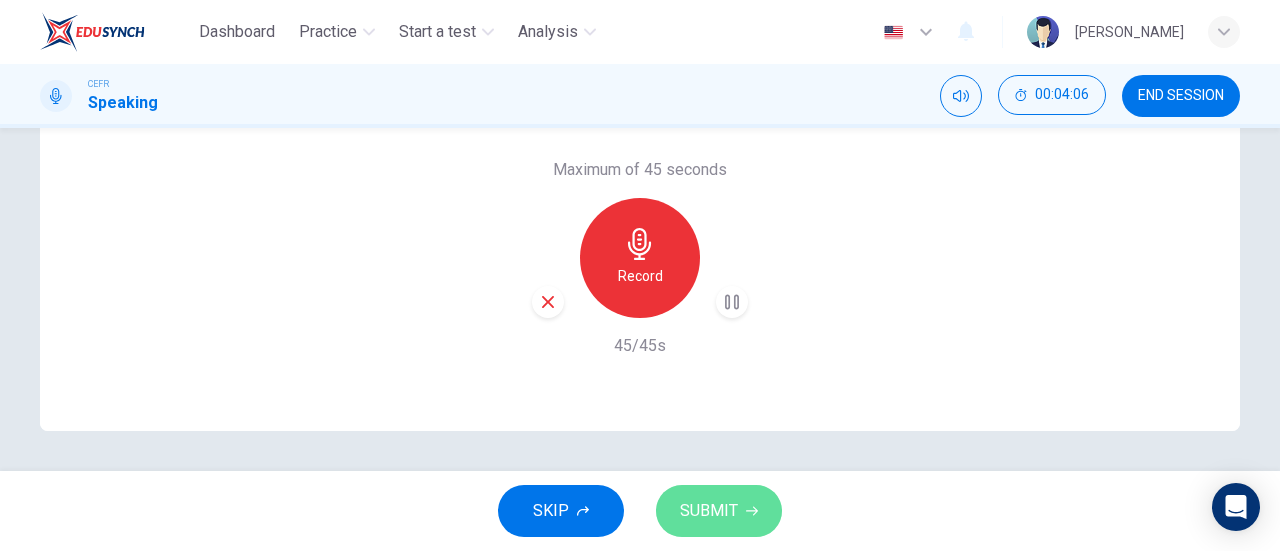 click on "SUBMIT" at bounding box center (709, 511) 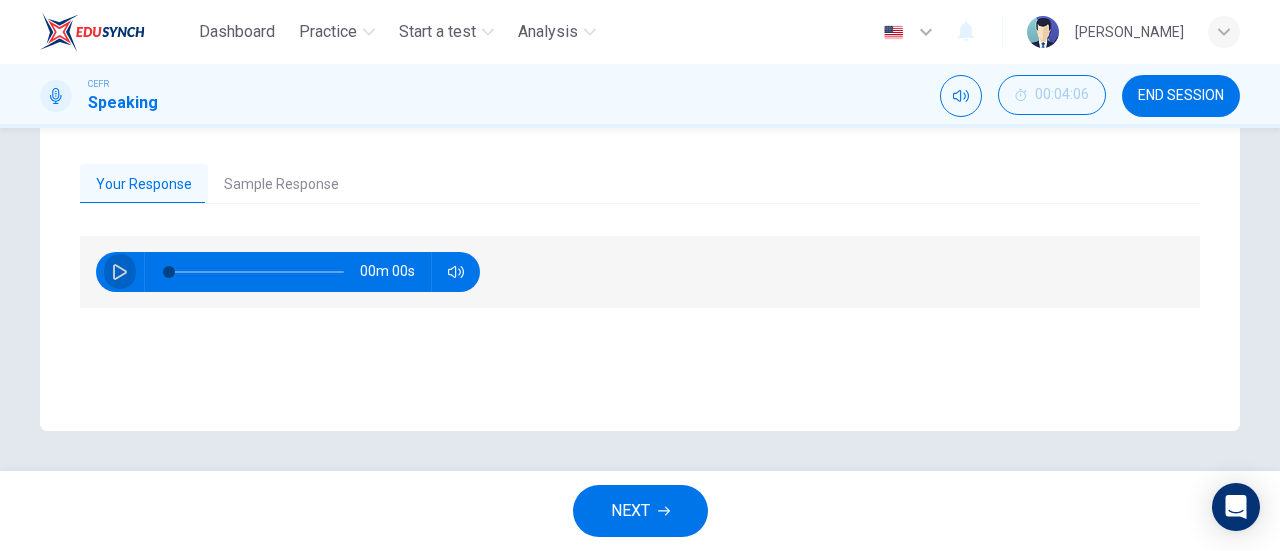 click at bounding box center (120, 272) 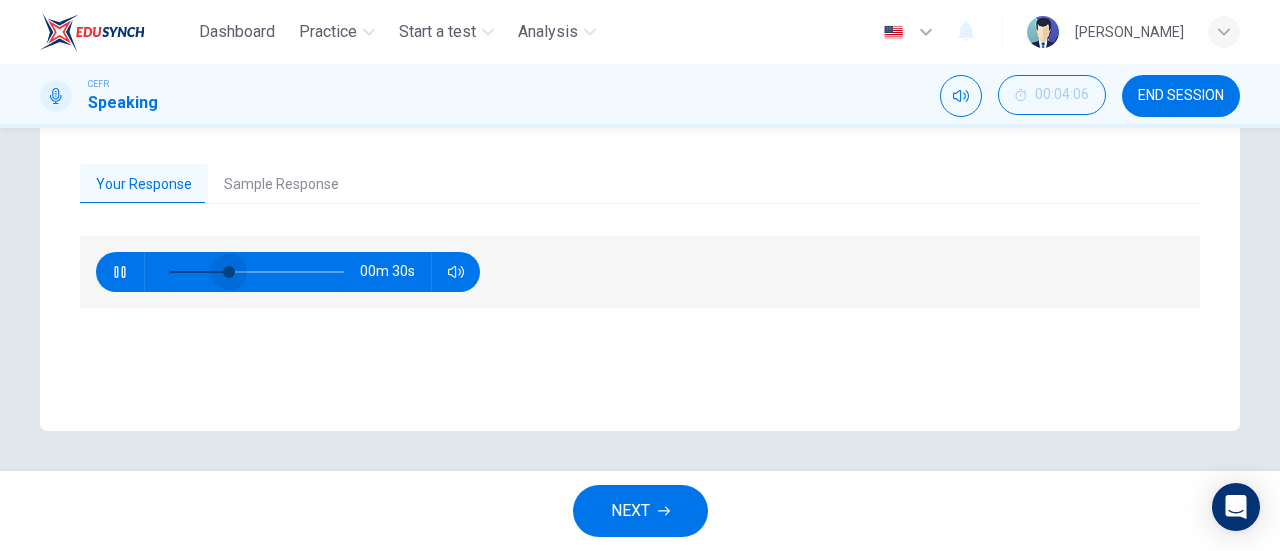 click at bounding box center (256, 272) 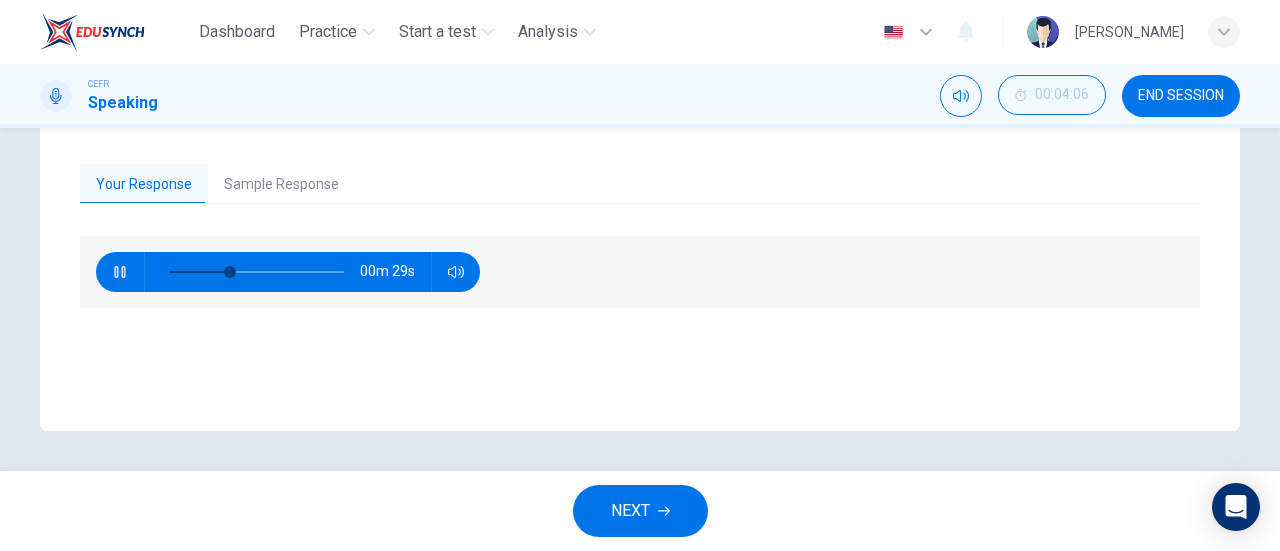 click at bounding box center (256, 272) 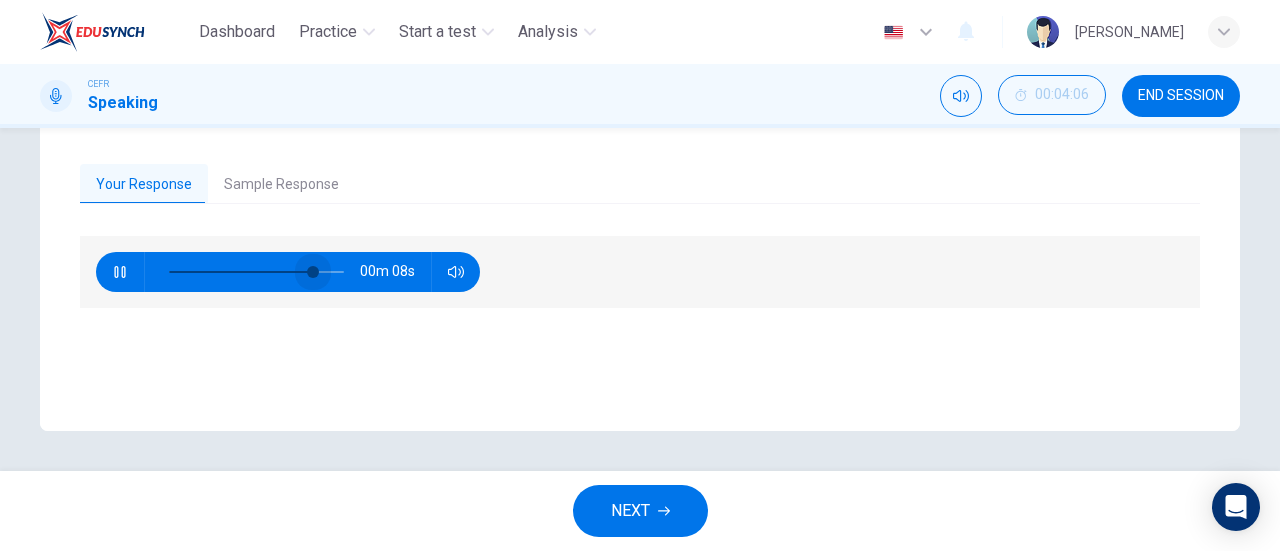 click at bounding box center (313, 272) 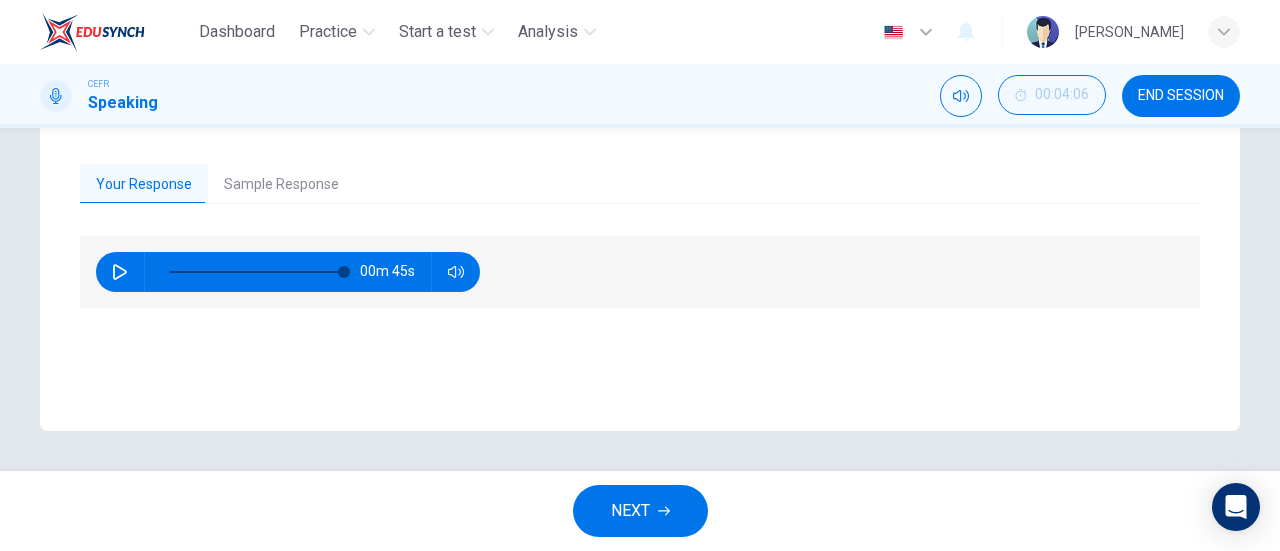 type on "0" 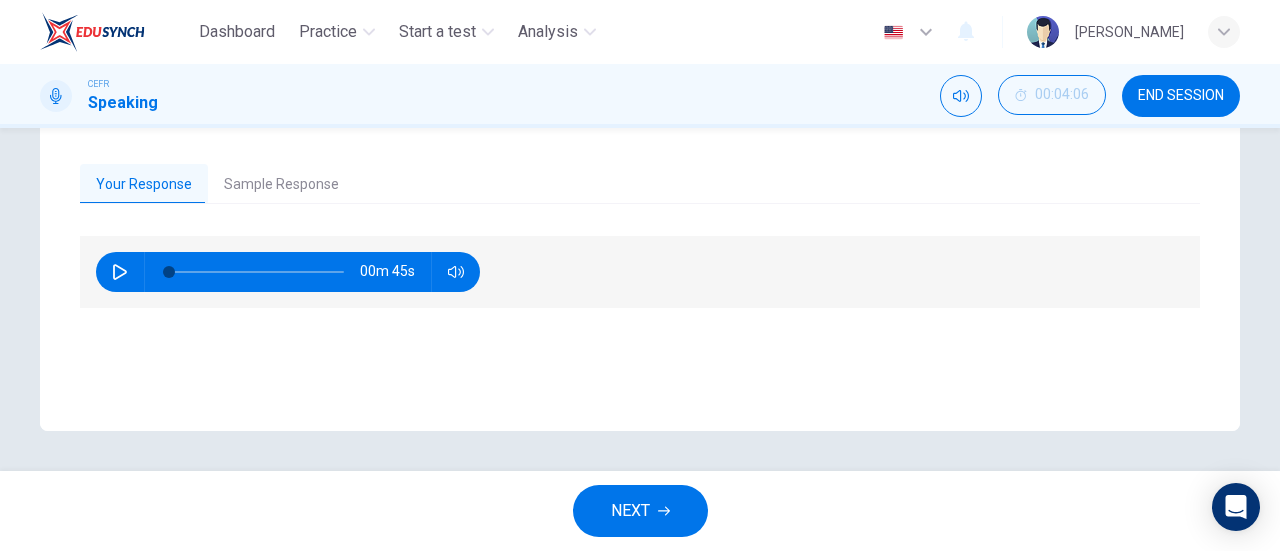 click on "Your Response Sample Response 00m 45s 00m 47s" at bounding box center (640, 278) 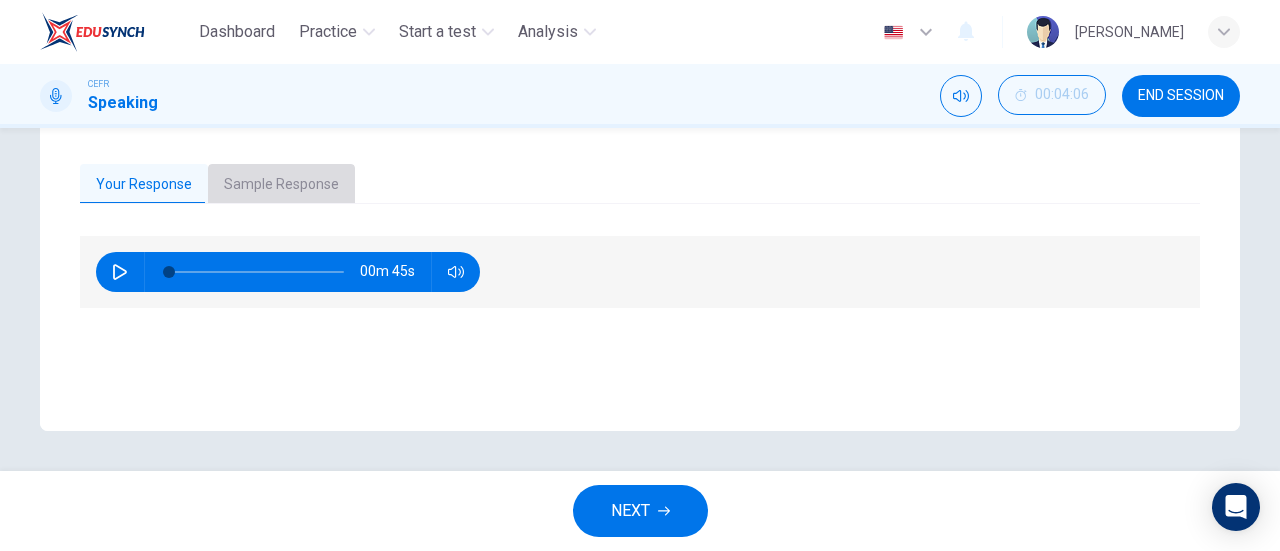 click on "Sample Response" at bounding box center (281, 185) 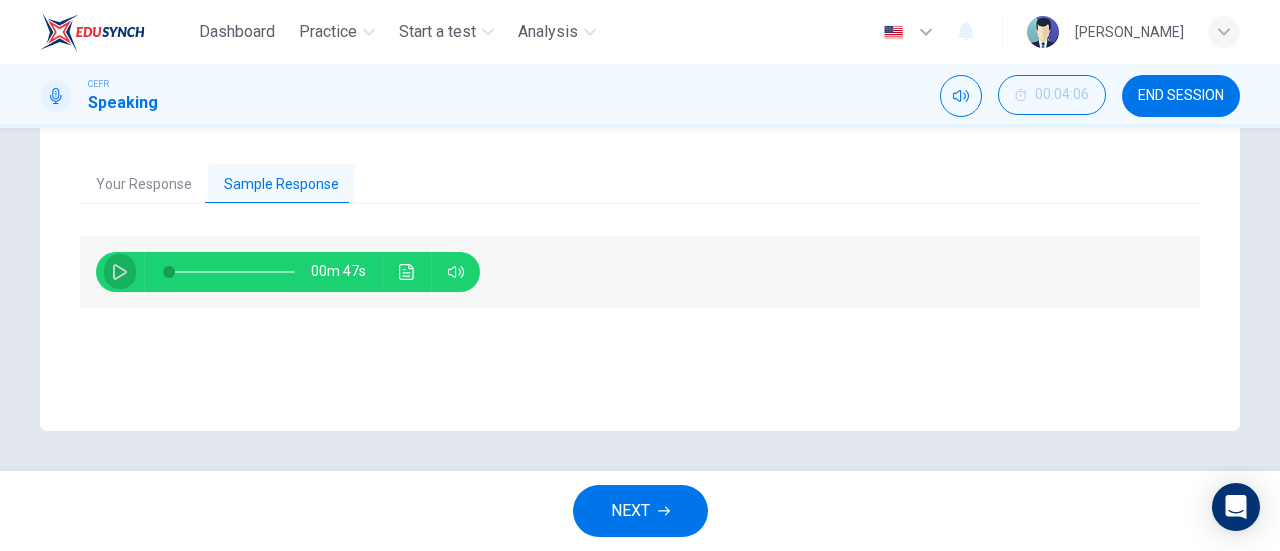 click 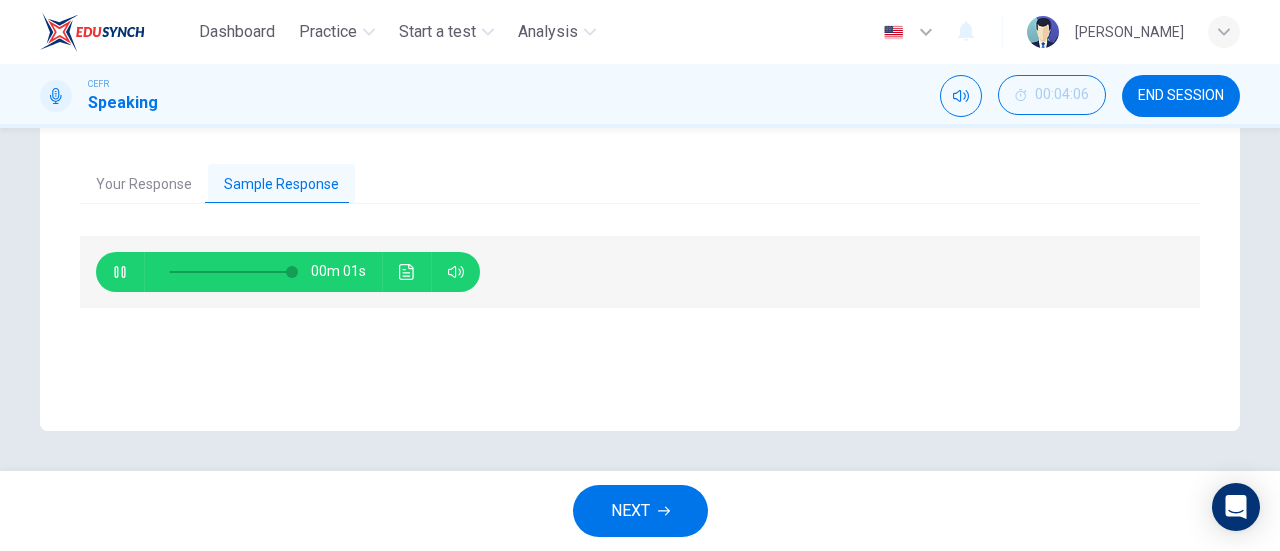 type on "0" 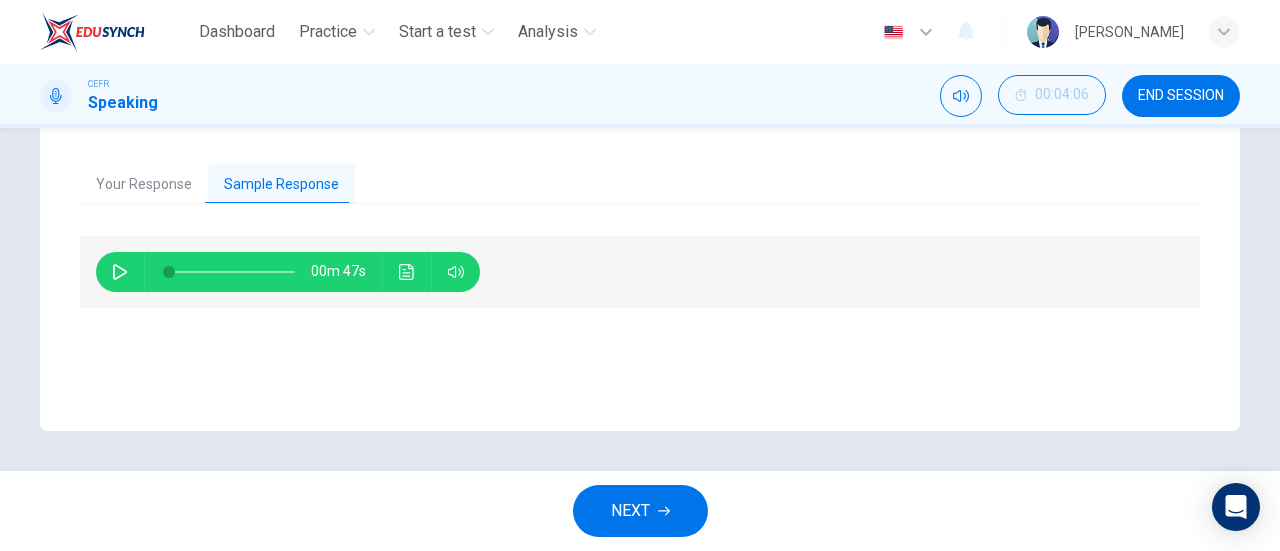 scroll, scrollTop: 0, scrollLeft: 0, axis: both 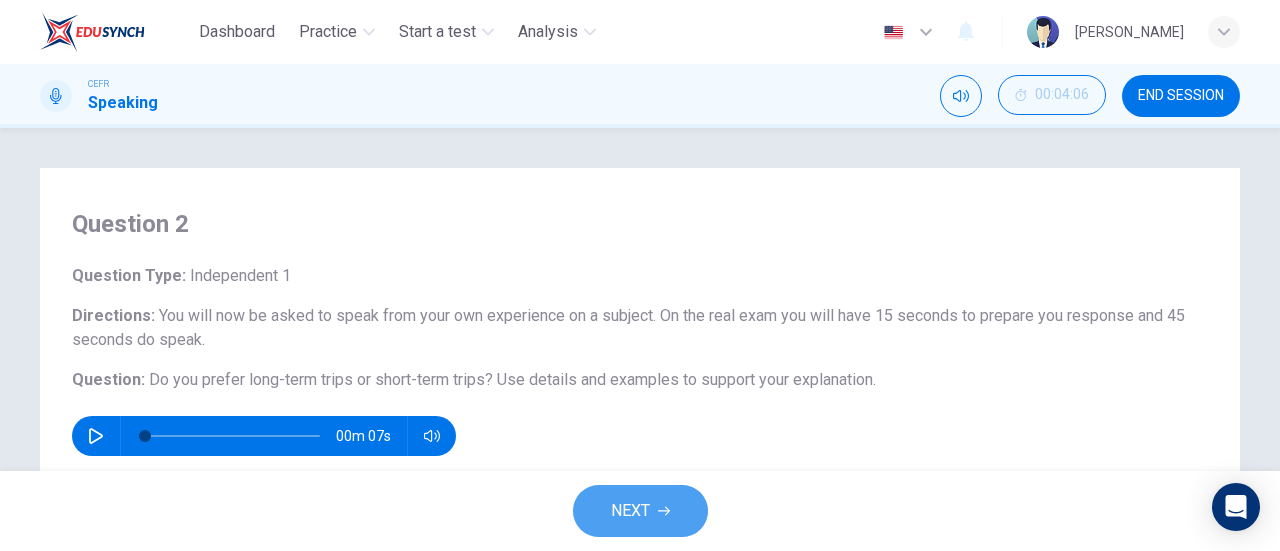 click on "NEXT" at bounding box center (630, 511) 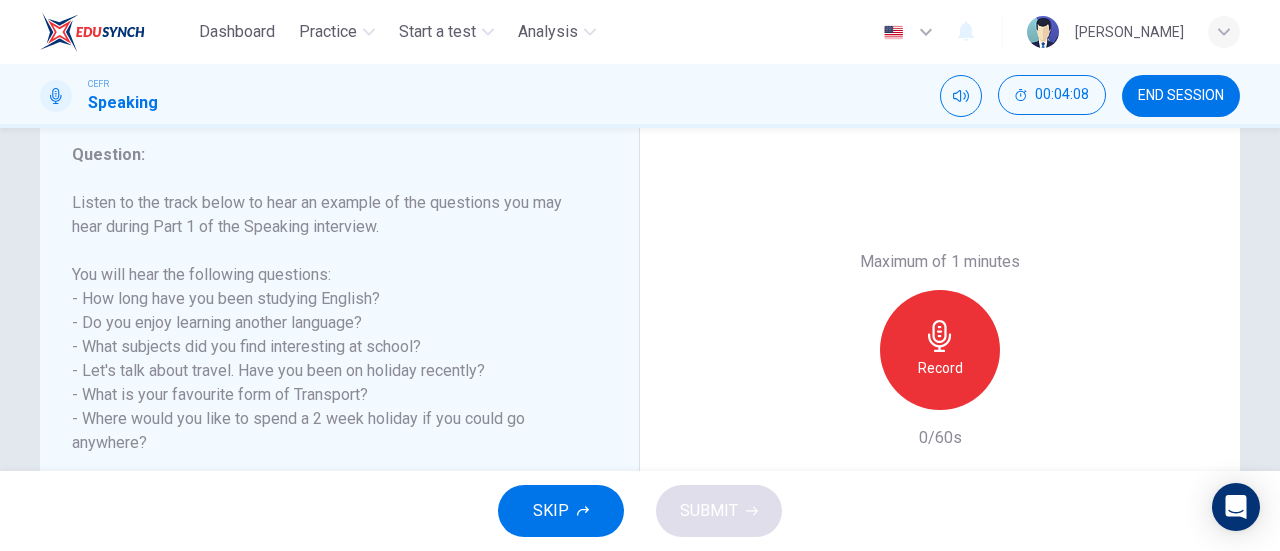 scroll, scrollTop: 269, scrollLeft: 0, axis: vertical 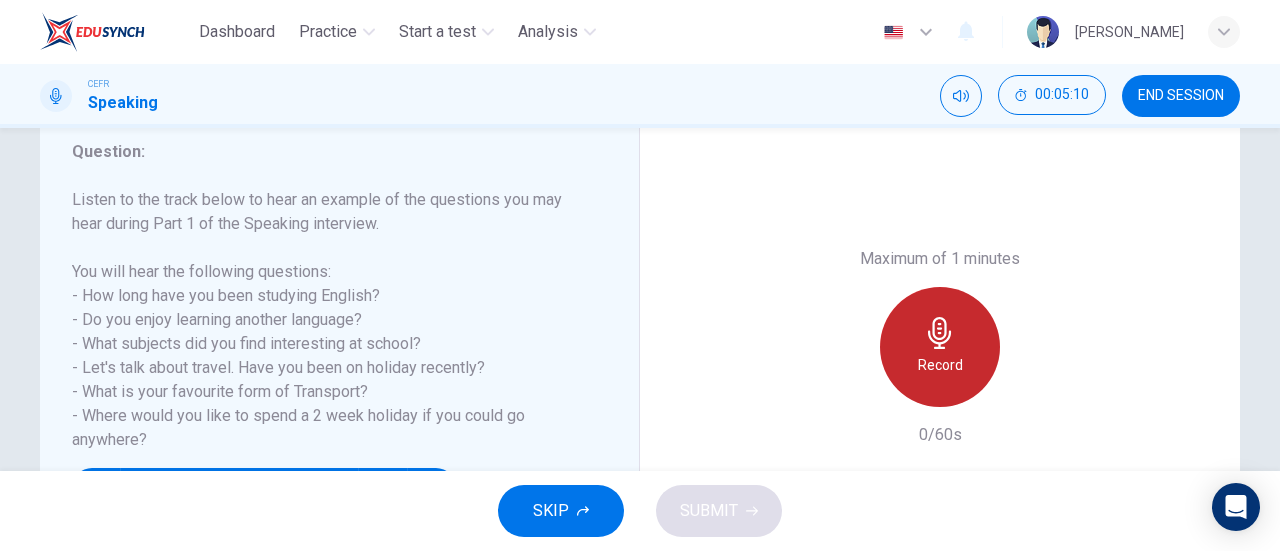 click 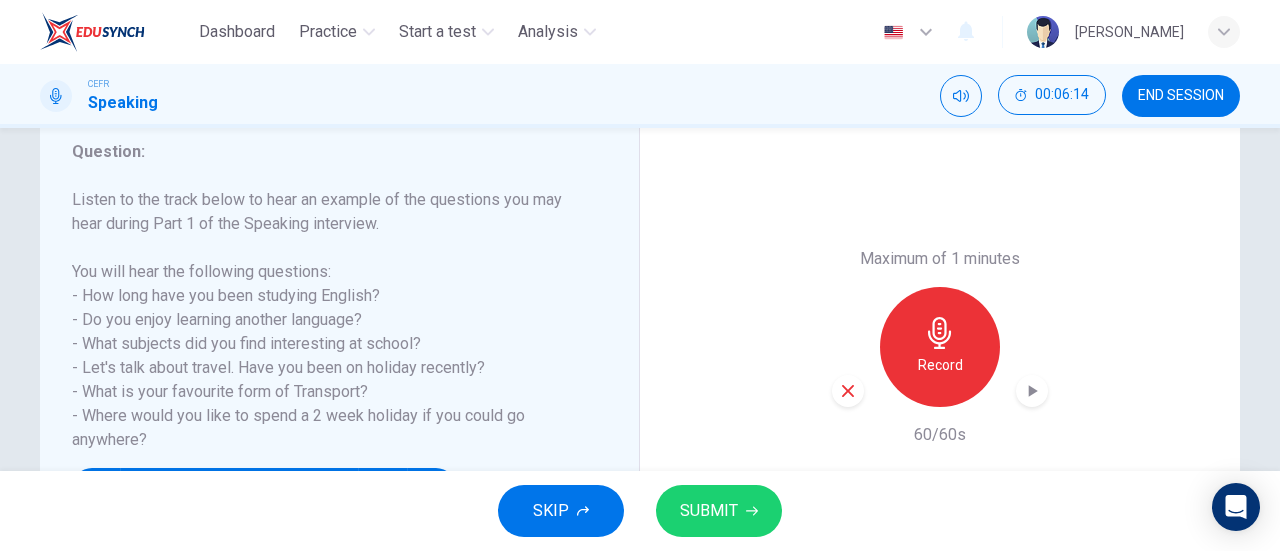 click 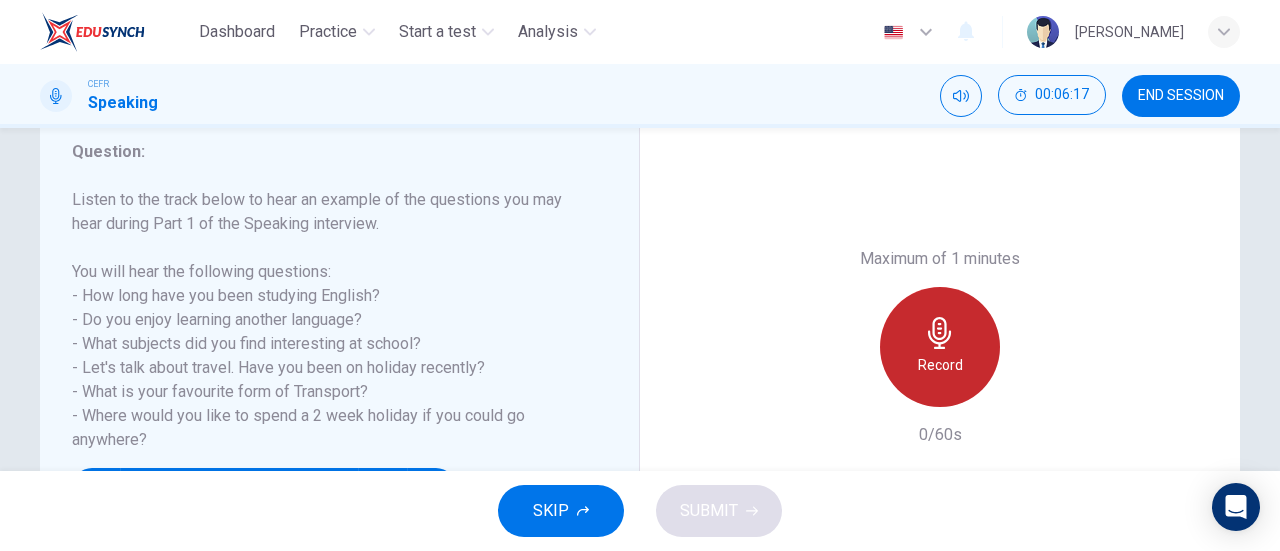 click on "Record" at bounding box center [940, 347] 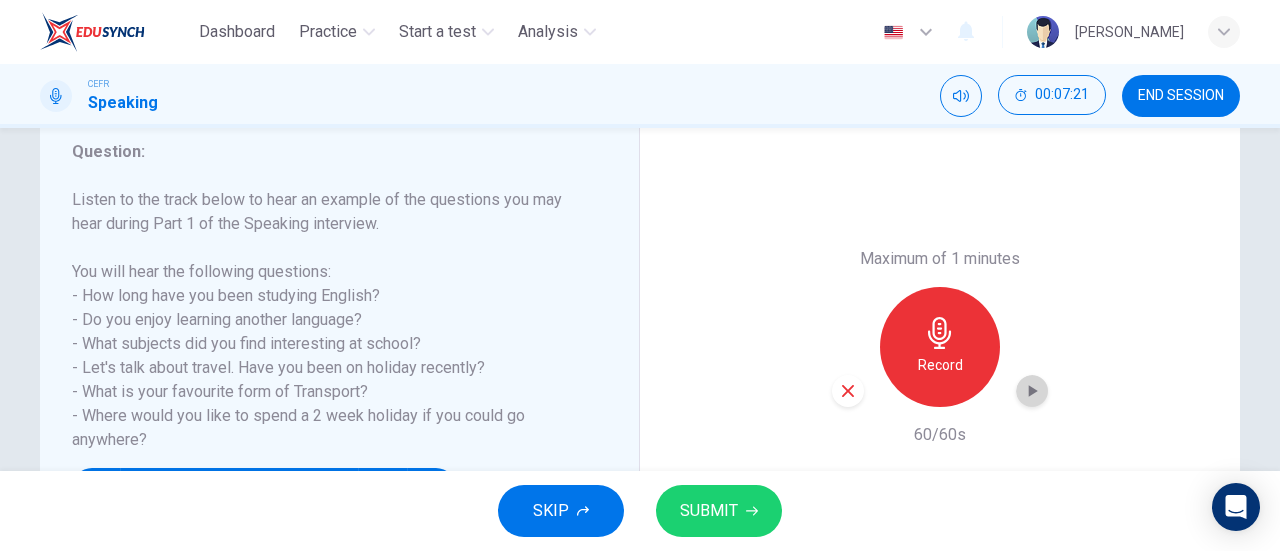 click 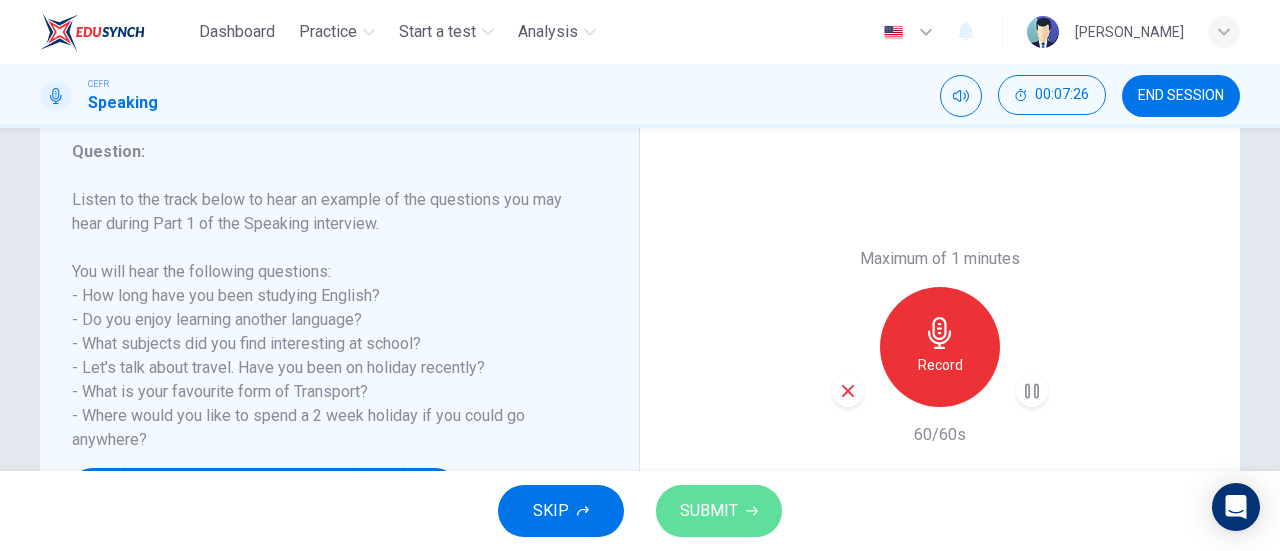 click on "SUBMIT" at bounding box center (709, 511) 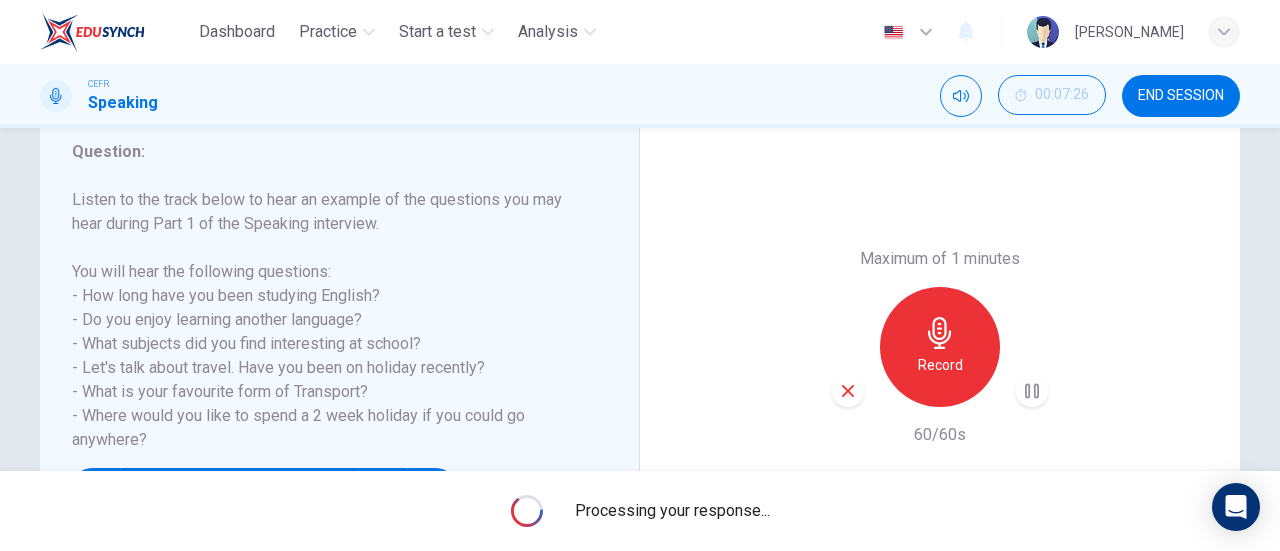 scroll, scrollTop: 432, scrollLeft: 0, axis: vertical 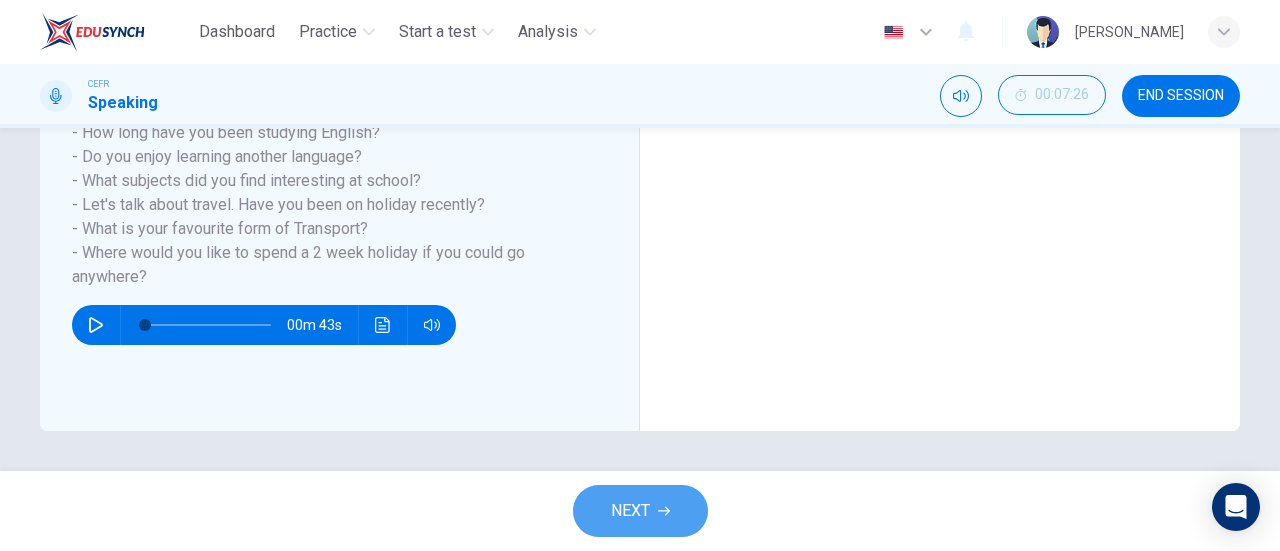 click on "NEXT" at bounding box center [630, 511] 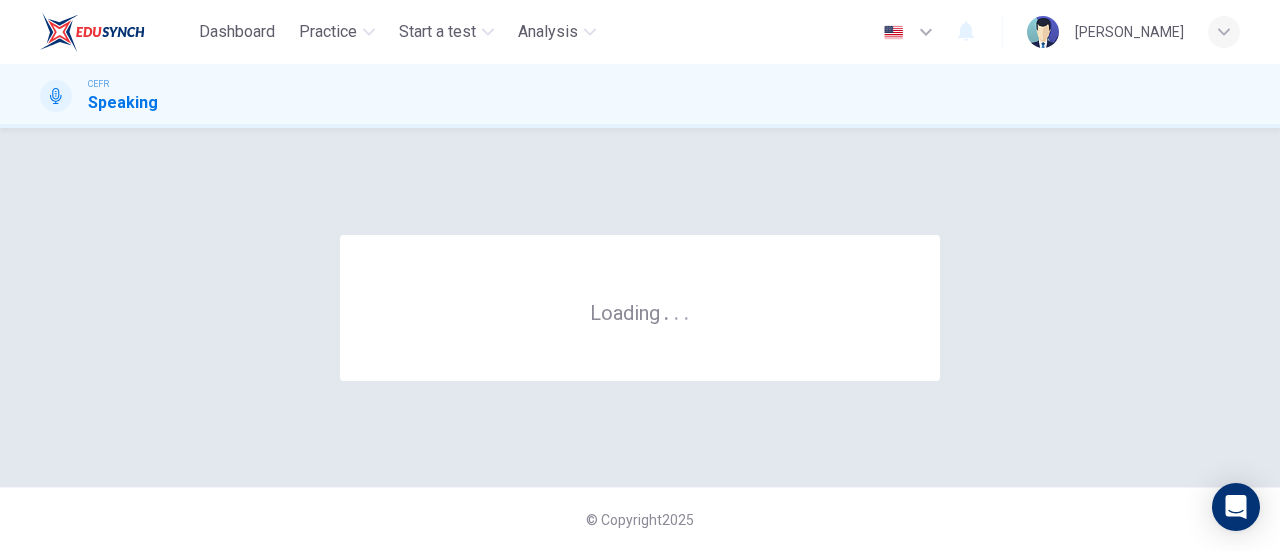 scroll, scrollTop: 0, scrollLeft: 0, axis: both 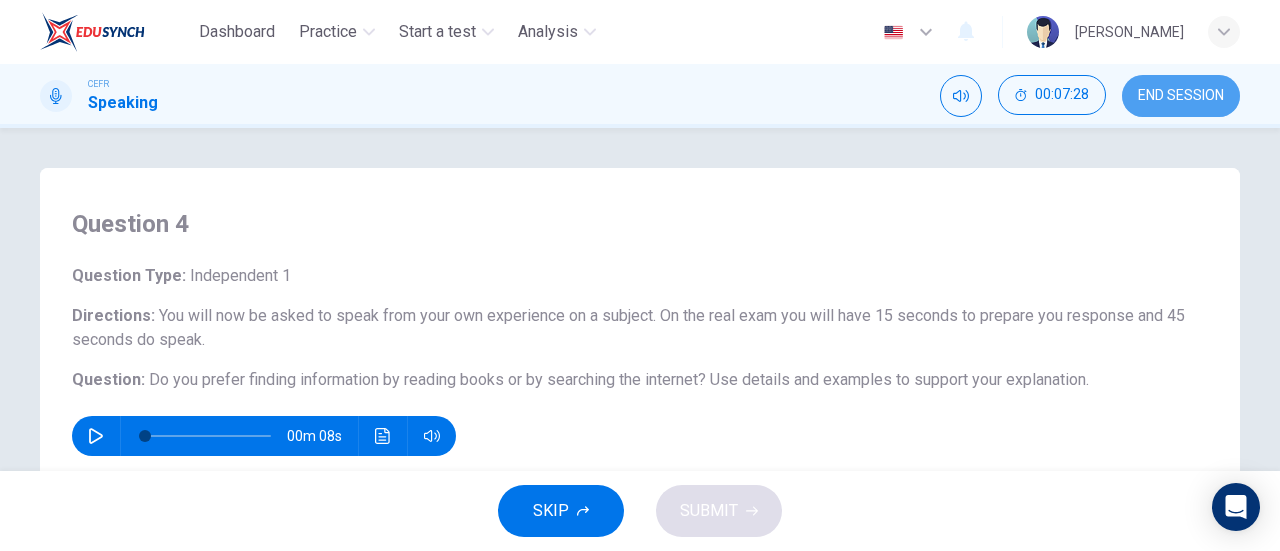 click on "END SESSION" at bounding box center [1181, 96] 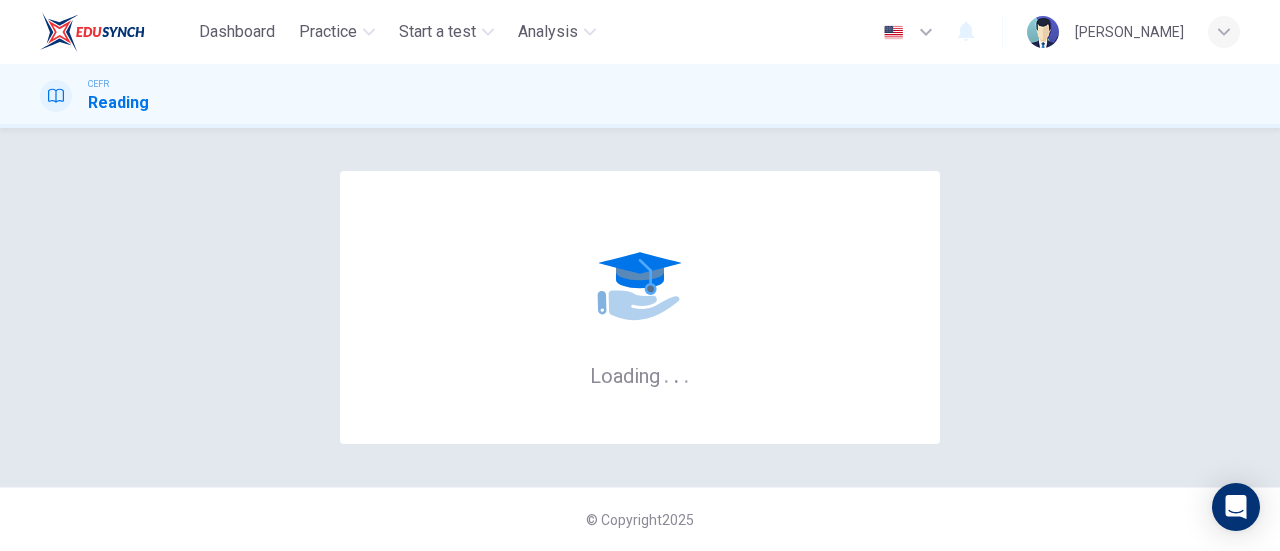 scroll, scrollTop: 0, scrollLeft: 0, axis: both 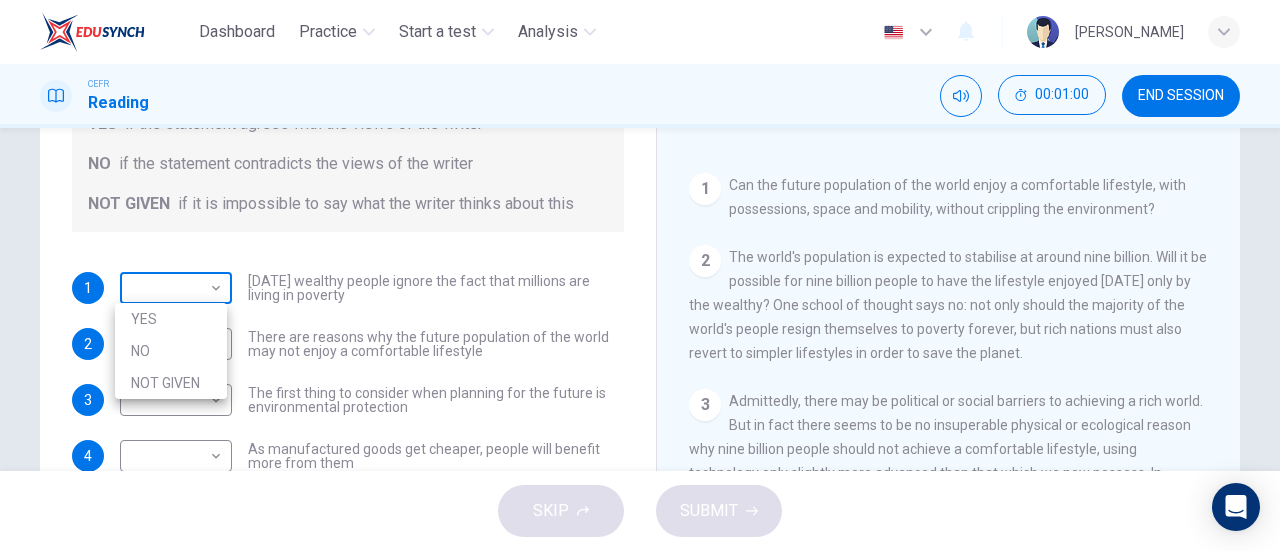 click on "Dashboard Practice Start a test Analysis English en ​ [PERSON_NAME] CEFR Reading 00:01:00 END SESSION Questions 1 - 6 Do the following statements reflect the claims of the writer in the Reading Passage?
In the boxes below, write YES if the statement agrees with the views of the writer NO if the statement contradicts the views of the writer NOT GIVEN if it is impossible to say what the writer thinks about this 1 ​ ​ [DATE] wealthy people ignore the fact that millions are living in poverty 2 ​ ​ There are reasons why the future population of the world may not enjoy a comfortable lifestyle 3 ​ ​ The first thing to consider when planning for the future is environmental protection 4 ​ ​ As manufactured goods get cheaper, people will benefit more from them 5 ​ ​ It may be possible to find new types of raw materials for use in the production of machinery 6 ​ ​ The rising prices of fossil fuels may bring some benefits Worldly Wealth CLICK TO ZOOM Click to Zoom 1 2 3 4 5 6 7" at bounding box center [640, 275] 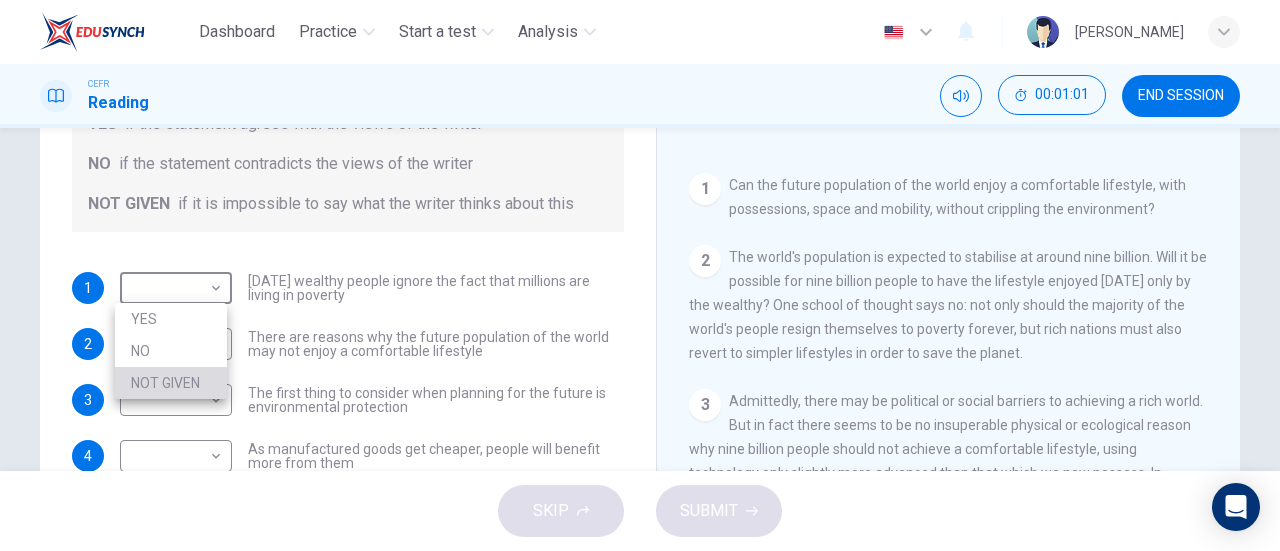 click on "NOT GIVEN" at bounding box center [171, 383] 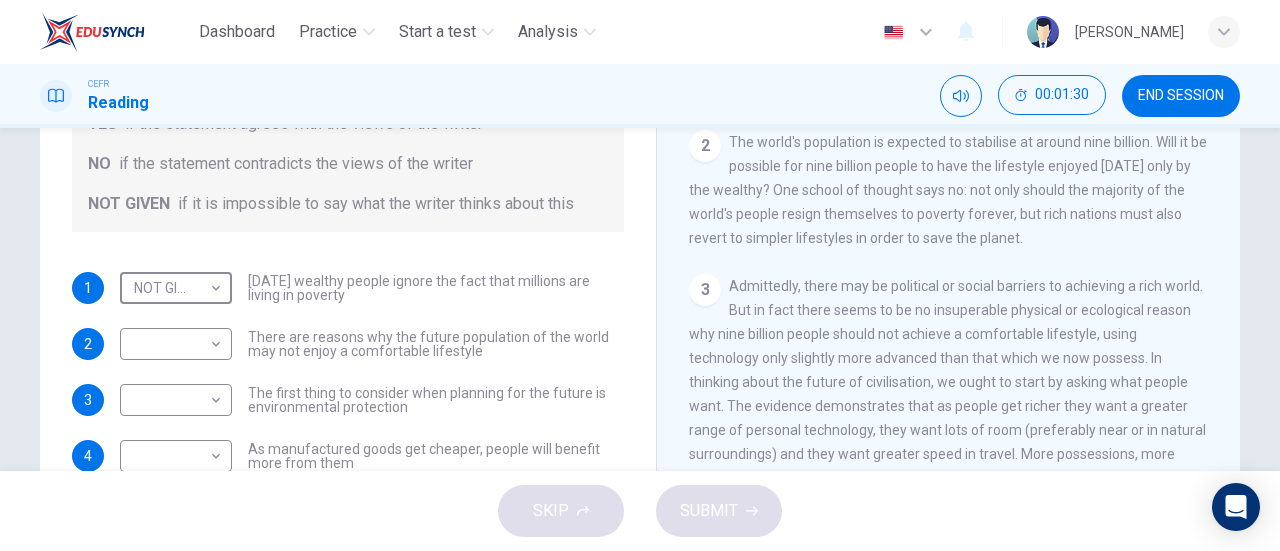 scroll, scrollTop: 384, scrollLeft: 0, axis: vertical 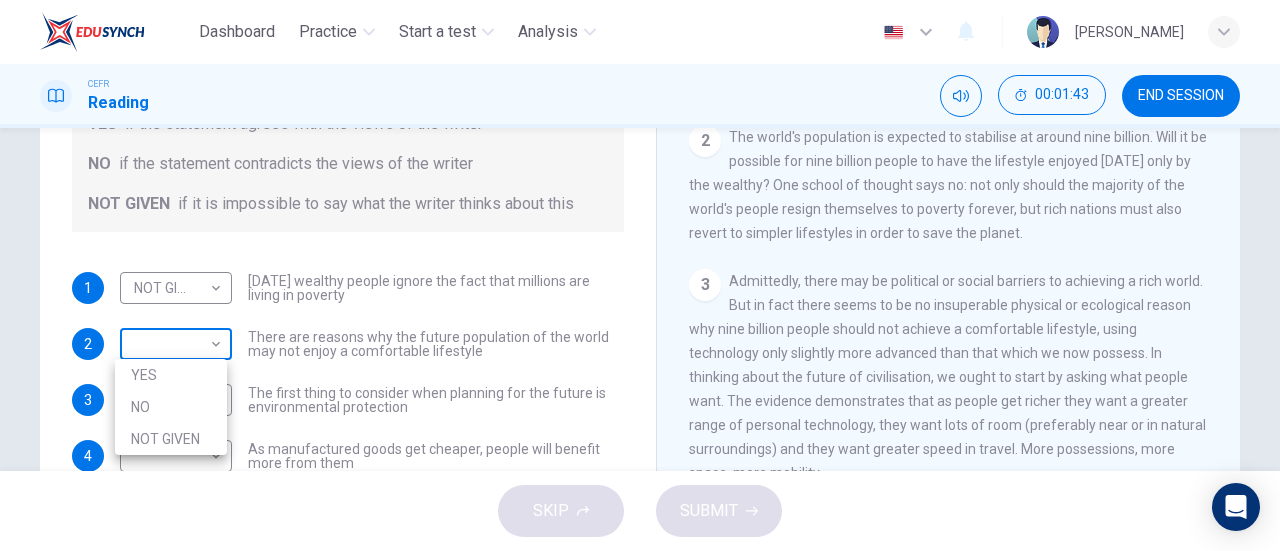 click on "Dashboard Practice Start a test Analysis English en ​ [PERSON_NAME] CEFR Reading 00:01:43 END SESSION Questions 1 - 6 Do the following statements reflect the claims of the writer in the Reading Passage?
In the boxes below, write YES if the statement agrees with the views of the writer NO if the statement contradicts the views of the writer NOT GIVEN if it is impossible to say what the writer thinks about this 1 NOT GIVEN NOT GIVEN ​ [DATE] wealthy people ignore the fact that millions are living in poverty 2 ​ ​ There are reasons why the future population of the world may not enjoy a comfortable lifestyle 3 ​ ​ The first thing to consider when planning for the future is environmental protection 4 ​ ​ As manufactured goods get cheaper, people will benefit more from them 5 ​ ​ It may be possible to find new types of raw materials for use in the production of machinery 6 ​ ​ The rising prices of fossil fuels may bring some benefits Worldly Wealth CLICK TO ZOOM 1 2 3 4 5 6" at bounding box center (640, 275) 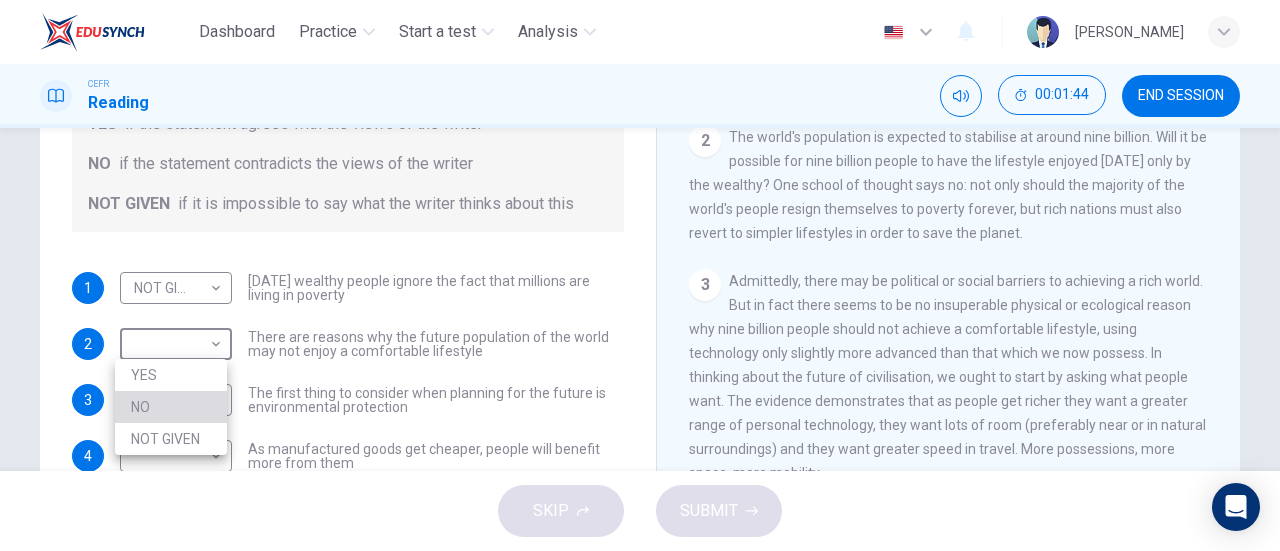click on "NO" at bounding box center [171, 407] 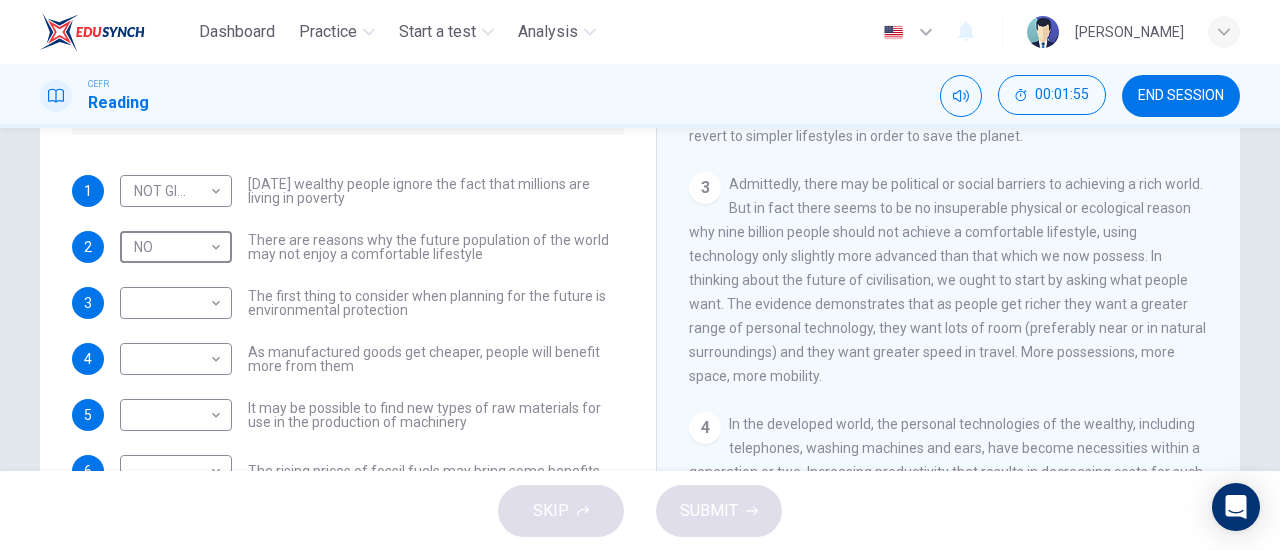 scroll, scrollTop: 338, scrollLeft: 0, axis: vertical 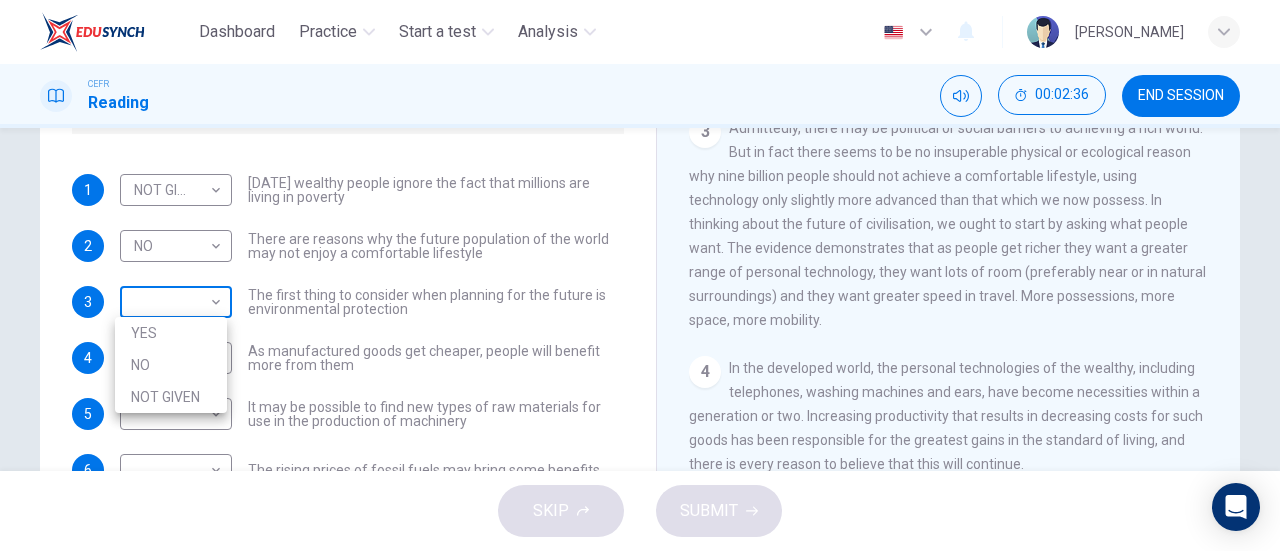 click on "Dashboard Practice Start a test Analysis English en ​ [PERSON_NAME] CEFR Reading 00:02:36 END SESSION Questions 1 - 6 Do the following statements reflect the claims of the writer in the Reading Passage?
In the boxes below, write YES if the statement agrees with the views of the writer NO if the statement contradicts the views of the writer NOT GIVEN if it is impossible to say what the writer thinks about this 1 NOT GIVEN NOT GIVEN ​ [DATE] wealthy people ignore the fact that millions are living in poverty 2 NO NO ​ There are reasons why the future population of the world may not enjoy a comfortable lifestyle 3 ​ ​ The first thing to consider when planning for the future is environmental protection 4 ​ ​ As manufactured goods get cheaper, people will benefit more from them 5 ​ ​ It may be possible to find new types of raw materials for use in the production of machinery 6 ​ ​ The rising prices of fossil fuels may bring some benefits Worldly Wealth CLICK TO ZOOM 1 2 3 4 5" at bounding box center (640, 275) 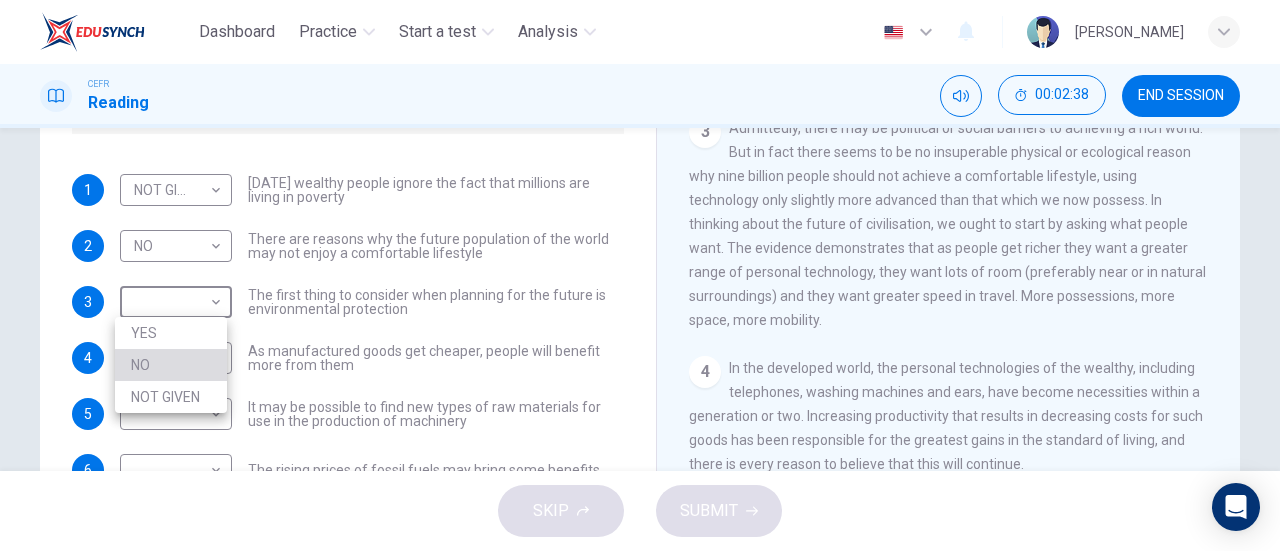 click on "NO" at bounding box center (171, 365) 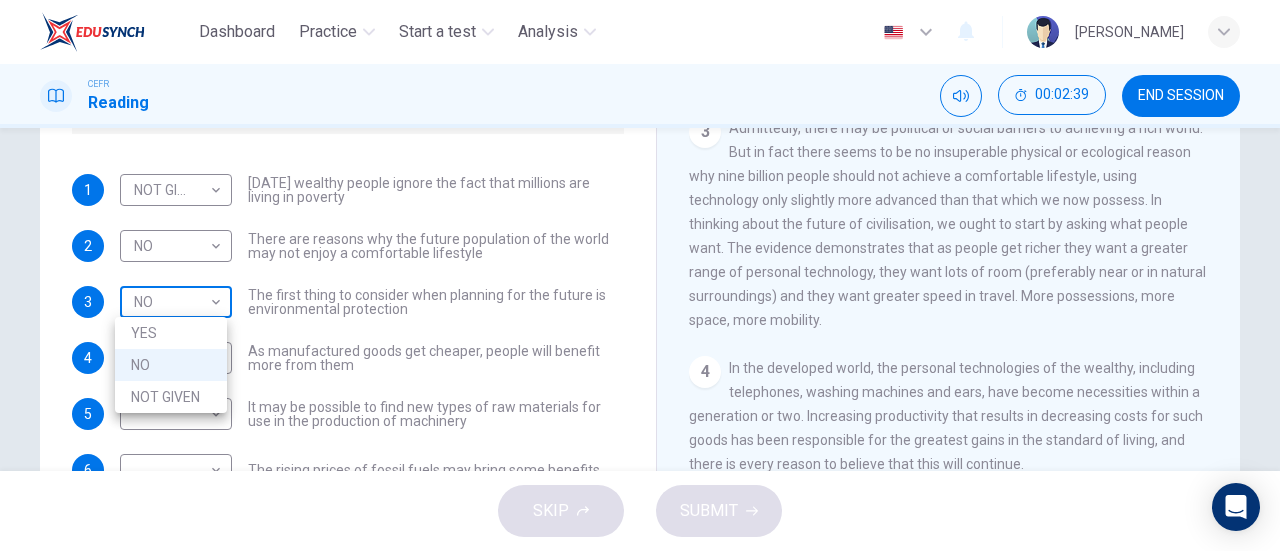 click on "Dashboard Practice Start a test Analysis English en ​ [PERSON_NAME] CEFR Reading 00:02:39 END SESSION Questions 1 - 6 Do the following statements reflect the claims of the writer in the Reading Passage?
In the boxes below, write YES if the statement agrees with the views of the writer NO if the statement contradicts the views of the writer NOT GIVEN if it is impossible to say what the writer thinks about this 1 NOT GIVEN NOT GIVEN ​ [DATE] wealthy people ignore the fact that millions are living in poverty 2 NO NO ​ There are reasons why the future population of the world may not enjoy a comfortable lifestyle 3 NO NO ​ The first thing to consider when planning for the future is environmental protection 4 ​ ​ As manufactured goods get cheaper, people will benefit more from them 5 ​ ​ It may be possible to find new types of raw materials for use in the production of machinery 6 ​ ​ The rising prices of fossil fuels may bring some benefits Worldly Wealth CLICK TO ZOOM 1 2 3 4" at bounding box center (640, 275) 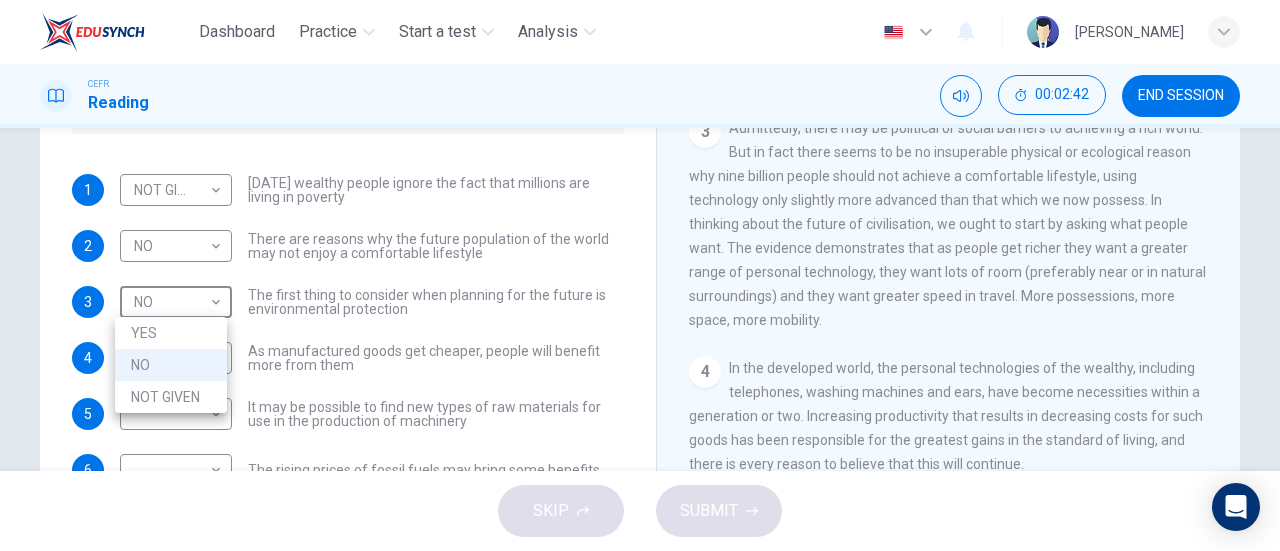 click at bounding box center (640, 275) 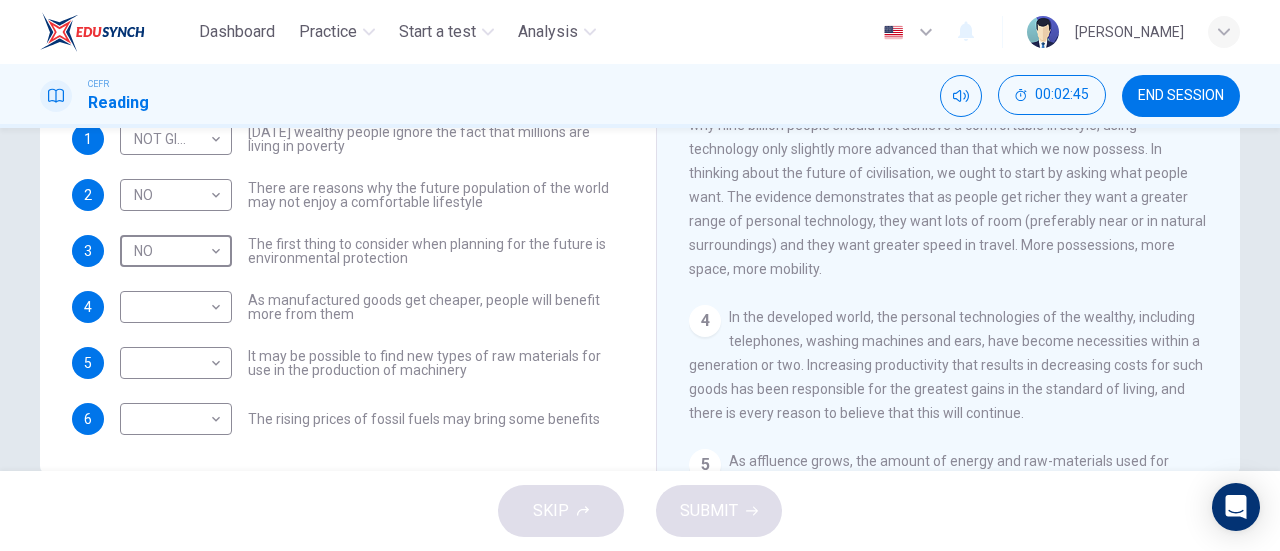 scroll, scrollTop: 390, scrollLeft: 0, axis: vertical 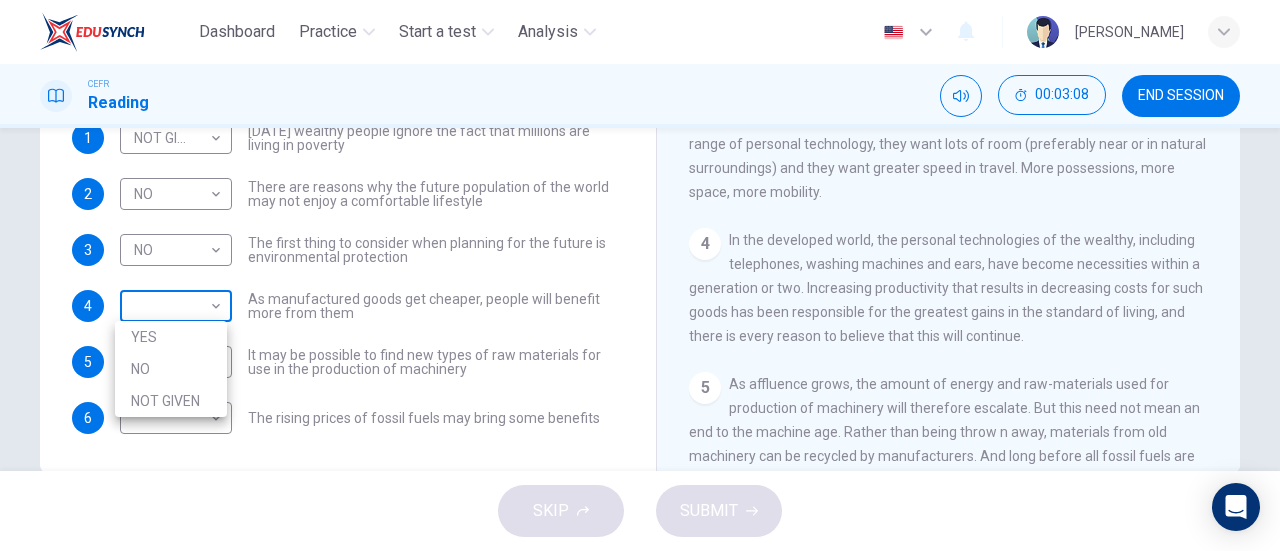 click on "Dashboard Practice Start a test Analysis English en ​ [PERSON_NAME] CEFR Reading 00:03:08 END SESSION Questions 1 - 6 Do the following statements reflect the claims of the writer in the Reading Passage?
In the boxes below, write YES if the statement agrees with the views of the writer NO if the statement contradicts the views of the writer NOT GIVEN if it is impossible to say what the writer thinks about this 1 NOT GIVEN NOT GIVEN ​ [DATE] wealthy people ignore the fact that millions are living in poverty 2 NO NO ​ There are reasons why the future population of the world may not enjoy a comfortable lifestyle 3 NO NO ​ The first thing to consider when planning for the future is environmental protection 4 ​ ​ As manufactured goods get cheaper, people will benefit more from them 5 ​ ​ It may be possible to find new types of raw materials for use in the production of machinery 6 ​ ​ The rising prices of fossil fuels may bring some benefits Worldly Wealth CLICK TO ZOOM 1 2 3 4" at bounding box center [640, 275] 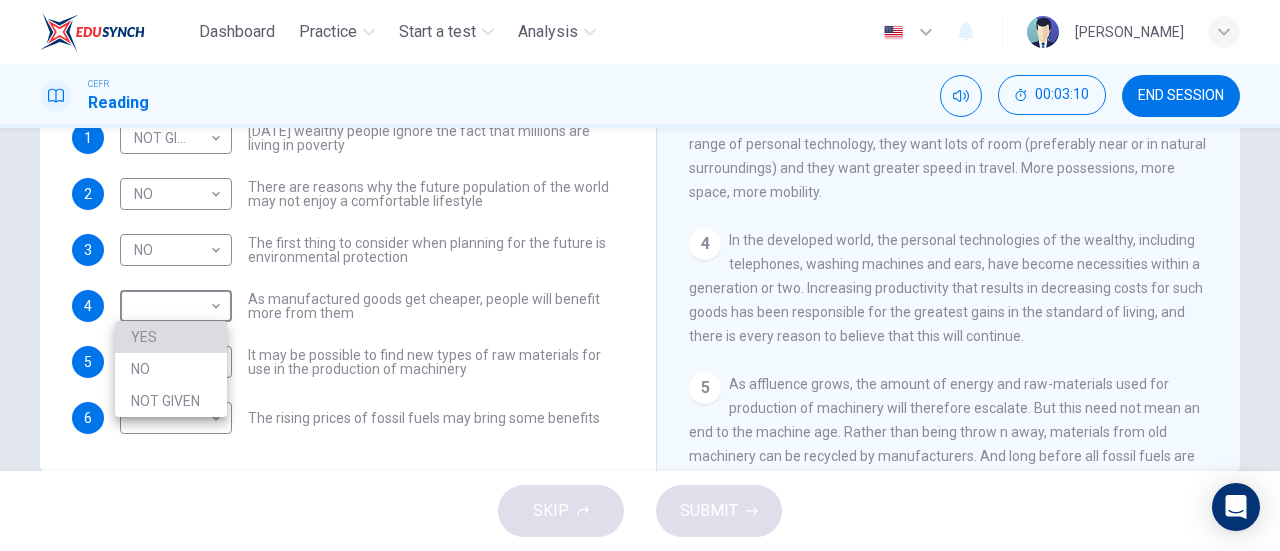 click on "YES" at bounding box center [171, 337] 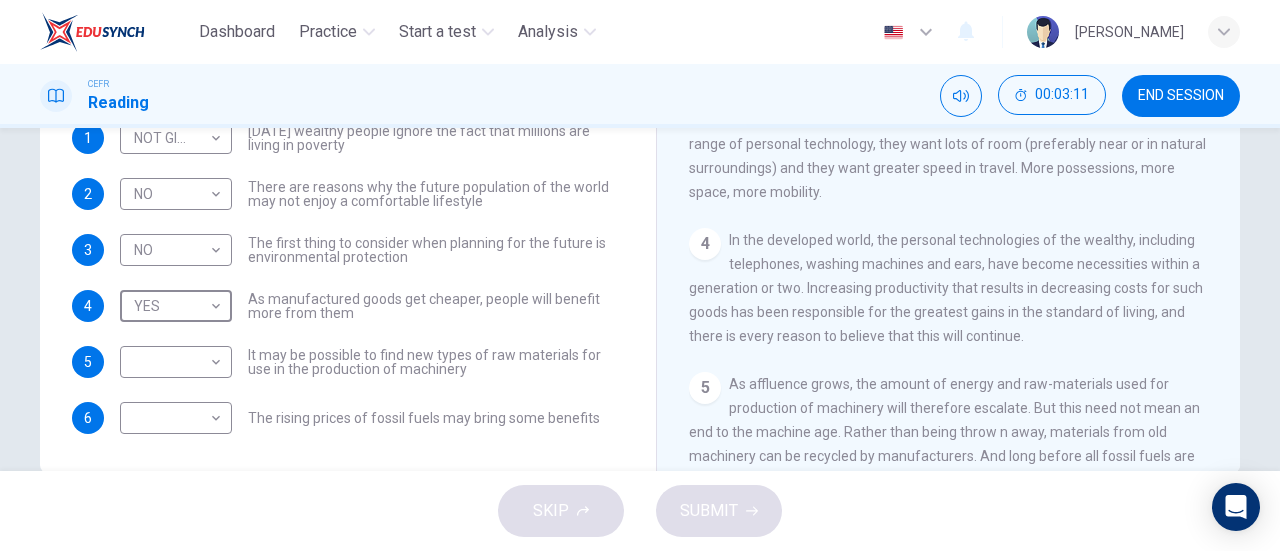 scroll, scrollTop: 432, scrollLeft: 0, axis: vertical 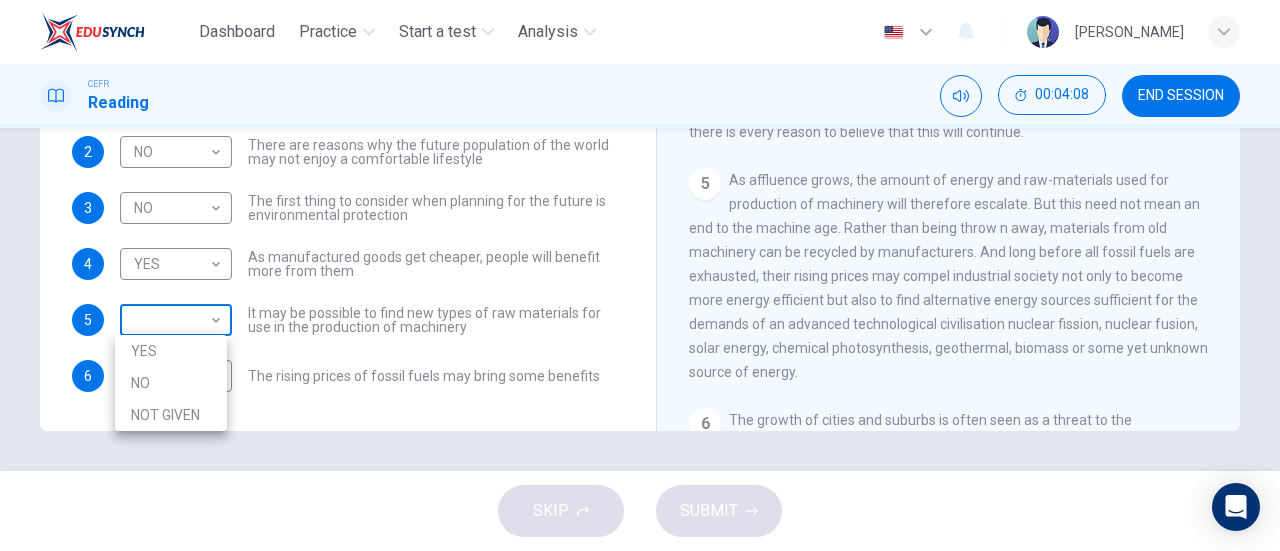 click on "Dashboard Practice Start a test Analysis English en ​ [PERSON_NAME] CEFR Reading 00:04:08 END SESSION Questions 1 - 6 Do the following statements reflect the claims of the writer in the Reading Passage?
In the boxes below, write YES if the statement agrees with the views of the writer NO if the statement contradicts the views of the writer NOT GIVEN if it is impossible to say what the writer thinks about this 1 NOT GIVEN NOT GIVEN ​ [DATE] wealthy people ignore the fact that millions are living in poverty 2 NO NO ​ There are reasons why the future population of the world may not enjoy a comfortable lifestyle 3 NO NO ​ The first thing to consider when planning for the future is environmental protection 4 YES YES ​ As manufactured goods get cheaper, people will benefit more from them 5 ​ ​ It may be possible to find new types of raw materials for use in the production of machinery 6 ​ ​ The rising prices of fossil fuels may bring some benefits Worldly Wealth CLICK TO ZOOM 1 2" at bounding box center (640, 275) 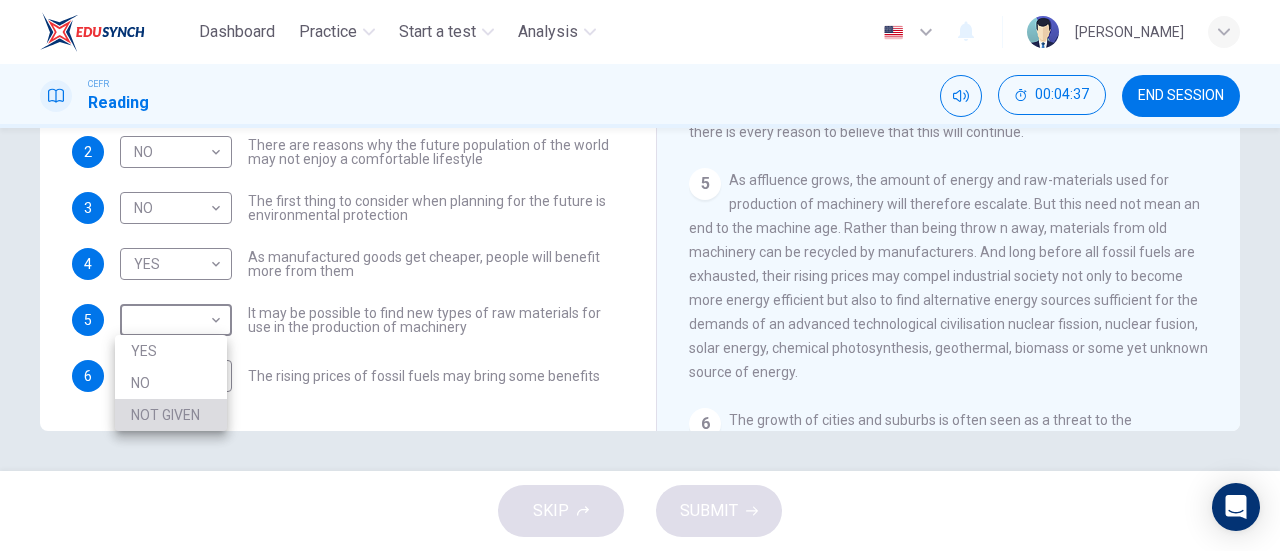 click on "NOT GIVEN" at bounding box center [171, 415] 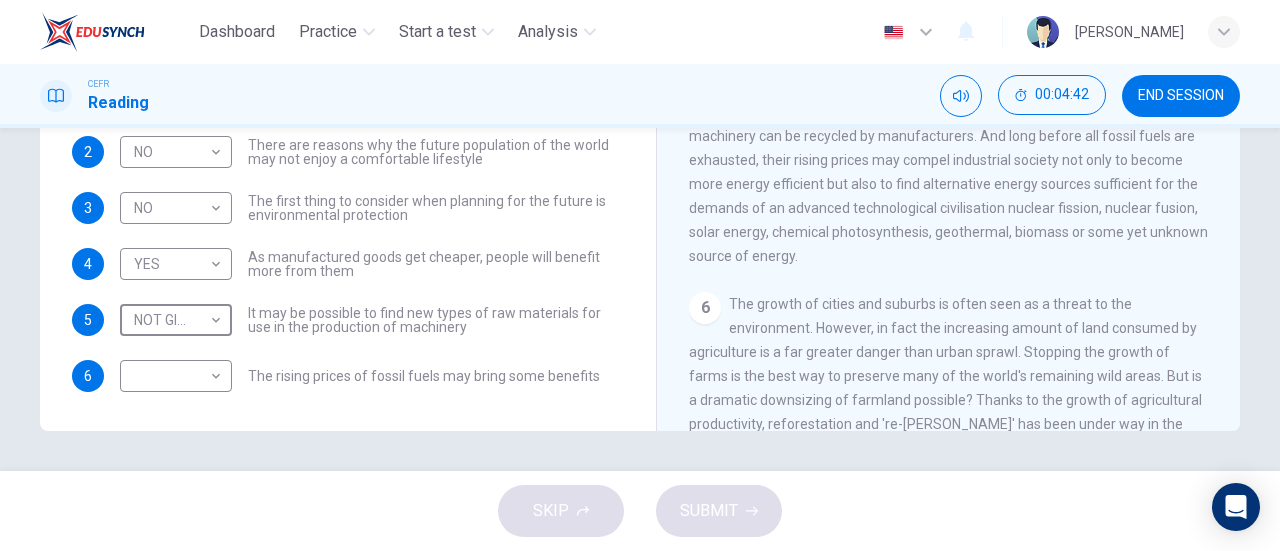 scroll, scrollTop: 788, scrollLeft: 0, axis: vertical 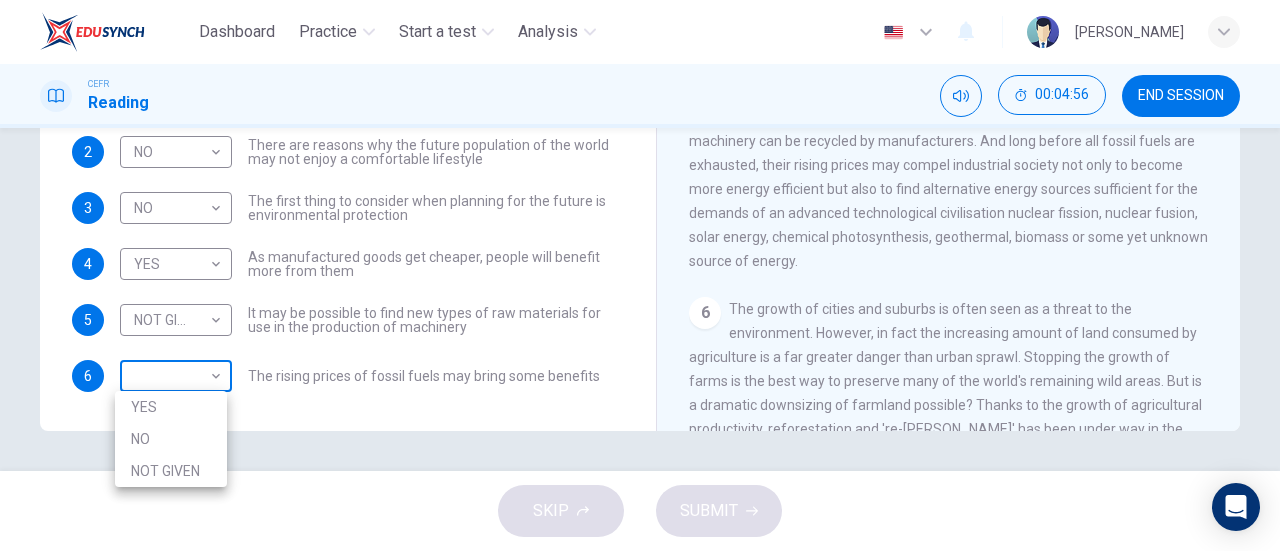 click on "Dashboard Practice Start a test Analysis English en ​ [PERSON_NAME] CEFR Reading 00:04:56 END SESSION Questions 1 - 6 Do the following statements reflect the claims of the writer in the Reading Passage?
In the boxes below, write YES if the statement agrees with the views of the writer NO if the statement contradicts the views of the writer NOT GIVEN if it is impossible to say what the writer thinks about this 1 NOT GIVEN NOT GIVEN ​ [DATE] wealthy people ignore the fact that millions are living in poverty 2 NO NO ​ There are reasons why the future population of the world may not enjoy a comfortable lifestyle 3 NO NO ​ The first thing to consider when planning for the future is environmental protection 4 YES YES ​ As manufactured goods get cheaper, people will benefit more from them 5 NOT GIVEN NOT GIVEN ​ It may be possible to find new types of raw materials for use in the production of machinery 6 ​ ​ The rising prices of fossil fuels may bring some benefits Worldly Wealth 1" at bounding box center [640, 275] 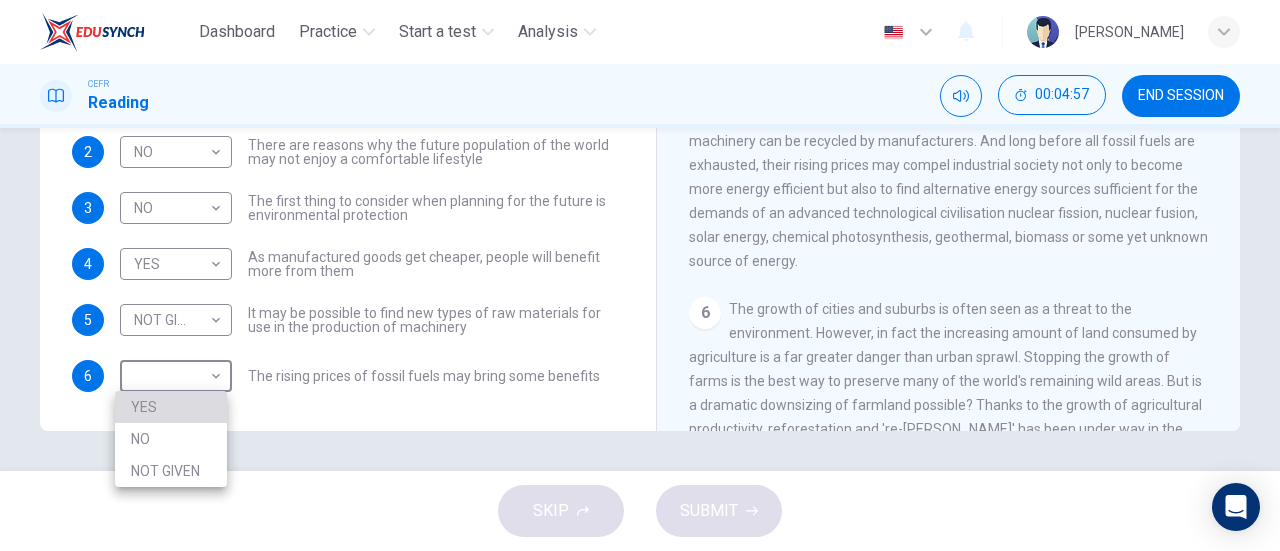 click on "YES" at bounding box center [171, 407] 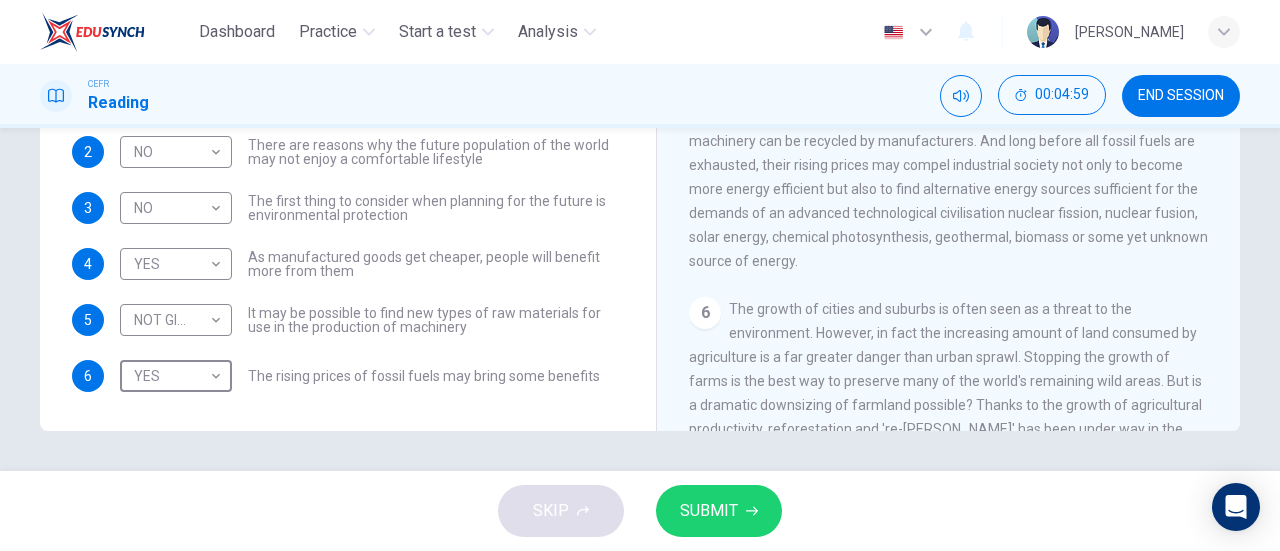 scroll, scrollTop: 0, scrollLeft: 0, axis: both 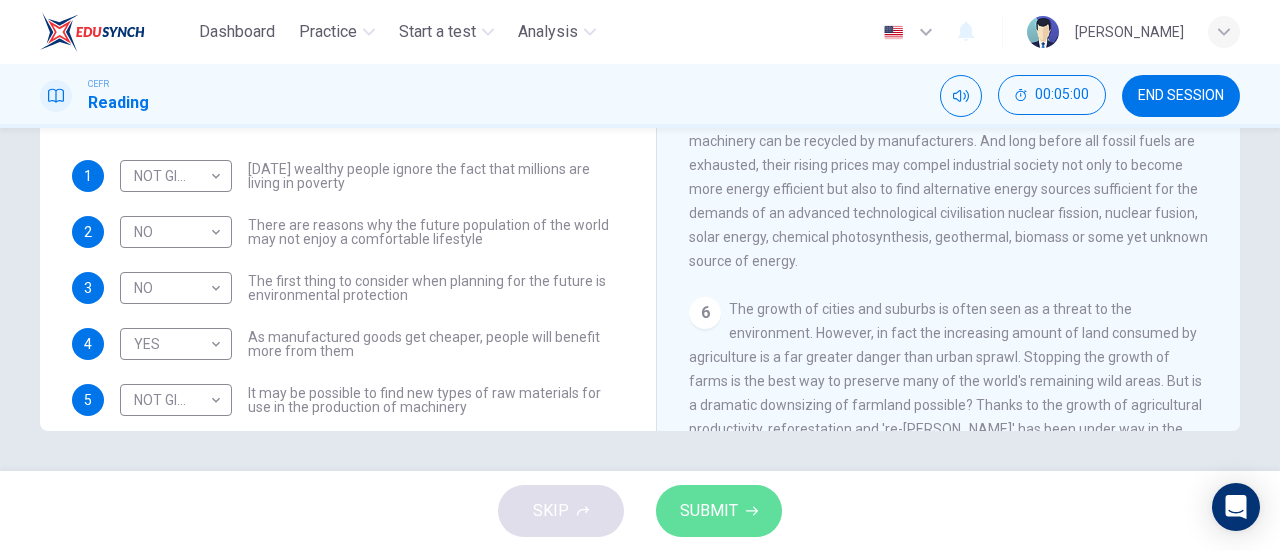 click on "SUBMIT" at bounding box center (709, 511) 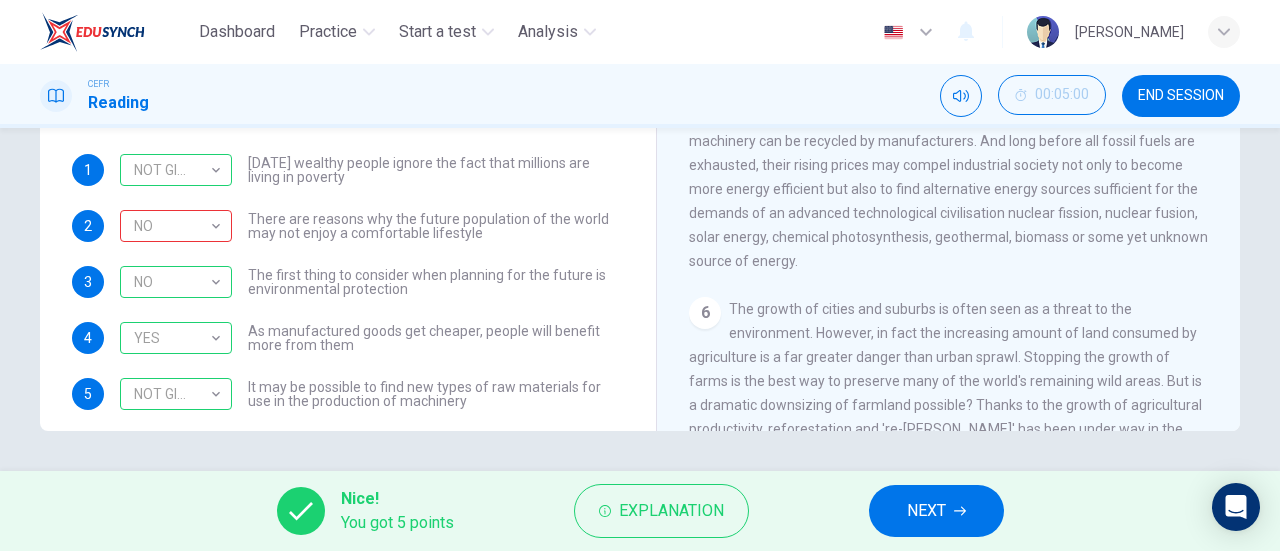 scroll, scrollTop: 0, scrollLeft: 0, axis: both 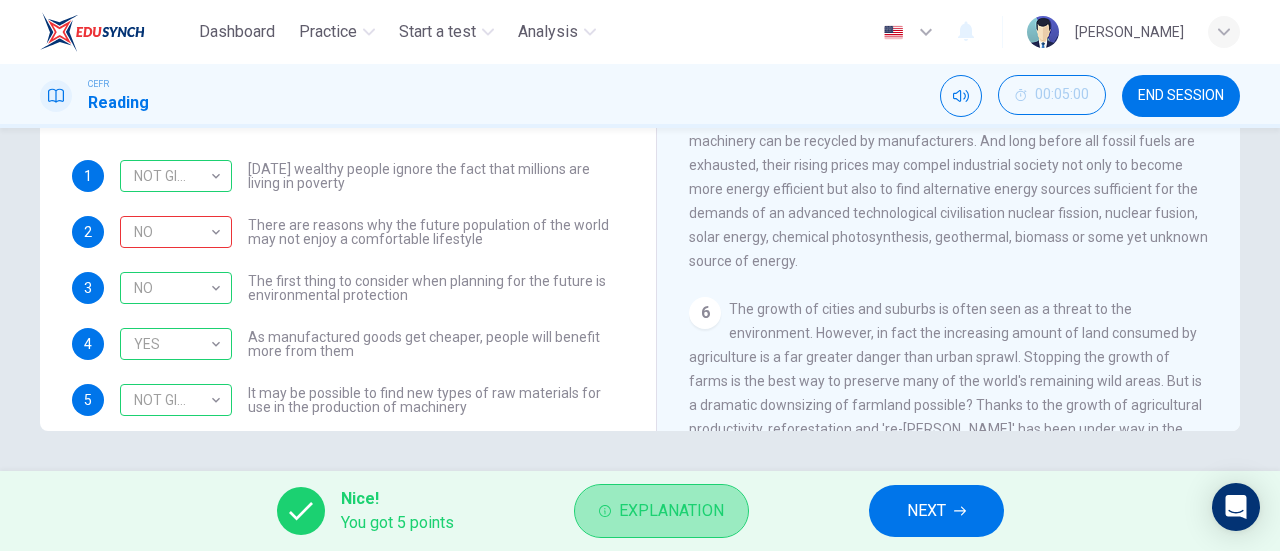 click on "Explanation" at bounding box center (661, 511) 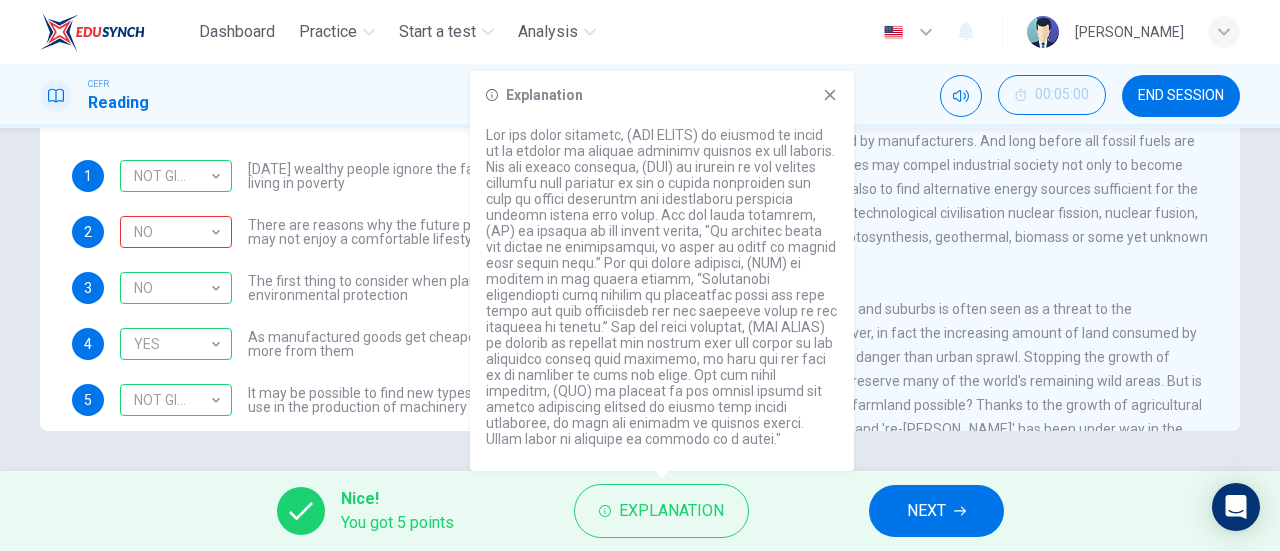 click 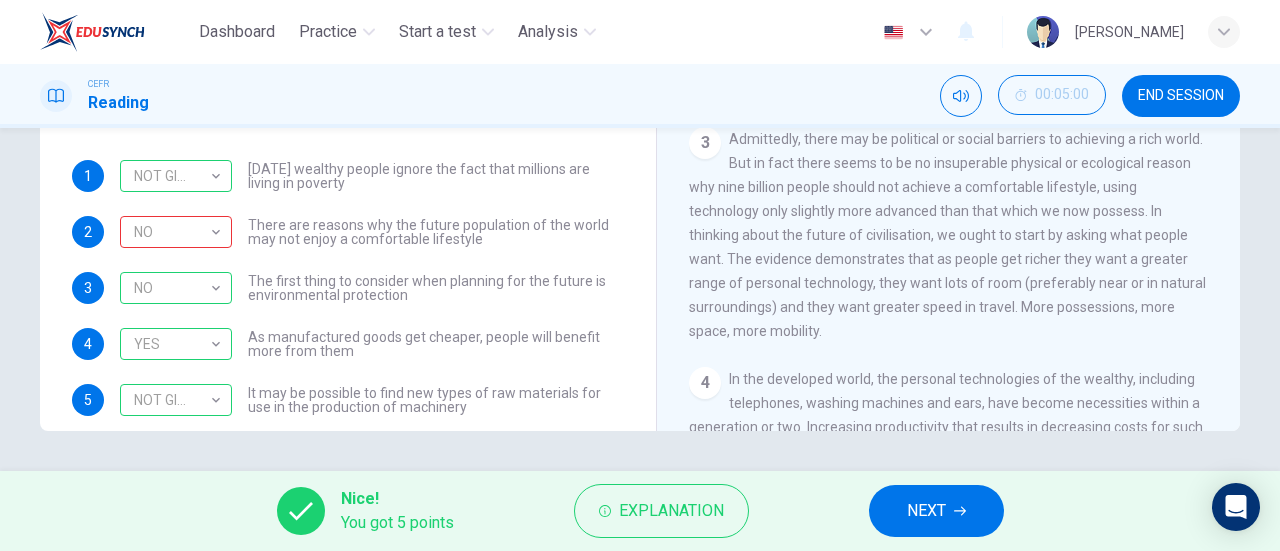 scroll, scrollTop: 335, scrollLeft: 0, axis: vertical 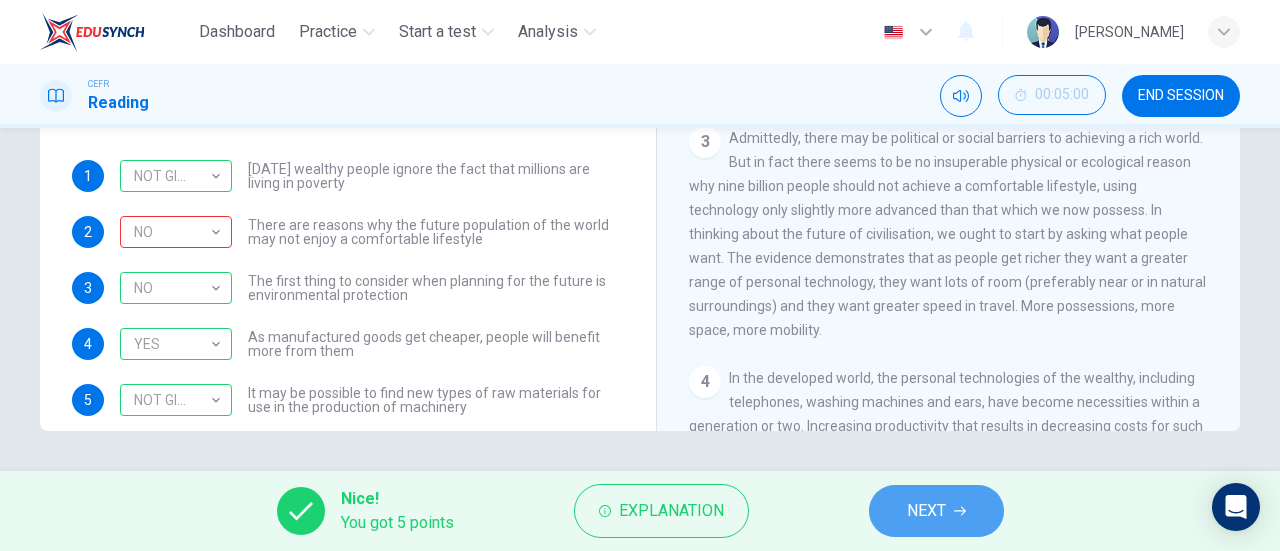 click on "NEXT" at bounding box center (926, 511) 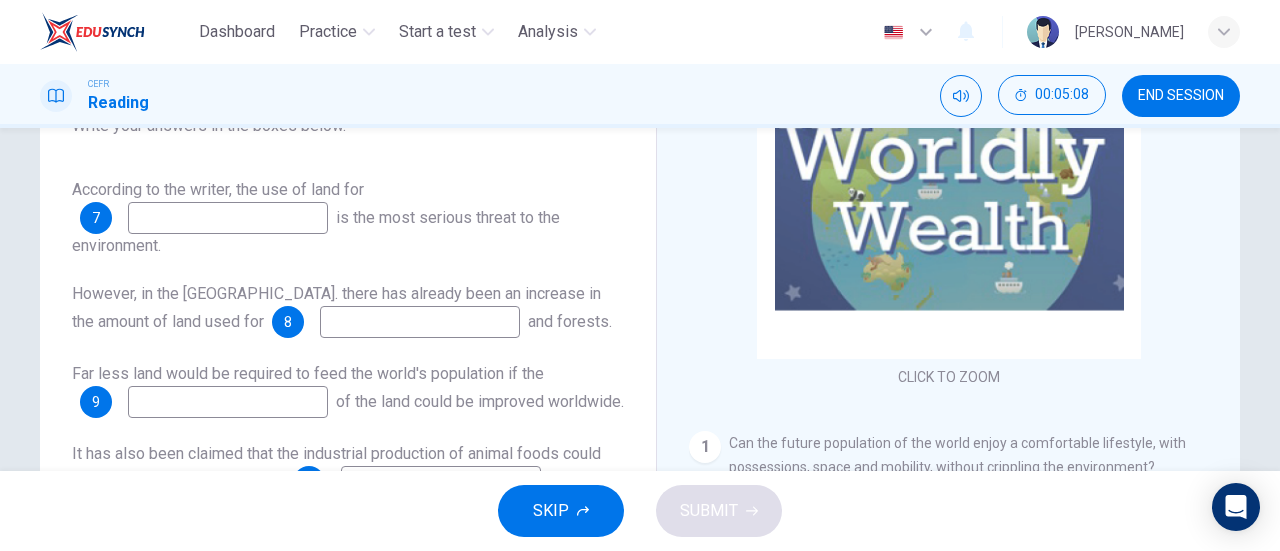 scroll, scrollTop: 432, scrollLeft: 0, axis: vertical 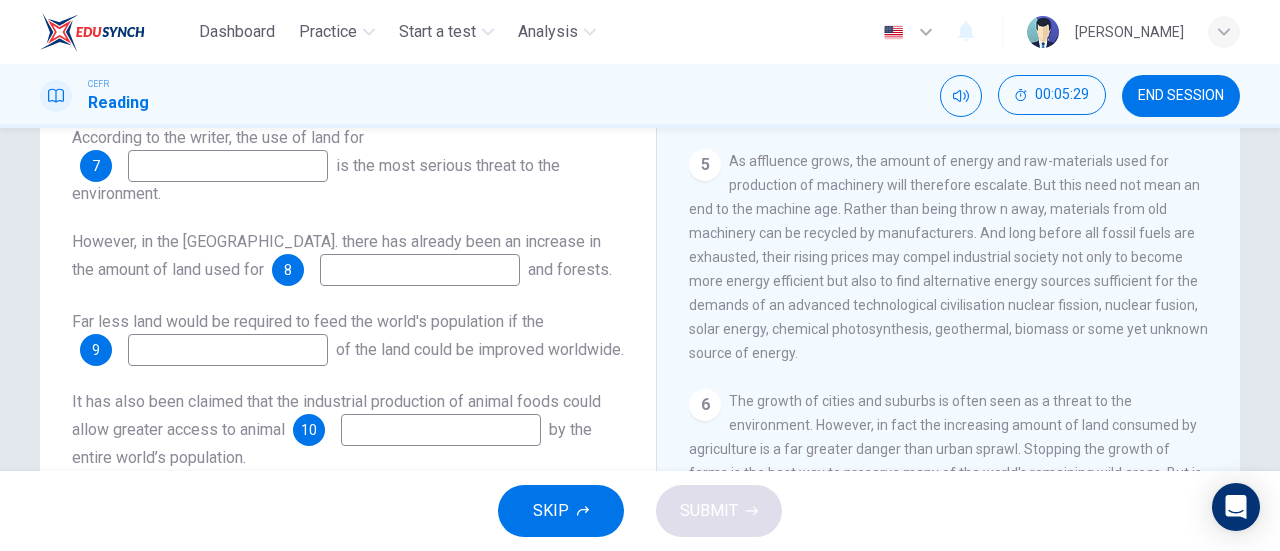 click at bounding box center [228, 166] 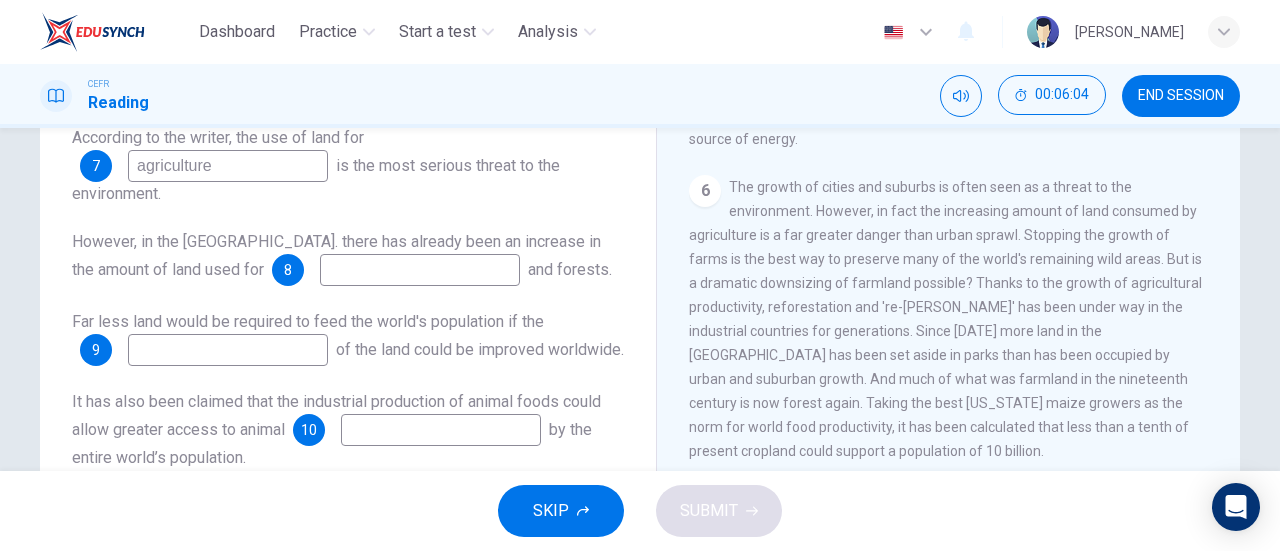 scroll, scrollTop: 1048, scrollLeft: 0, axis: vertical 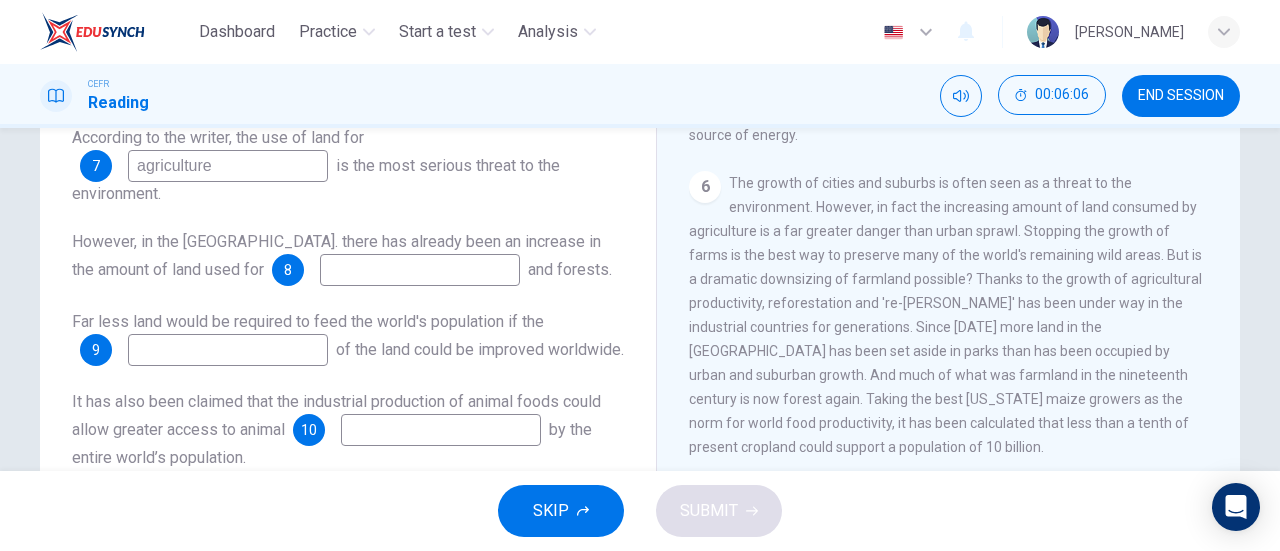 type on "agriculture" 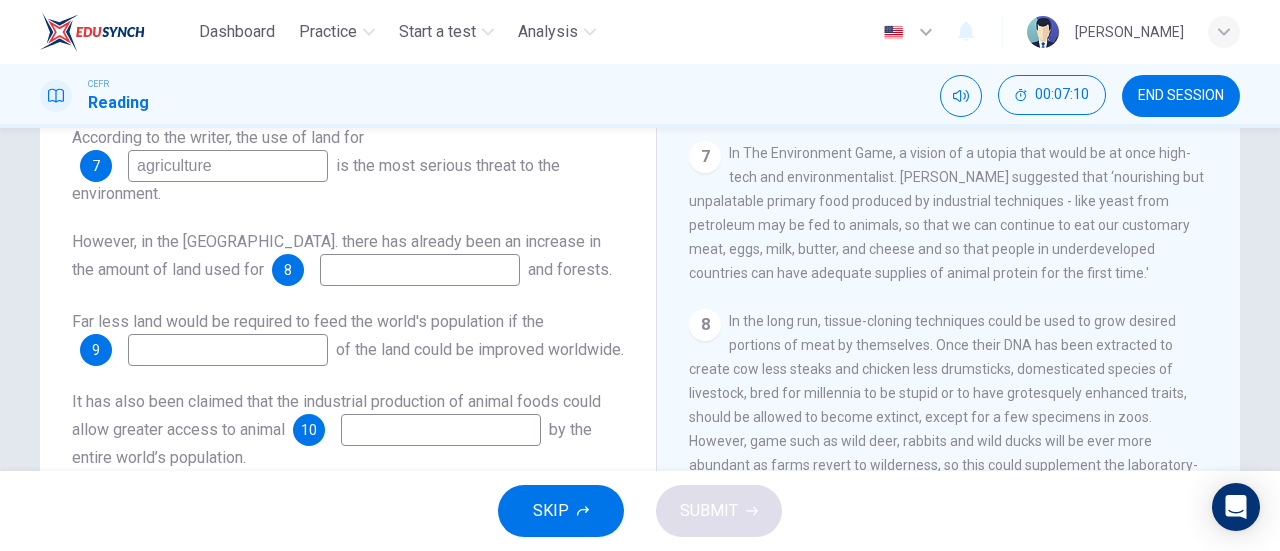 scroll, scrollTop: 1397, scrollLeft: 0, axis: vertical 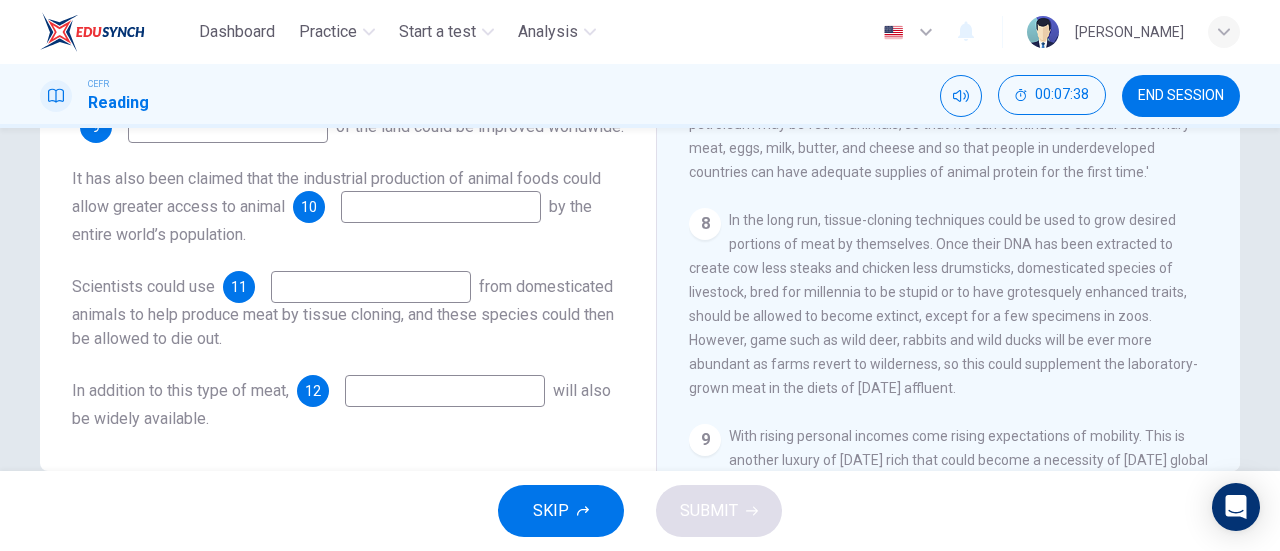 click at bounding box center (371, 287) 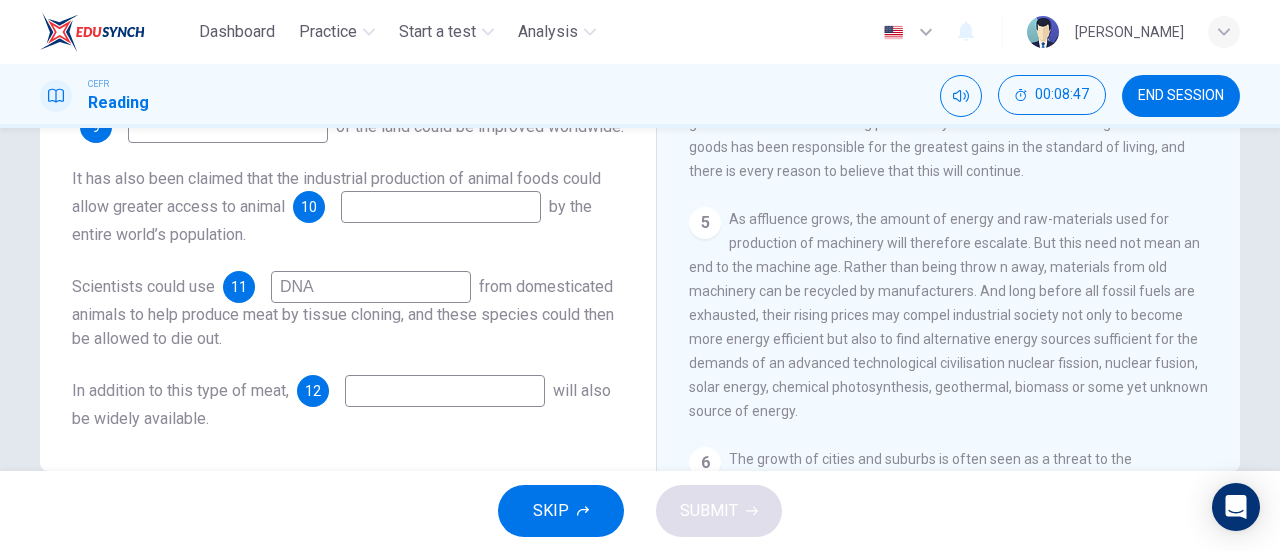 scroll, scrollTop: 686, scrollLeft: 0, axis: vertical 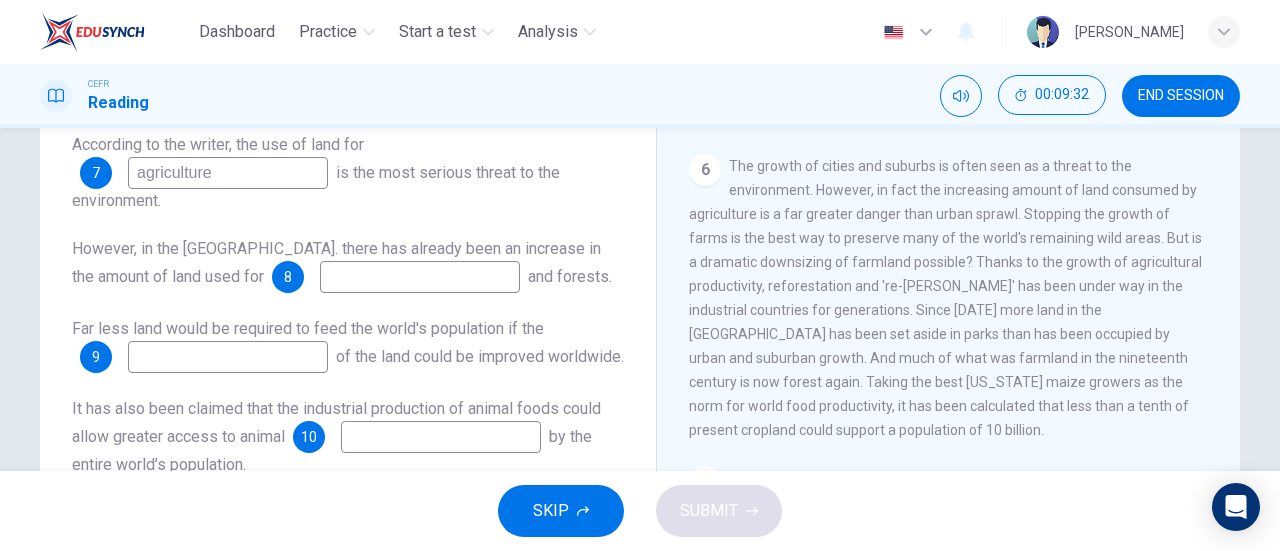 type on "DNA" 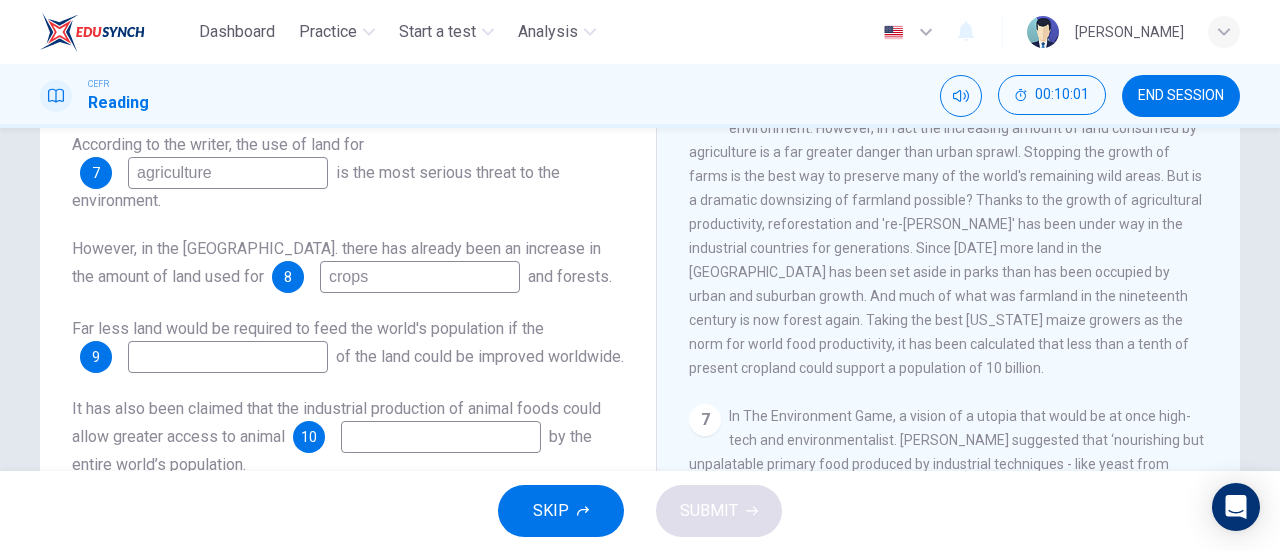 scroll, scrollTop: 1135, scrollLeft: 0, axis: vertical 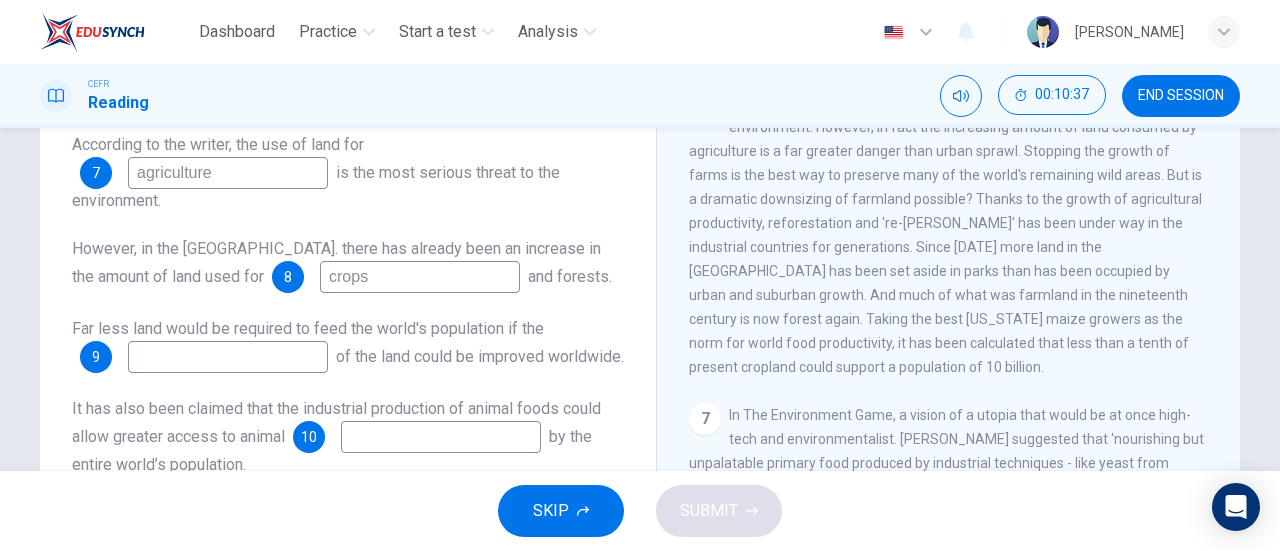 click on "crops" at bounding box center [420, 277] 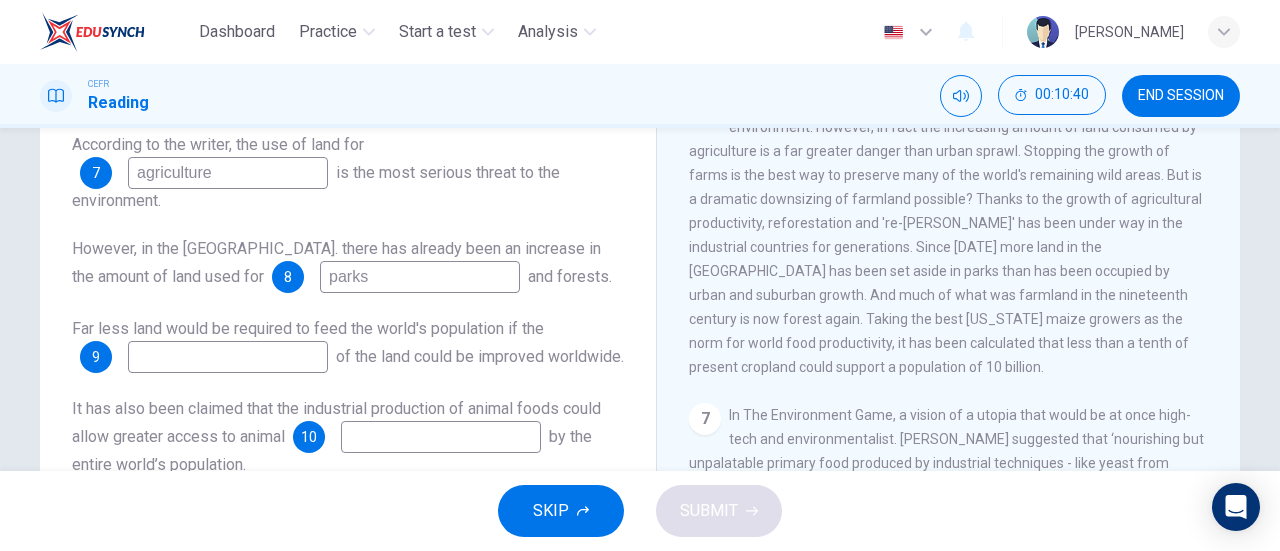 type on "parks" 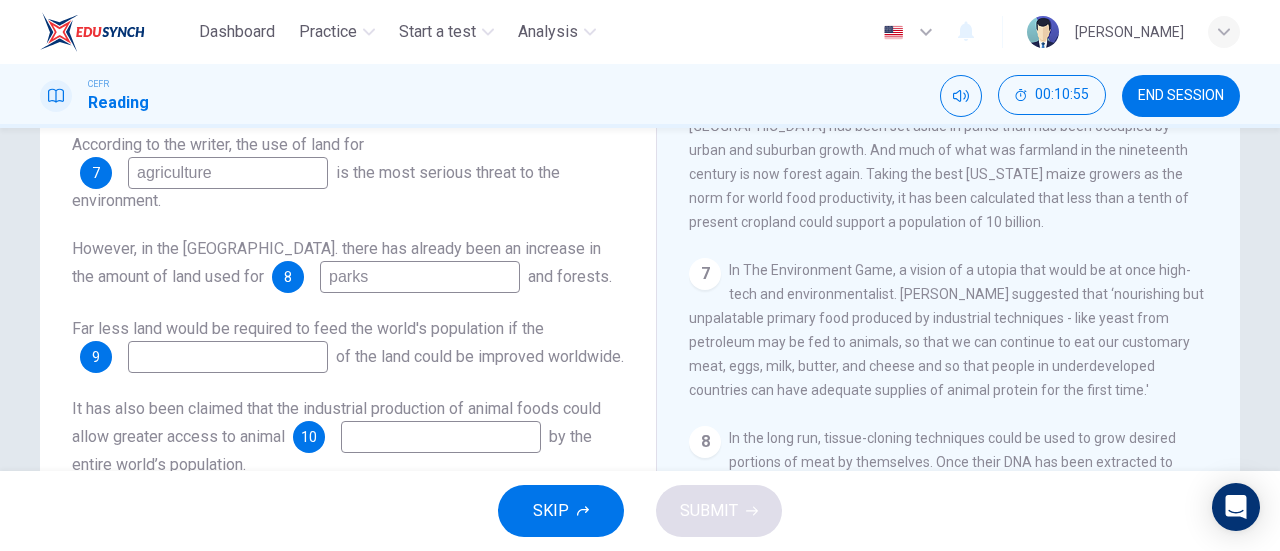 scroll, scrollTop: 1284, scrollLeft: 0, axis: vertical 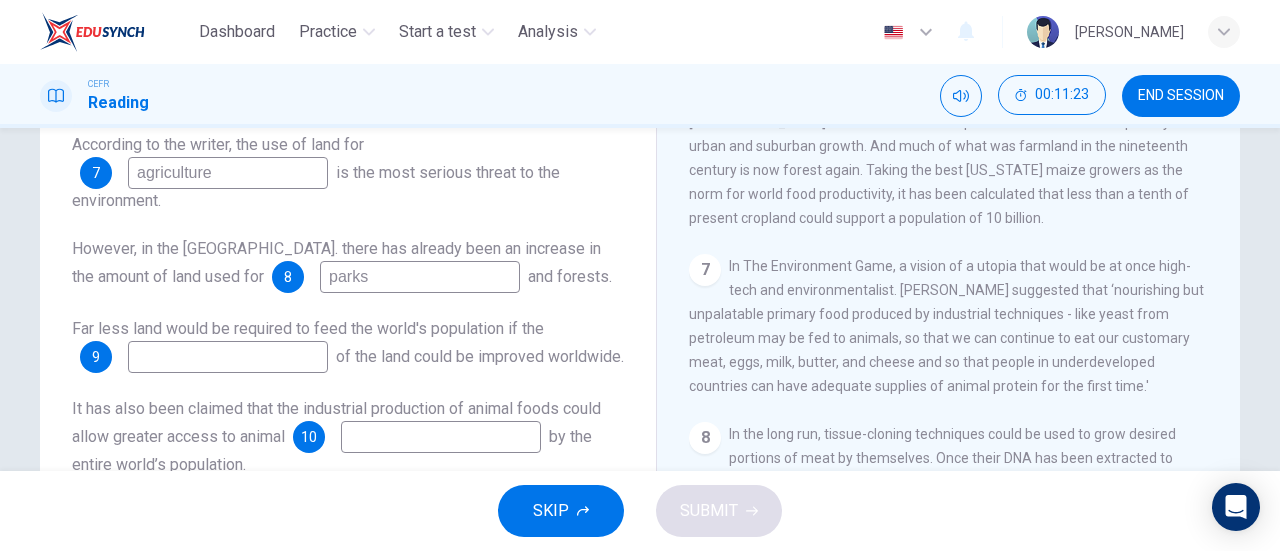 click at bounding box center [228, 357] 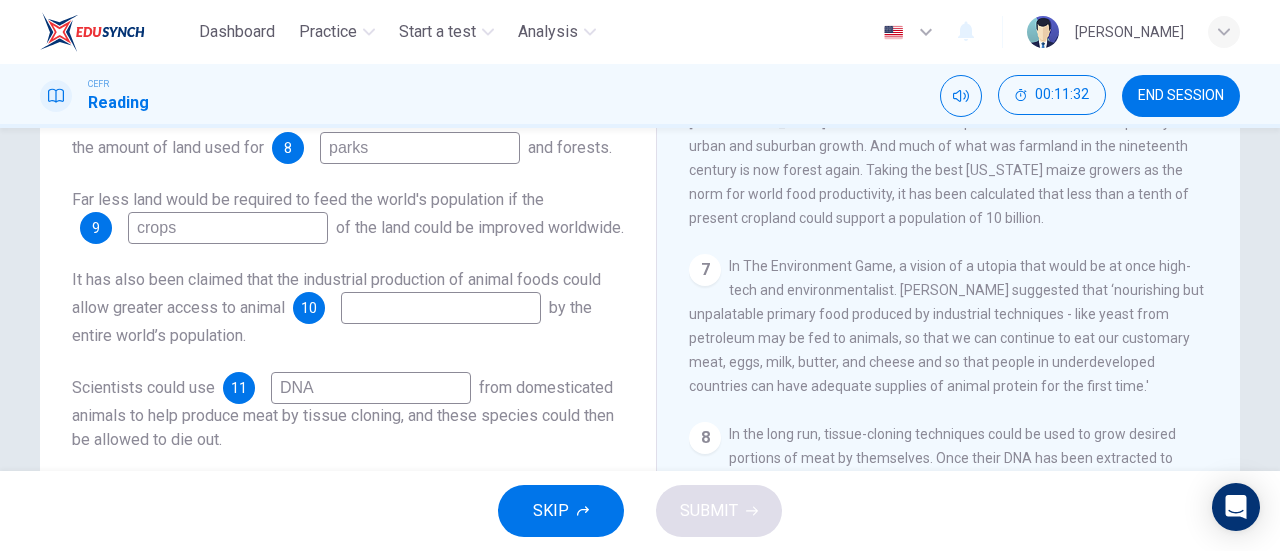 scroll, scrollTop: 152, scrollLeft: 0, axis: vertical 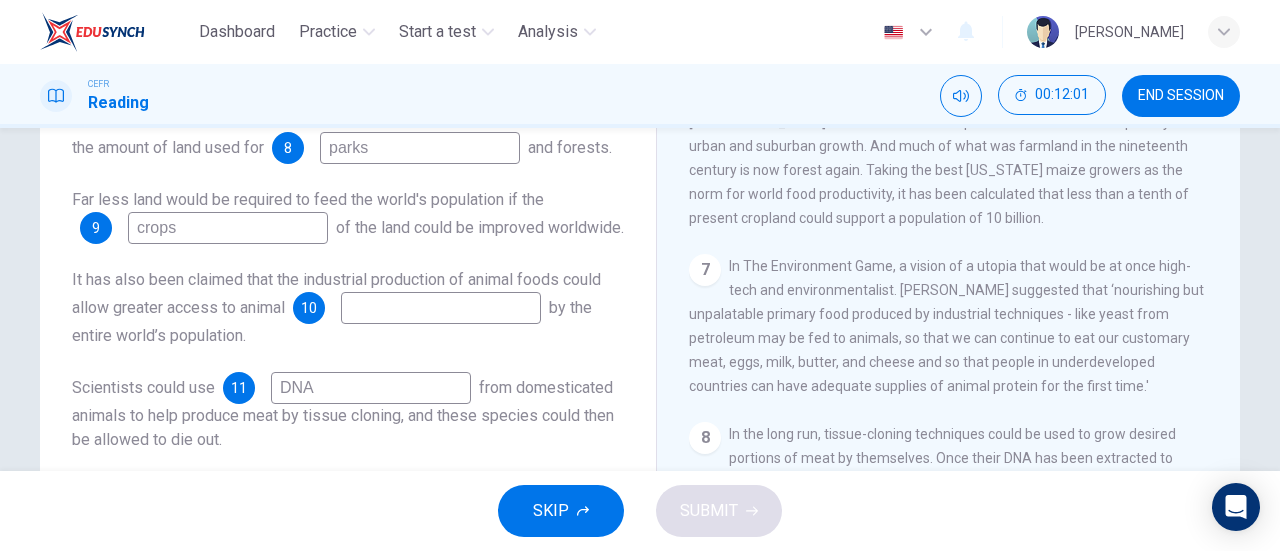 type on "crops" 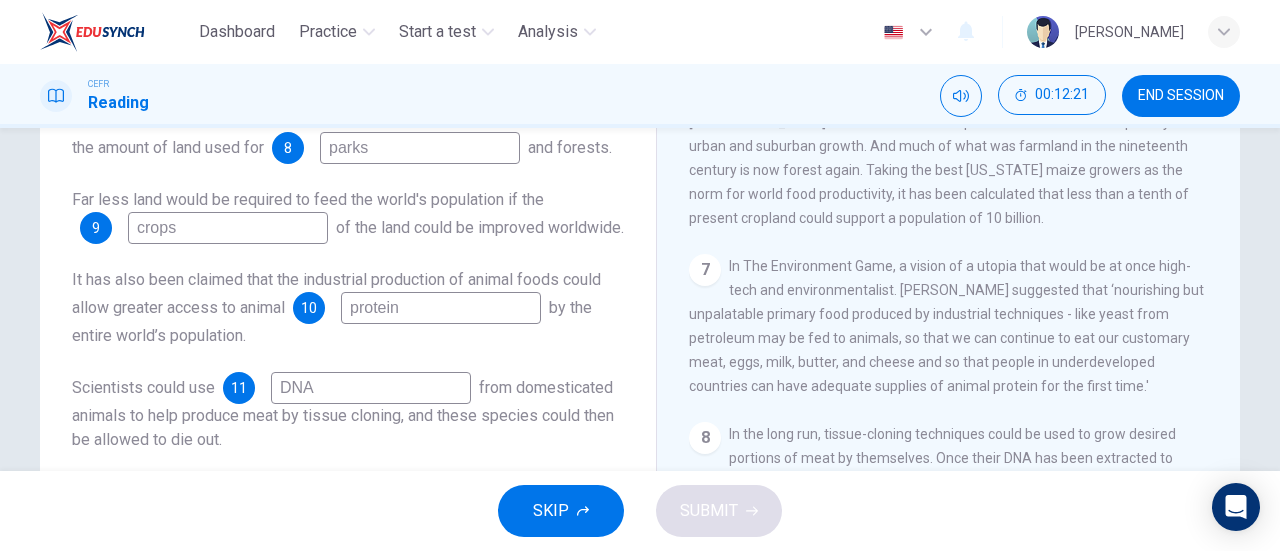 scroll, scrollTop: 152, scrollLeft: 0, axis: vertical 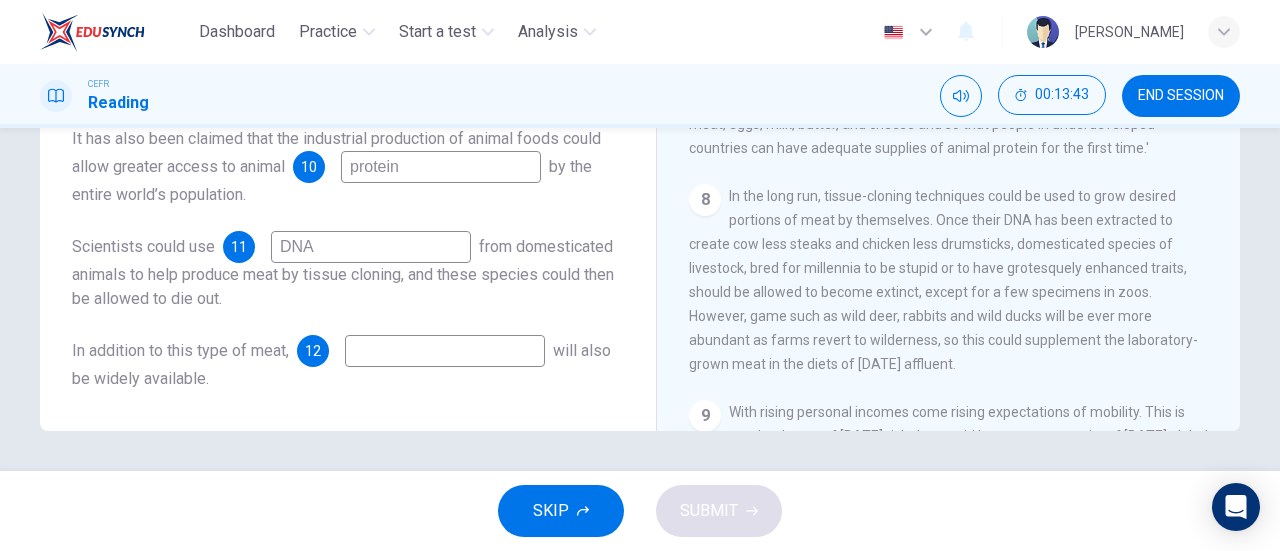 type on "protein" 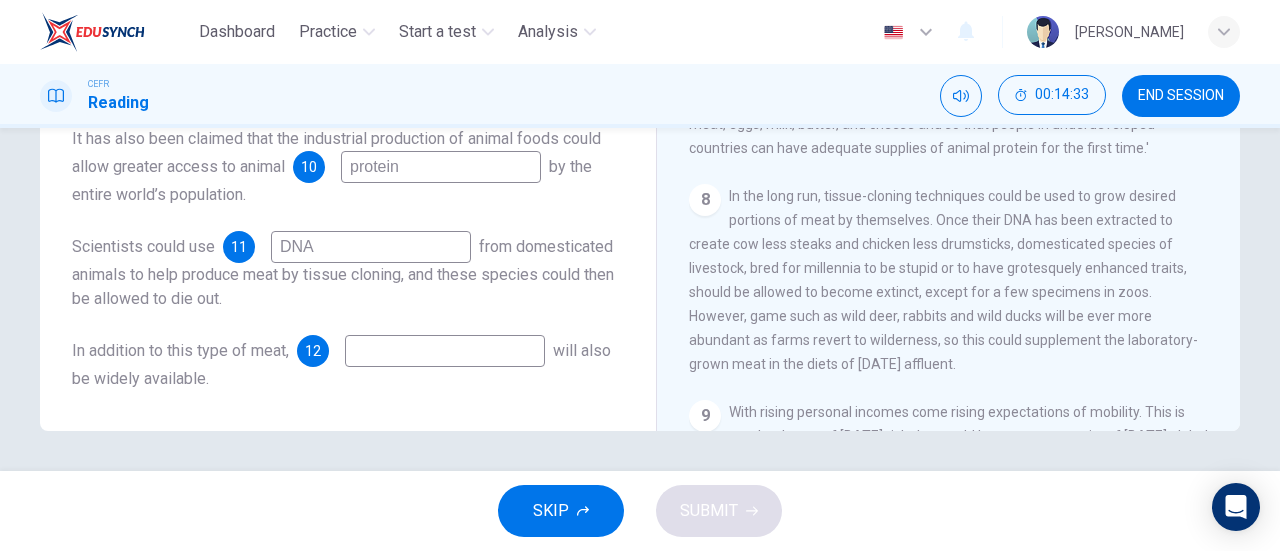 click at bounding box center [445, 351] 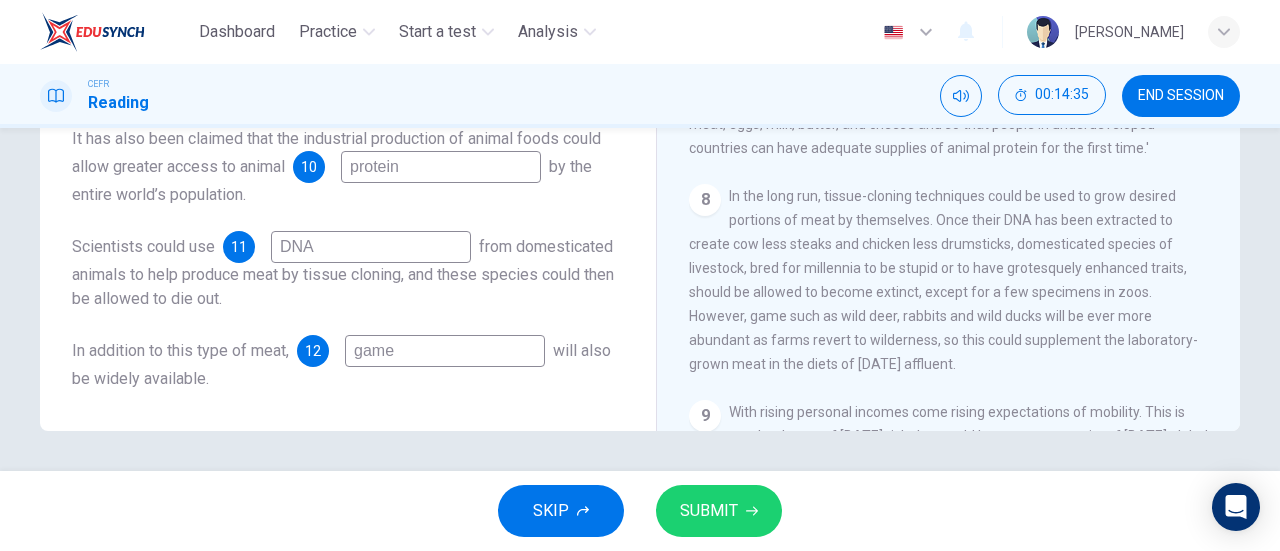 scroll, scrollTop: 0, scrollLeft: 0, axis: both 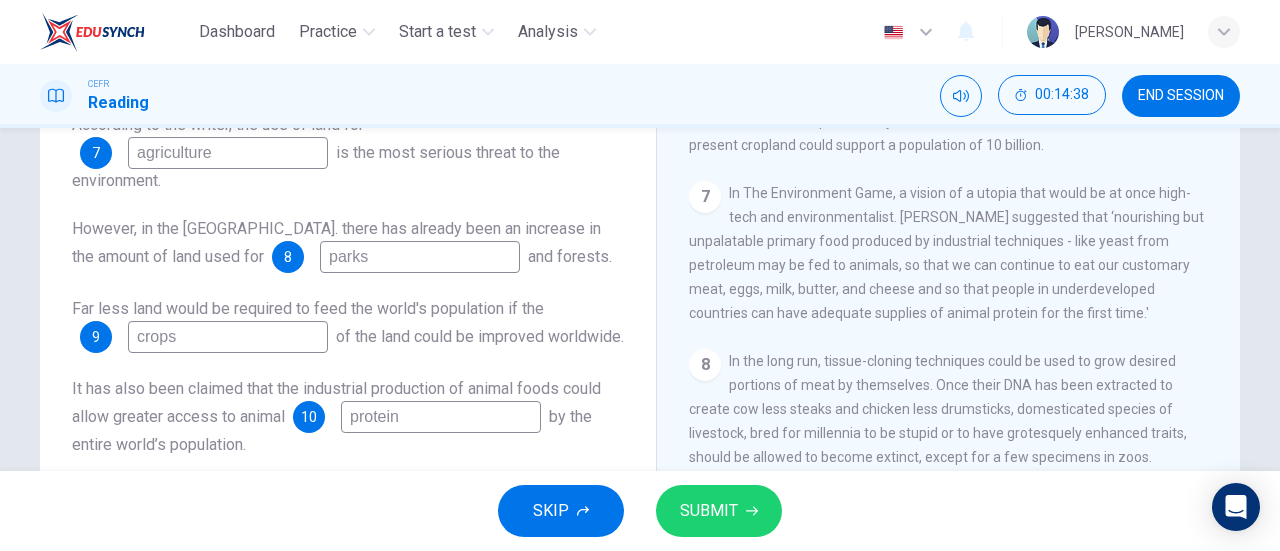 type on "game" 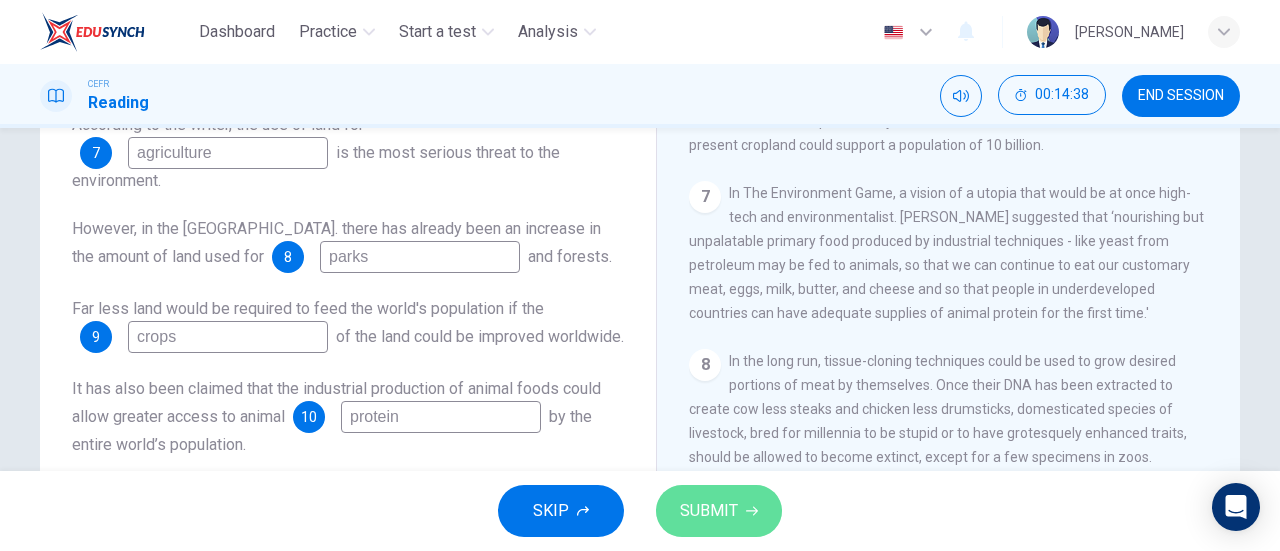 click on "SUBMIT" at bounding box center [719, 511] 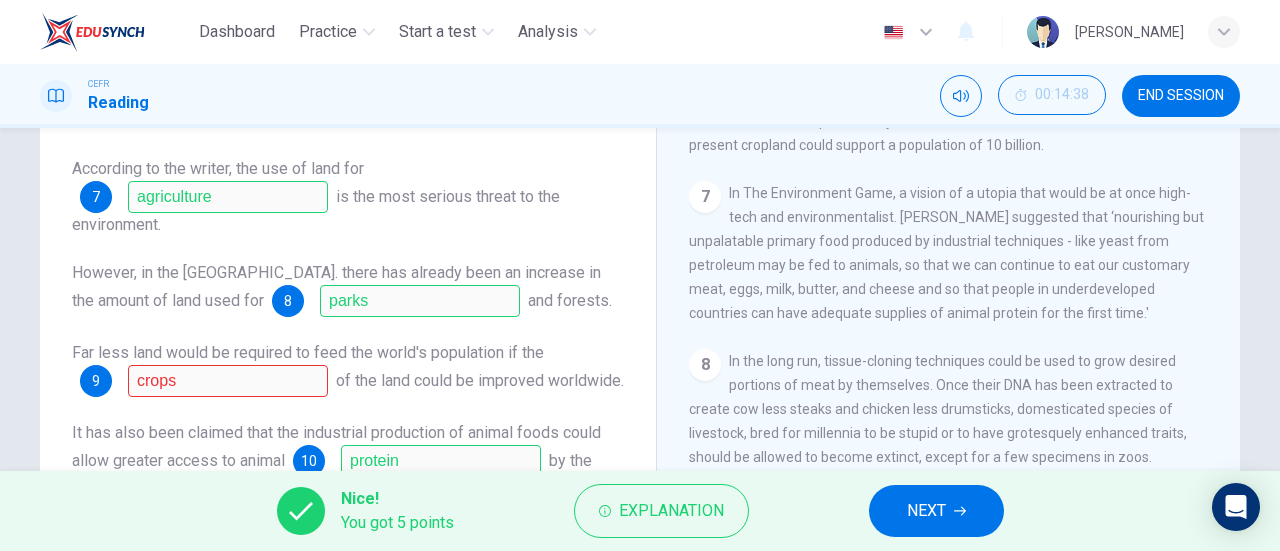 scroll, scrollTop: 152, scrollLeft: 0, axis: vertical 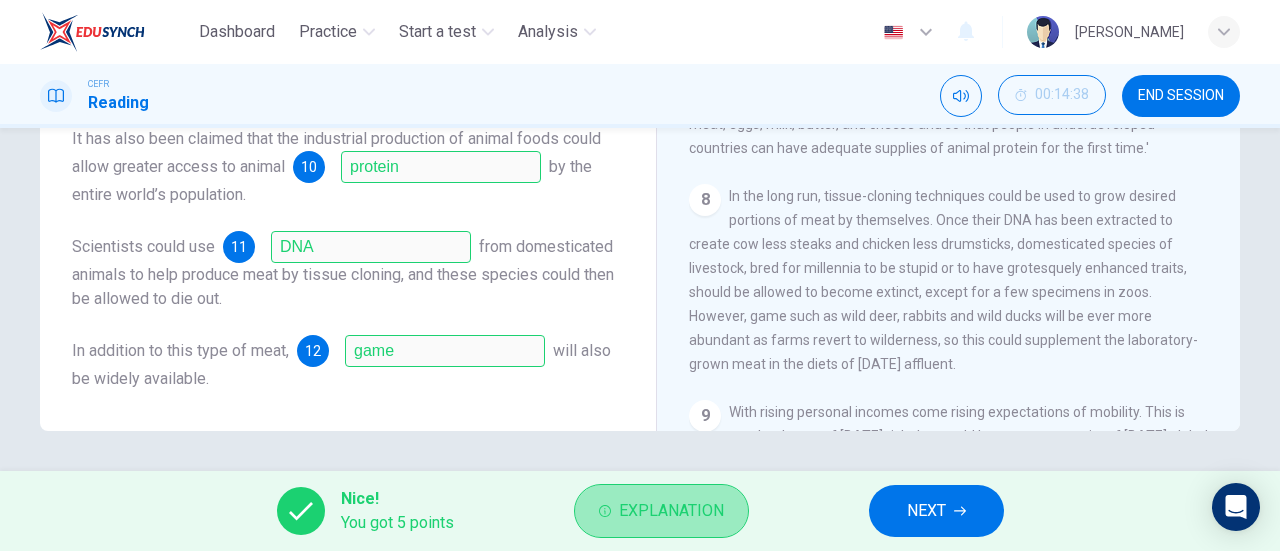 click on "Explanation" at bounding box center (671, 511) 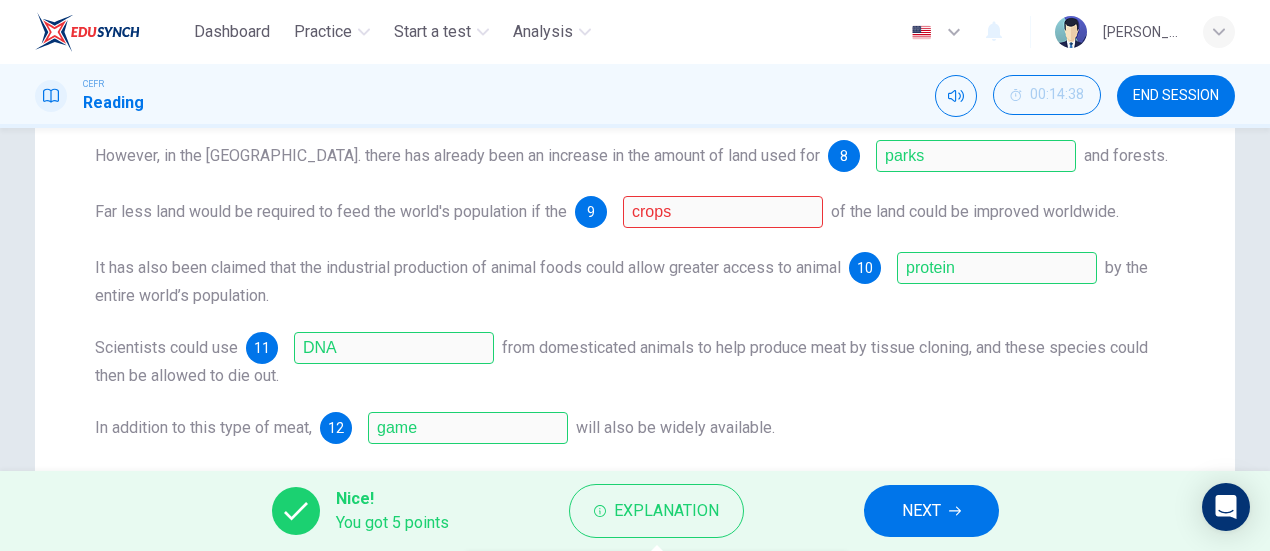 scroll, scrollTop: 0, scrollLeft: 0, axis: both 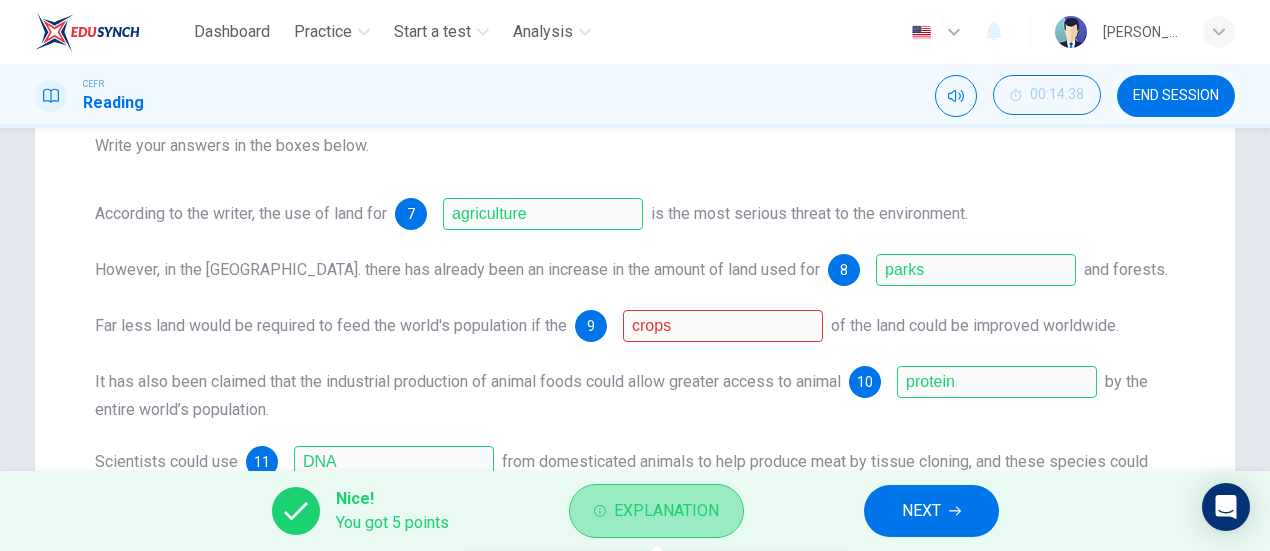 click on "Explanation" at bounding box center [666, 511] 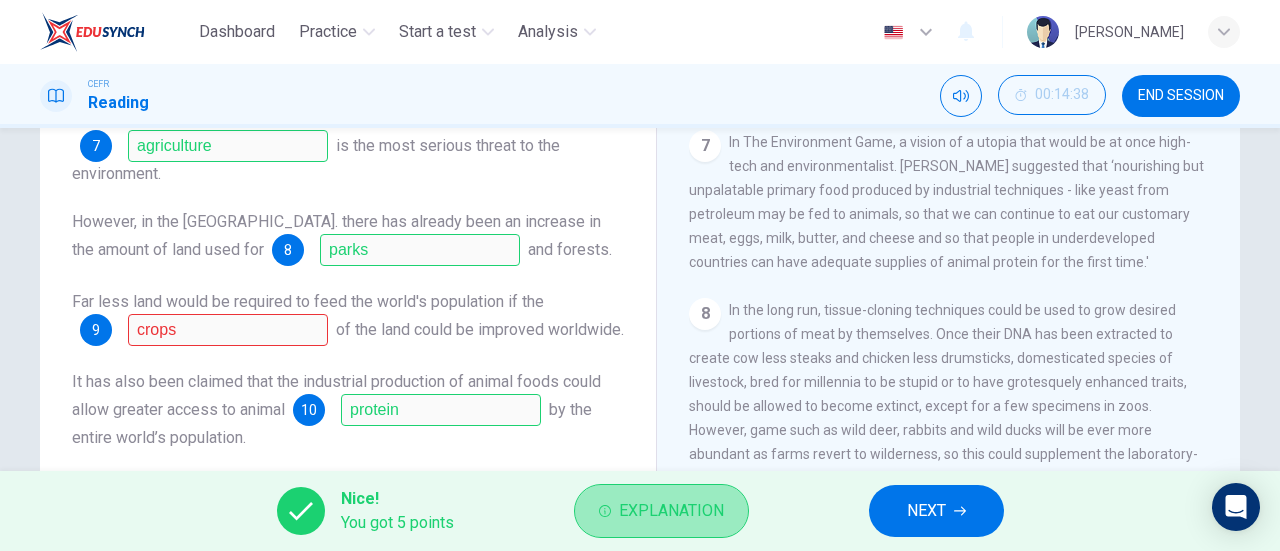 click on "Explanation" at bounding box center (671, 511) 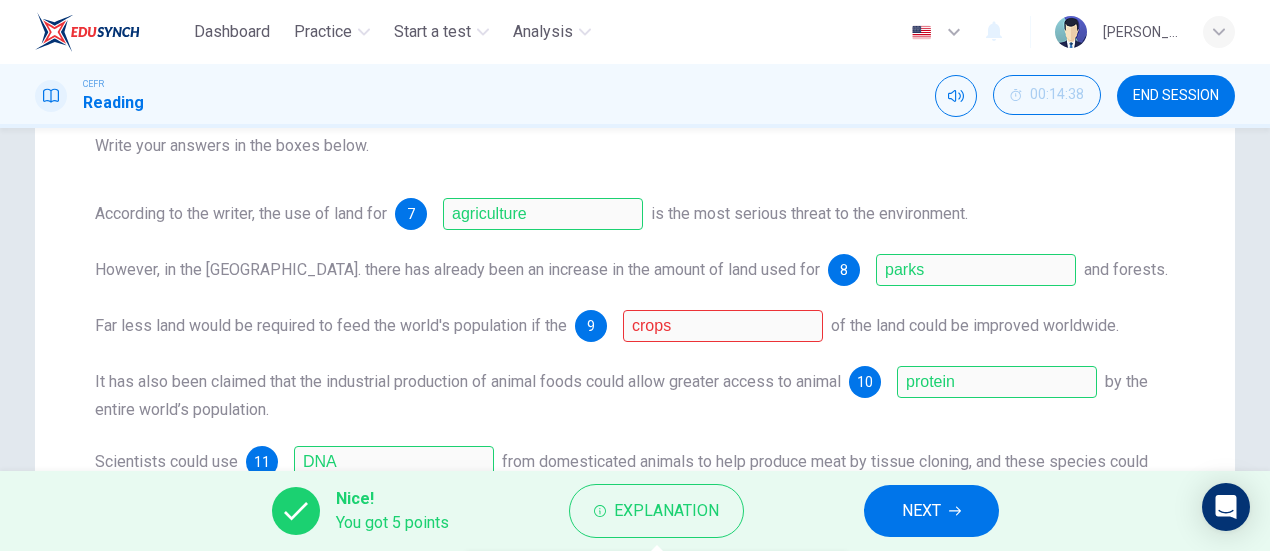 scroll, scrollTop: 152, scrollLeft: 0, axis: vertical 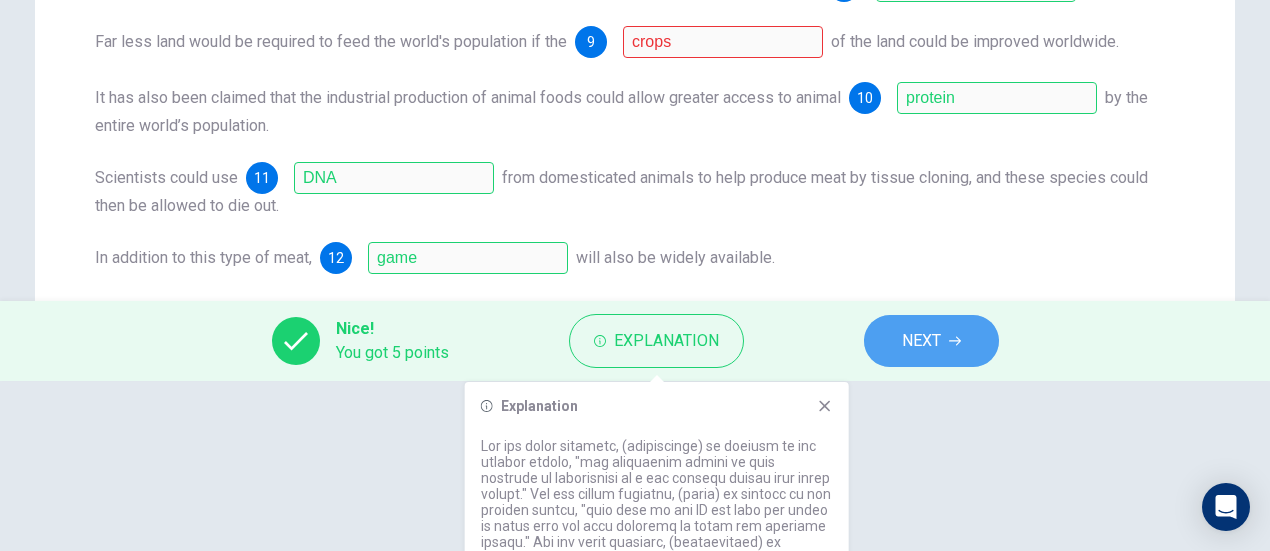 click on "NEXT" at bounding box center (921, 341) 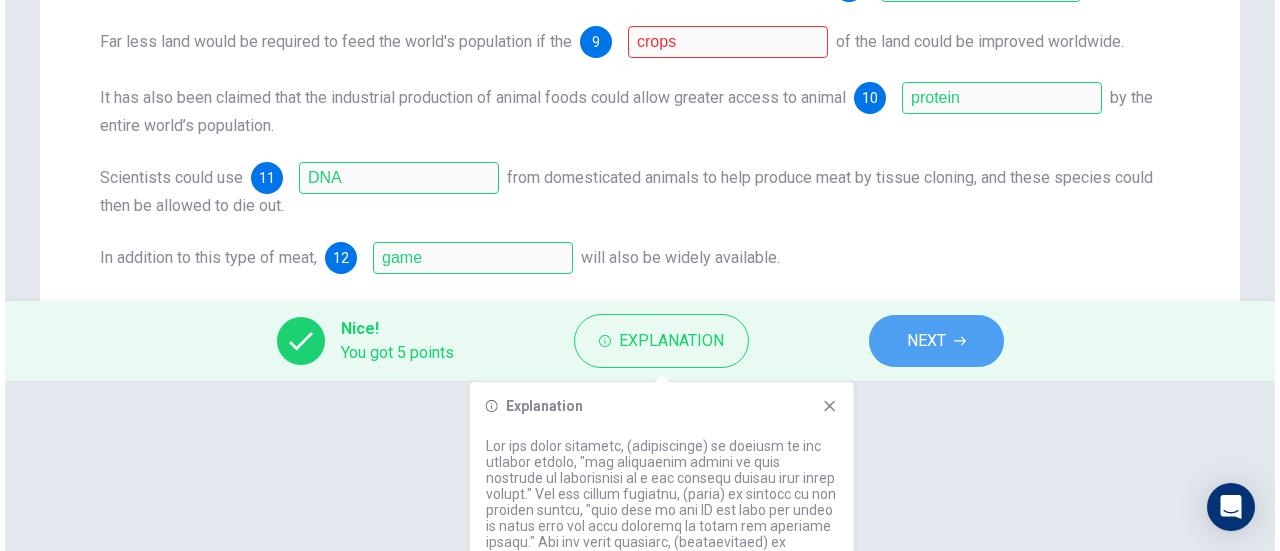 scroll, scrollTop: 0, scrollLeft: 0, axis: both 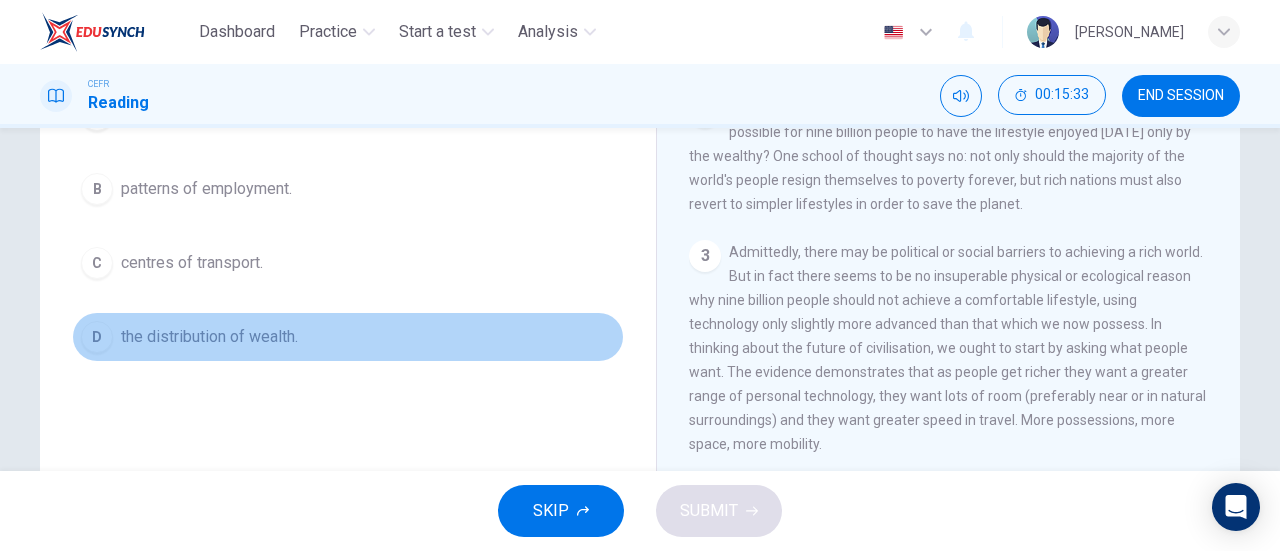 click on "the distribution of wealth." at bounding box center (209, 337) 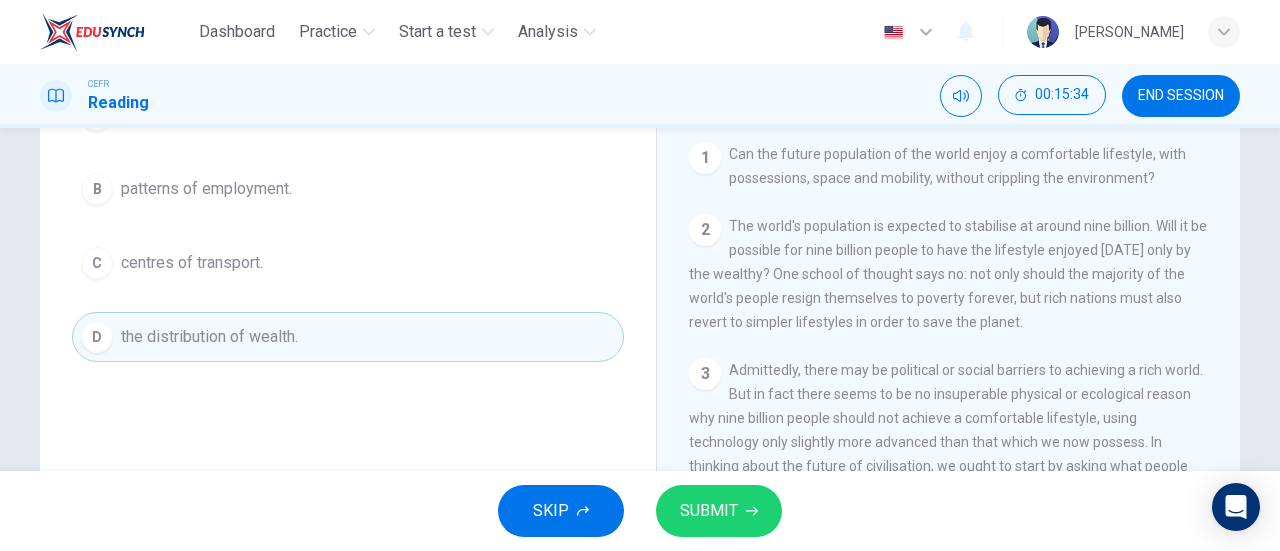 scroll, scrollTop: 227, scrollLeft: 0, axis: vertical 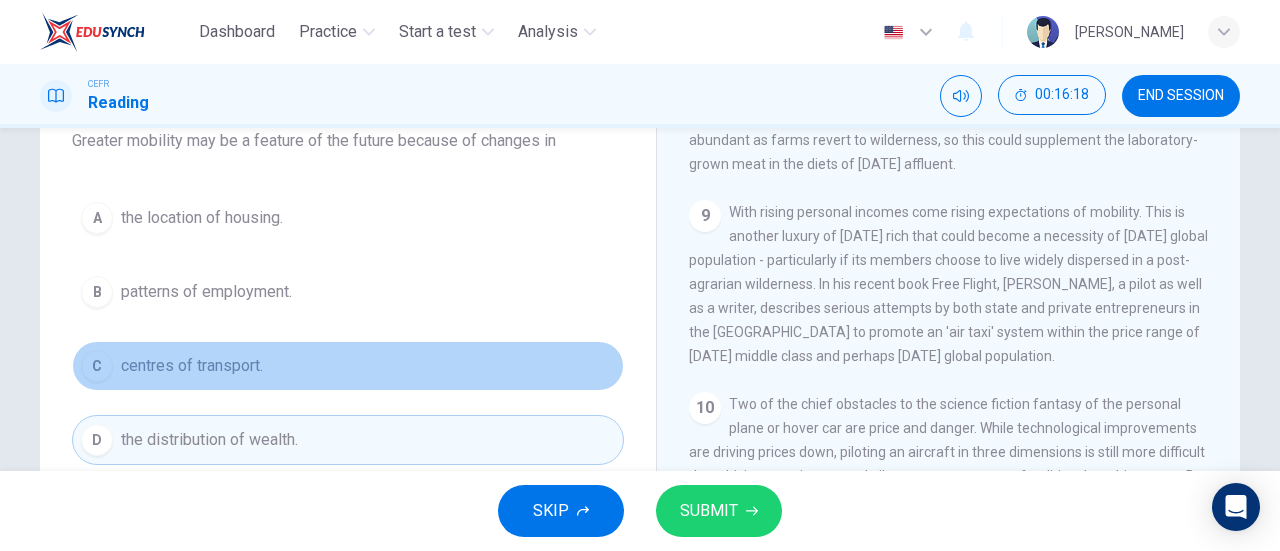 click on "C centres of transport." at bounding box center (348, 366) 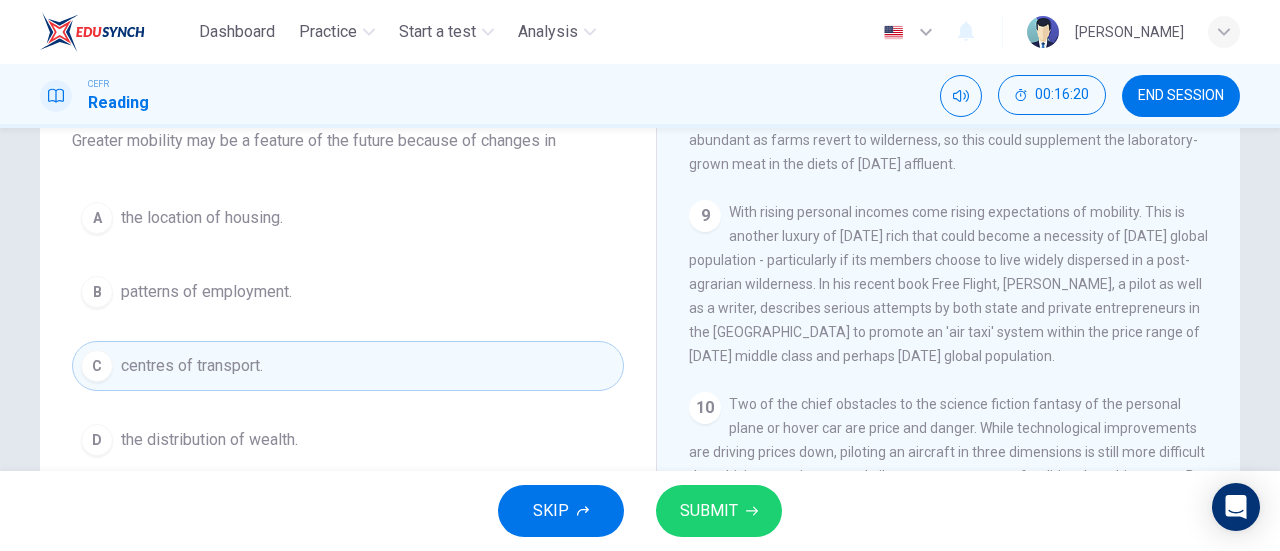scroll, scrollTop: 1854, scrollLeft: 0, axis: vertical 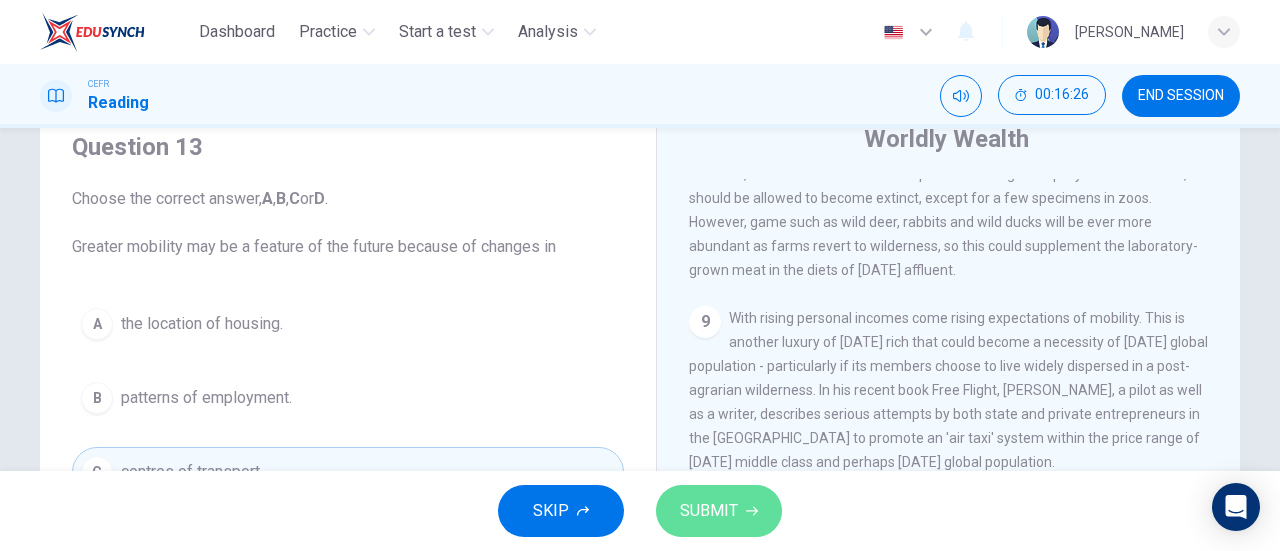 click on "SUBMIT" at bounding box center (719, 511) 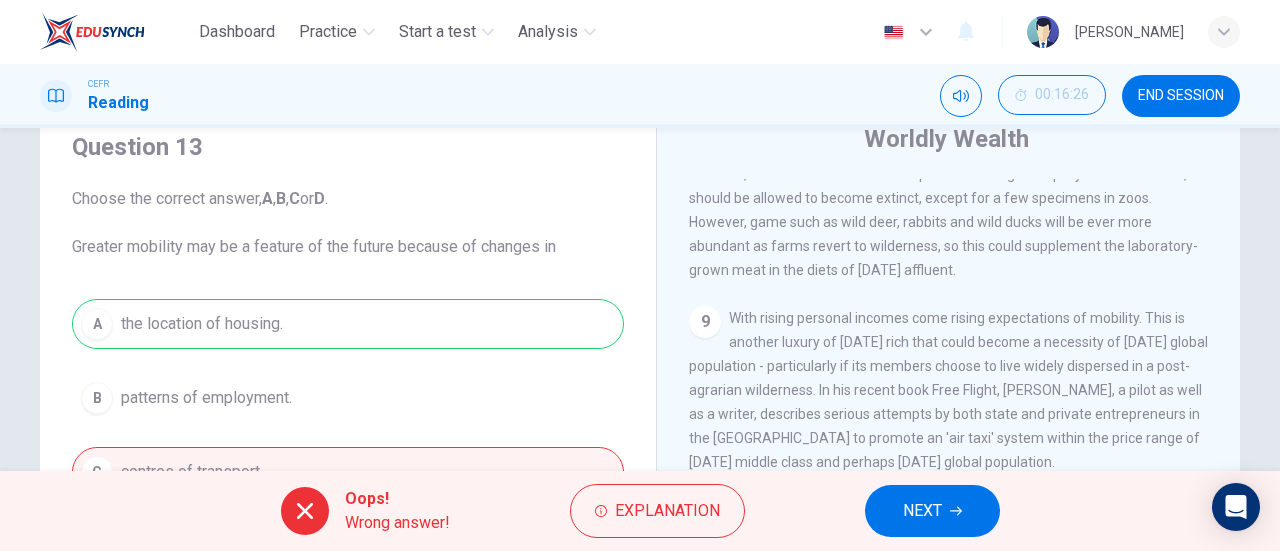 scroll, scrollTop: 231, scrollLeft: 0, axis: vertical 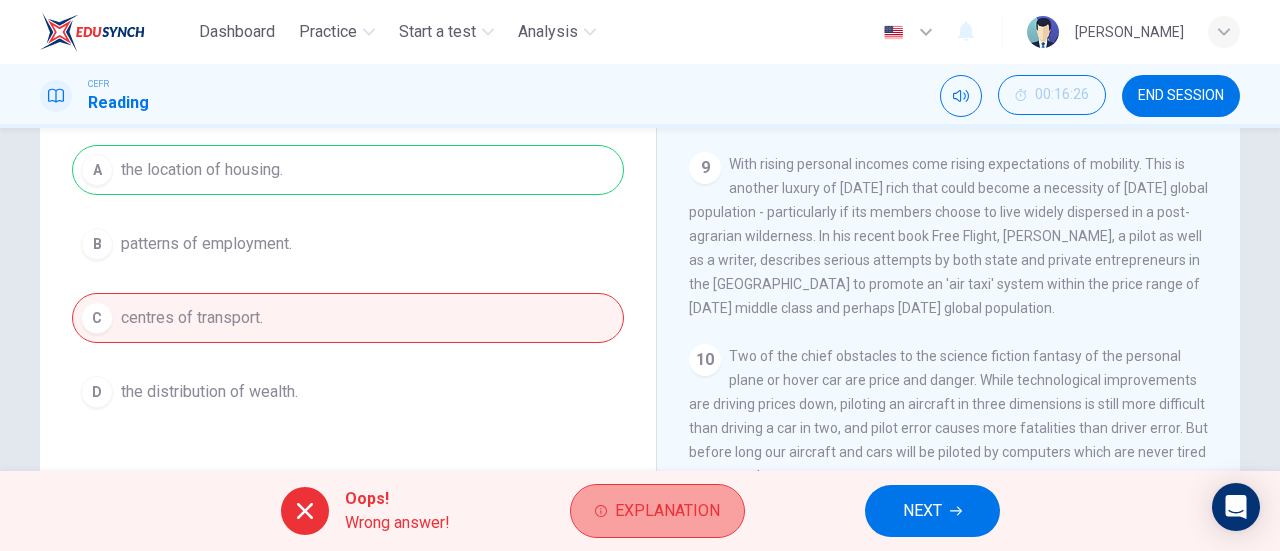 click on "Explanation" at bounding box center (667, 511) 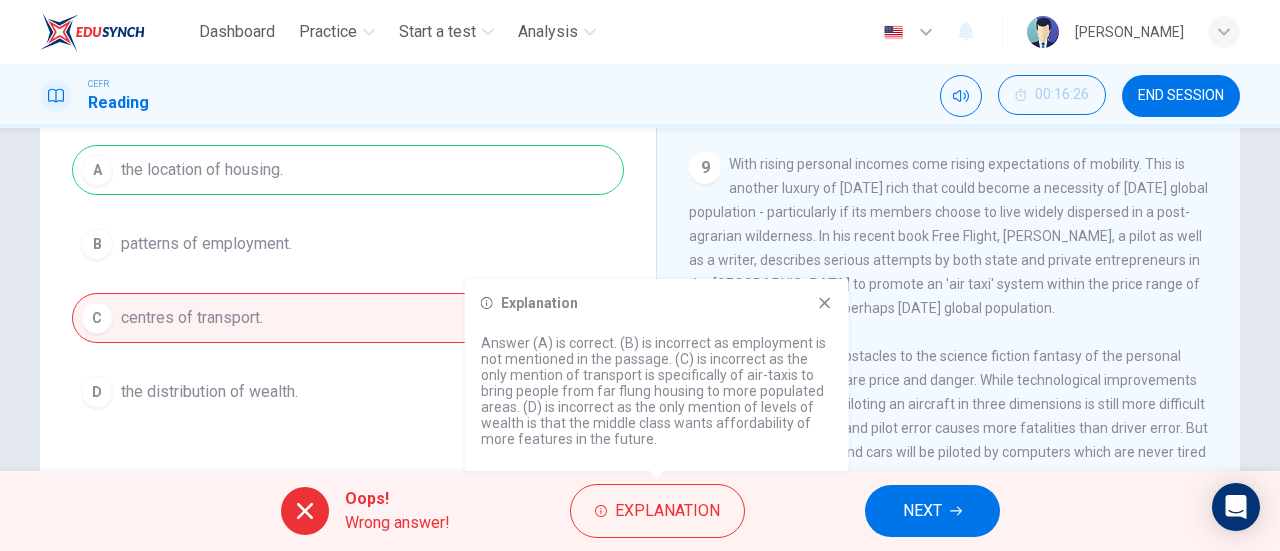 click 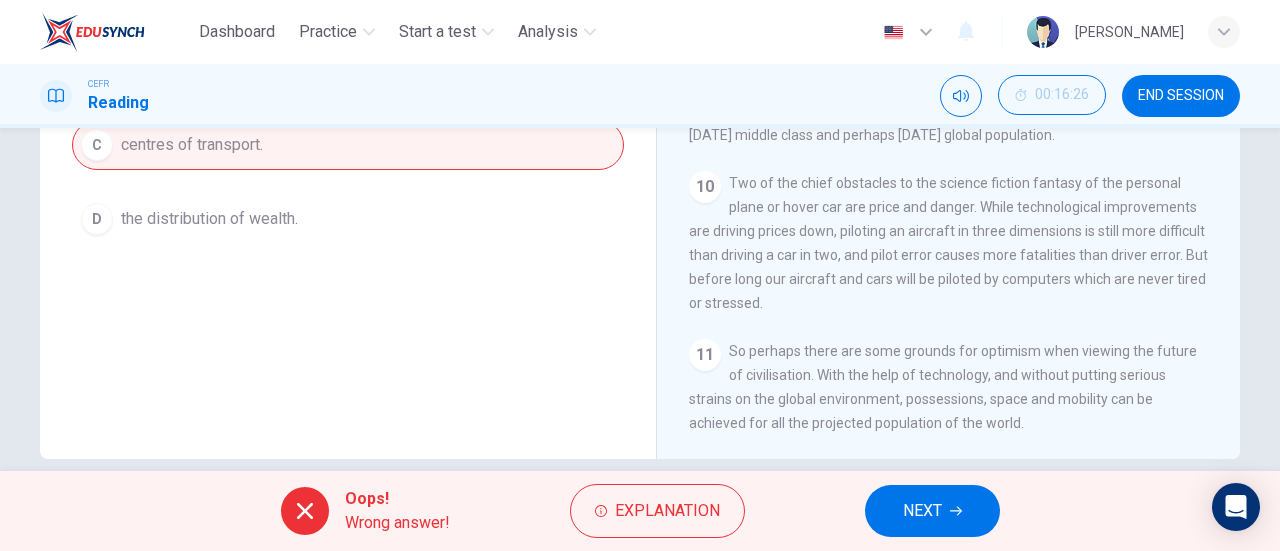 scroll, scrollTop: 432, scrollLeft: 0, axis: vertical 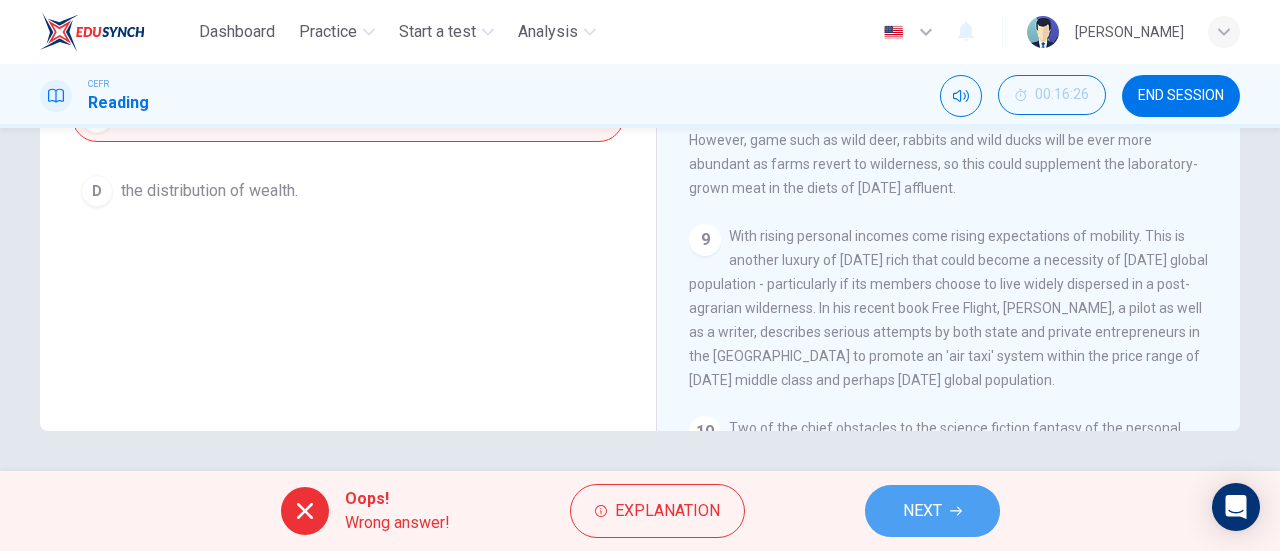 click on "NEXT" at bounding box center (922, 511) 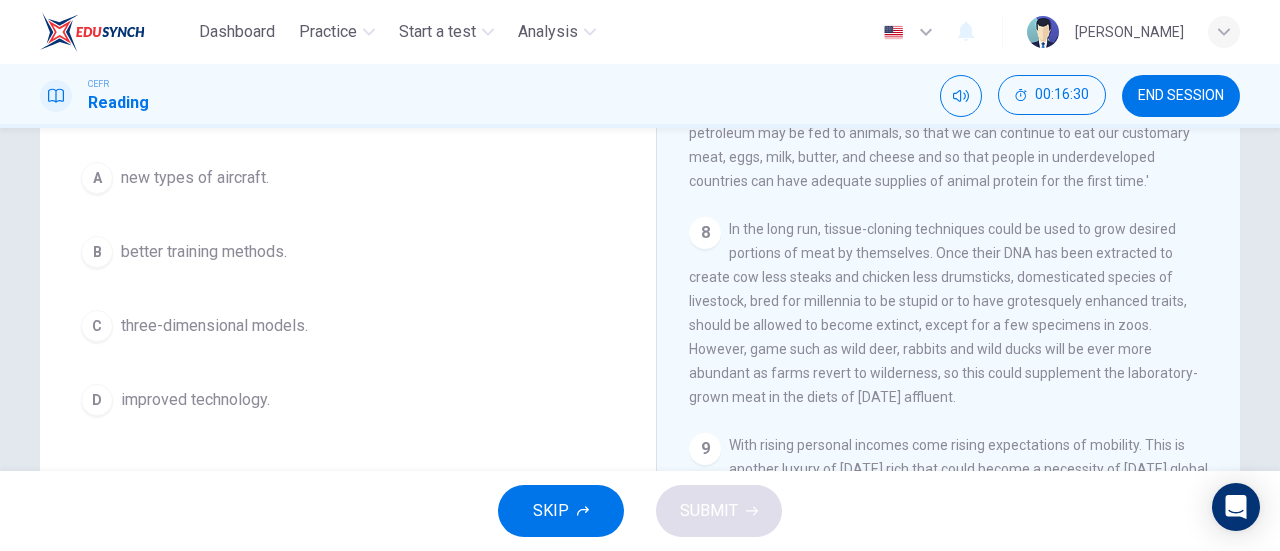 scroll, scrollTop: 222, scrollLeft: 0, axis: vertical 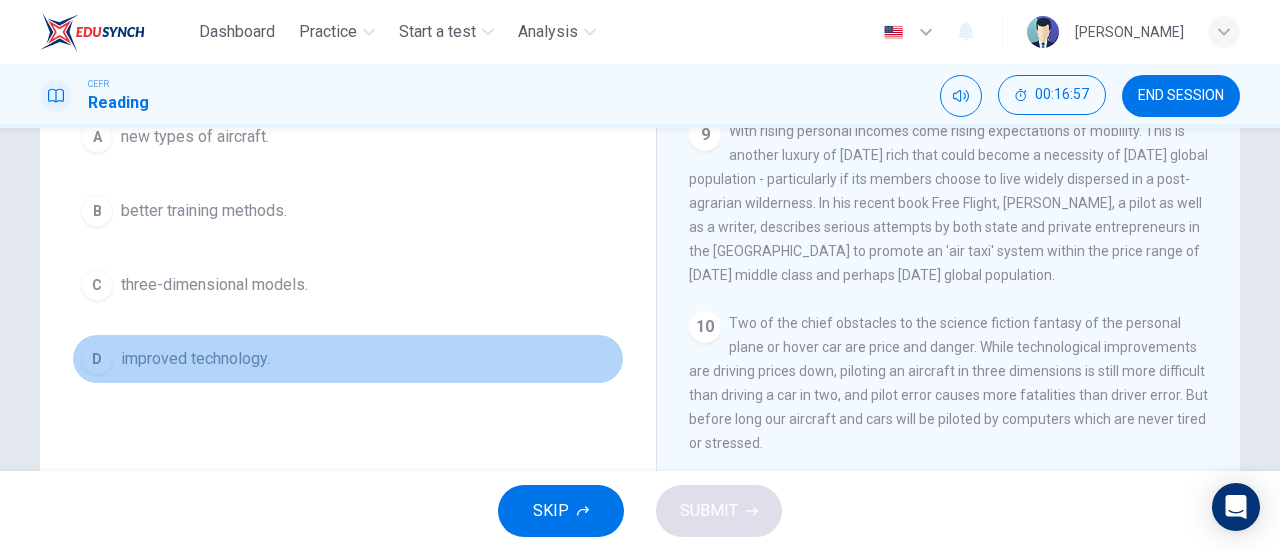 click on "D improved technology." at bounding box center (348, 359) 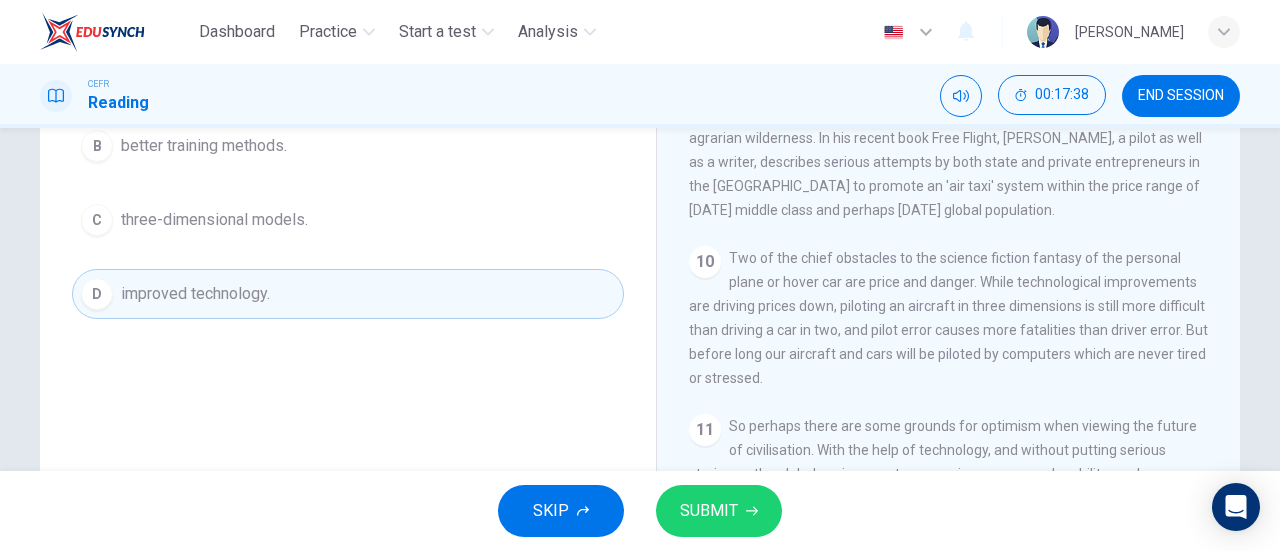 scroll, scrollTop: 332, scrollLeft: 0, axis: vertical 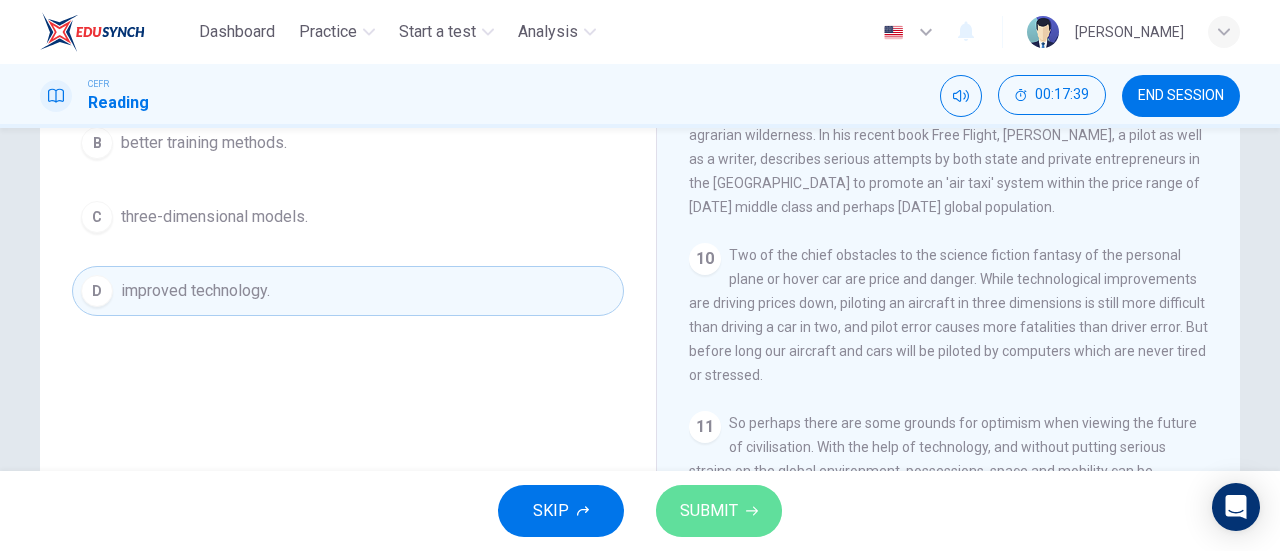 click on "SUBMIT" at bounding box center [709, 511] 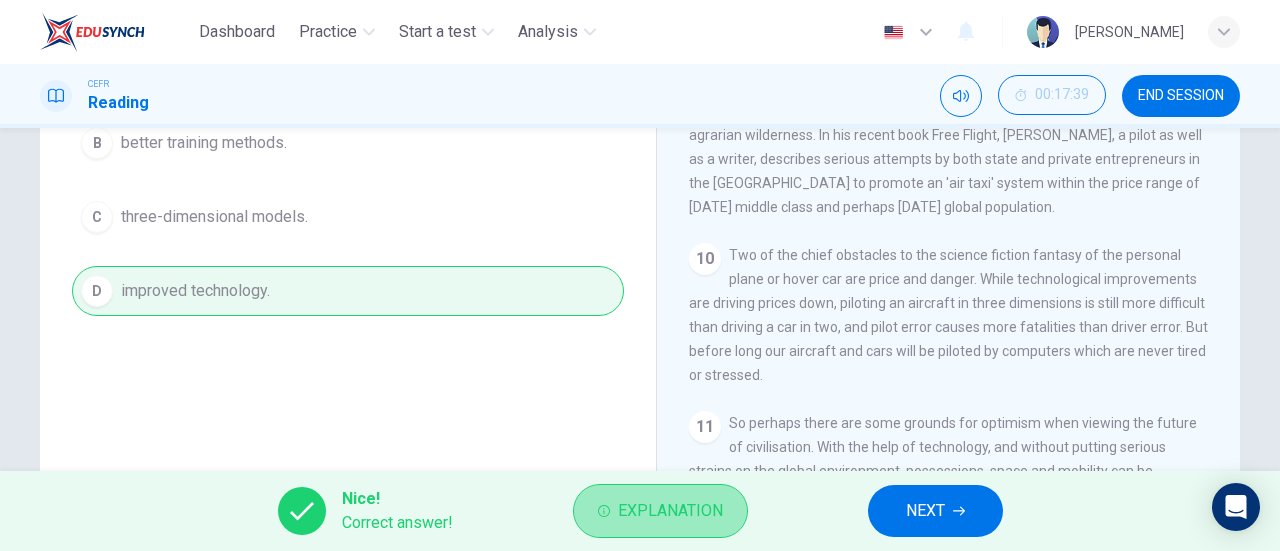 click on "Explanation" at bounding box center (670, 511) 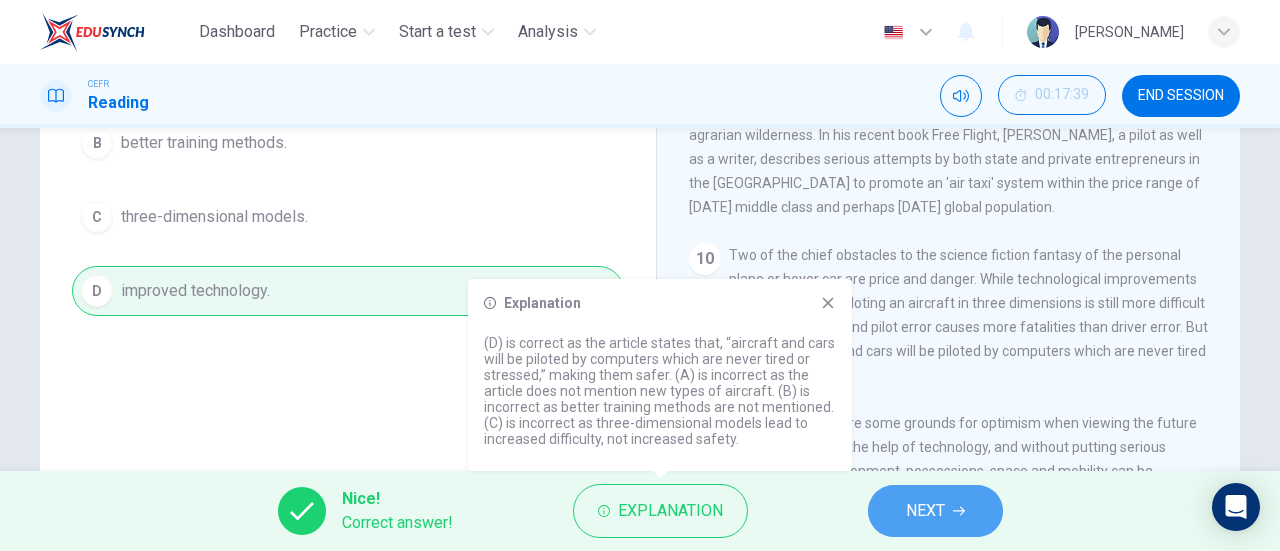 click on "NEXT" at bounding box center [925, 511] 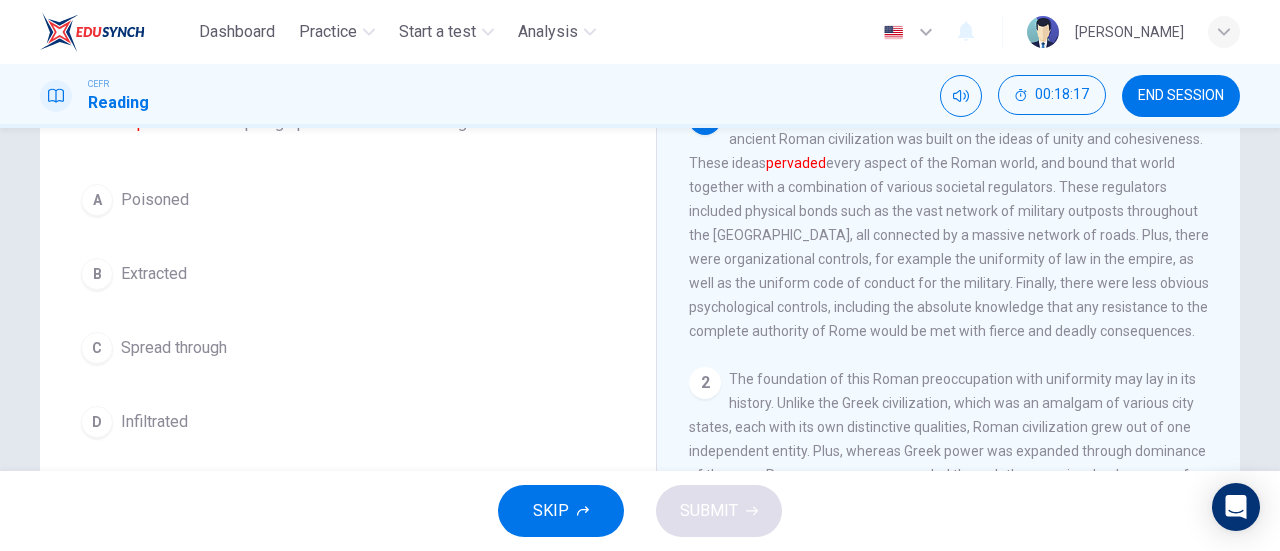 scroll, scrollTop: 157, scrollLeft: 0, axis: vertical 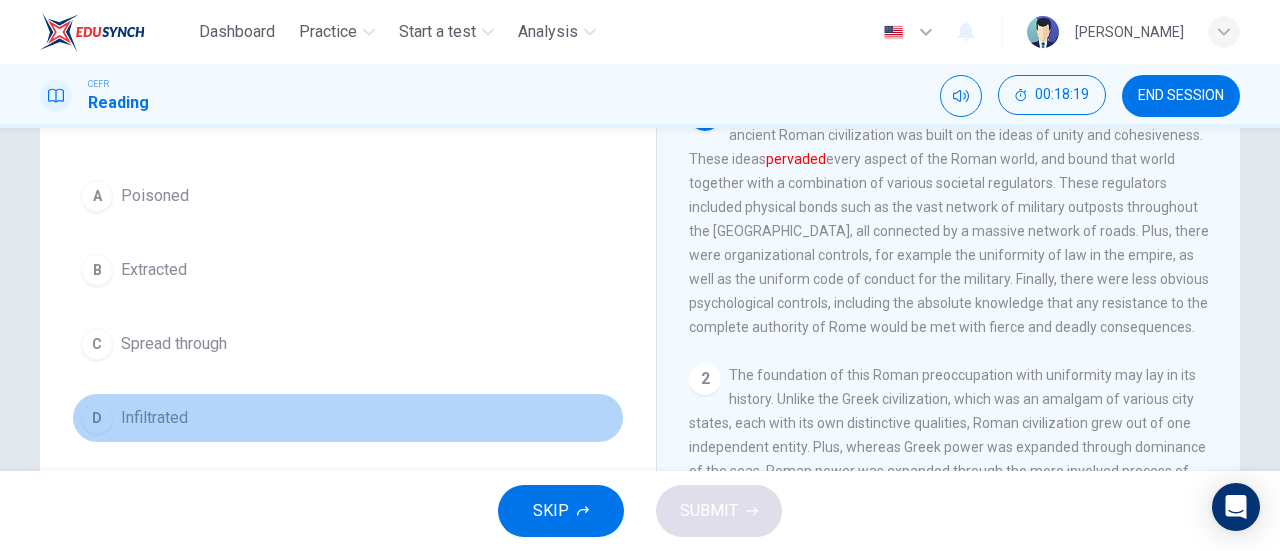 click on "Infiltrated" at bounding box center [154, 418] 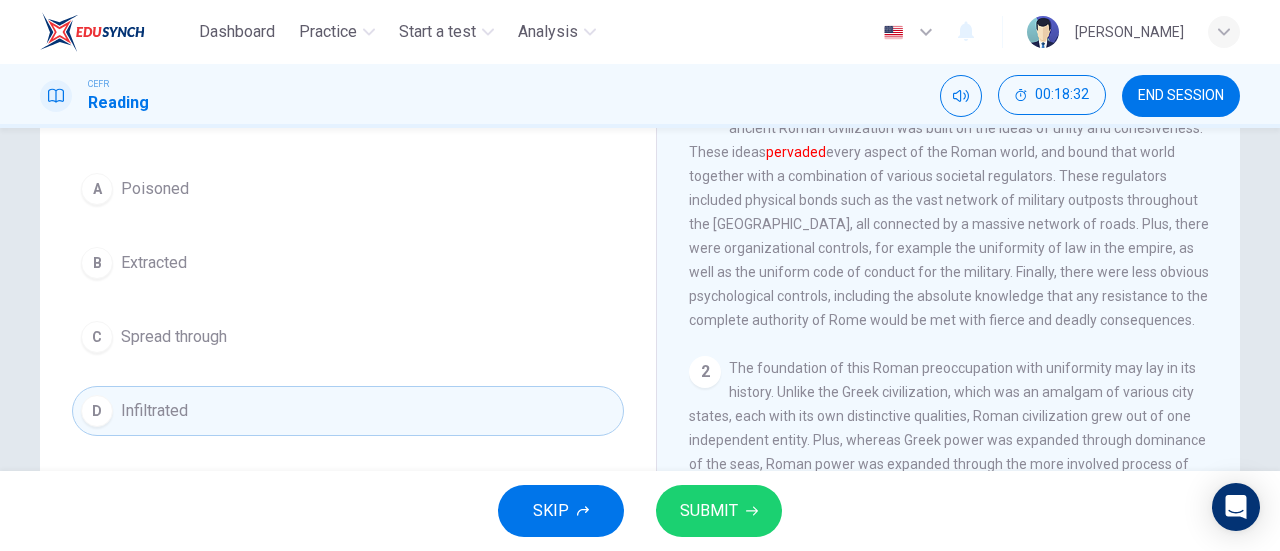 scroll, scrollTop: 168, scrollLeft: 0, axis: vertical 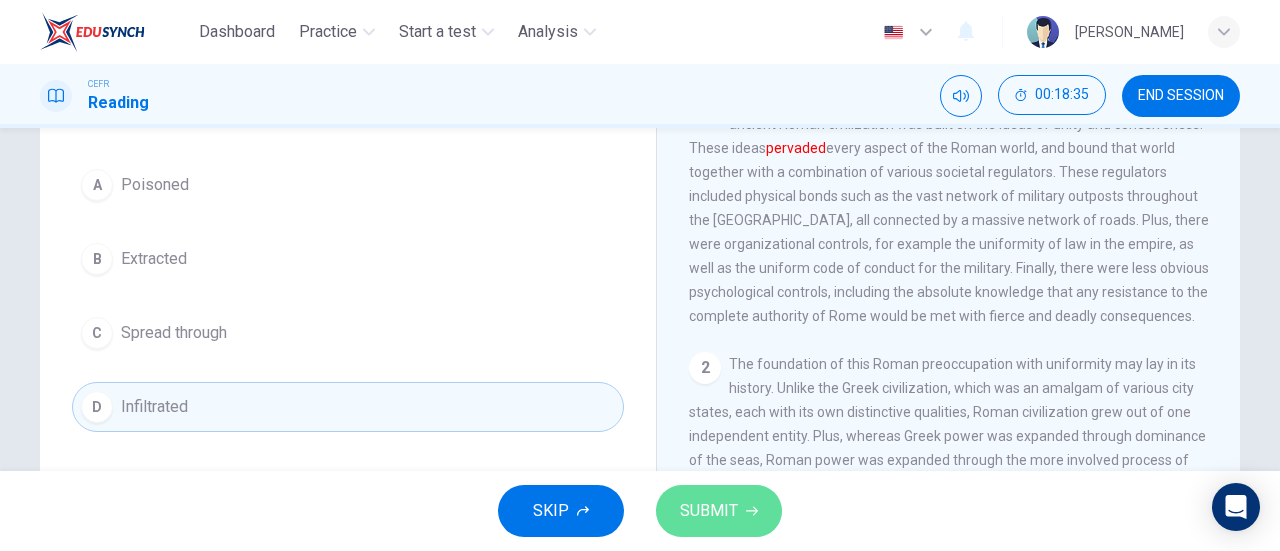 click on "SUBMIT" at bounding box center [709, 511] 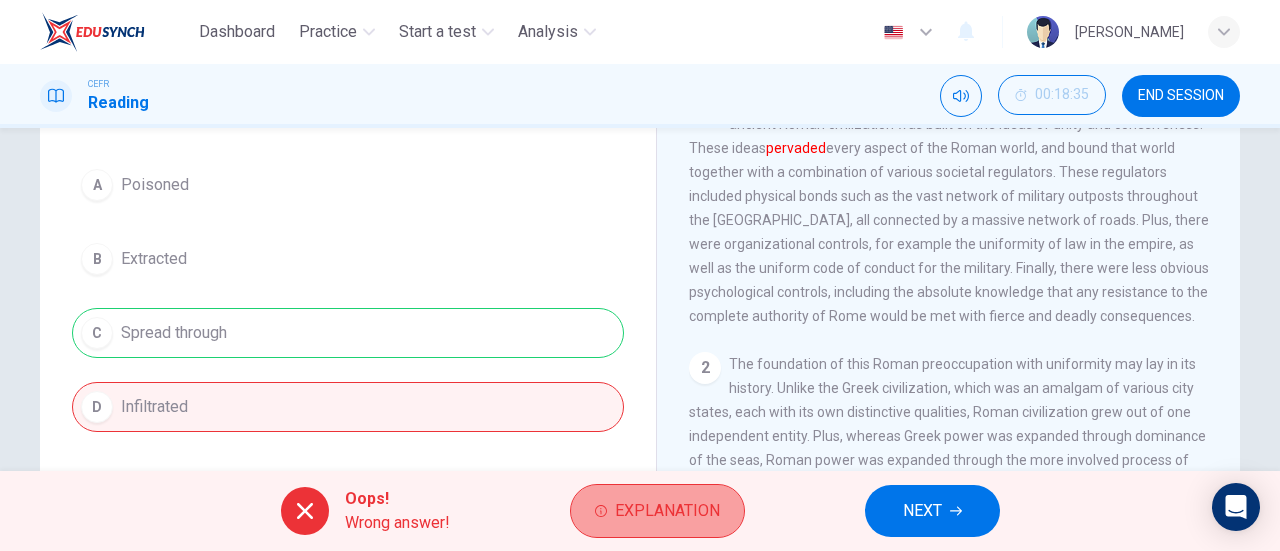 click on "Explanation" at bounding box center [667, 511] 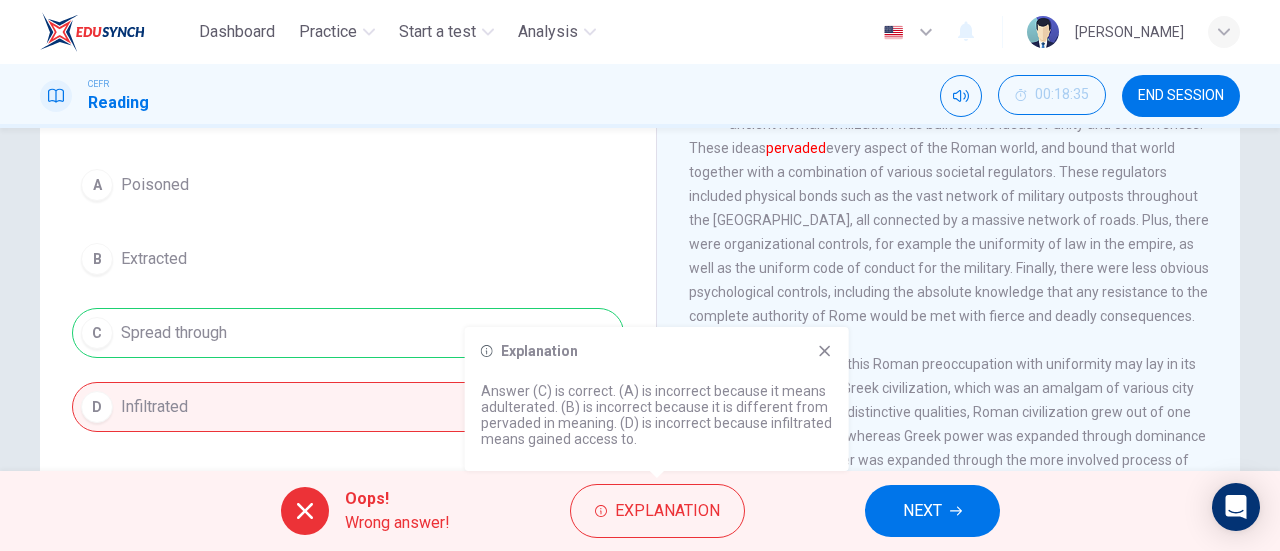click 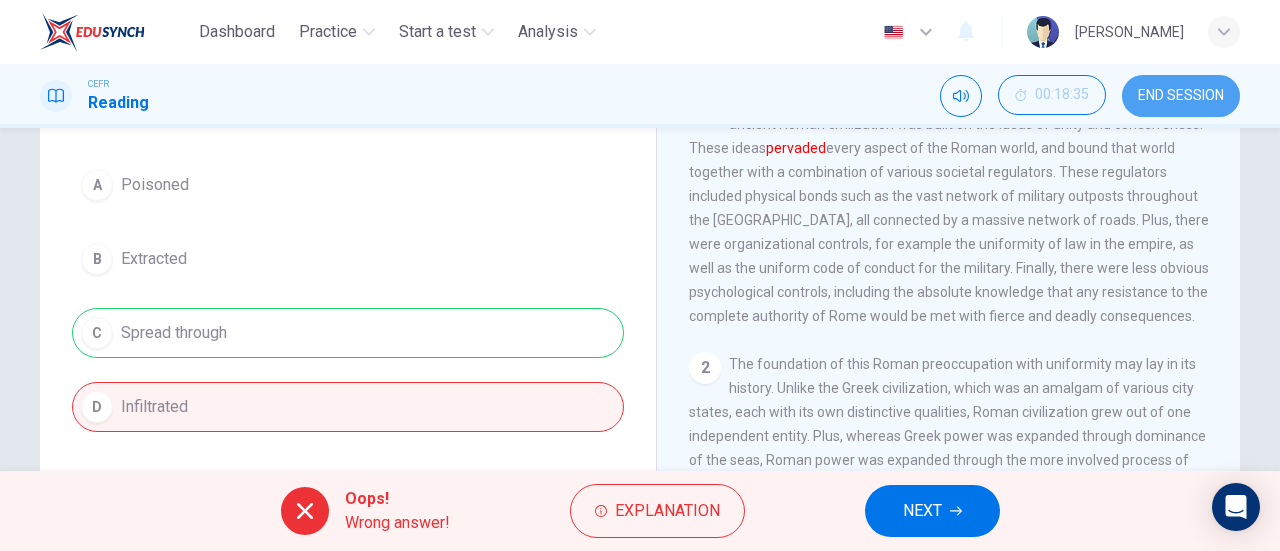 click on "END SESSION" at bounding box center [1181, 96] 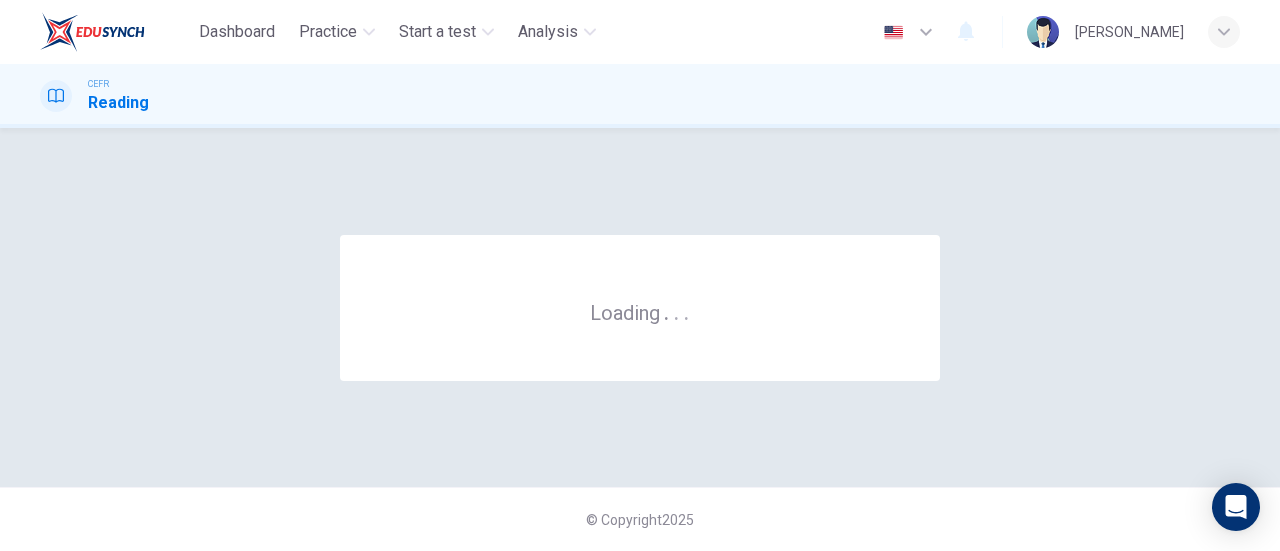 scroll, scrollTop: 0, scrollLeft: 0, axis: both 